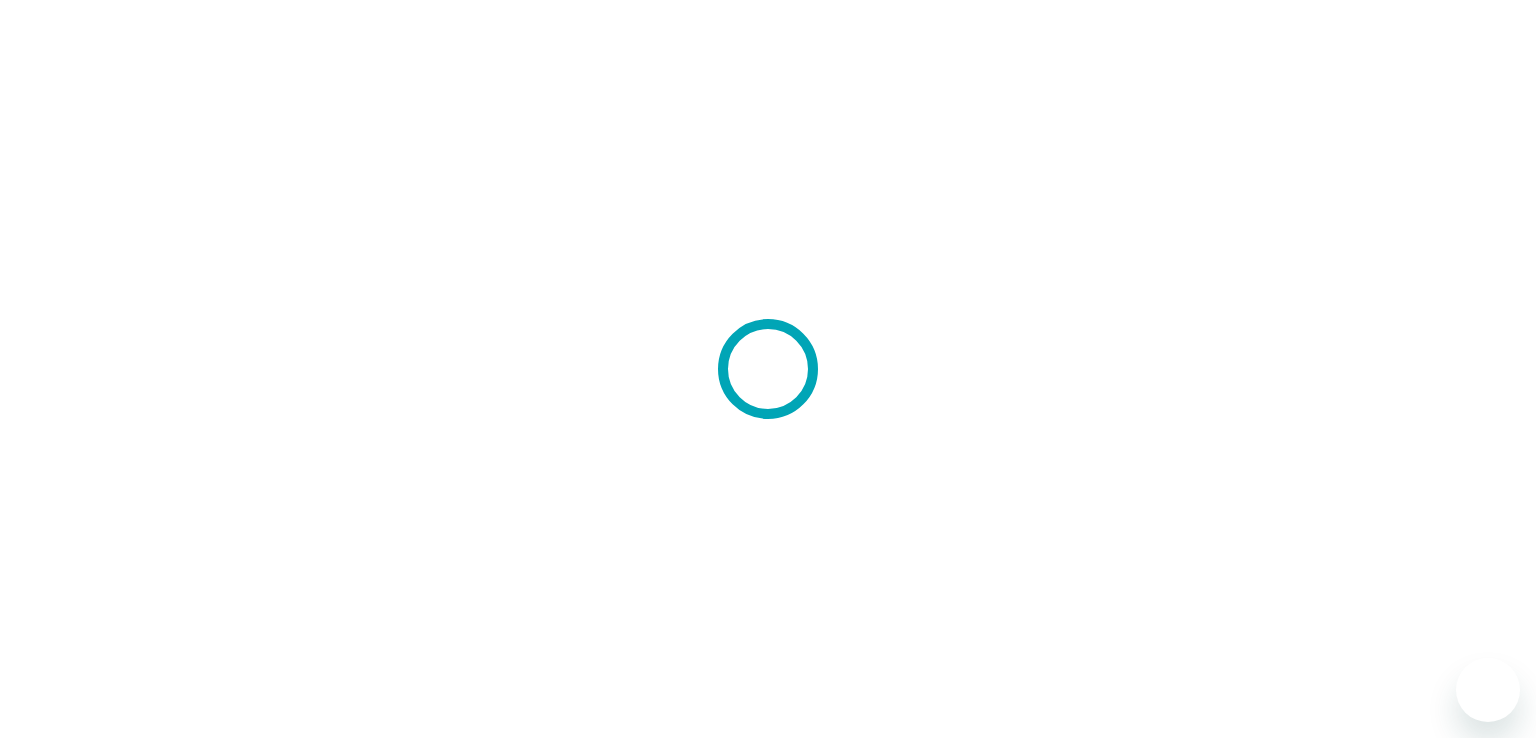scroll, scrollTop: 0, scrollLeft: 0, axis: both 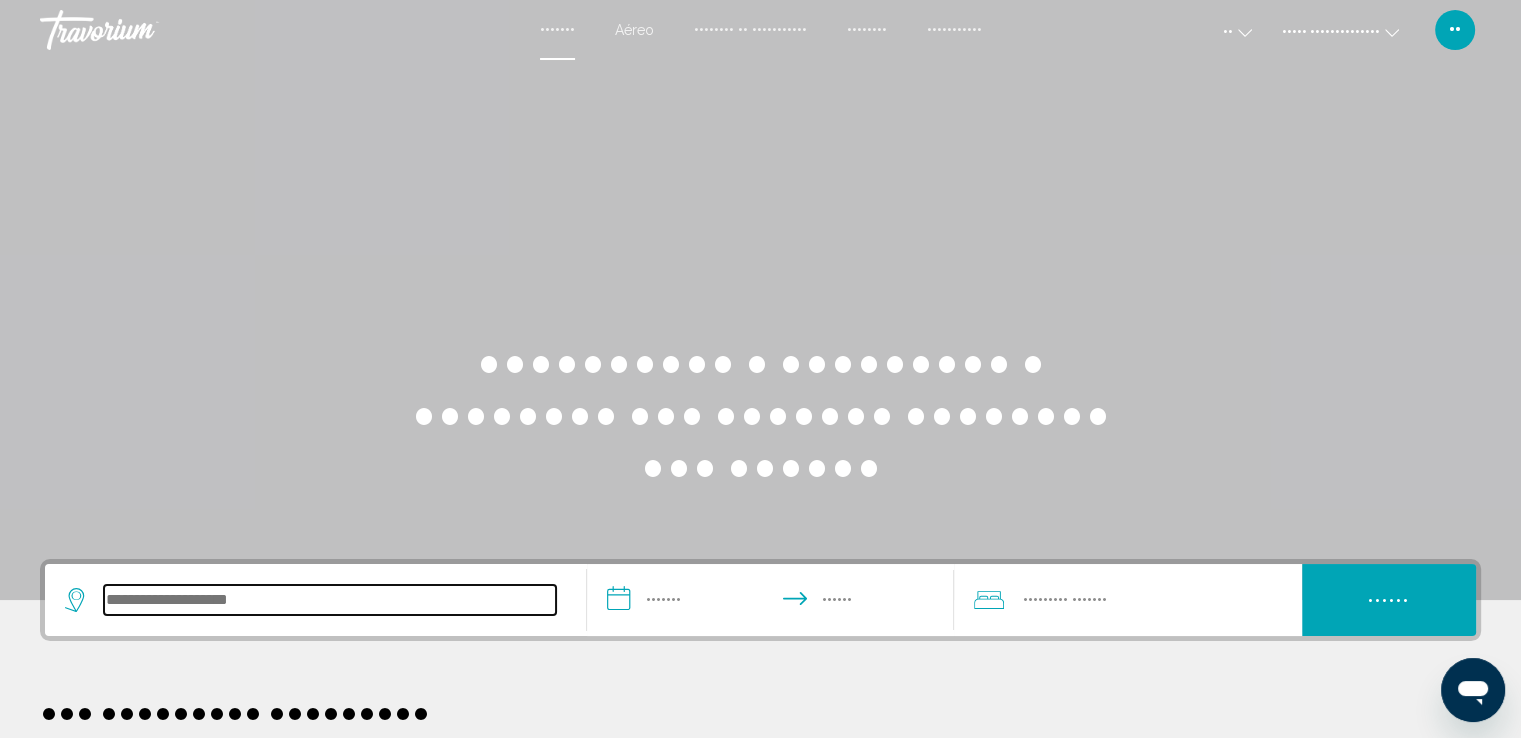 click at bounding box center [330, 600] 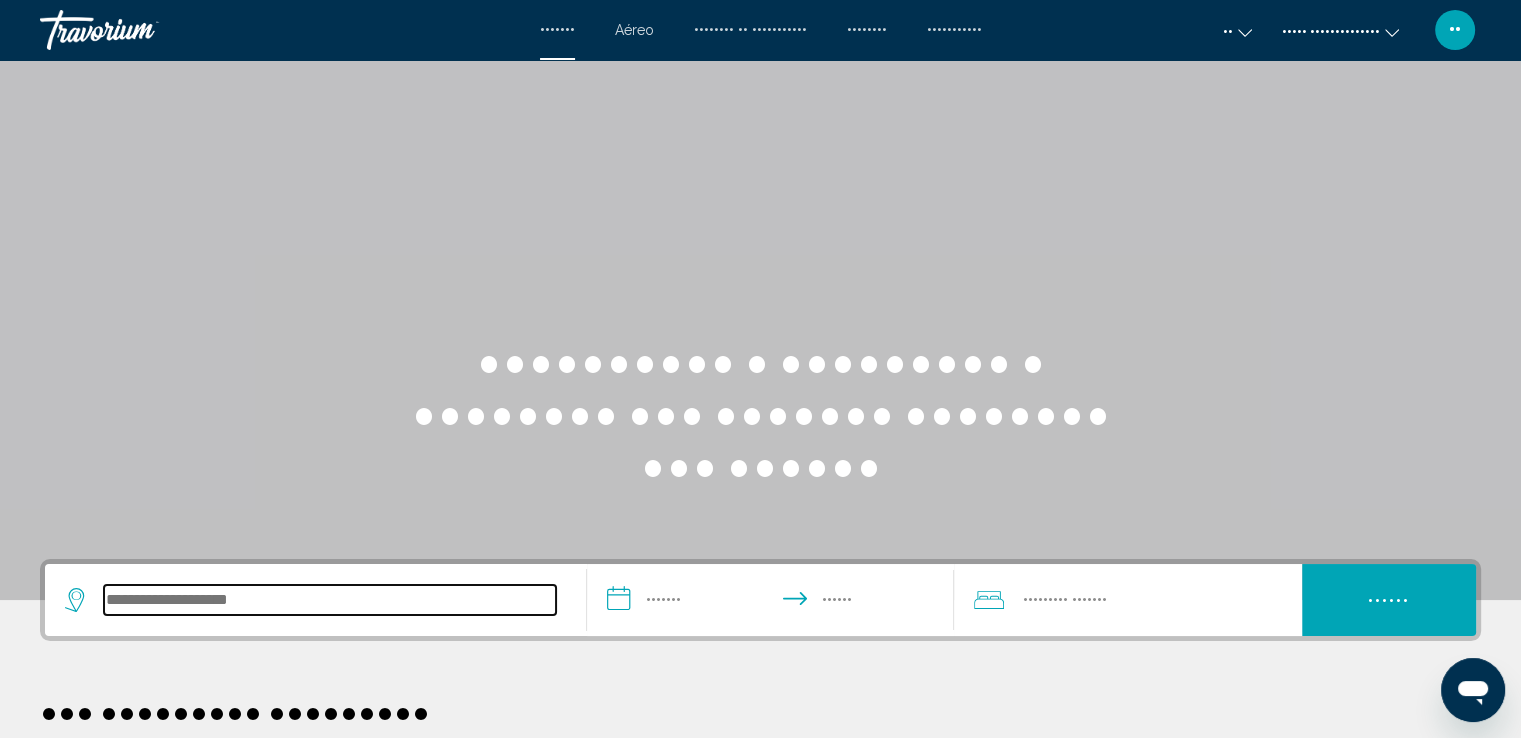 scroll, scrollTop: 493, scrollLeft: 0, axis: vertical 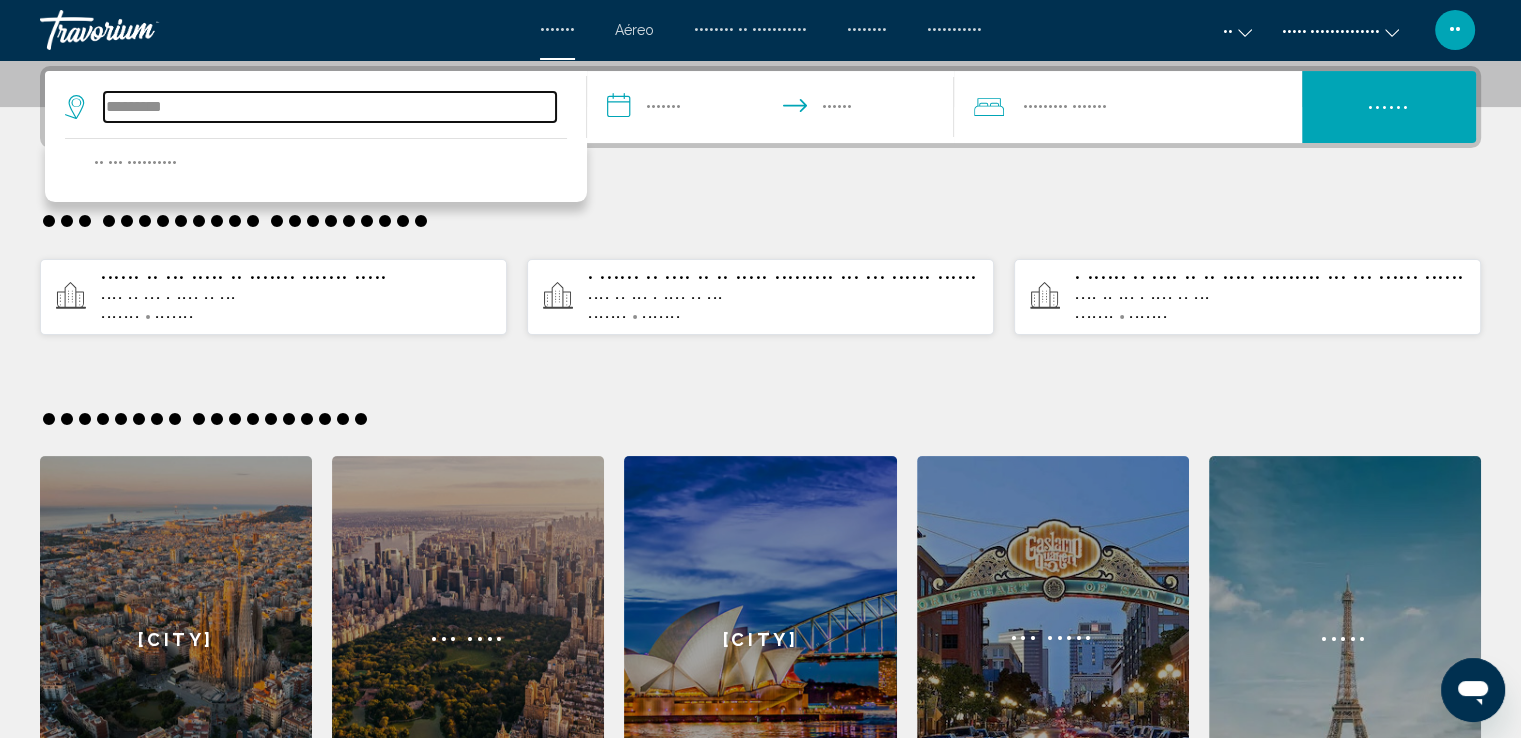 drag, startPoint x: 188, startPoint y: 104, endPoint x: 0, endPoint y: 113, distance: 188.2153 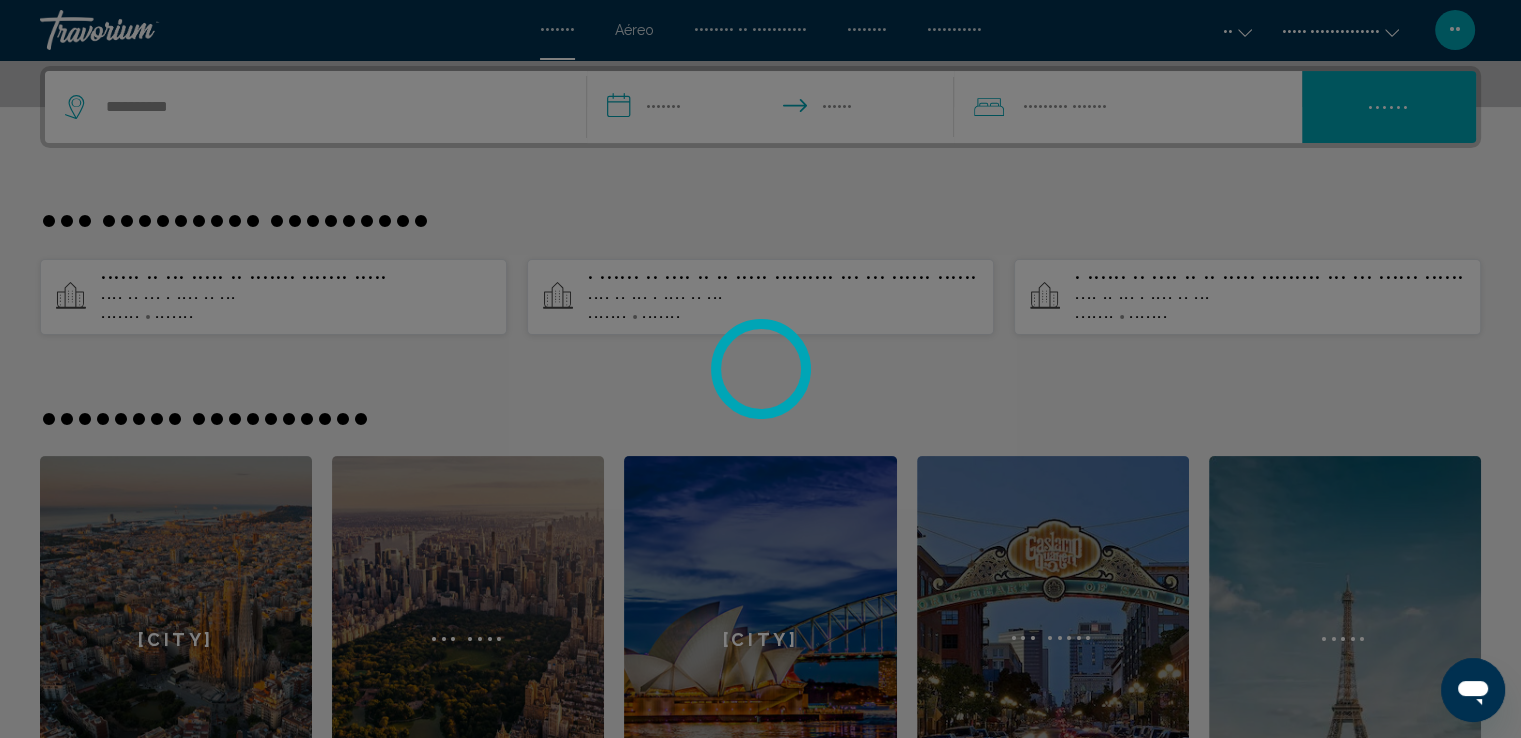 click at bounding box center (760, 369) 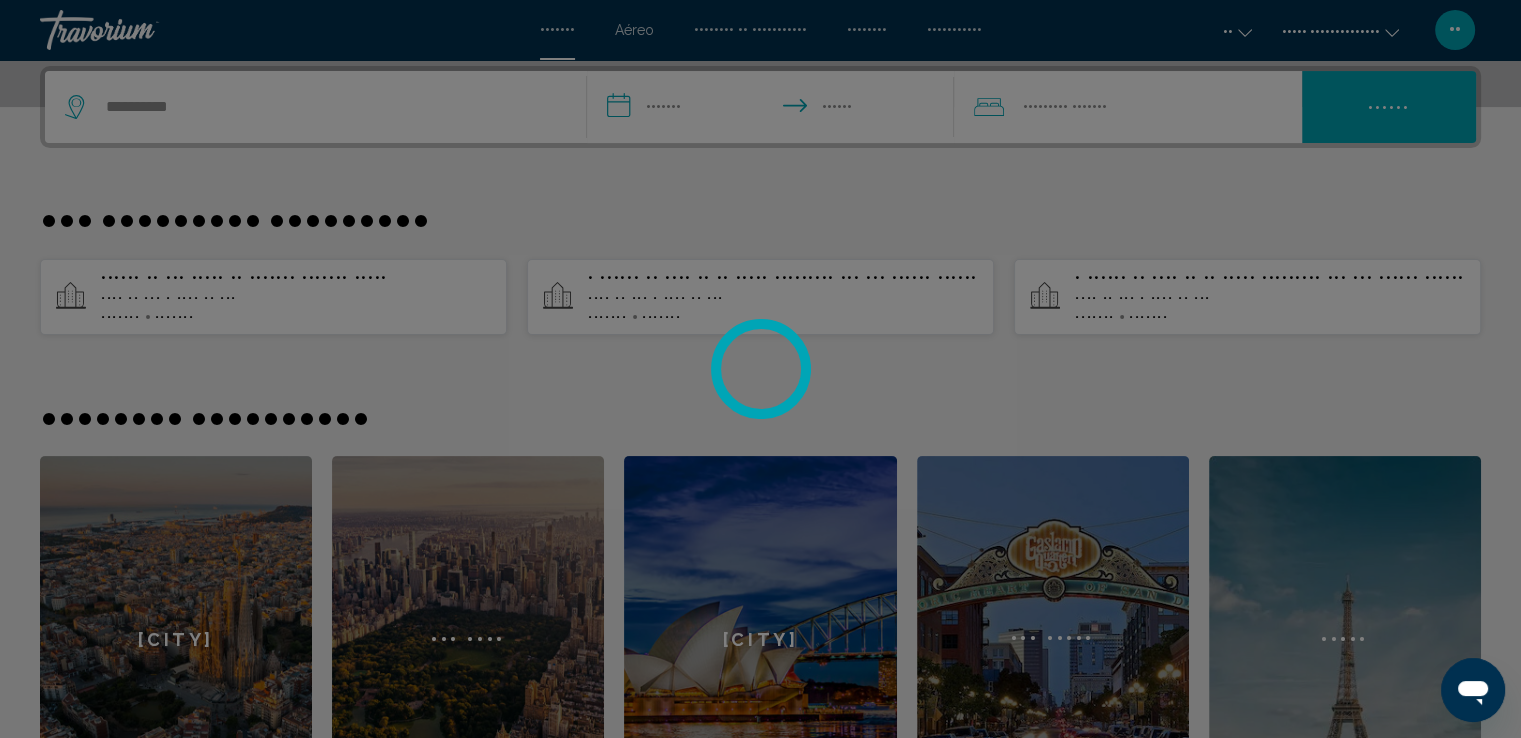click at bounding box center [760, 369] 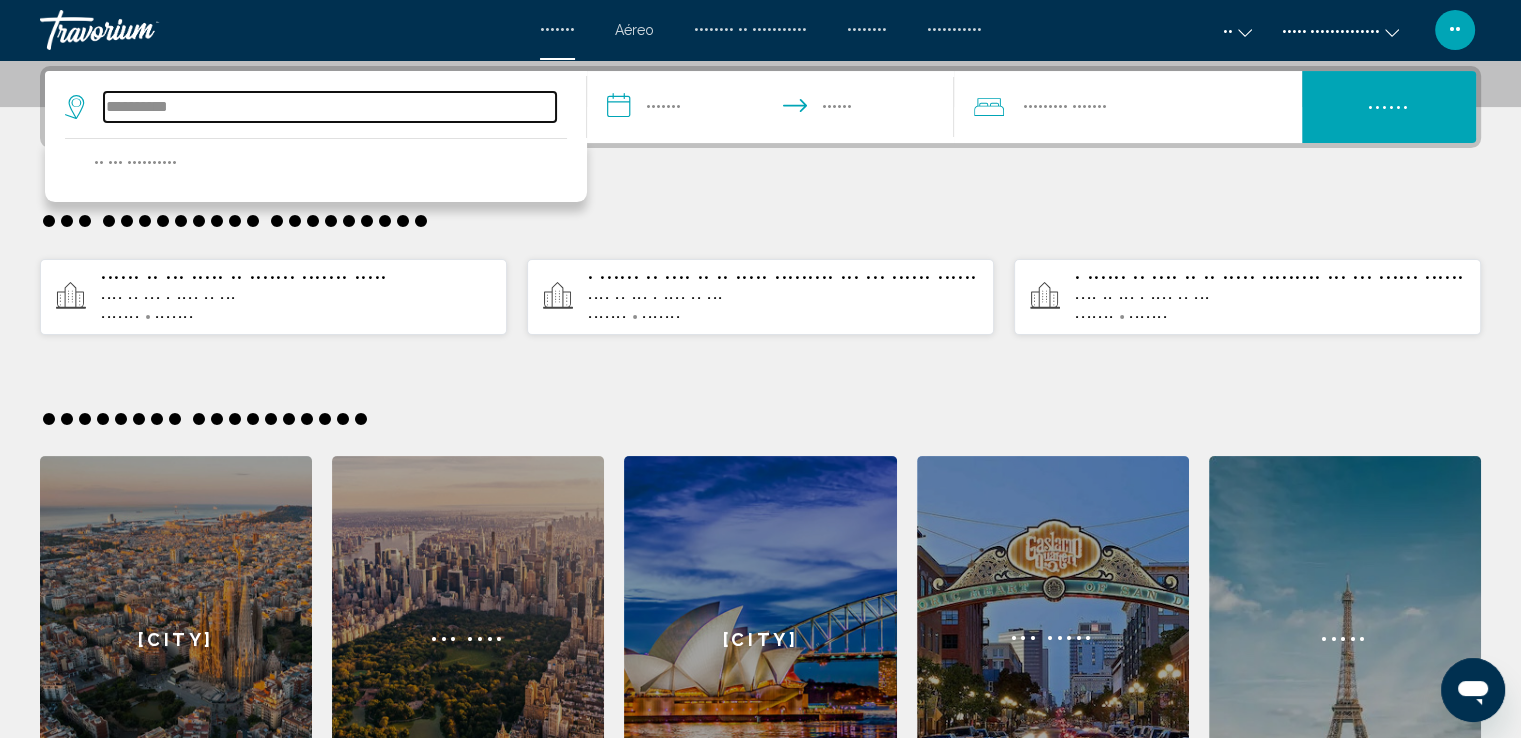 click on "••••••••••" at bounding box center (330, 107) 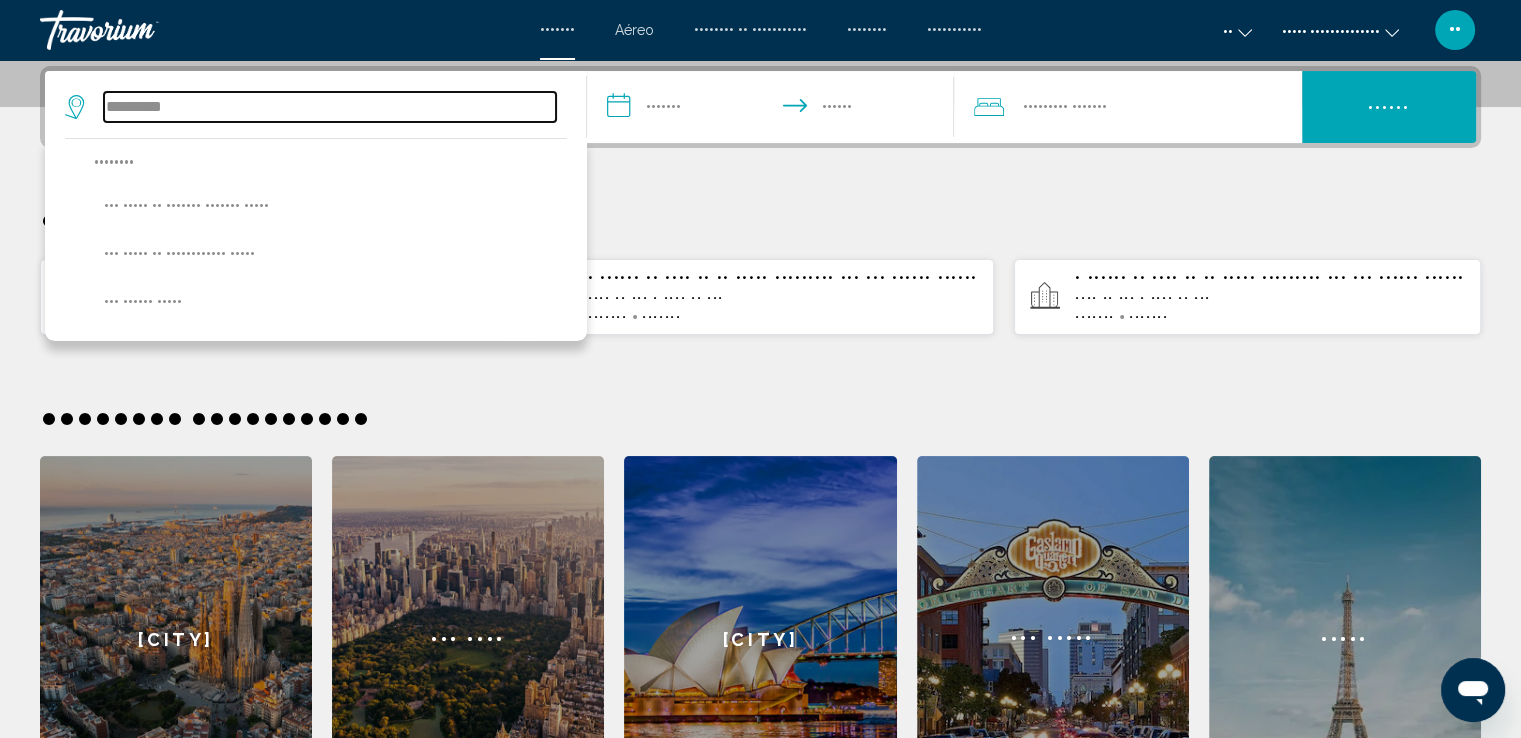 click on "•••••••••" at bounding box center [330, 107] 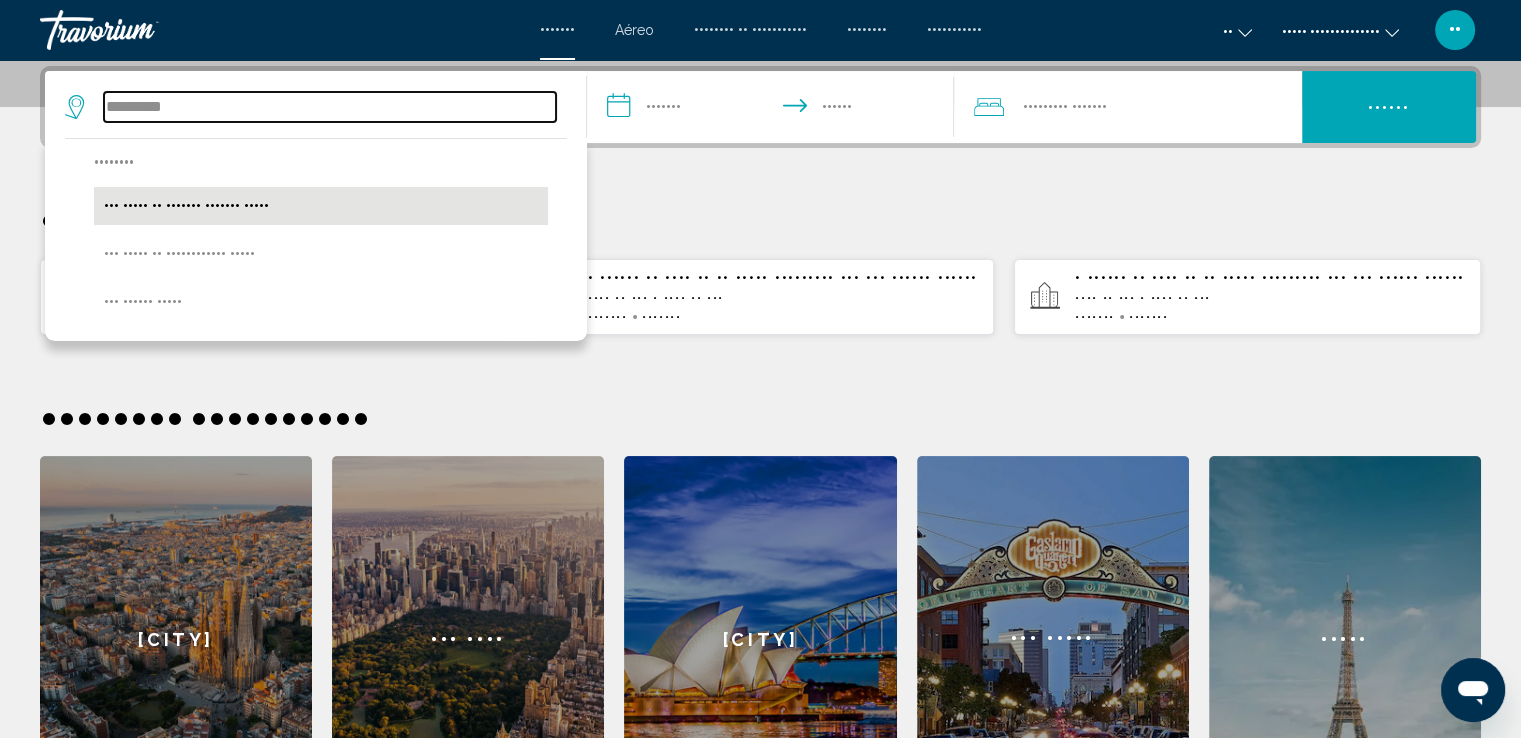 type on "•••••••••" 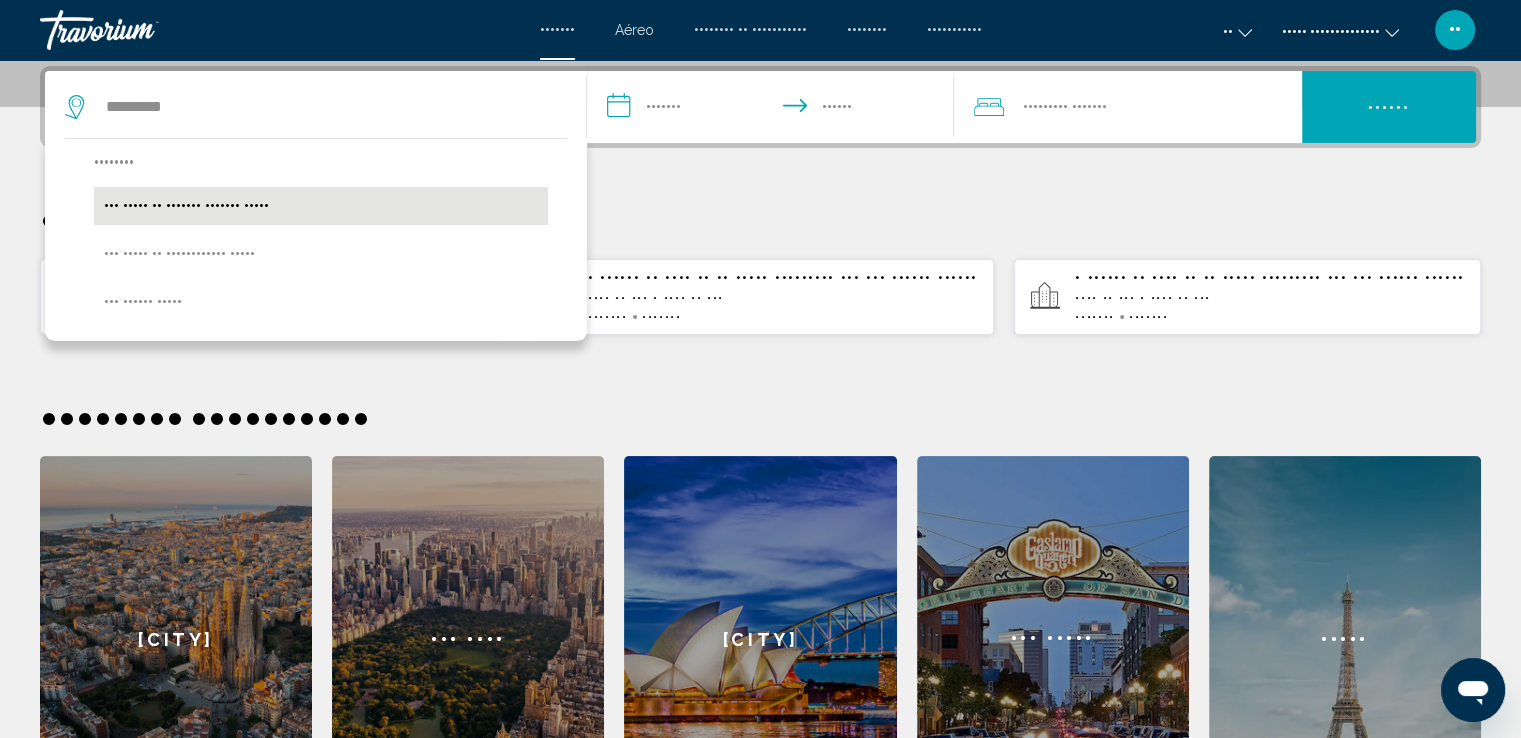 click on "••• ••••• •• ••••••• ••••••• •••••" at bounding box center (321, 206) 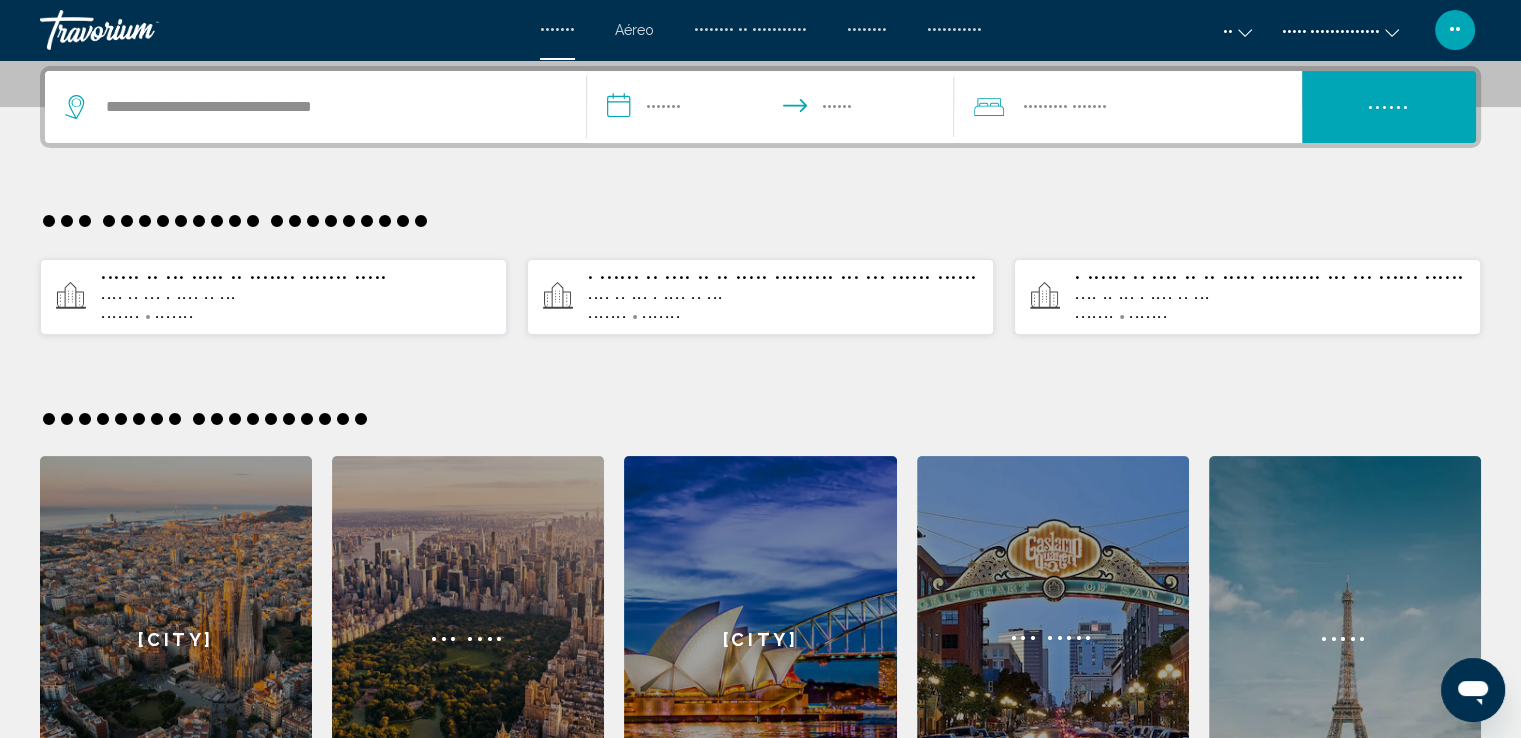 click on "•••••••••••••••••••••••••••••••••••••••••" at bounding box center (775, 110) 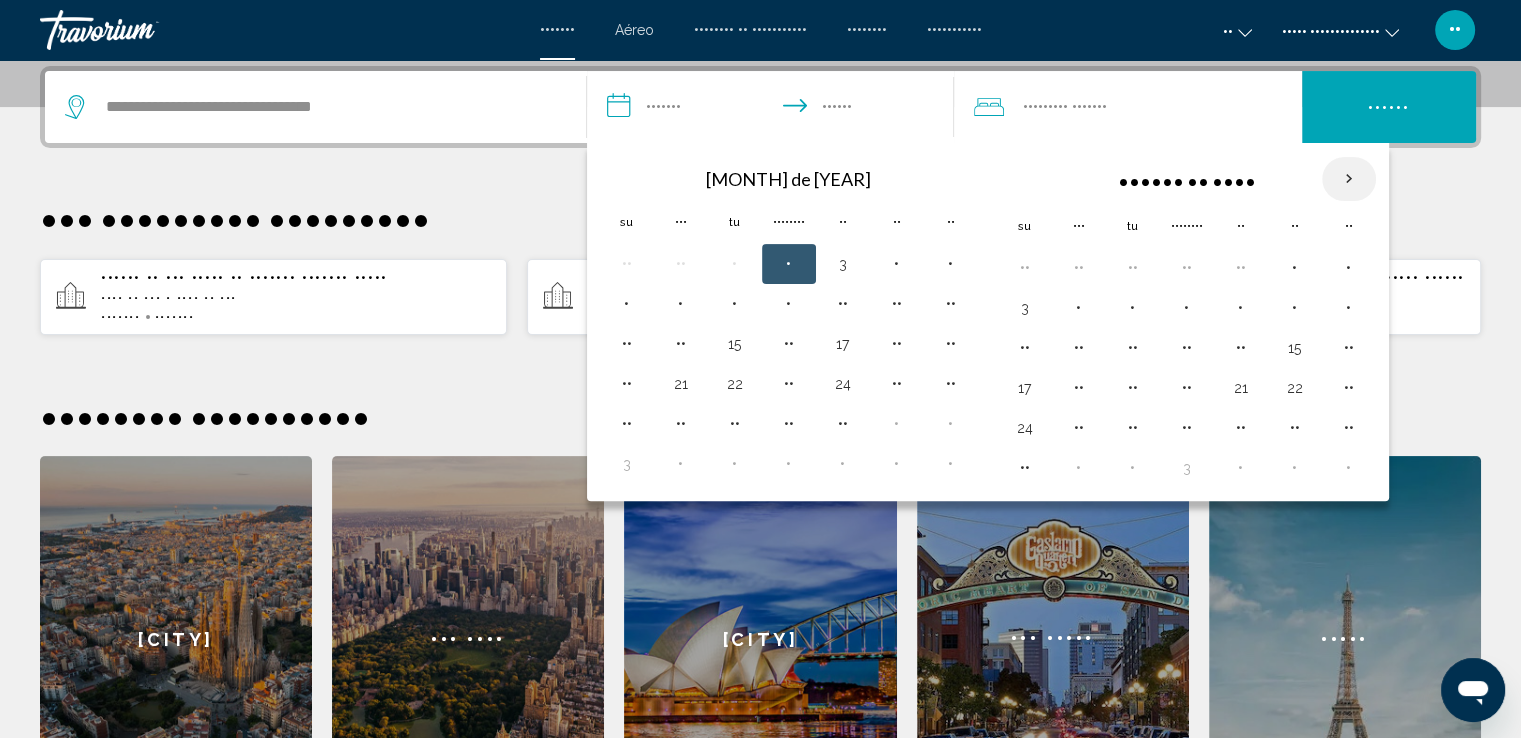 click at bounding box center (1349, 179) 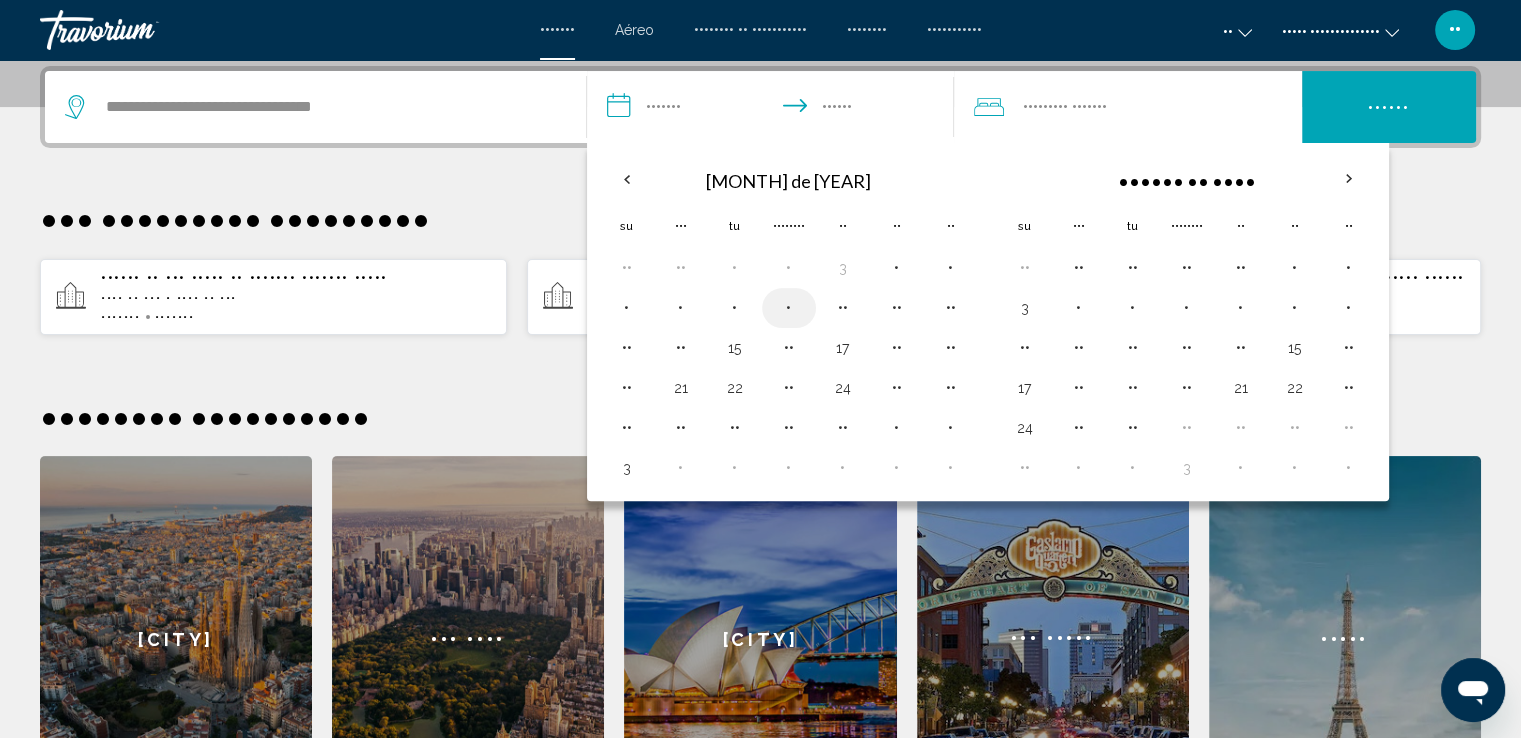 click on "•" at bounding box center [789, 308] 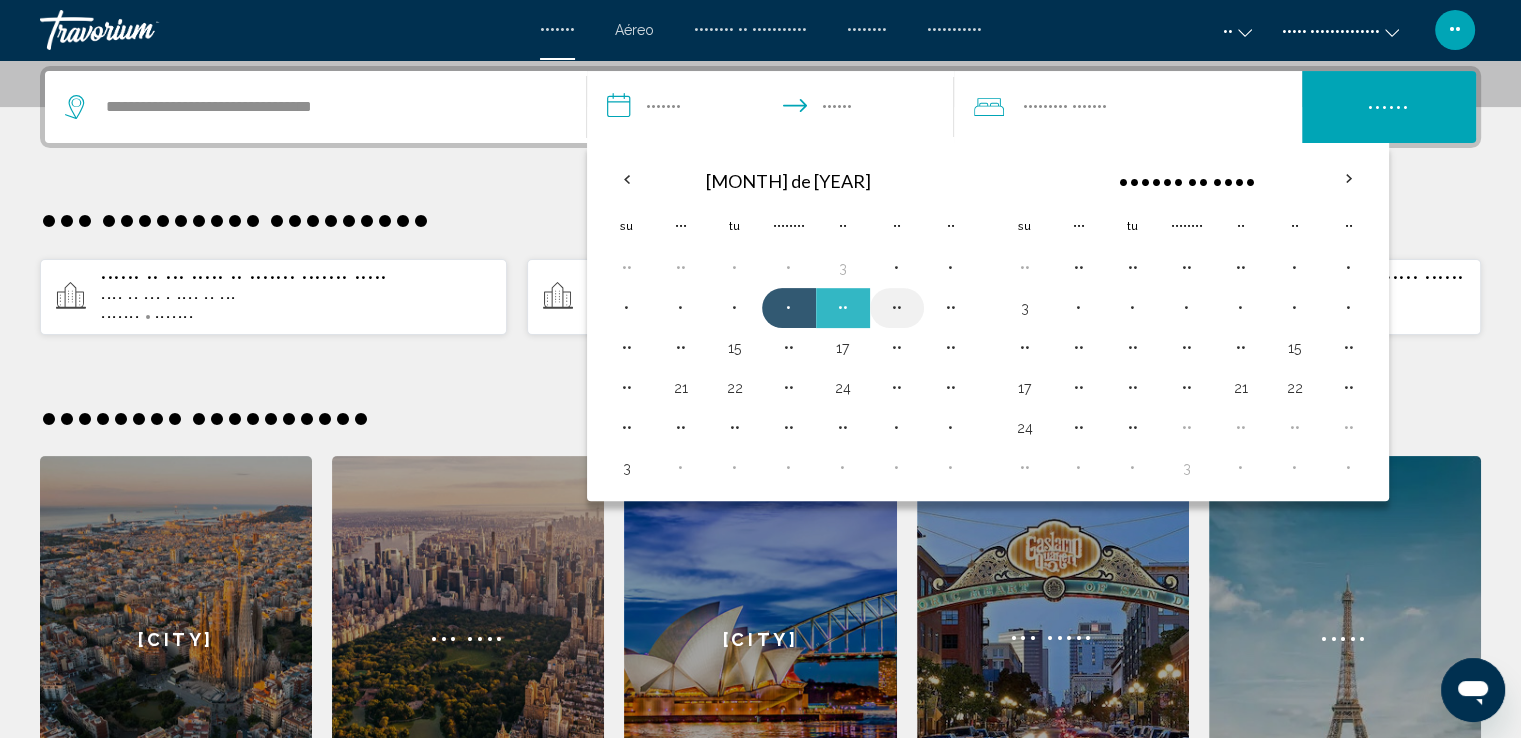 click on "••" at bounding box center (897, 308) 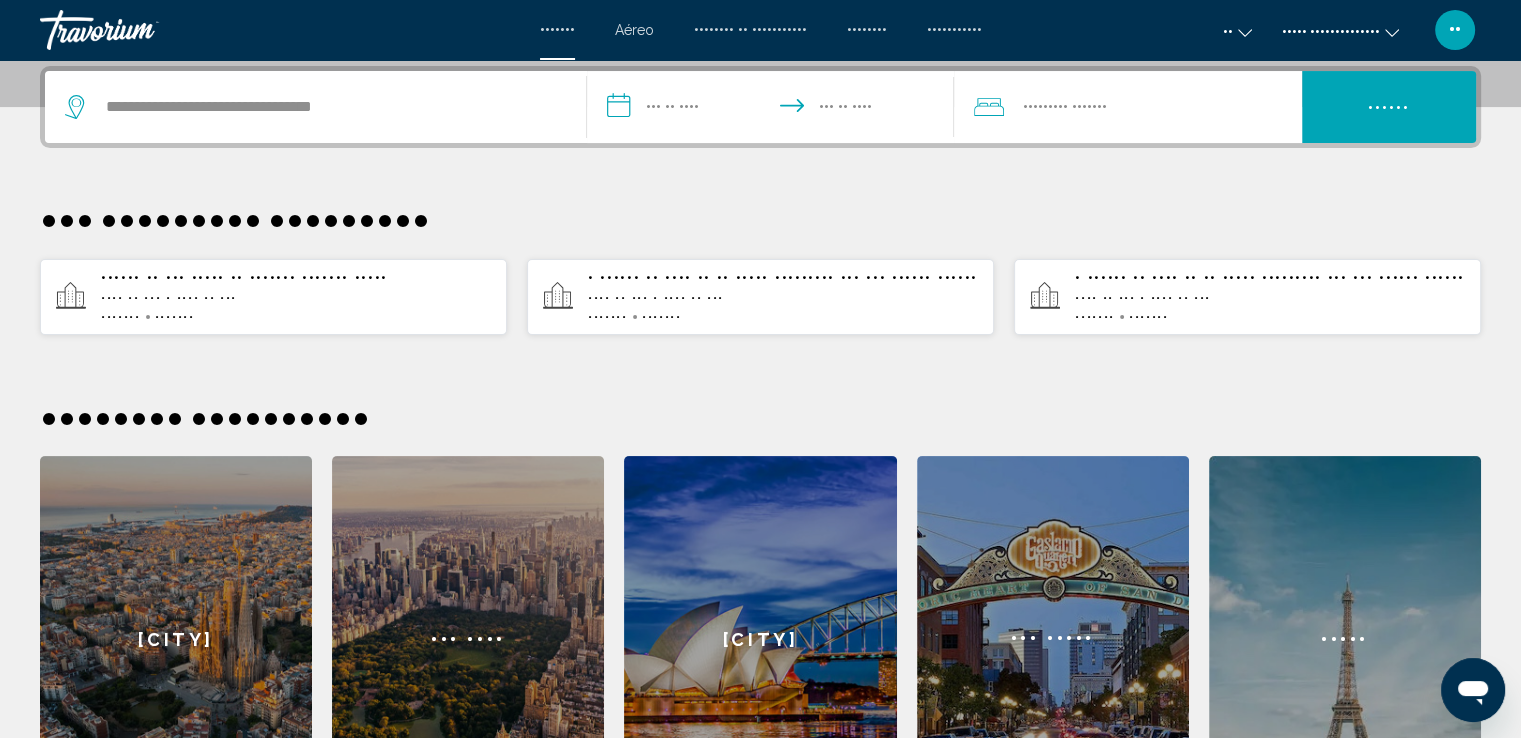 click on "•••••••••••••••••••••••••••••••••••••••••" at bounding box center [775, 110] 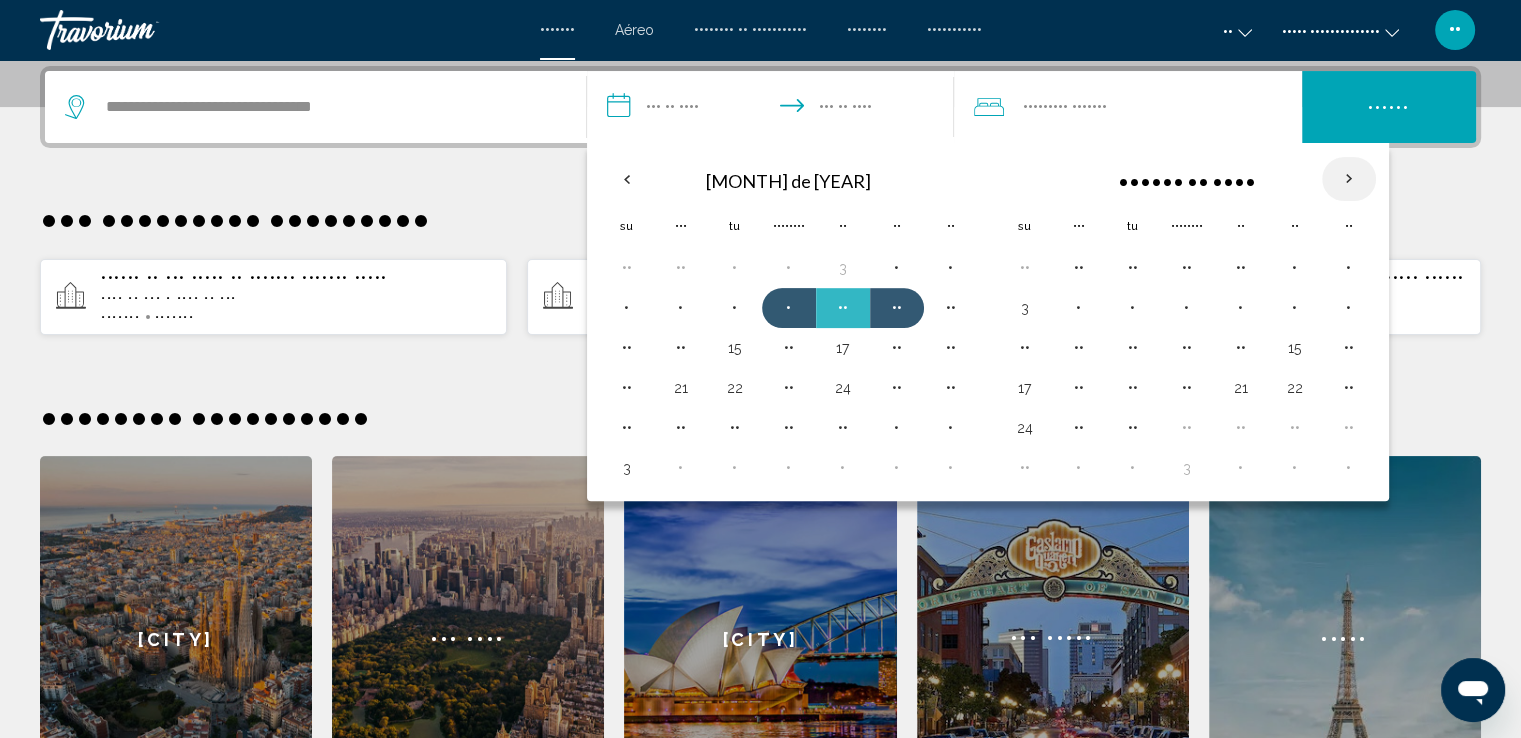 click at bounding box center (1349, 179) 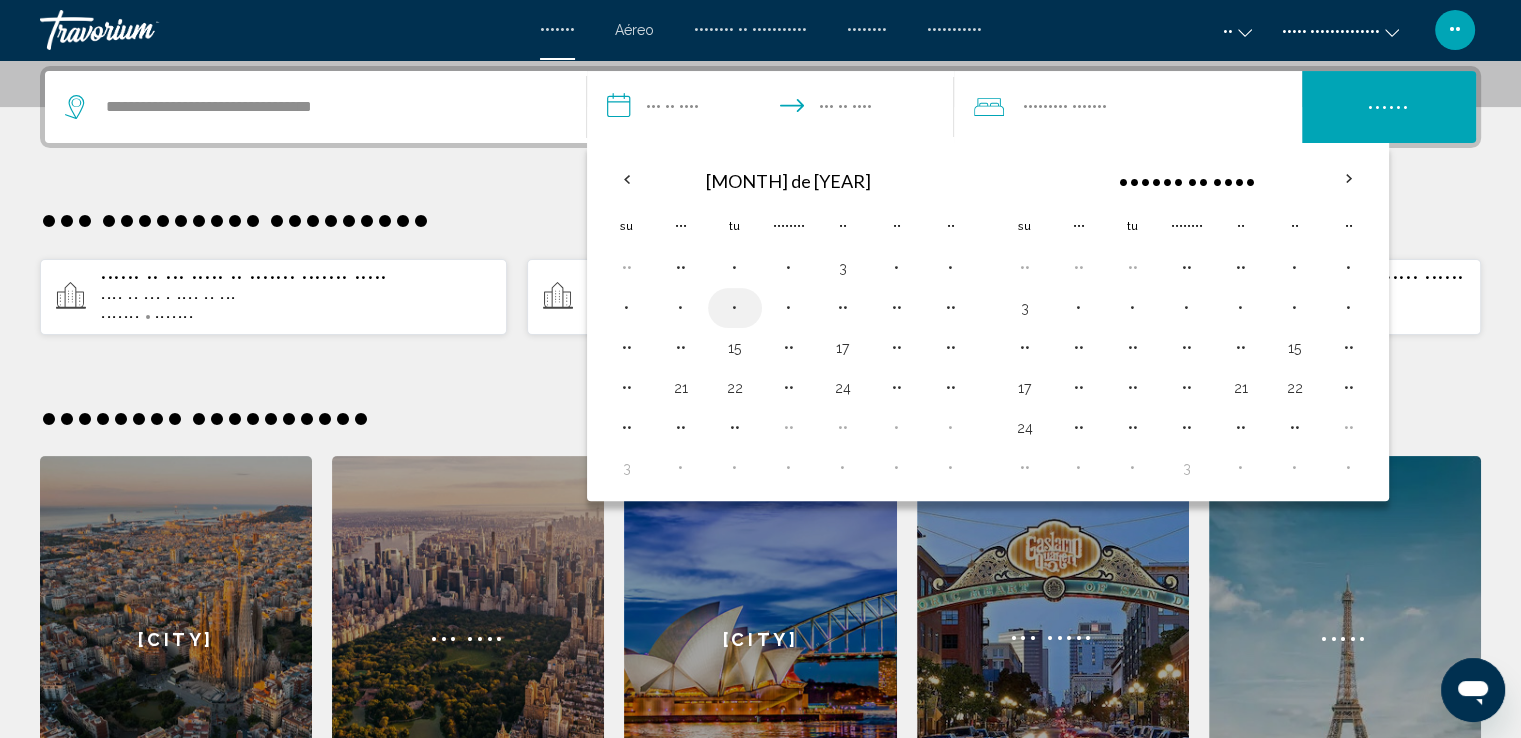 click on "•" at bounding box center [735, 308] 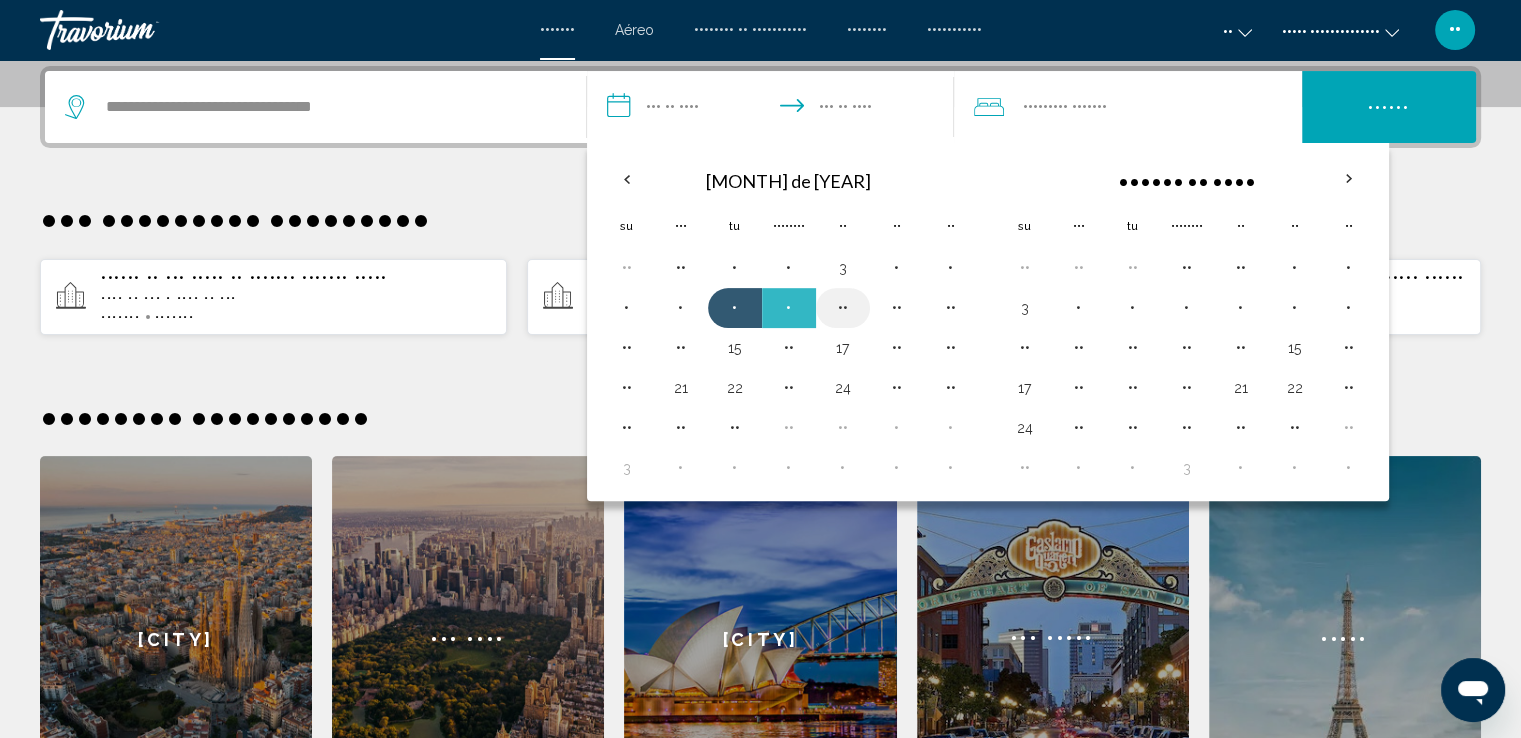click on "••" at bounding box center (843, 308) 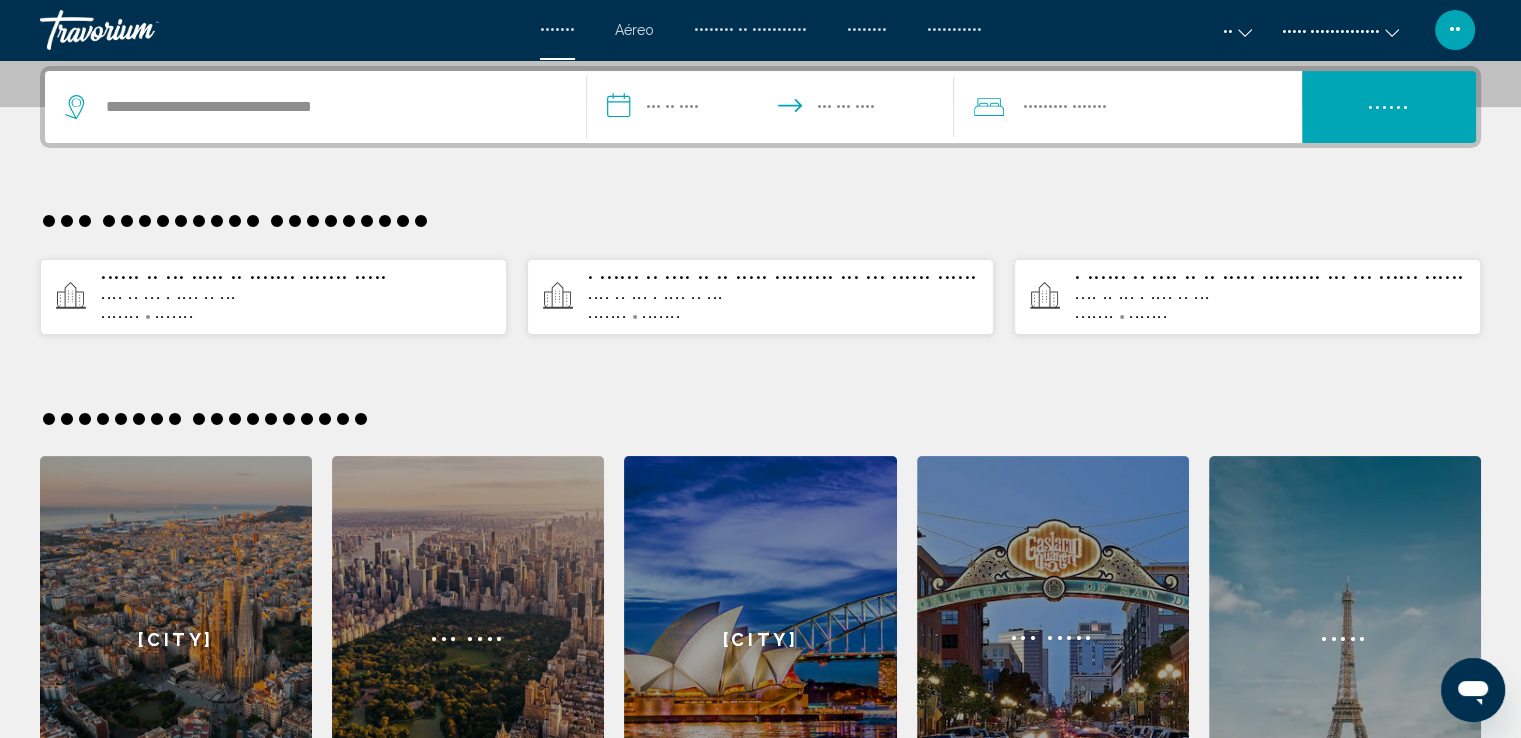 click on "••••••••••••••••••••••••••••••••••••••••••" at bounding box center (775, 110) 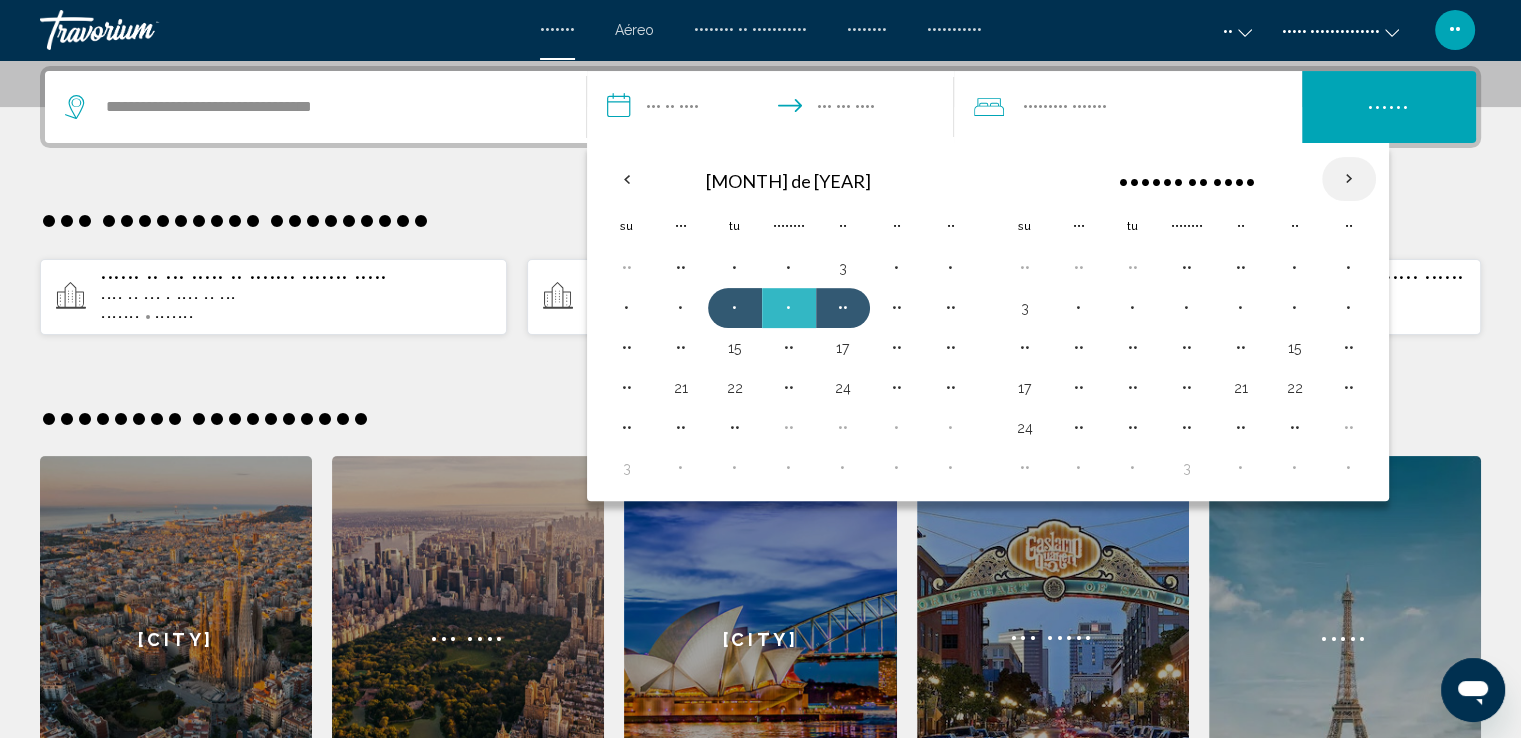 click at bounding box center (1349, 179) 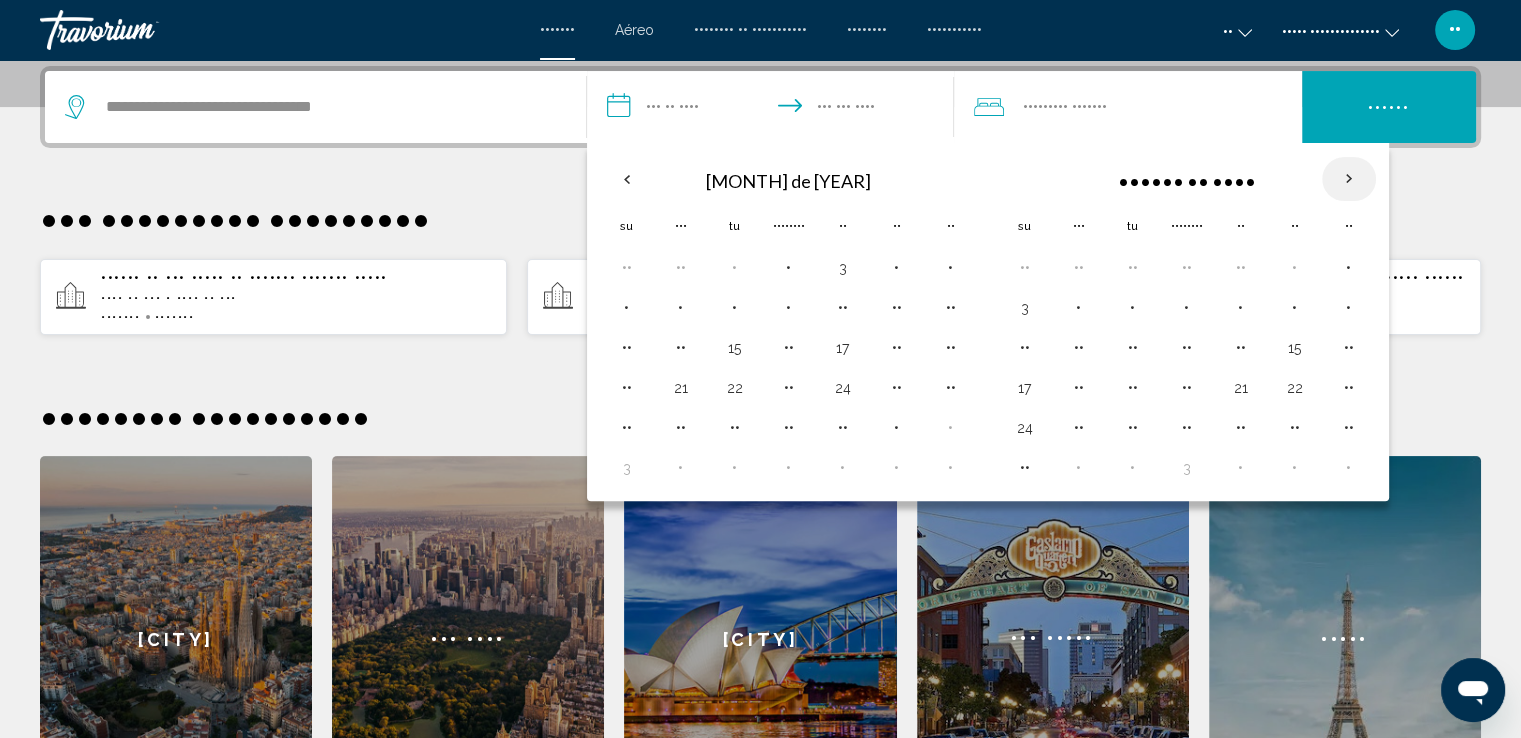 click at bounding box center (1349, 179) 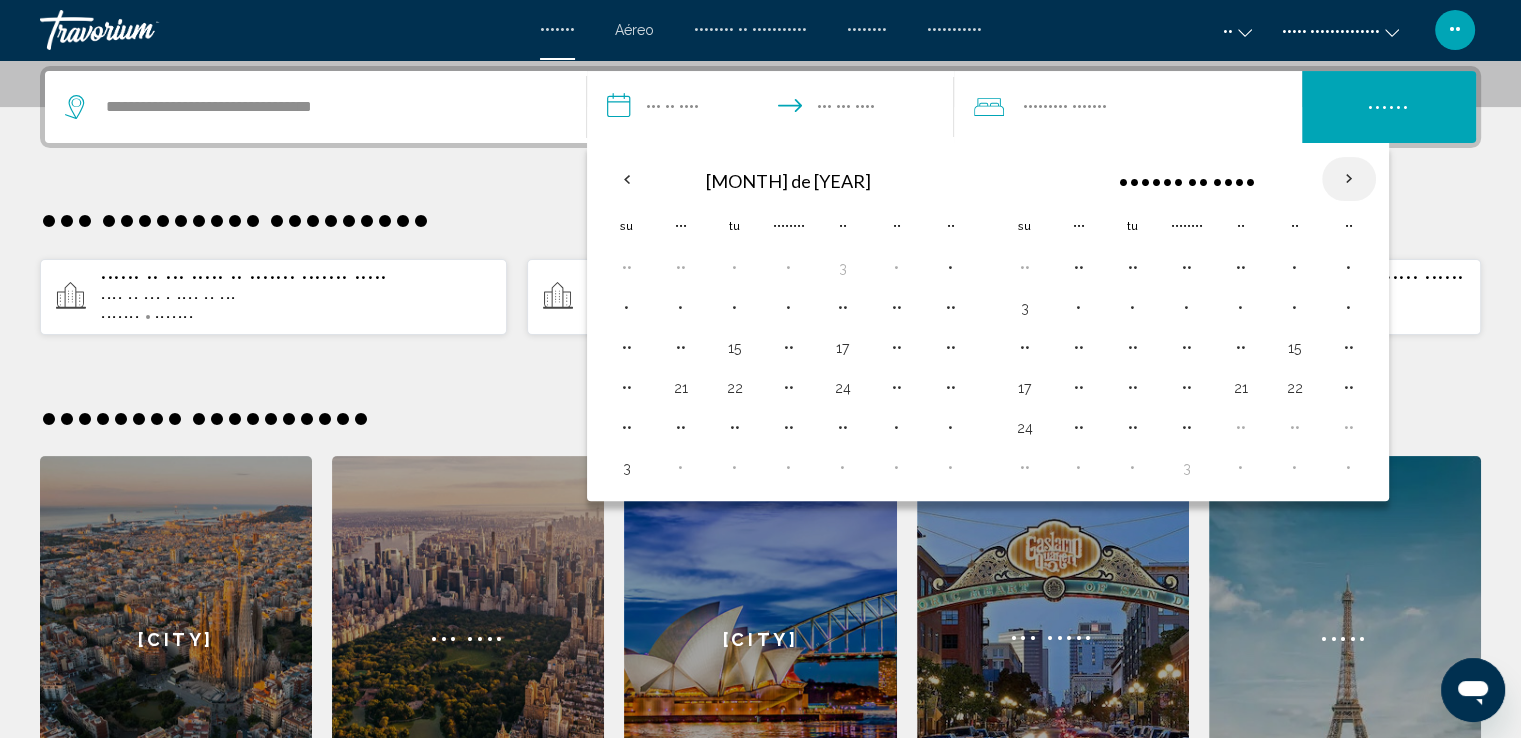 click at bounding box center (1349, 179) 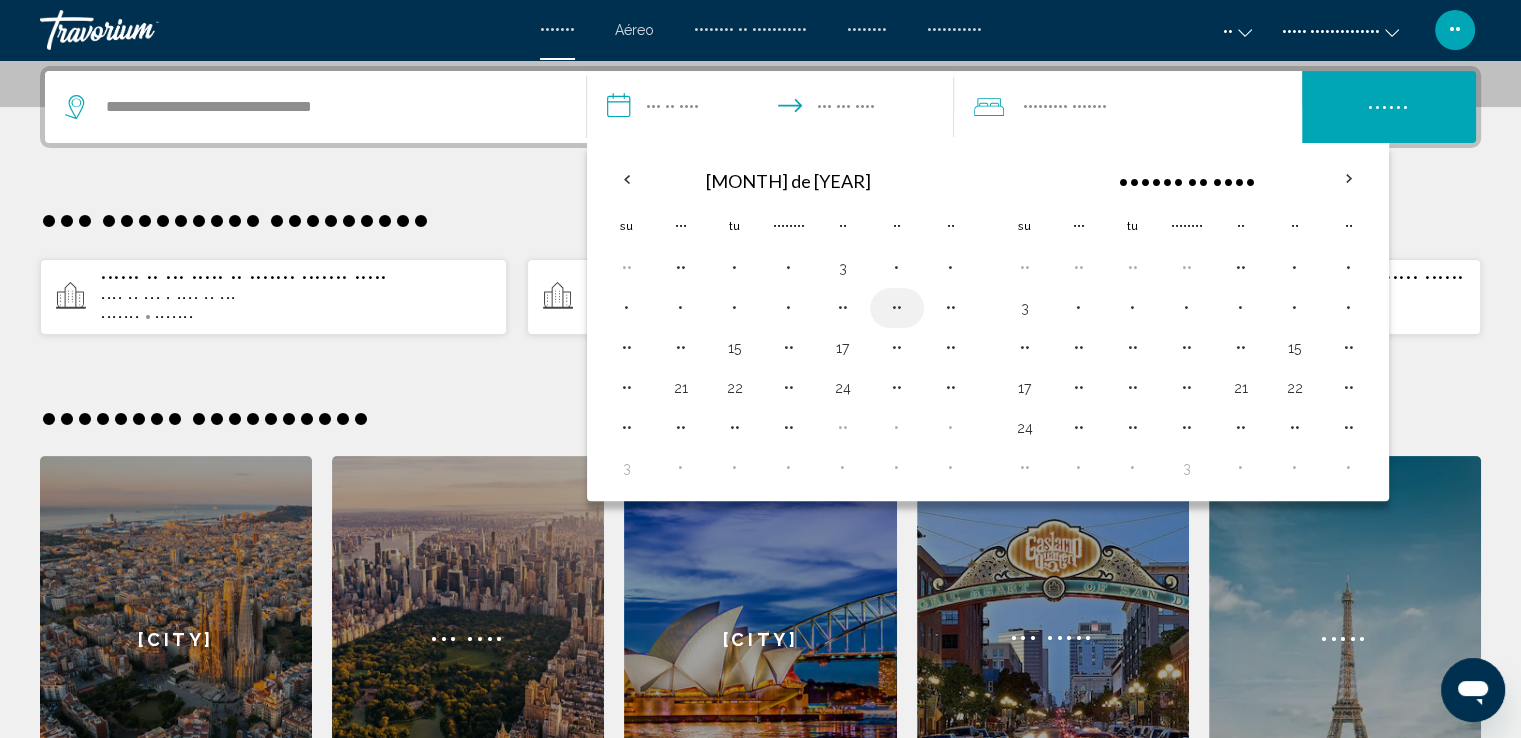 click on "••" at bounding box center [897, 308] 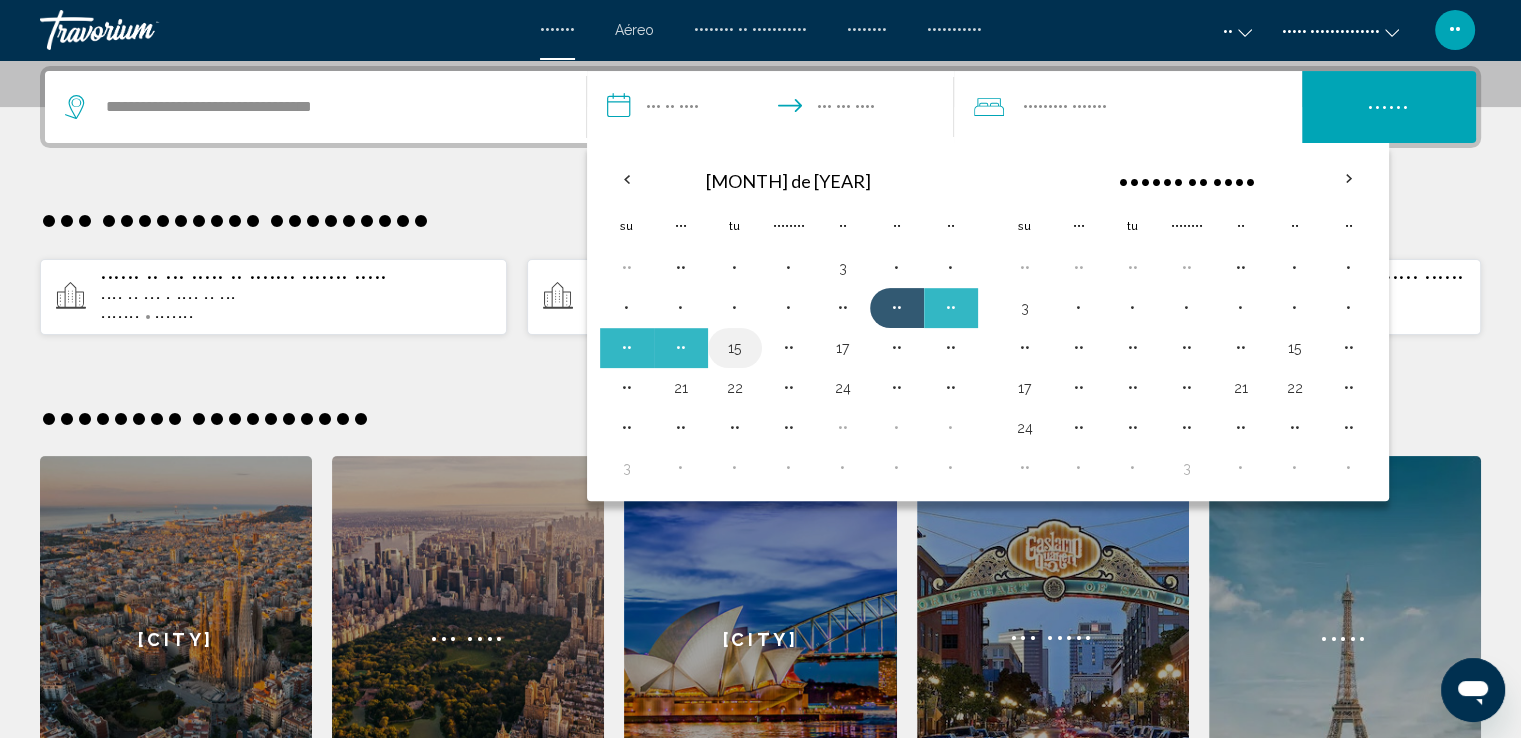 click on "15" at bounding box center [735, 348] 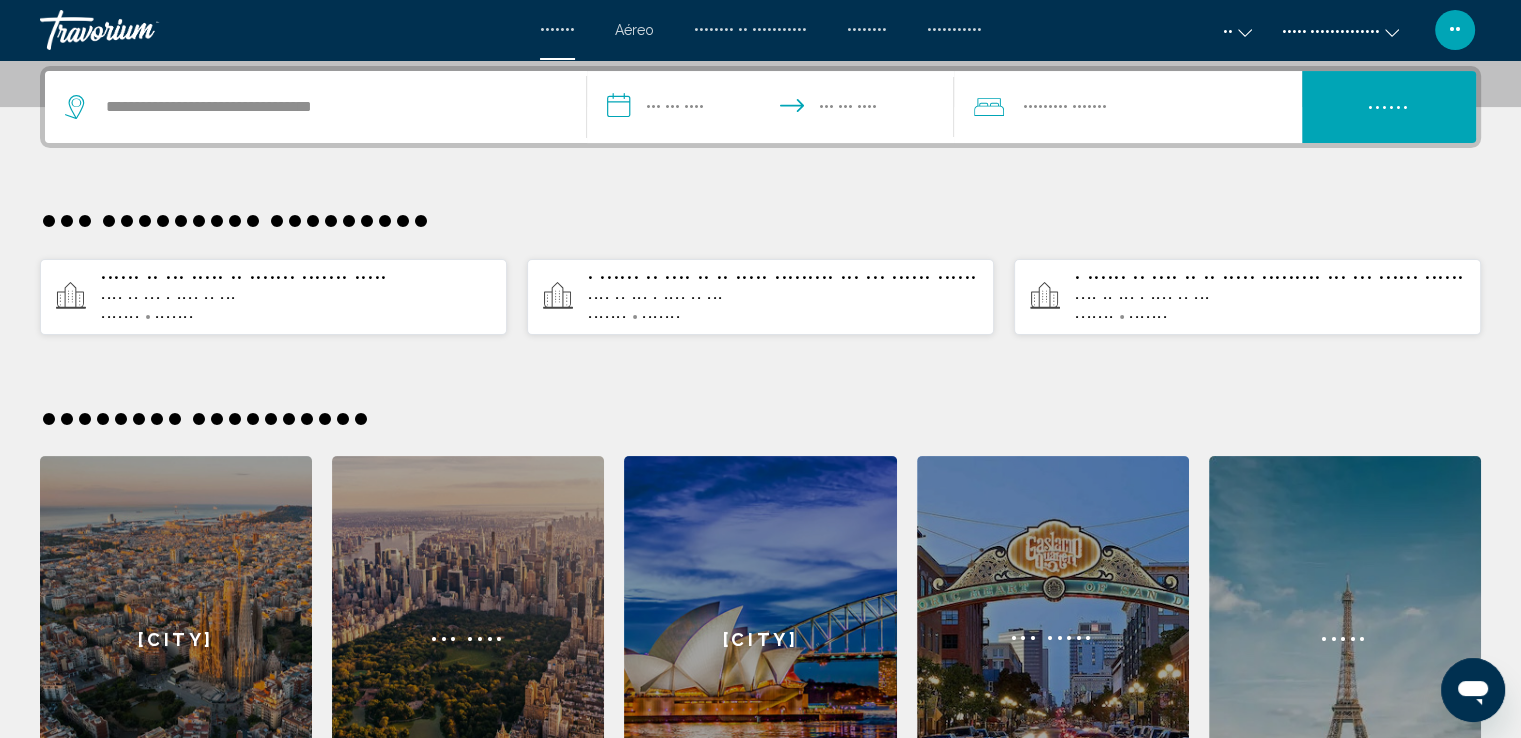 click on "•••••••••••••••••••••••••••••••••••••••••••" at bounding box center (775, 110) 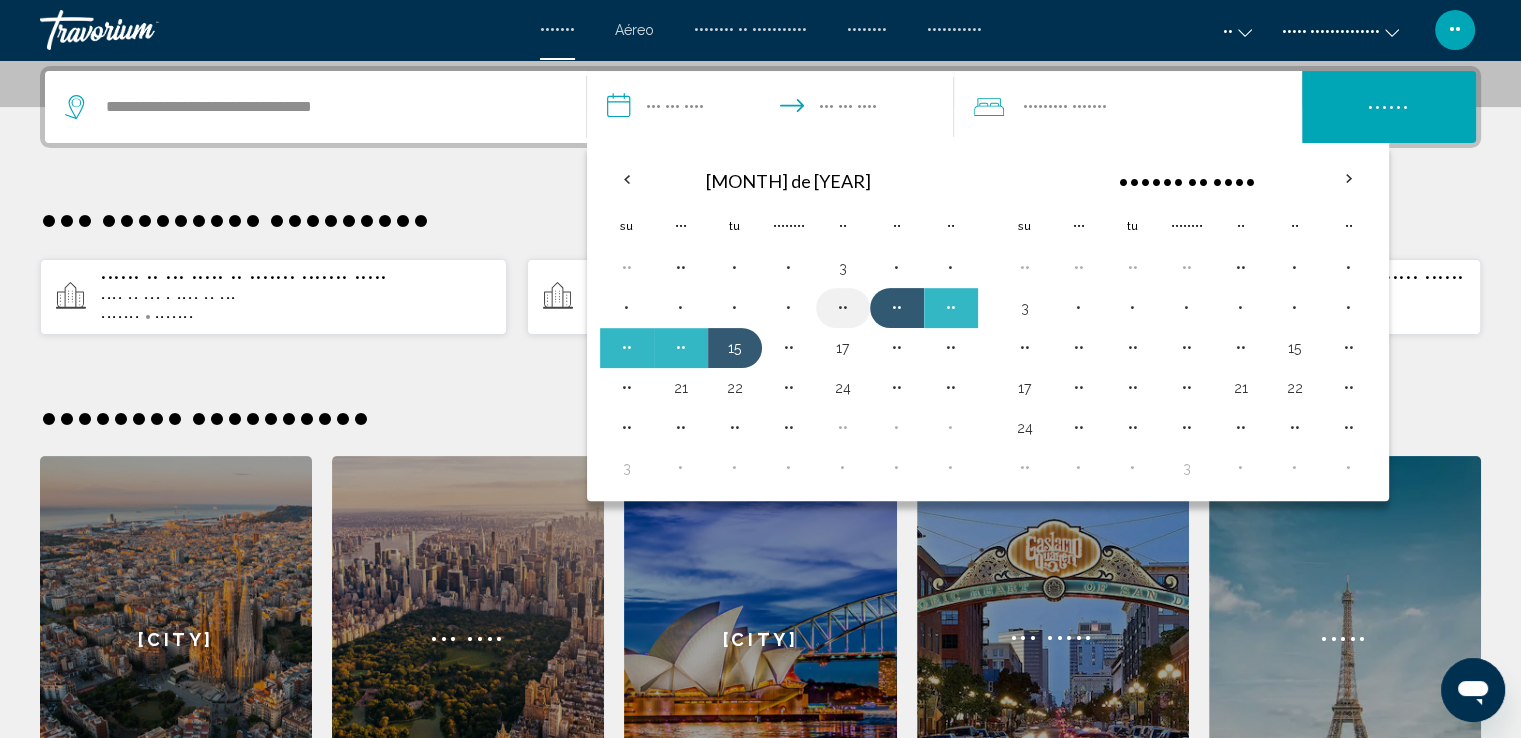 click on "••" at bounding box center [843, 308] 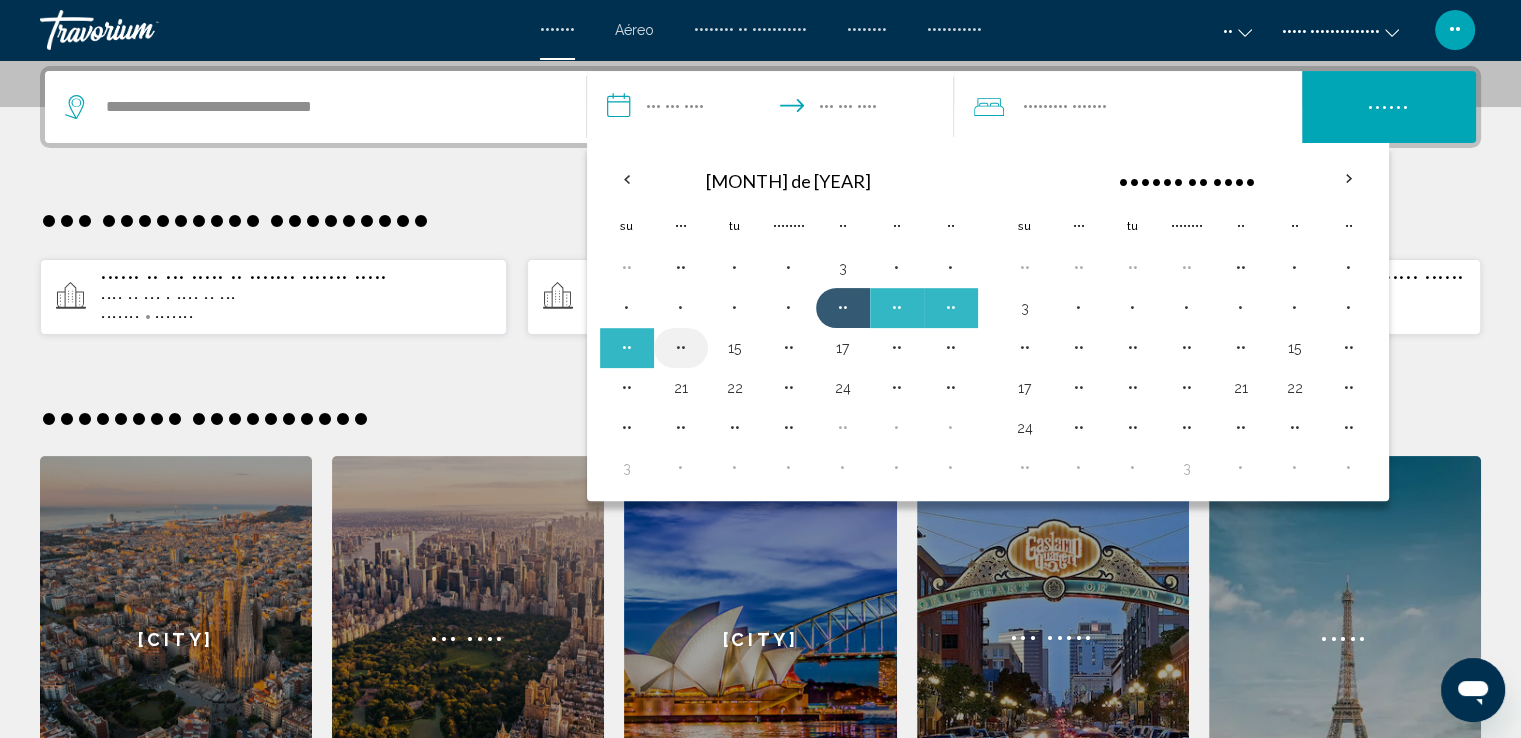click on "••" at bounding box center (681, 348) 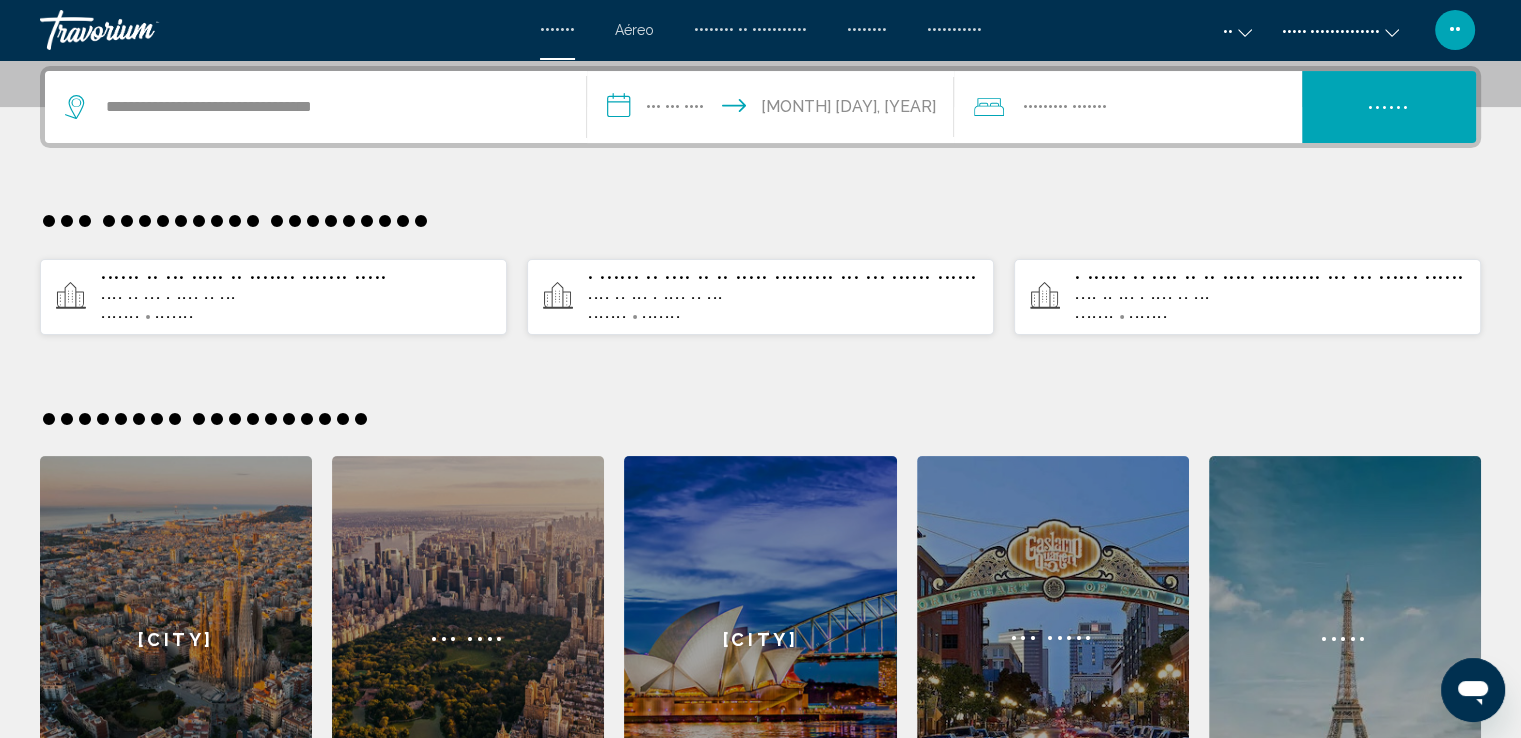click on "• •" at bounding box center (1024, 106) 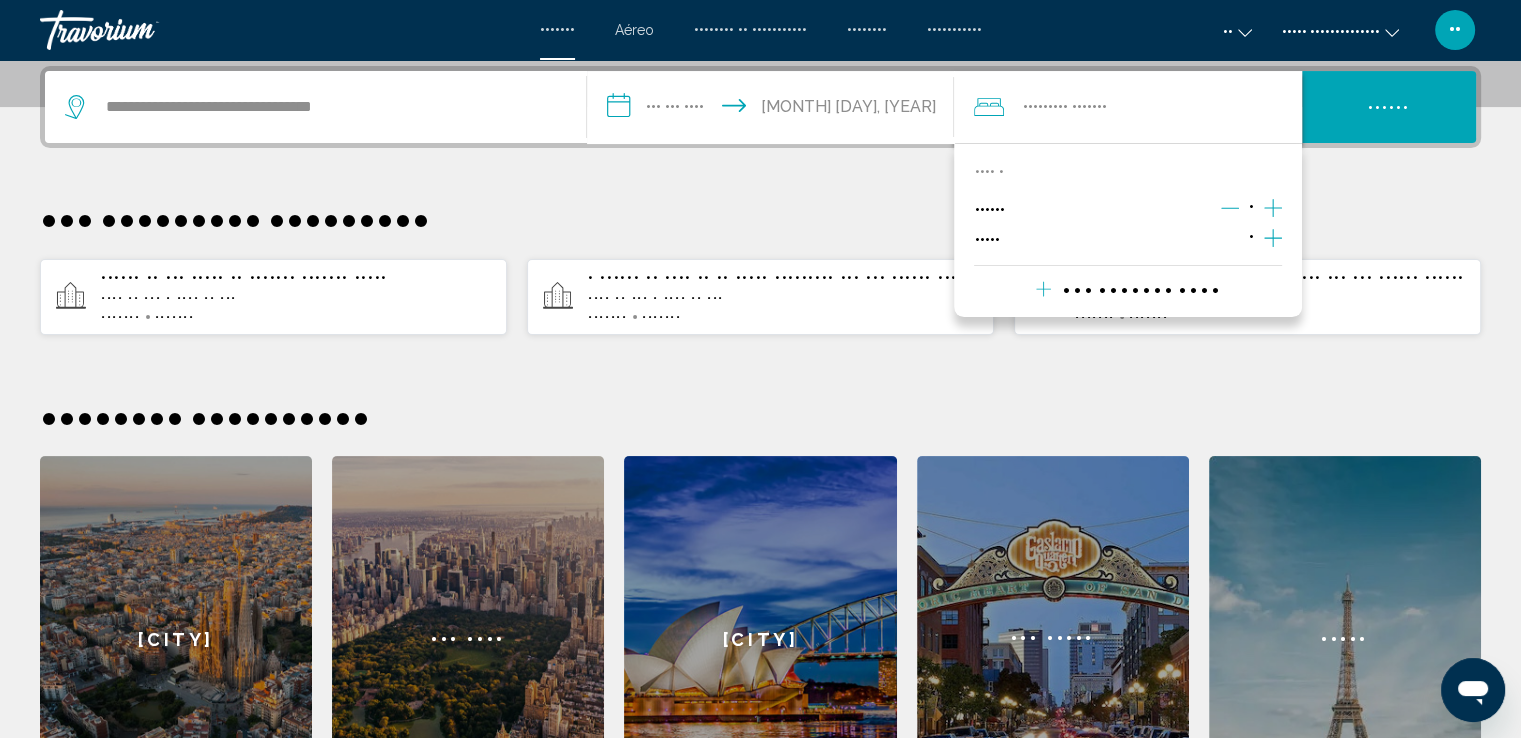 click at bounding box center [1230, 208] 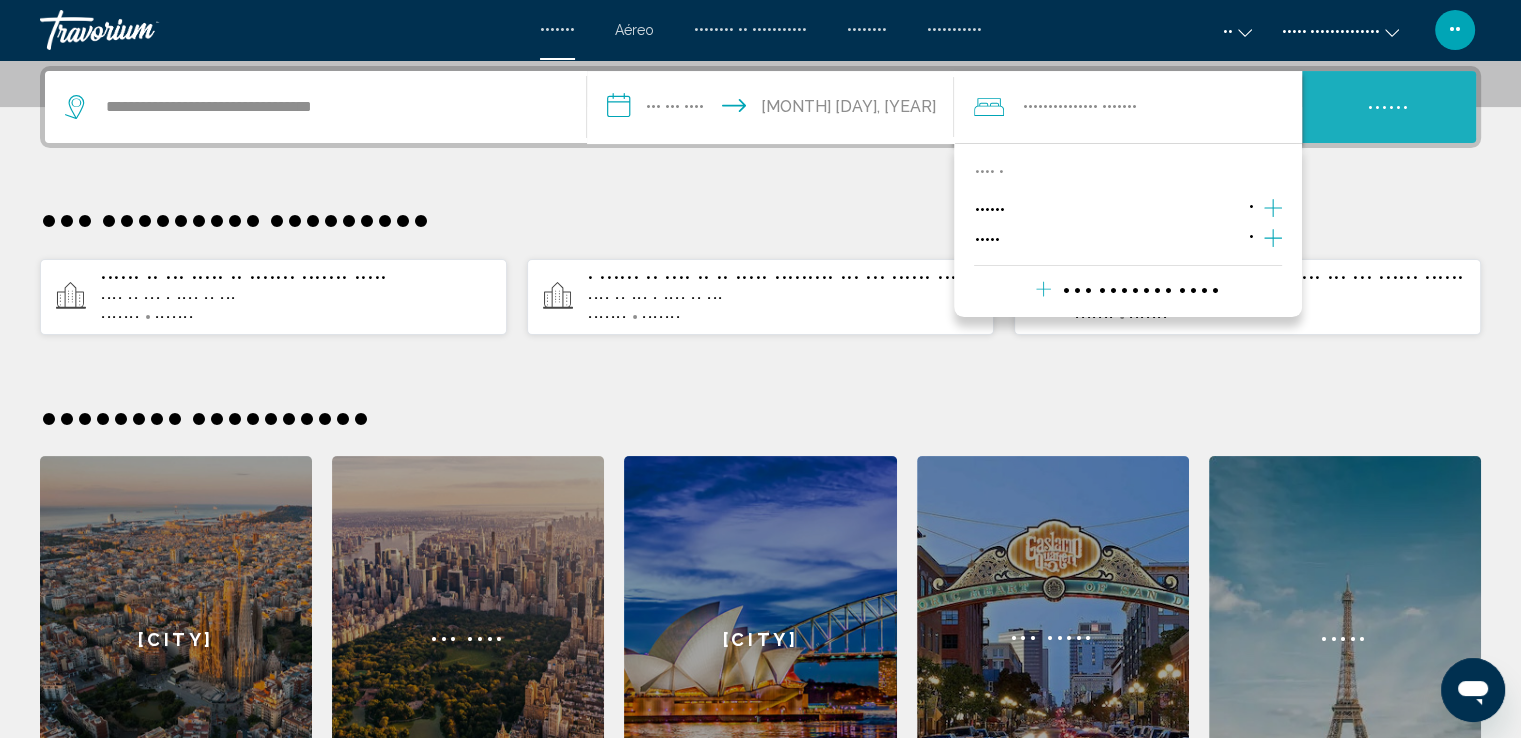 click on "••••••" at bounding box center [1389, 108] 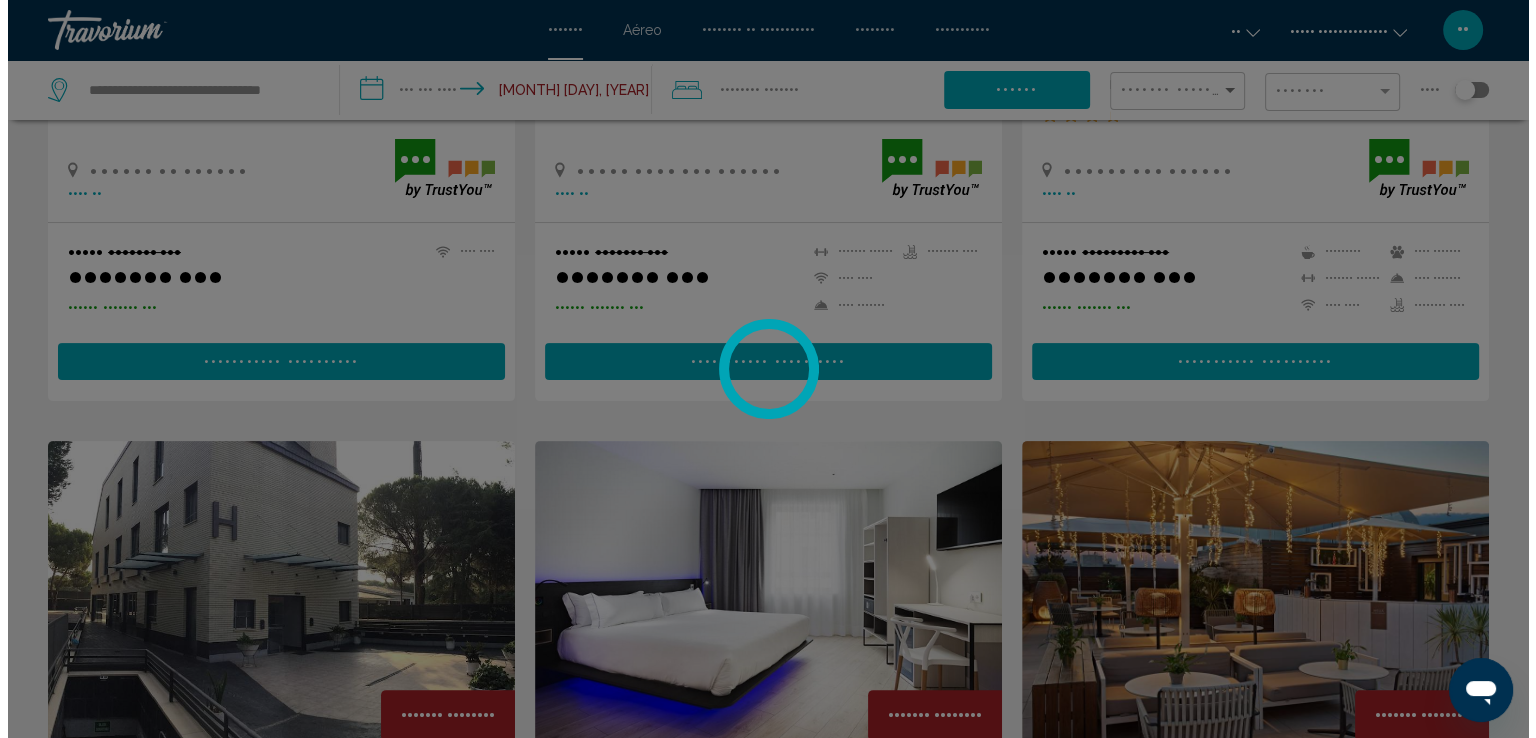 scroll, scrollTop: 0, scrollLeft: 0, axis: both 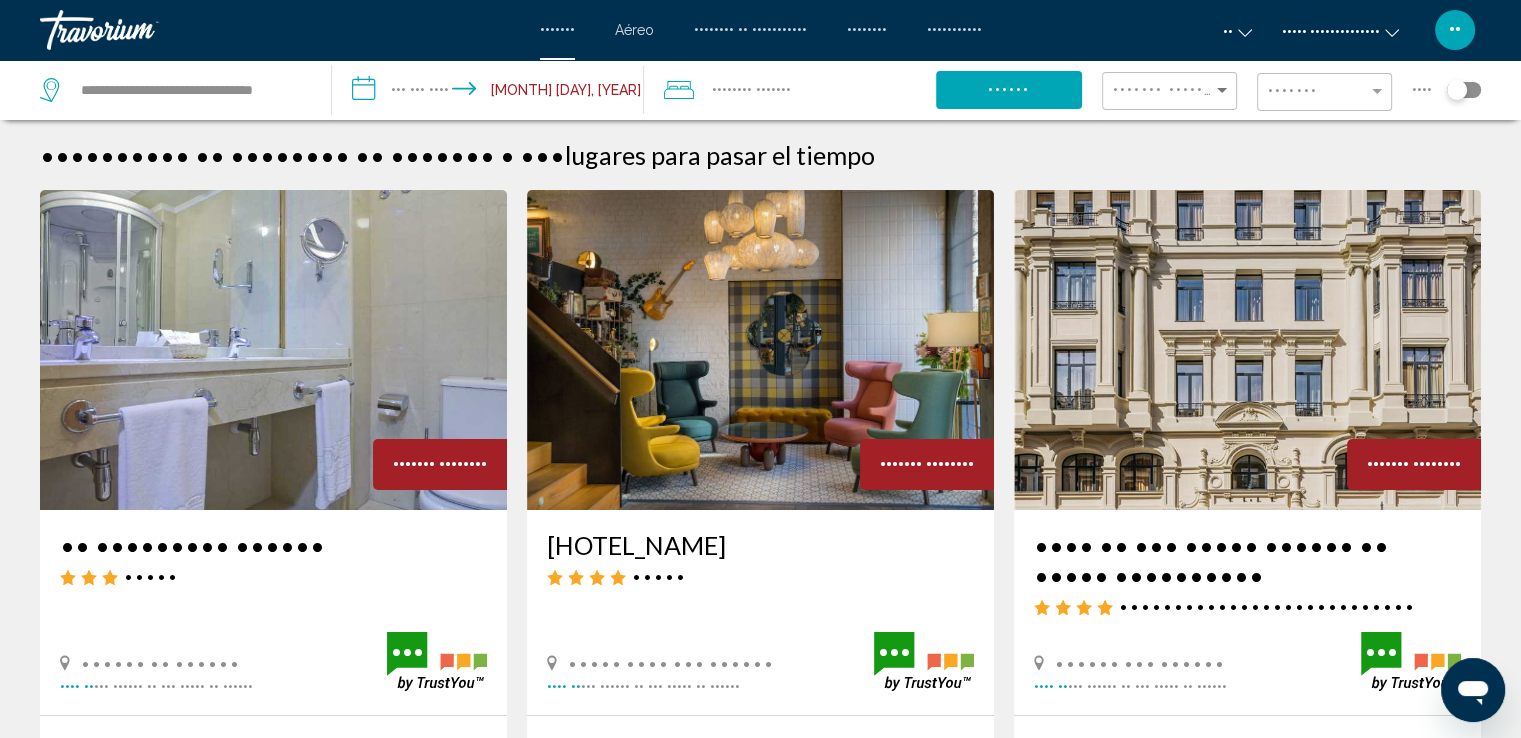 click on "••••• ••••••••••••••
••• ••• ••• •••••• ••• •••••••• •••••••••••• ••••• ••••••••• ••• ••• ••• ••• •••••• •••••••••••• ••••• ••••••••••• ••••• ••• ••••••• •••••••" at bounding box center (1340, 31) 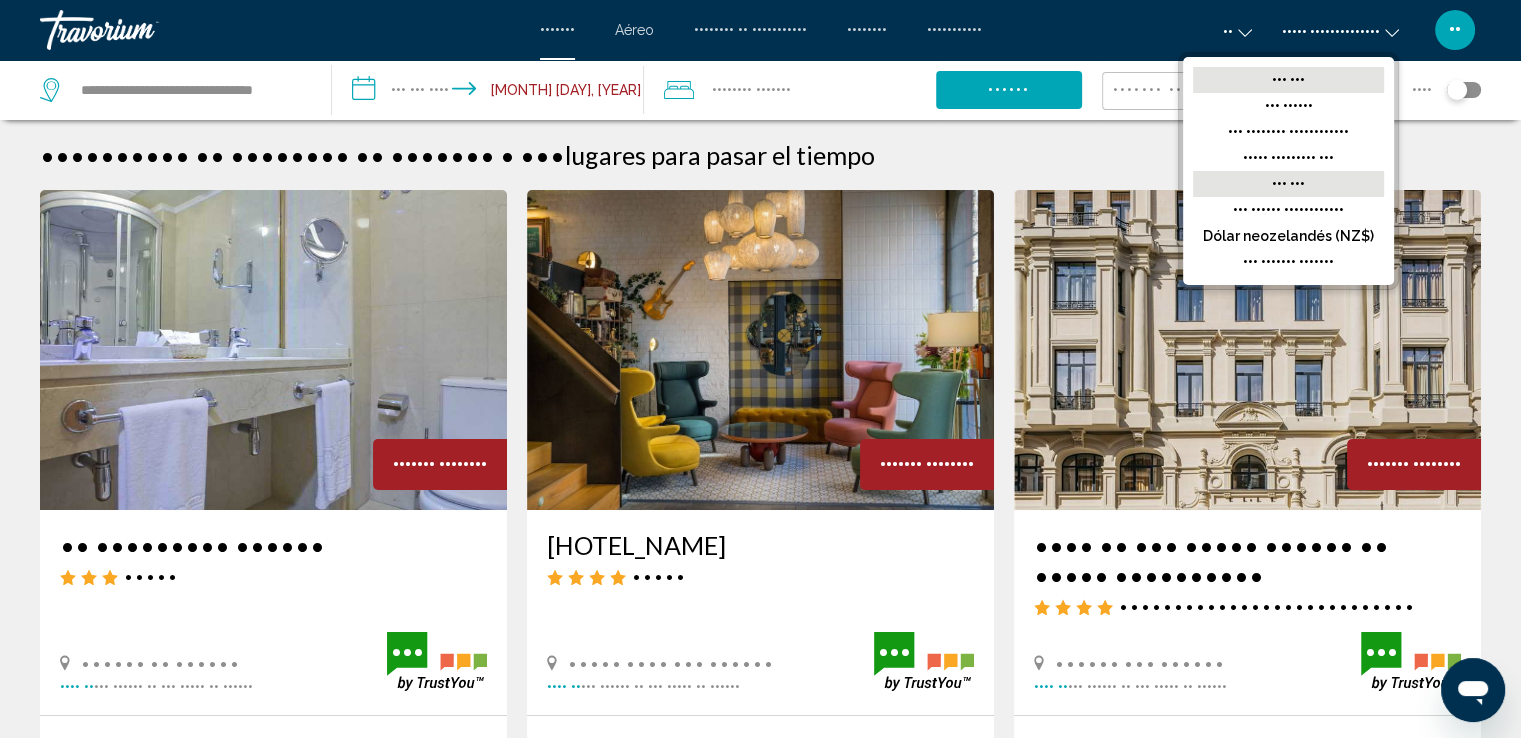 click on "••• •••" at bounding box center [1288, 80] 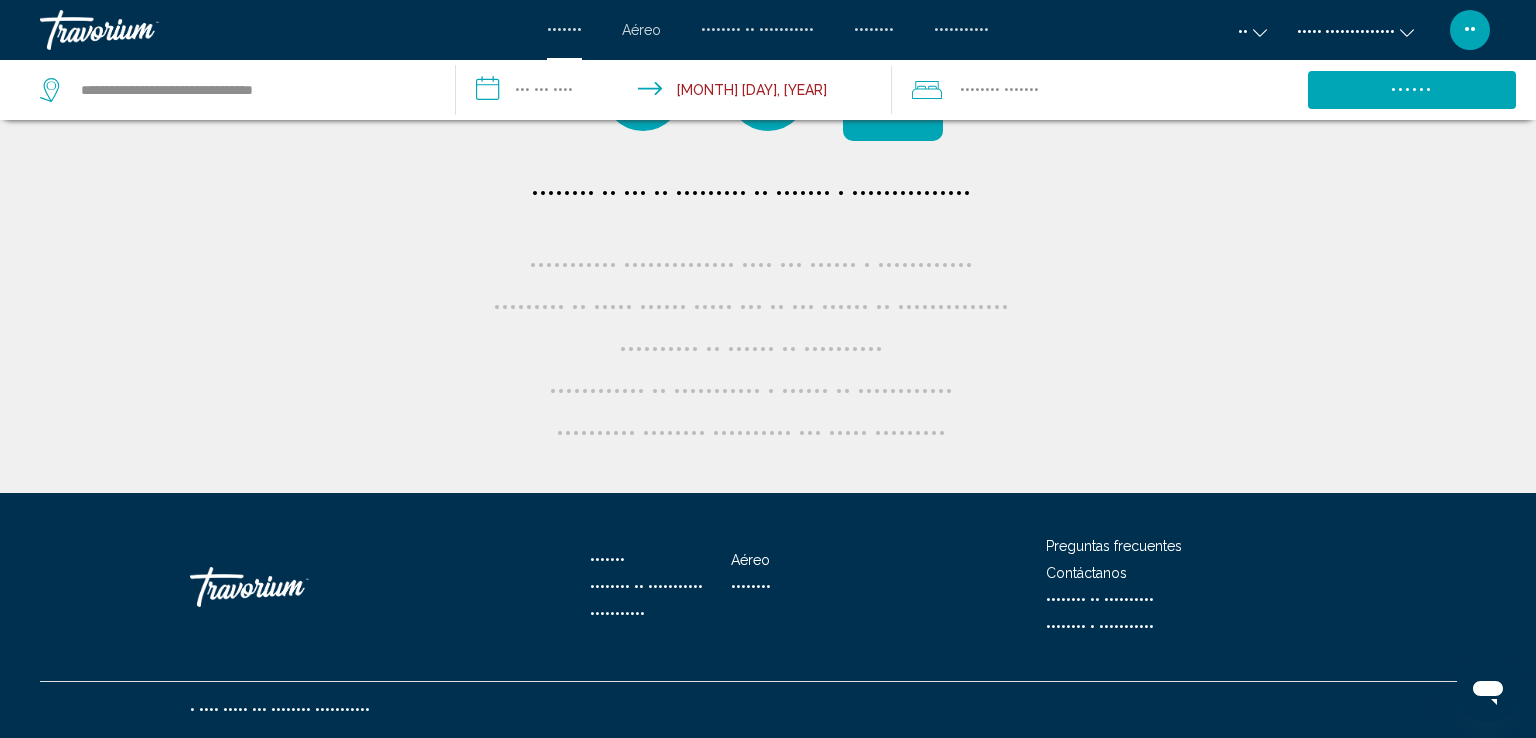 click on "• •  •••••• ••••••••••••" at bounding box center (1017, 90) 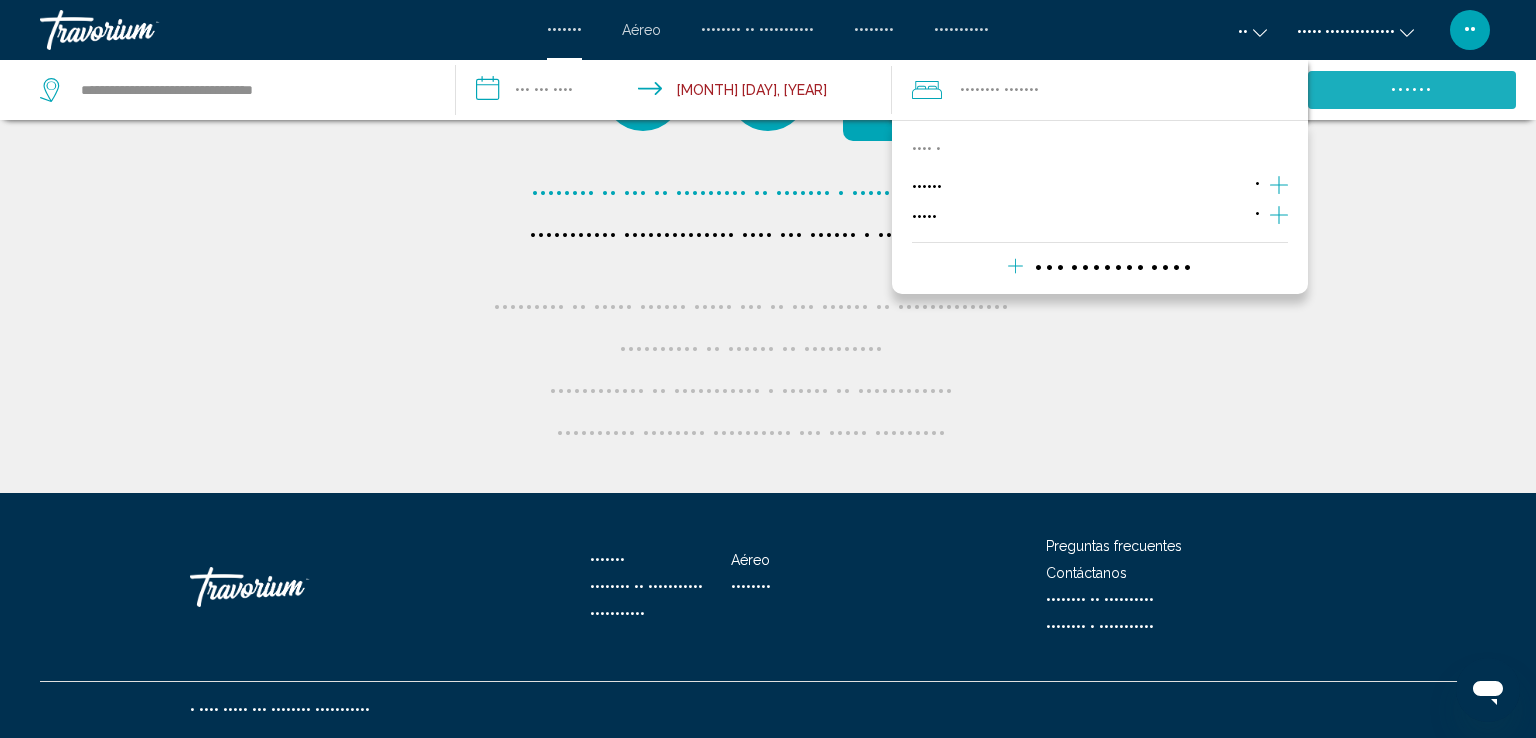 click on "••••••" at bounding box center [1412, 91] 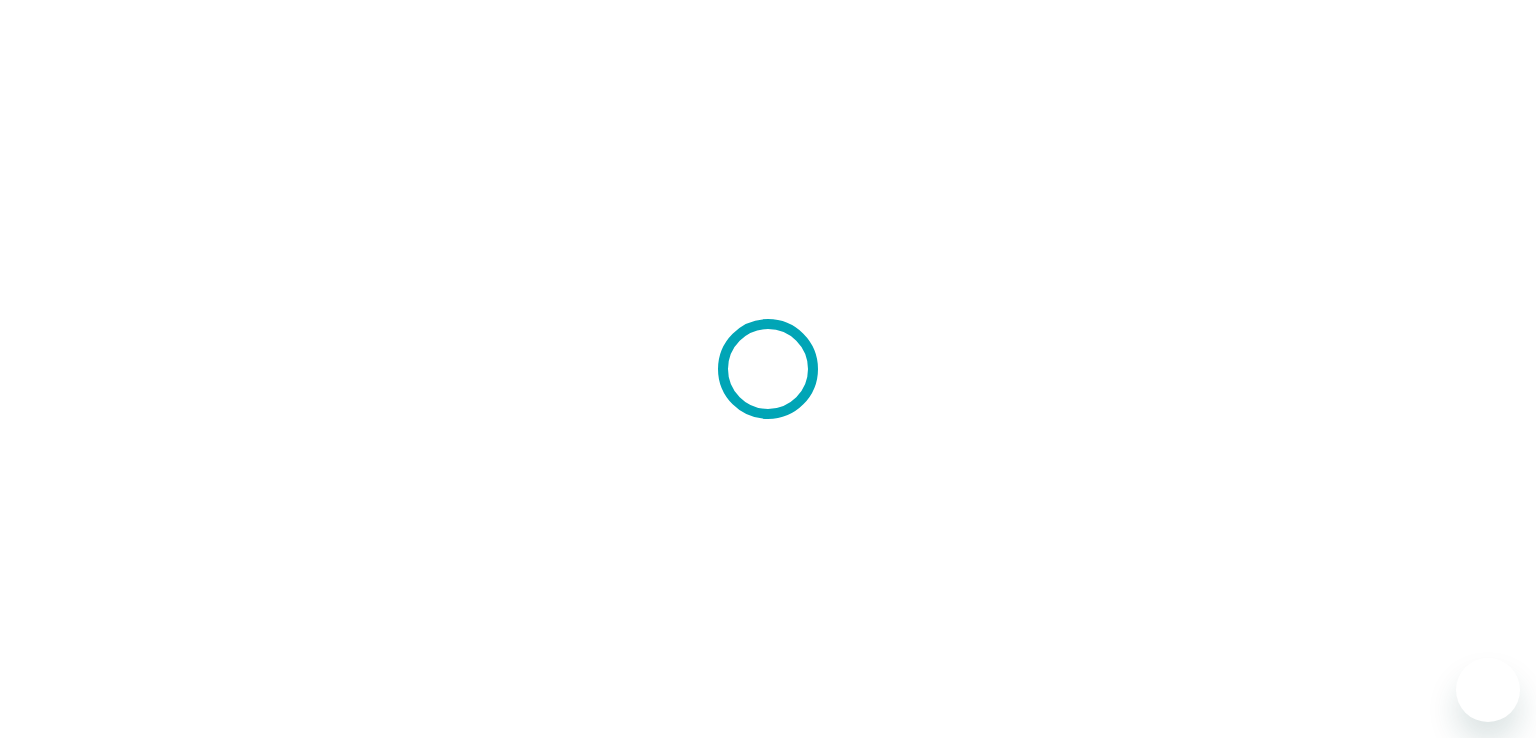 scroll, scrollTop: 0, scrollLeft: 0, axis: both 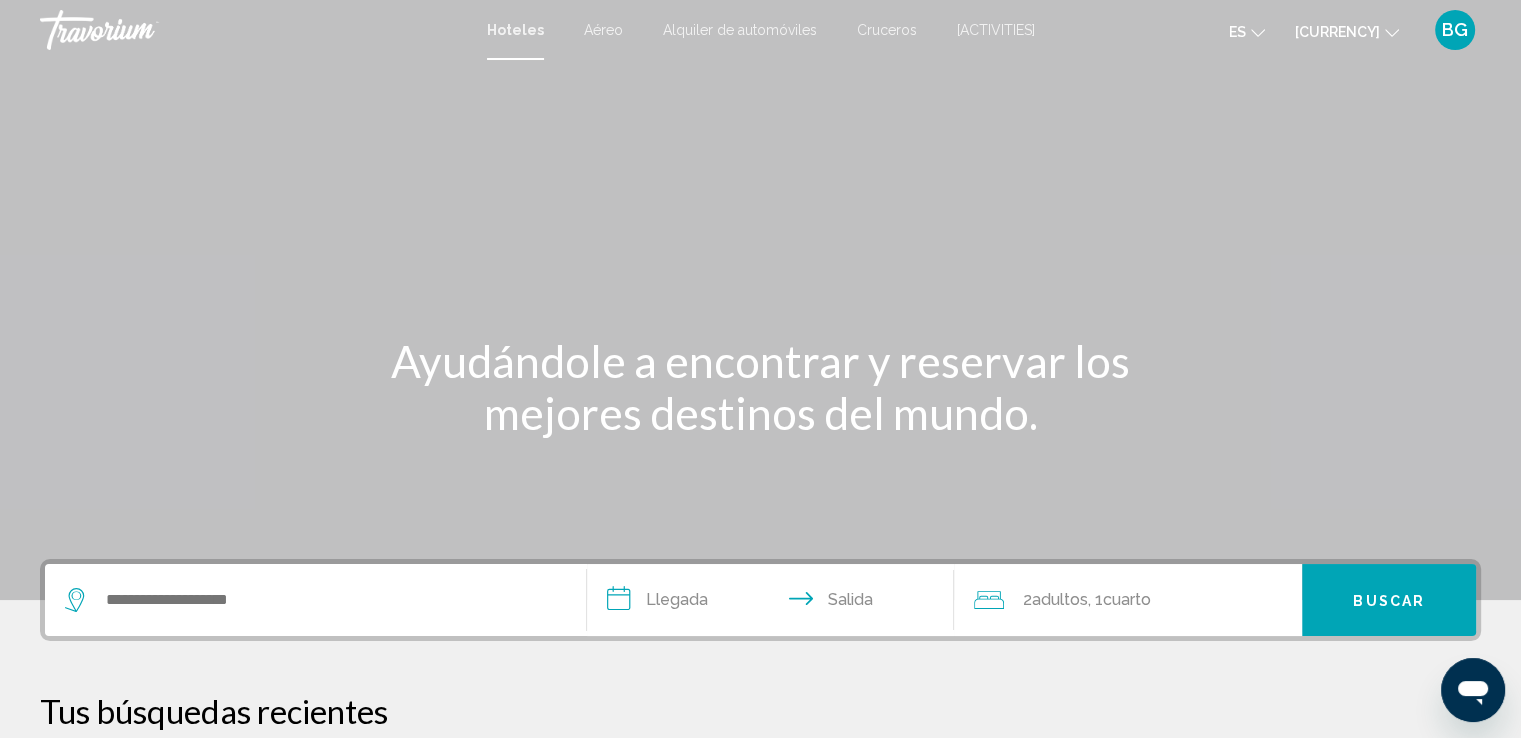 click at bounding box center [1392, 33] 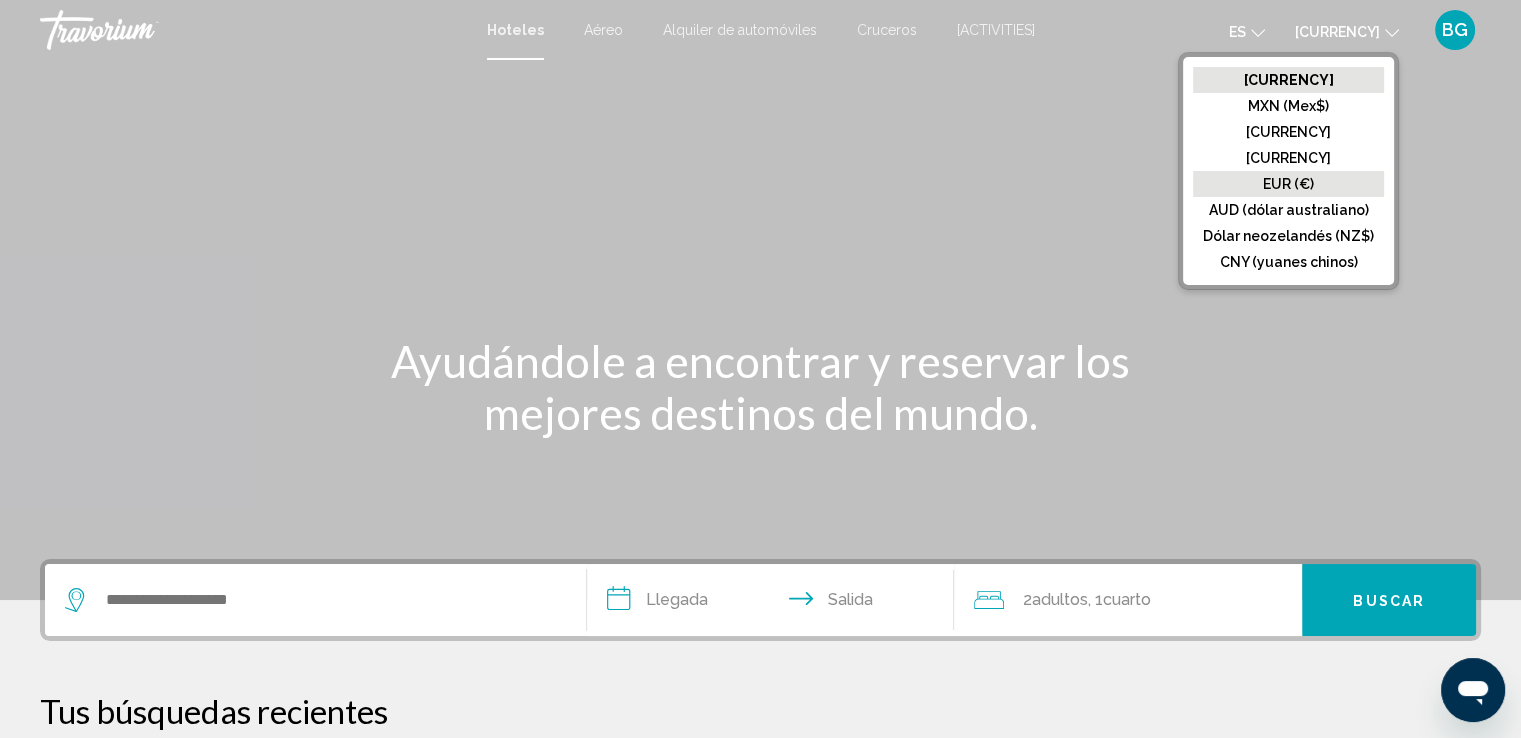 click on "EUR (€)" at bounding box center (1289, 80) 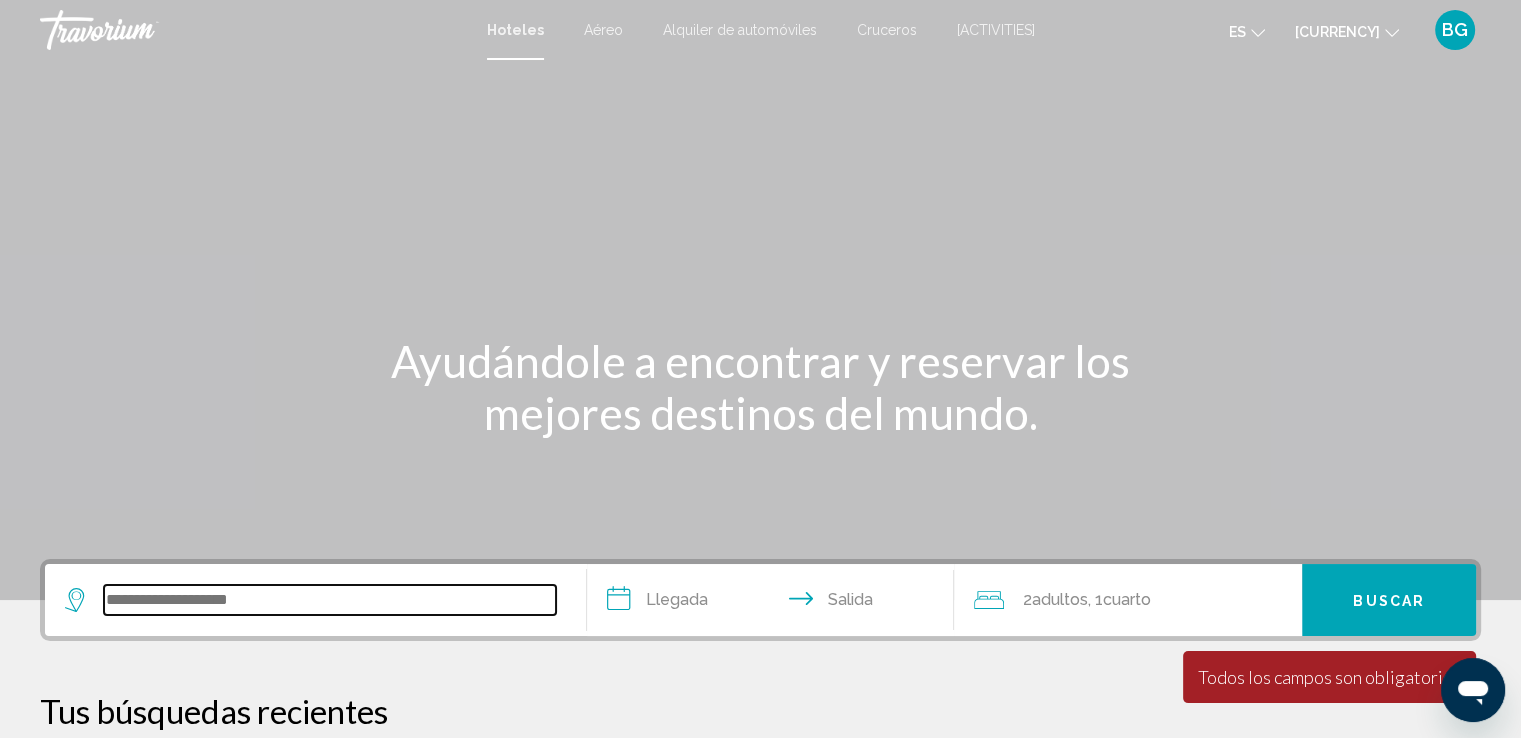 click at bounding box center [330, 600] 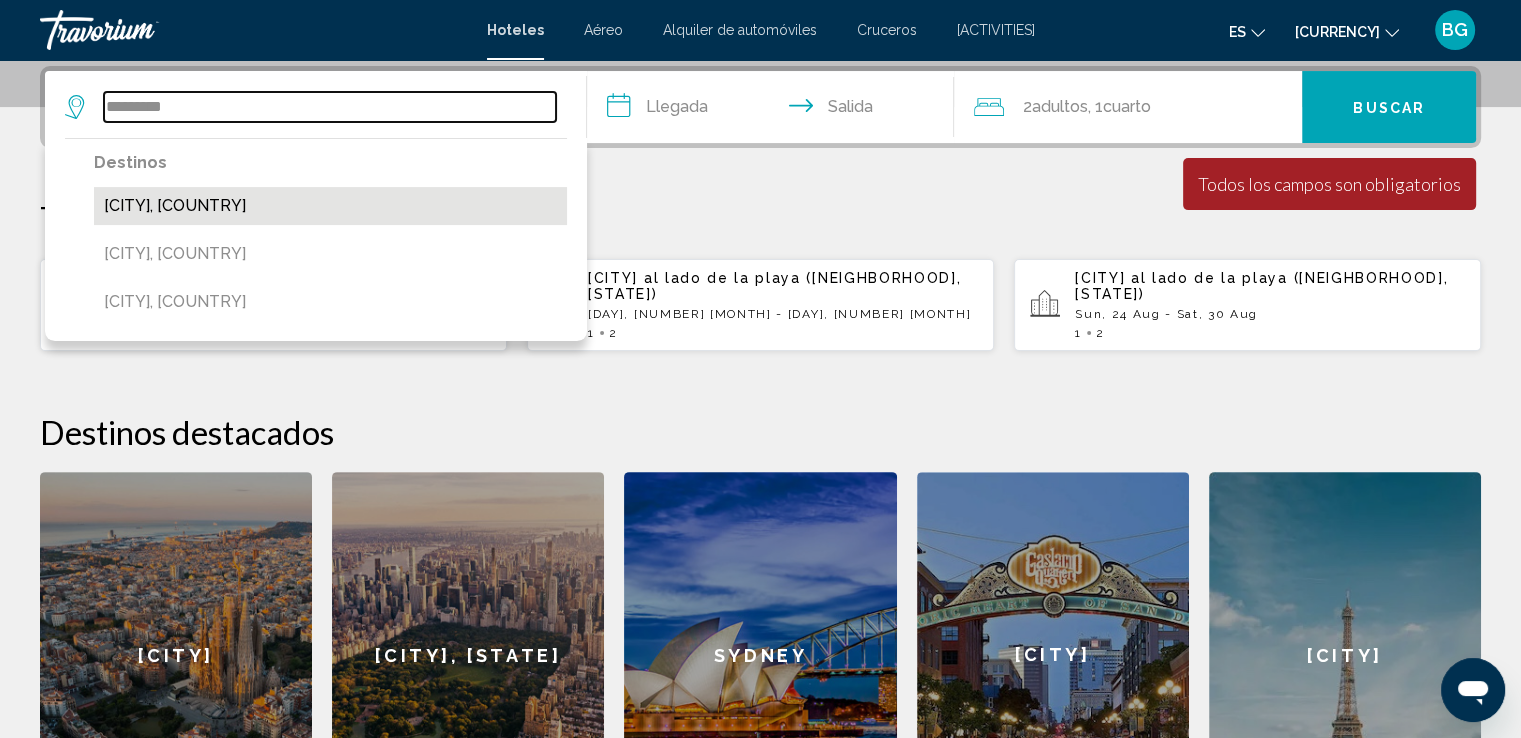 type on "*********" 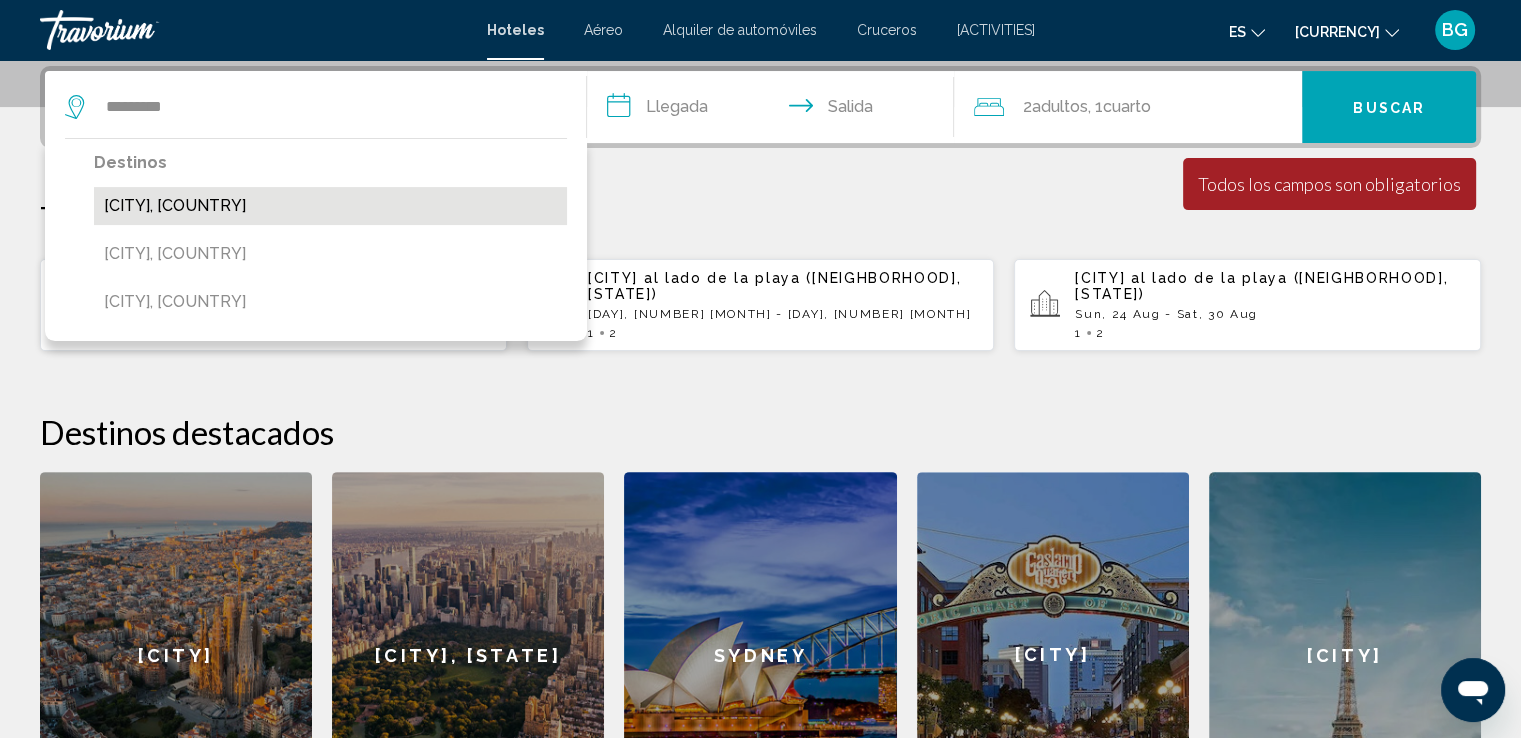 click on "[CITY], [COUNTRY]" at bounding box center [330, 206] 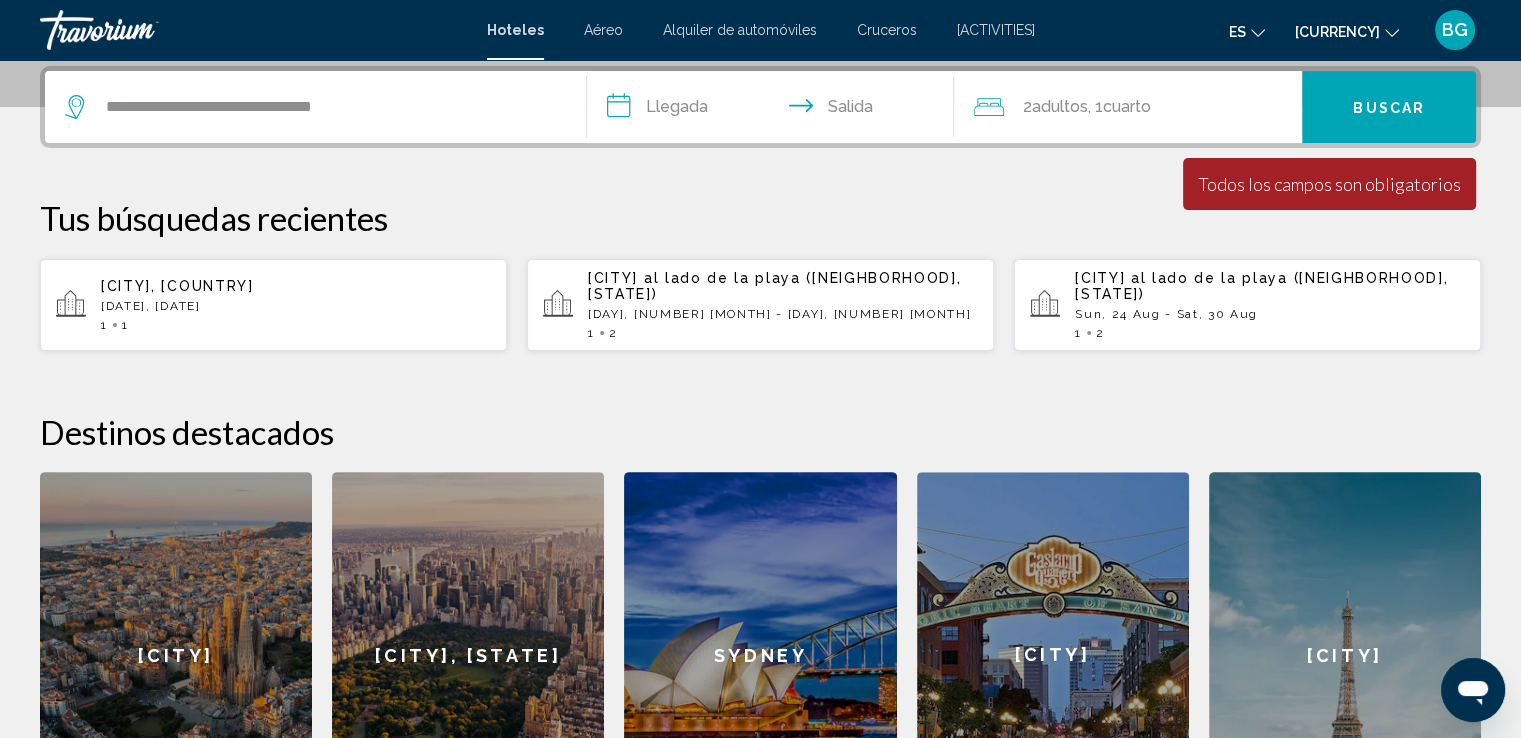 click on "**********" at bounding box center (775, 110) 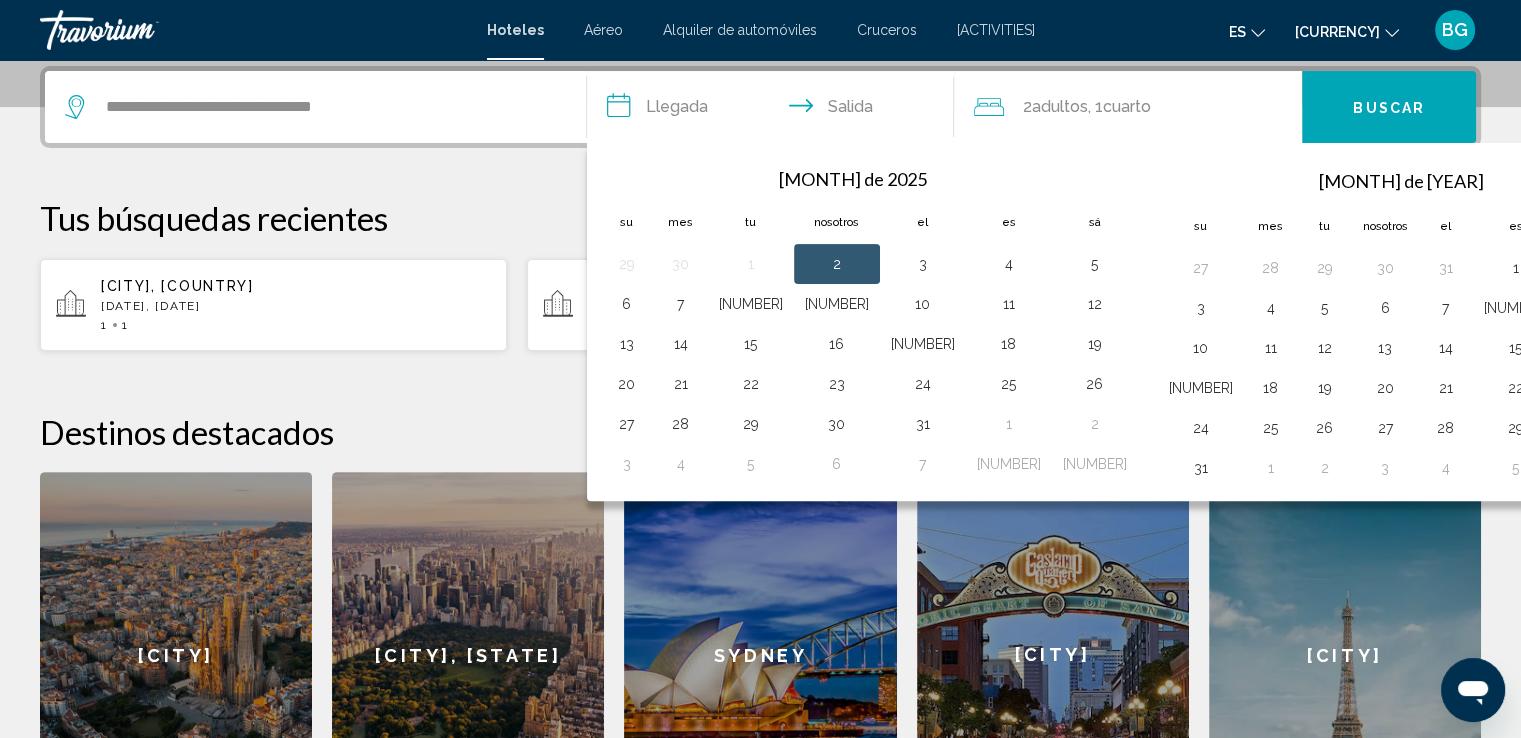 click at bounding box center [1586, 179] 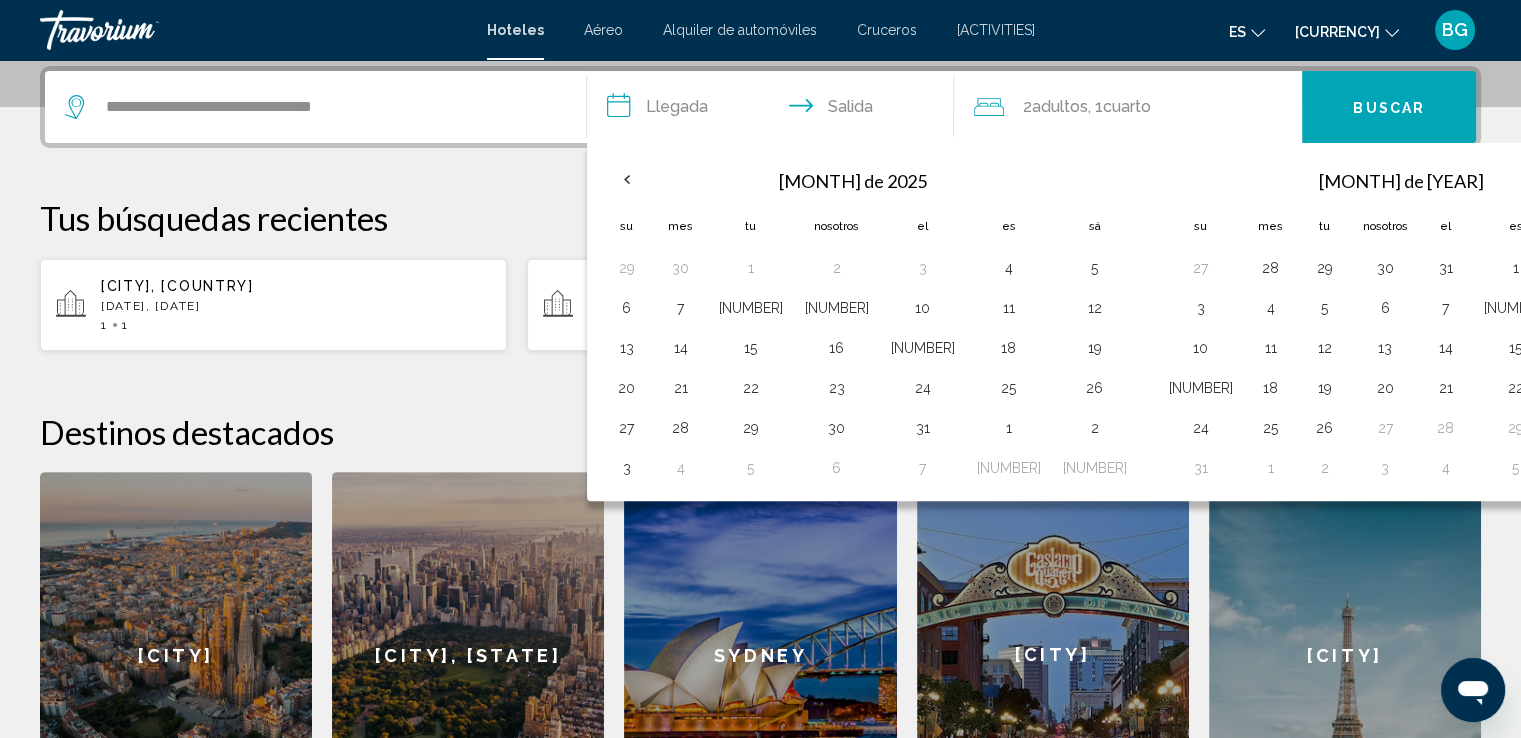 click at bounding box center [1586, 179] 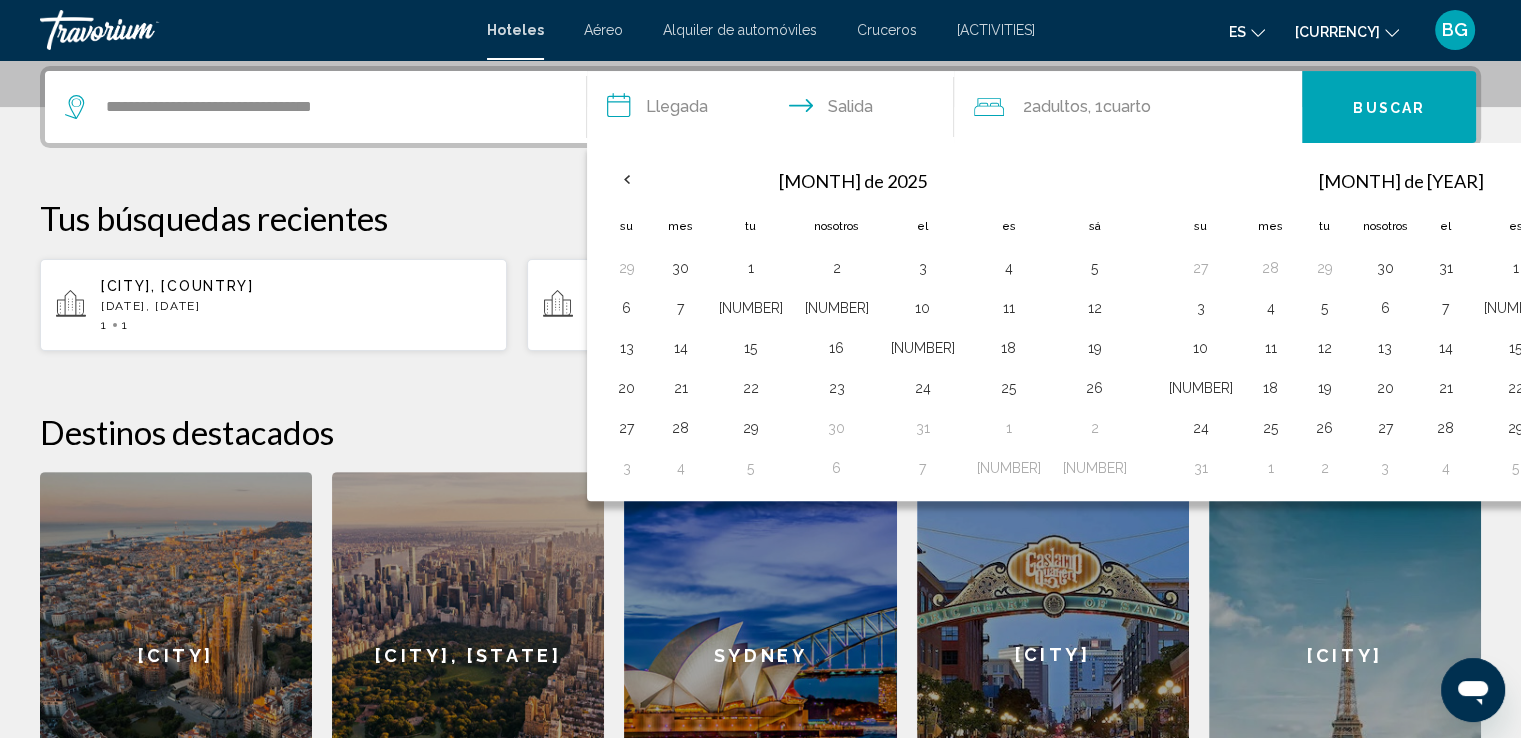 click at bounding box center (1586, 179) 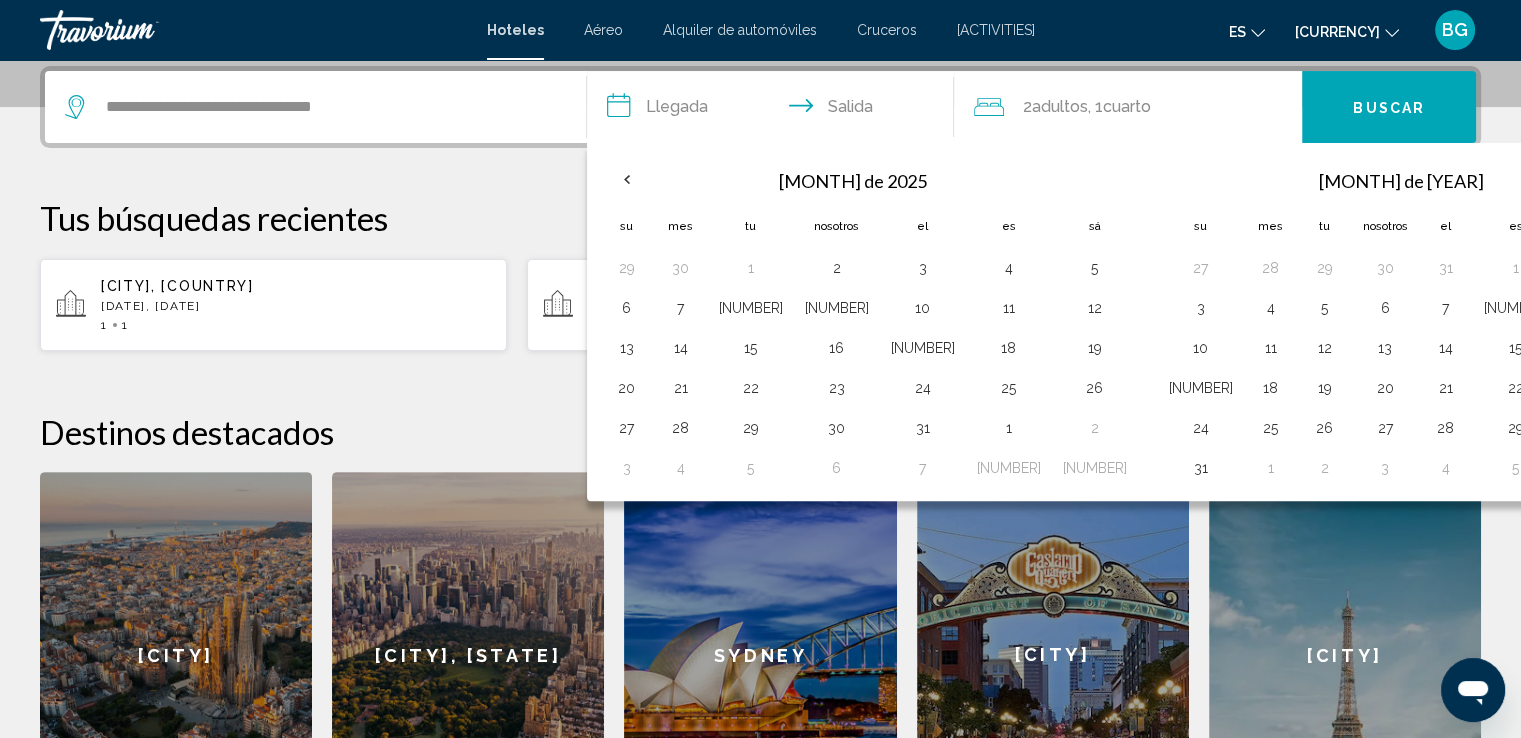 click at bounding box center (1586, 179) 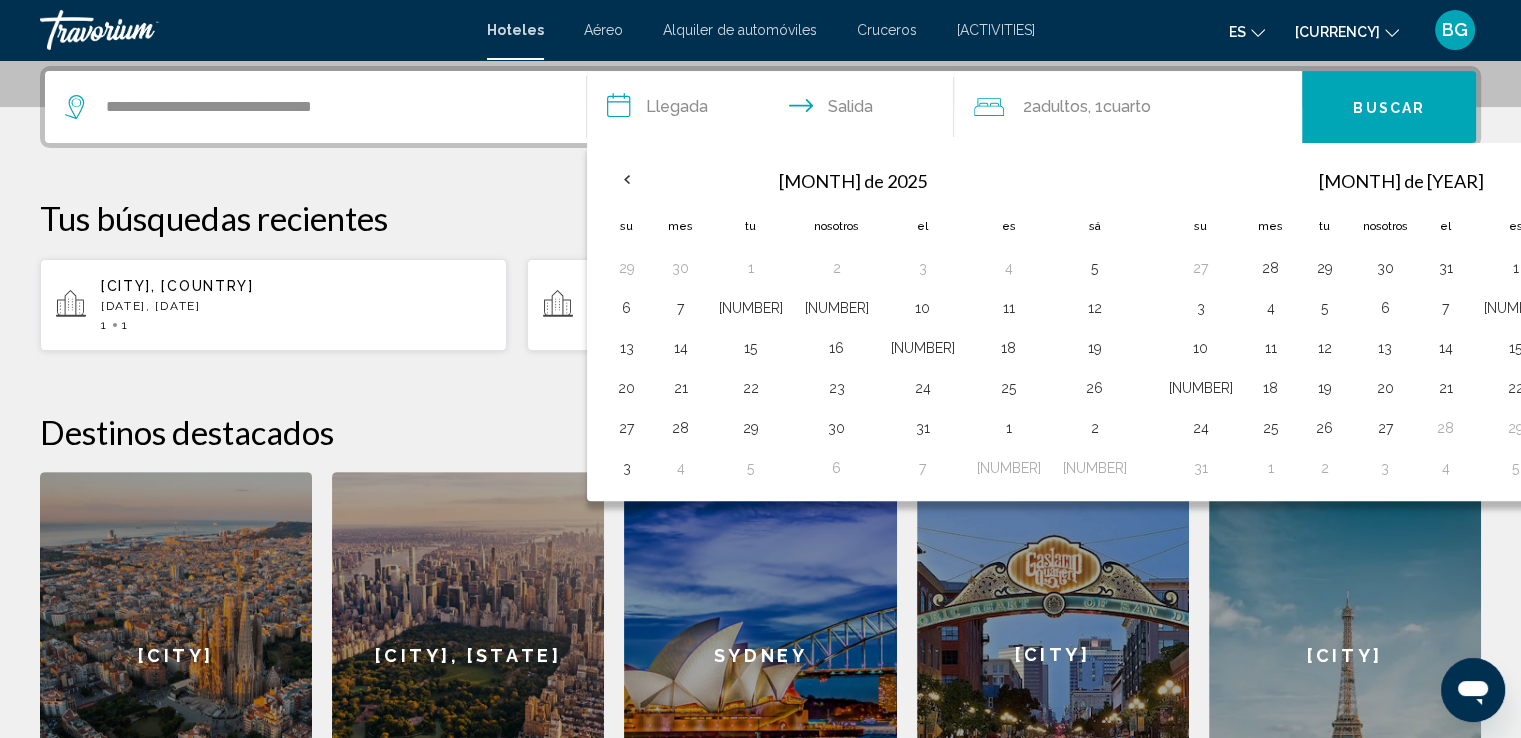 click at bounding box center [1586, 179] 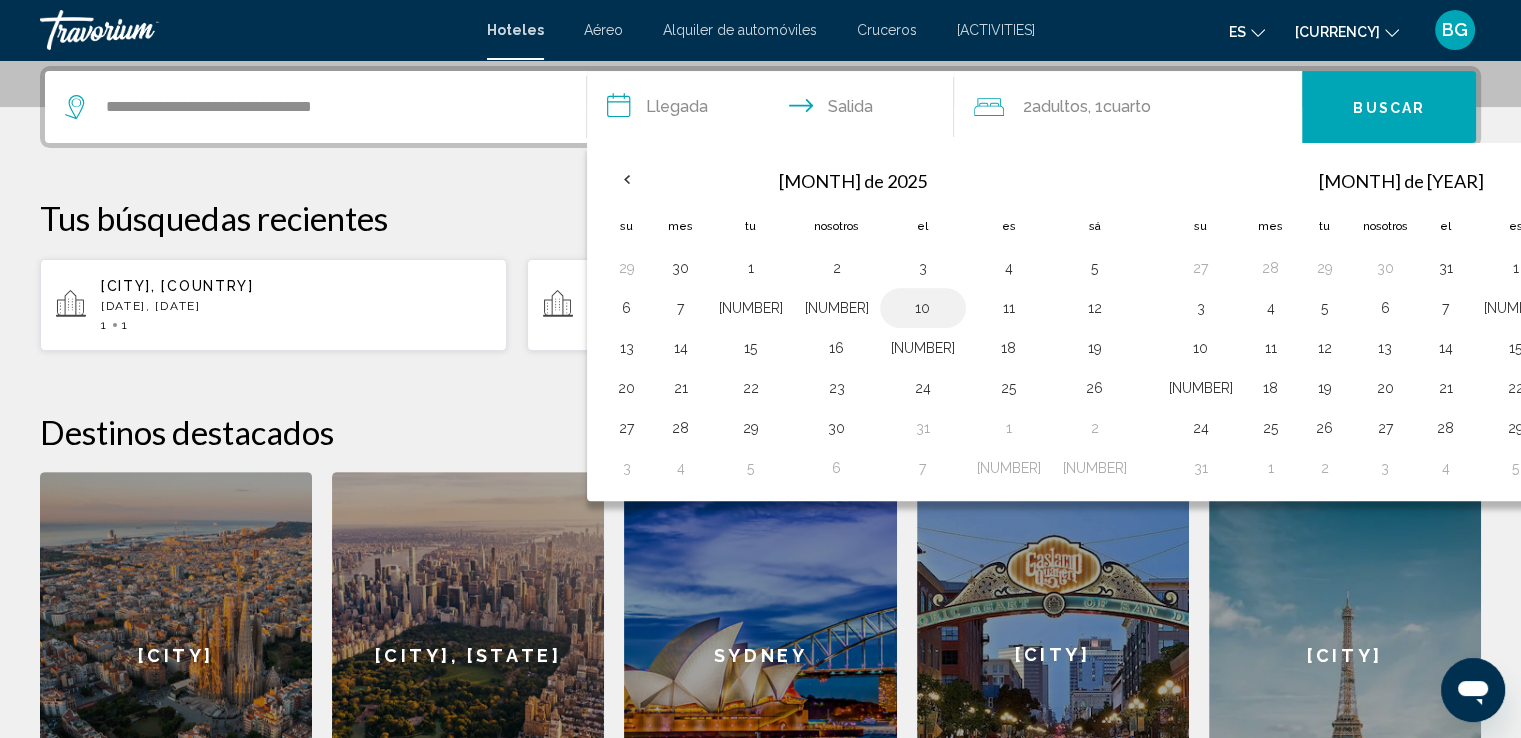 click on "••" at bounding box center [923, 308] 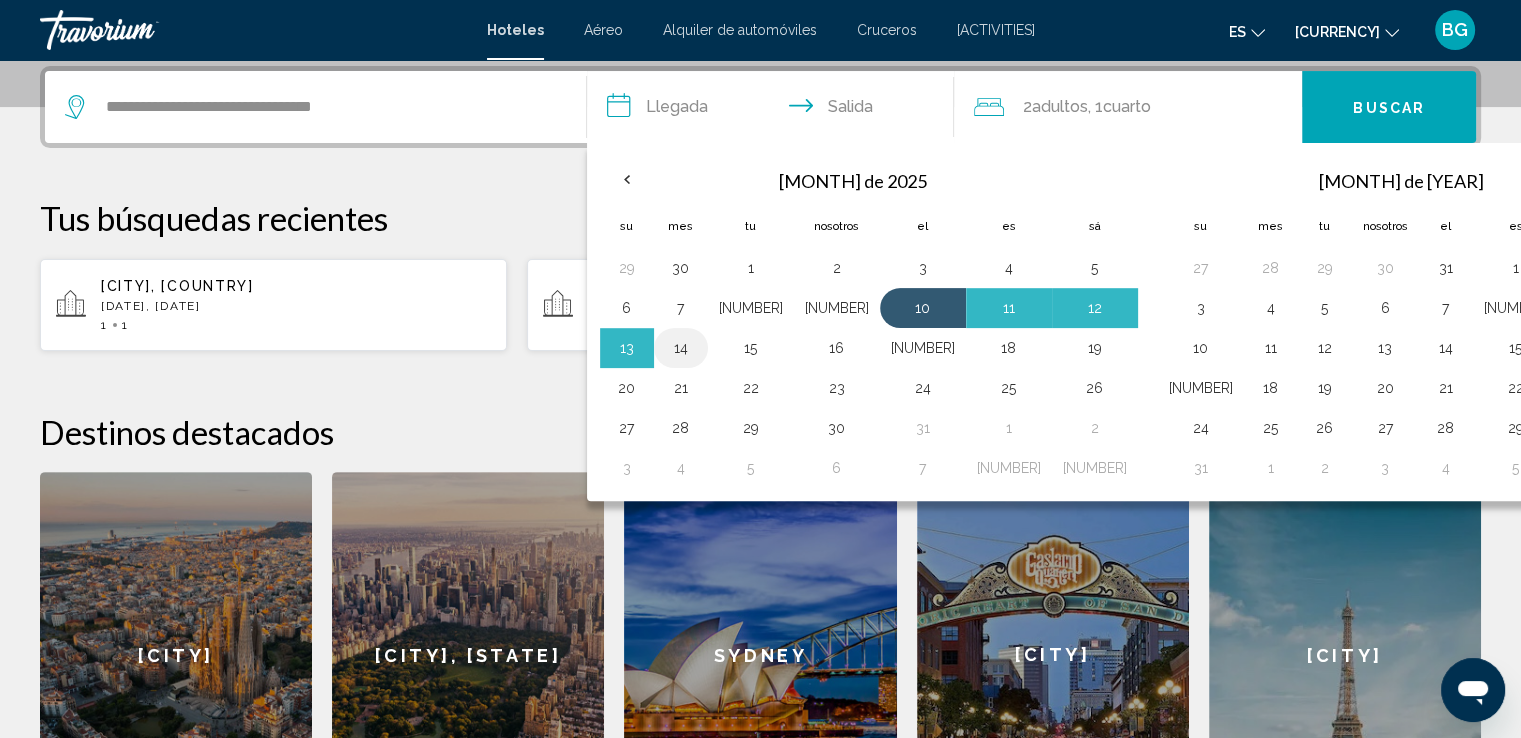 click on "••" at bounding box center [681, 348] 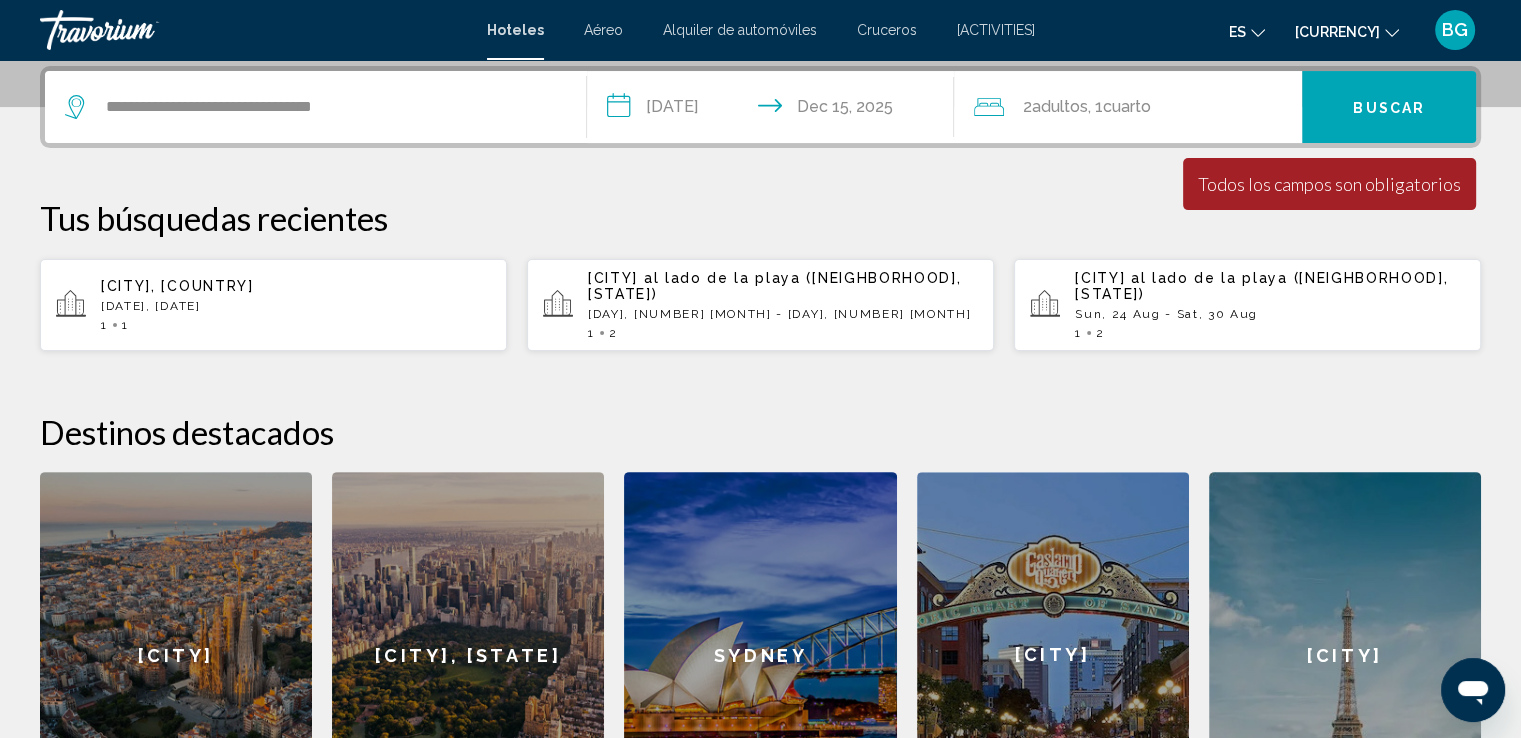 click on "••••••" at bounding box center [1126, 106] 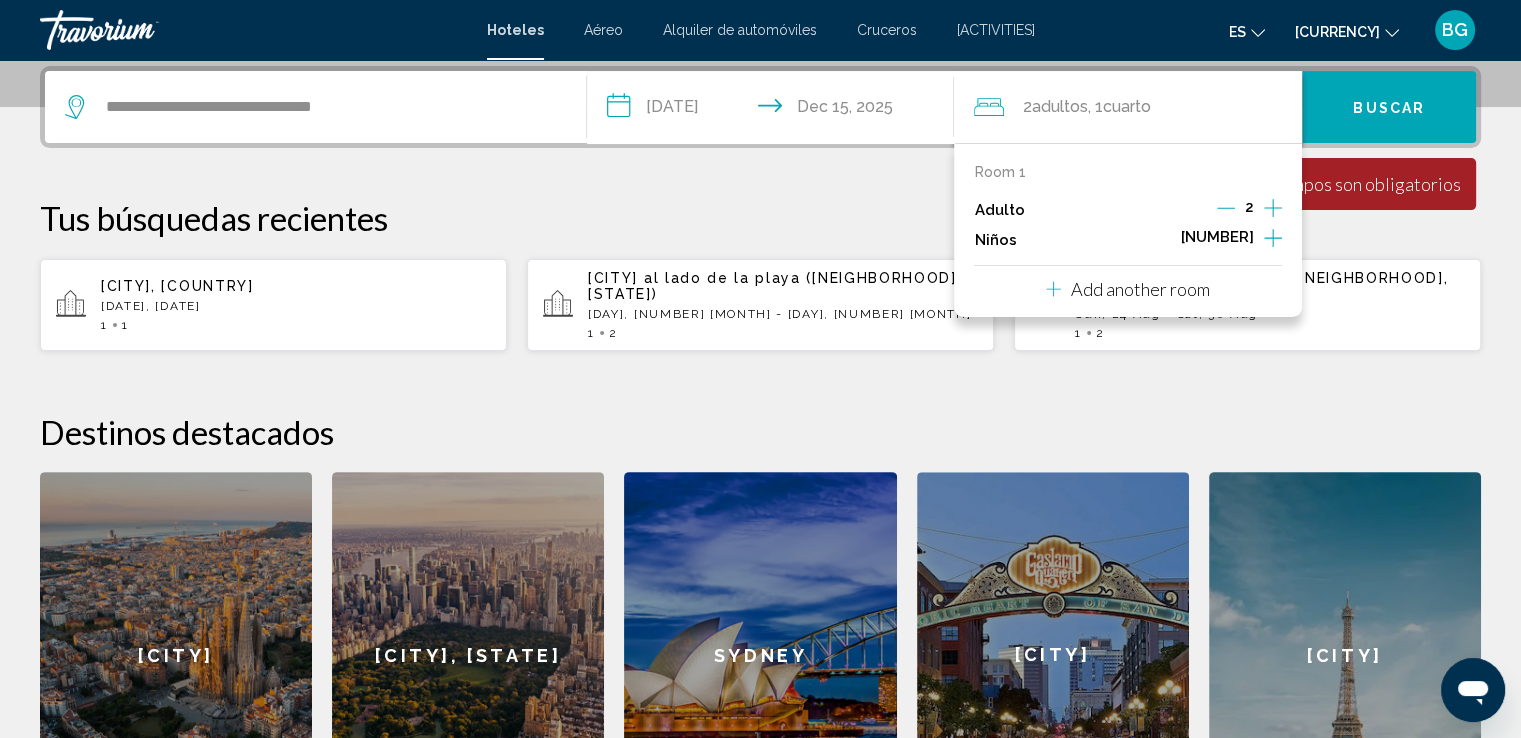 click at bounding box center [1226, 208] 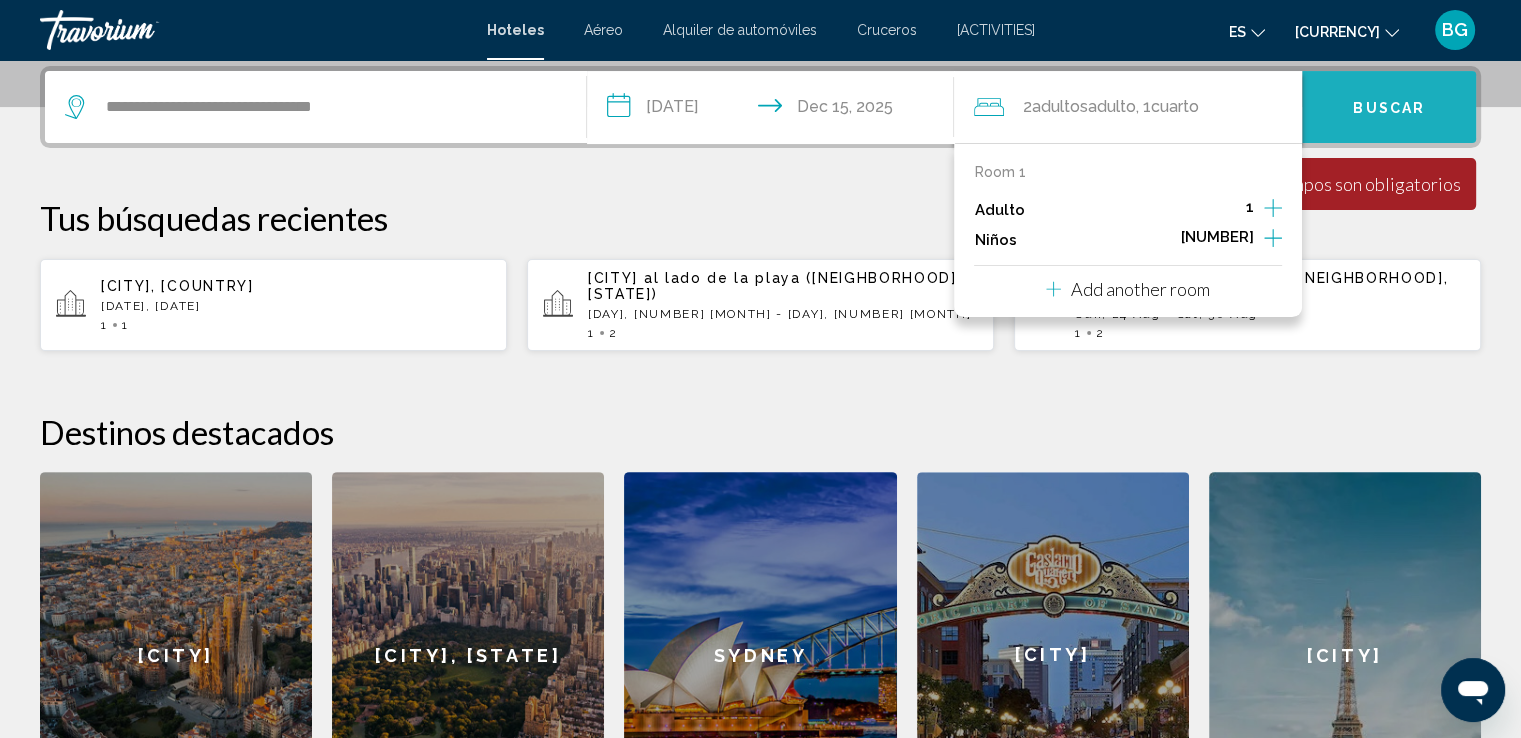 click on "••••••" at bounding box center [1389, 107] 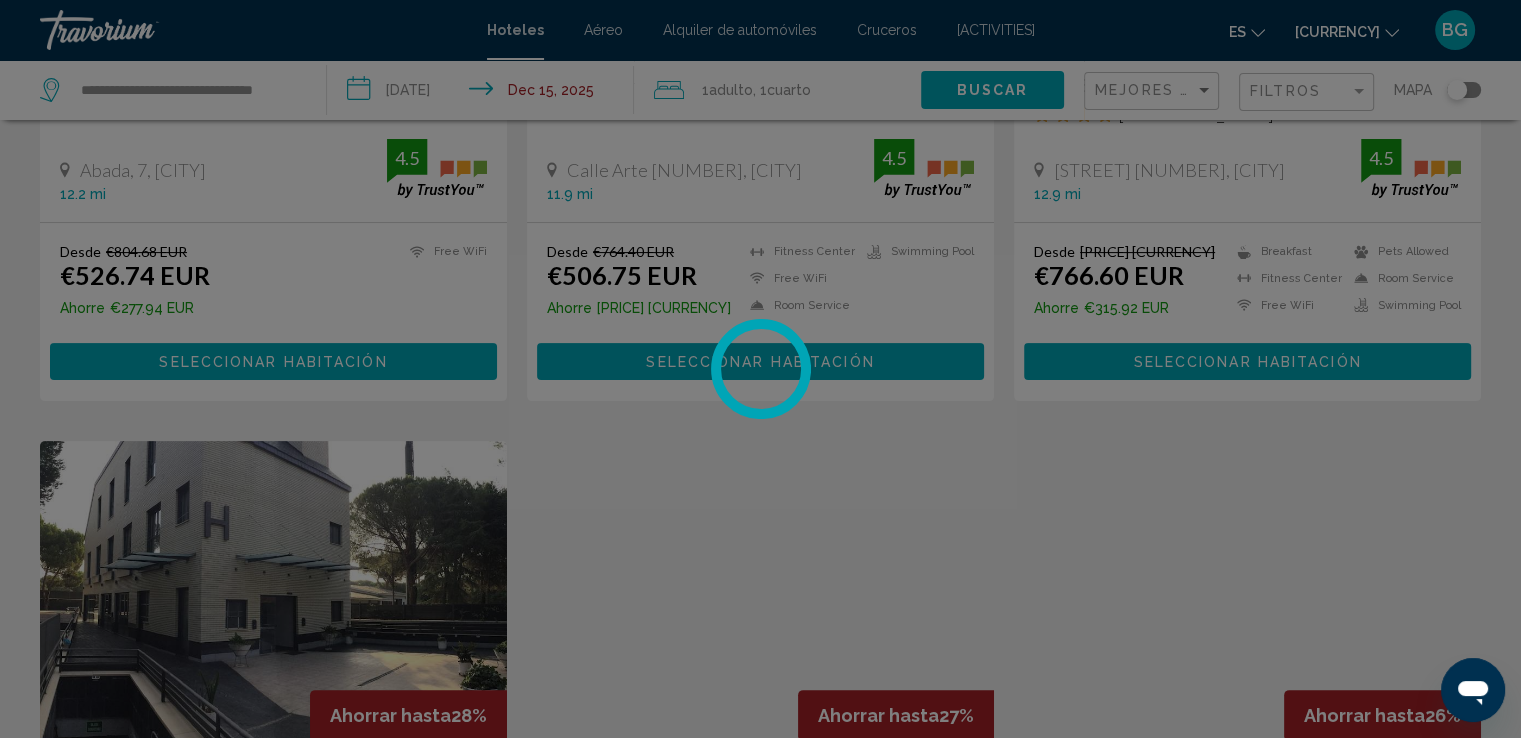 scroll, scrollTop: 0, scrollLeft: 0, axis: both 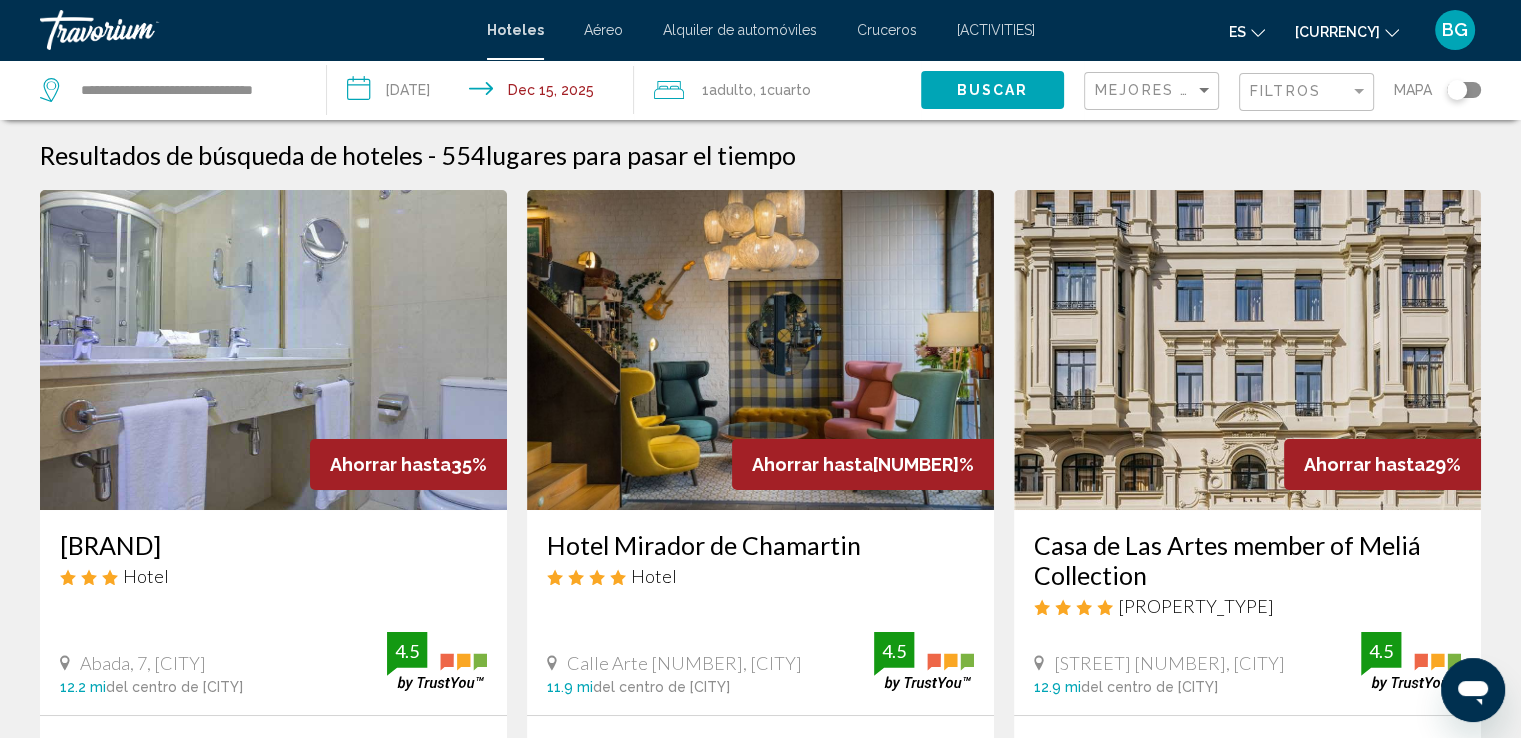 click at bounding box center (1392, 33) 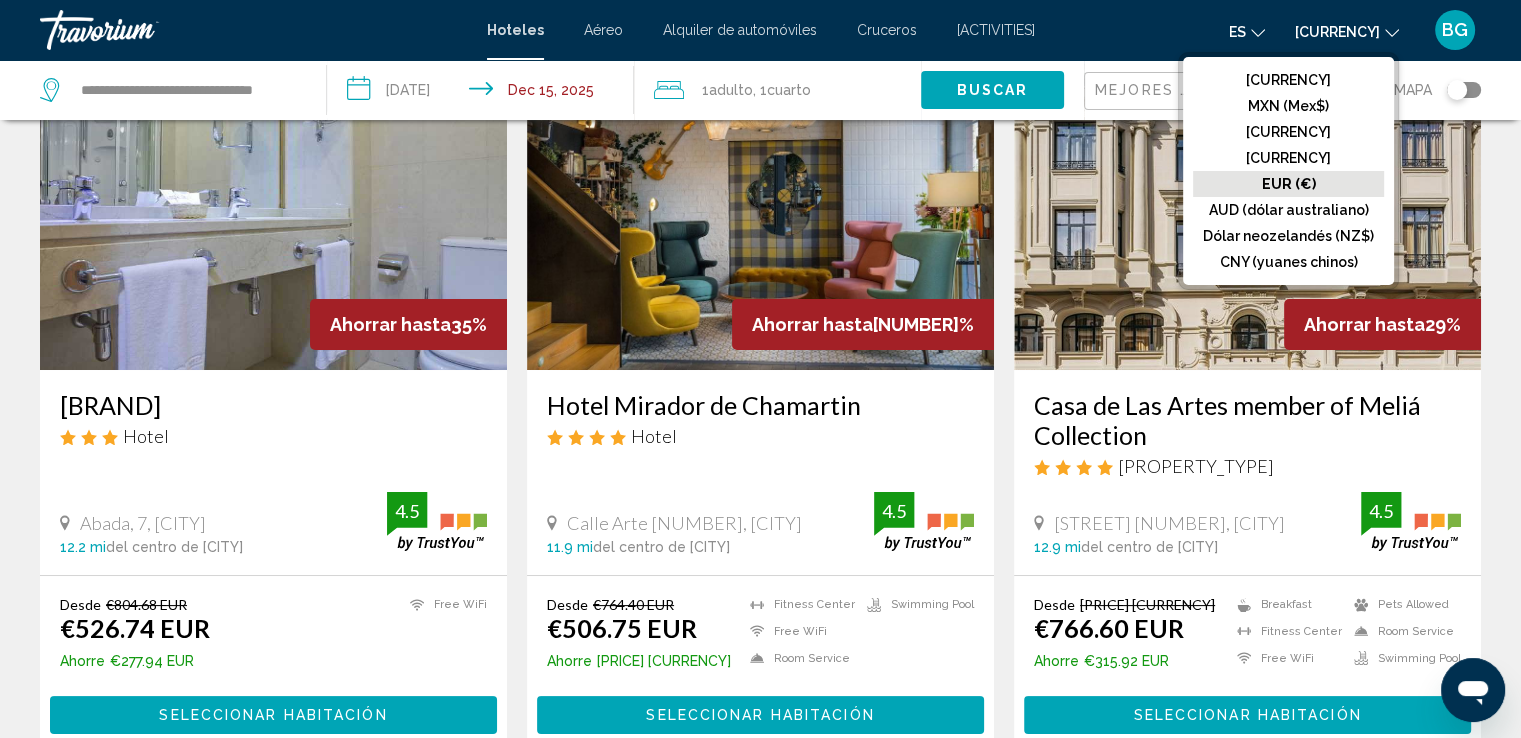 scroll, scrollTop: 0, scrollLeft: 0, axis: both 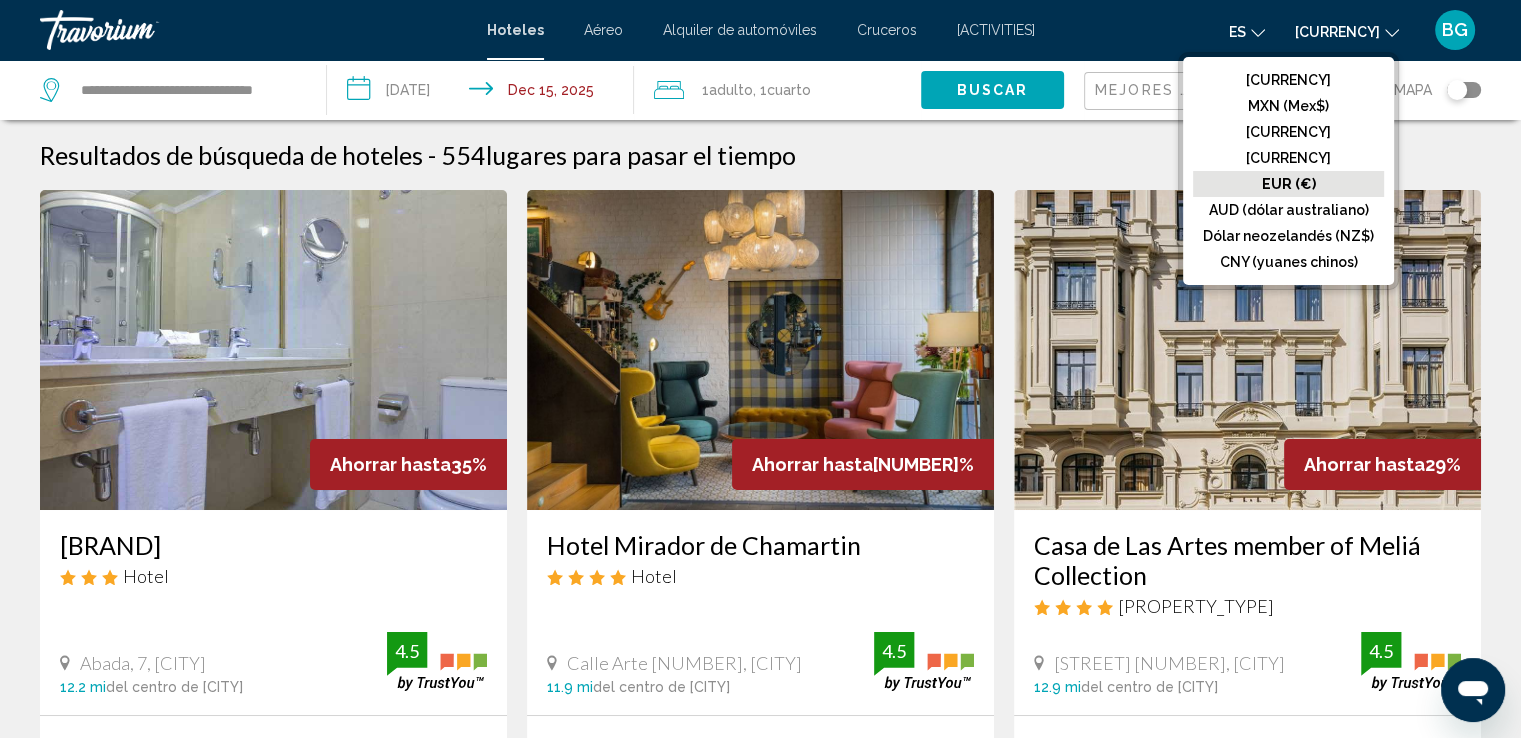 click on "es
Inglés Español Francés Italiano Portugués ruso Dólar estadounidense
USD ($) MXN (Mex$) CAD (dólares canadienses) Libra esterlina (£) EUR (€) AUD (dólar australiano) Dólar neozelandés (NZ$) CNY (yuanes chinos) BG Iniciar sesión" at bounding box center [1268, 30] 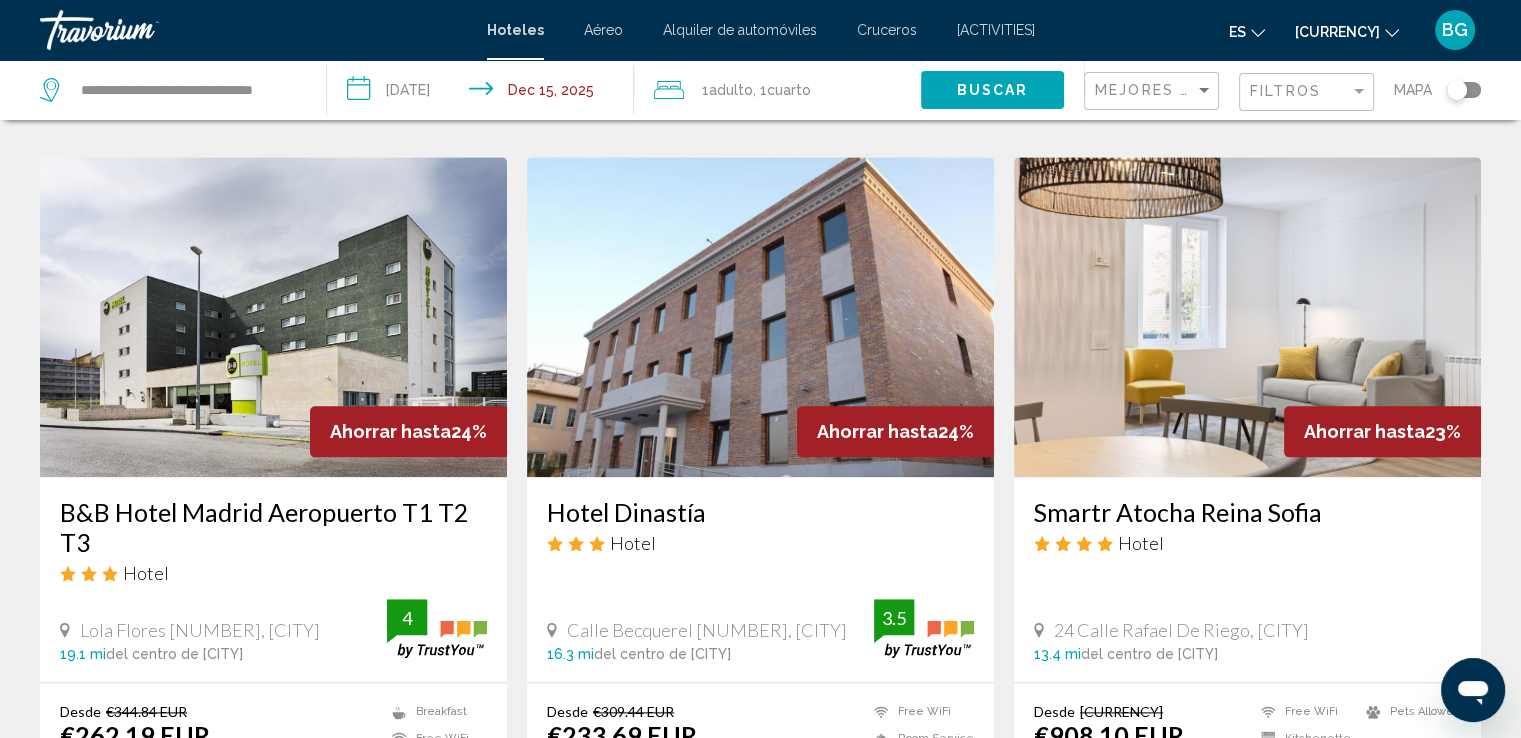 scroll, scrollTop: 2276, scrollLeft: 0, axis: vertical 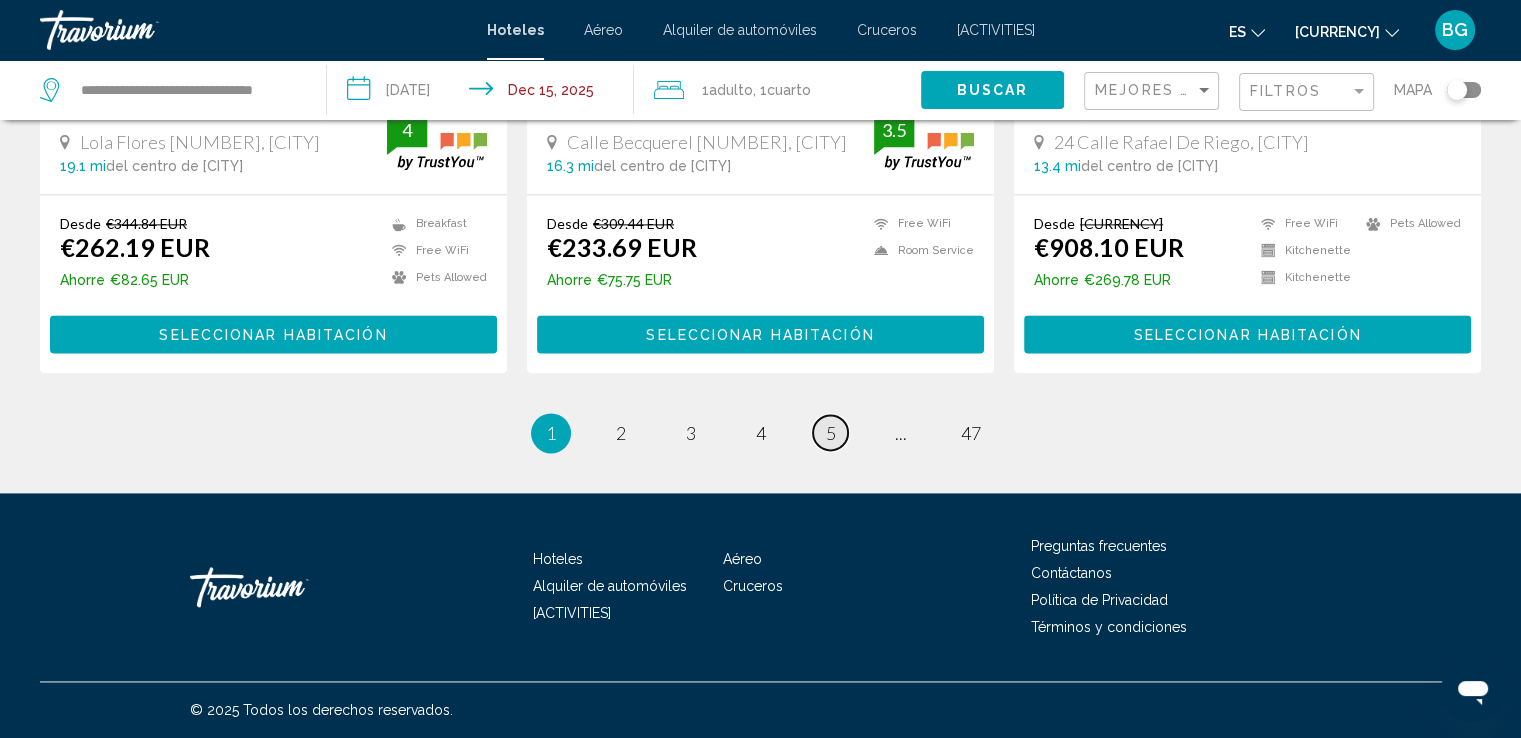 click on "•" at bounding box center [621, 433] 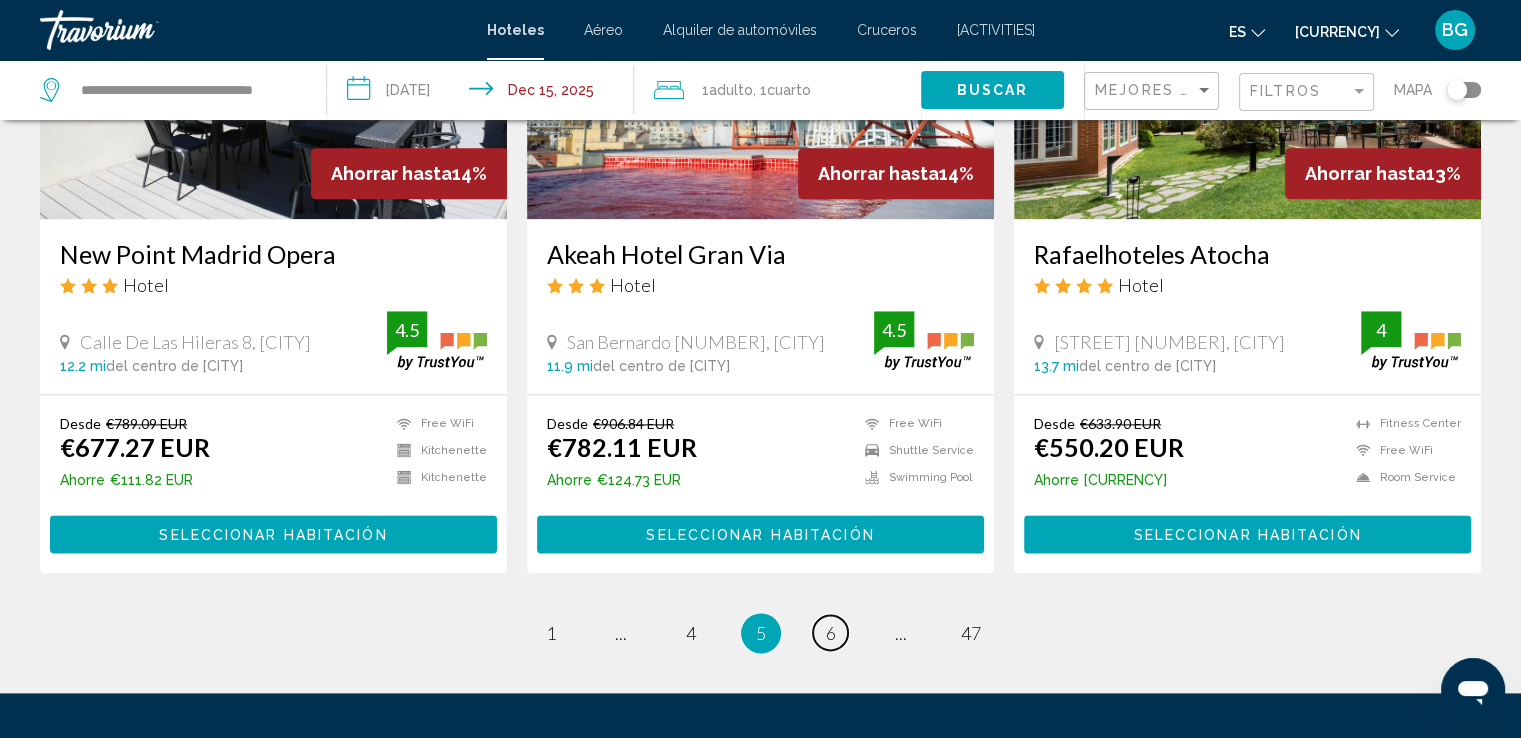 scroll, scrollTop: 2661, scrollLeft: 0, axis: vertical 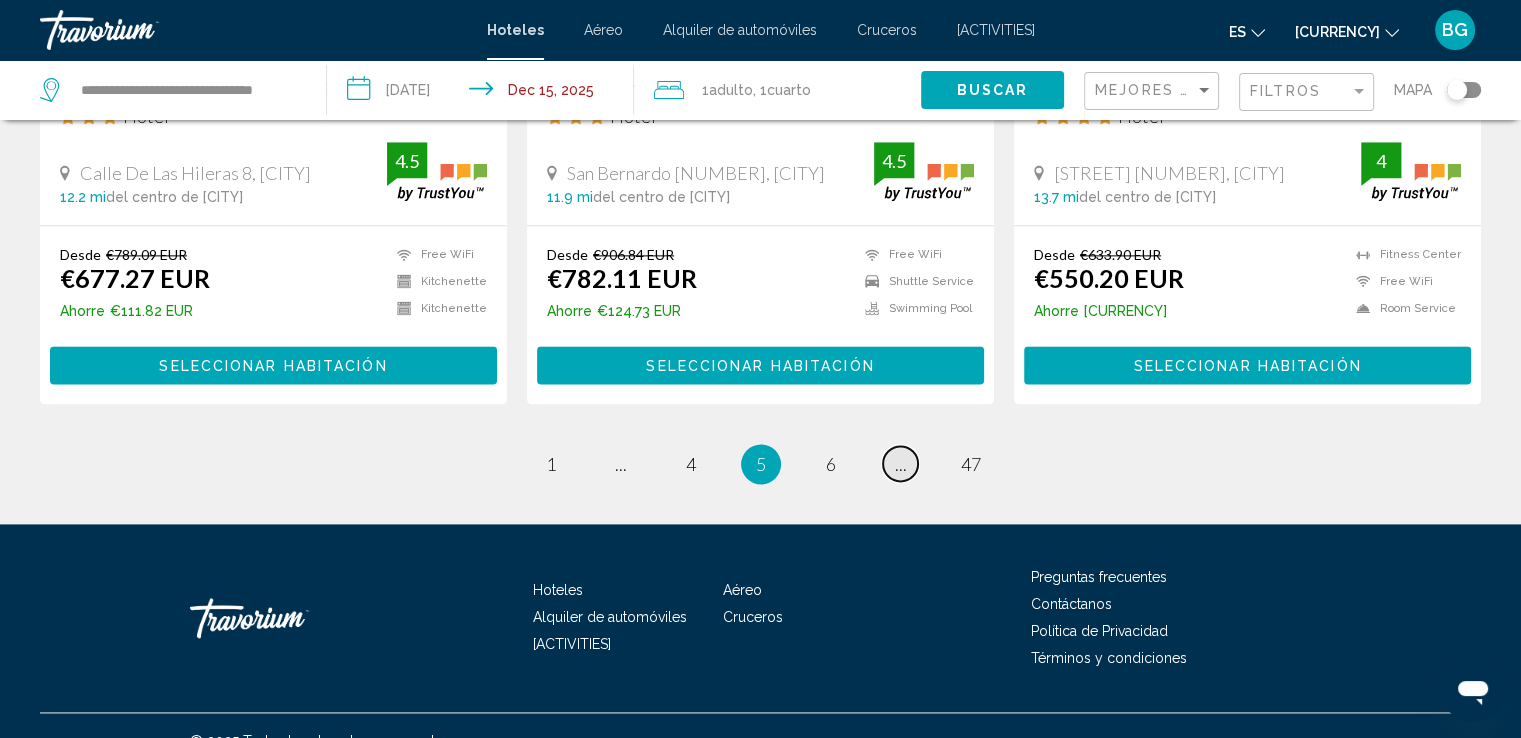 click on "page  ..." at bounding box center (620, 463) 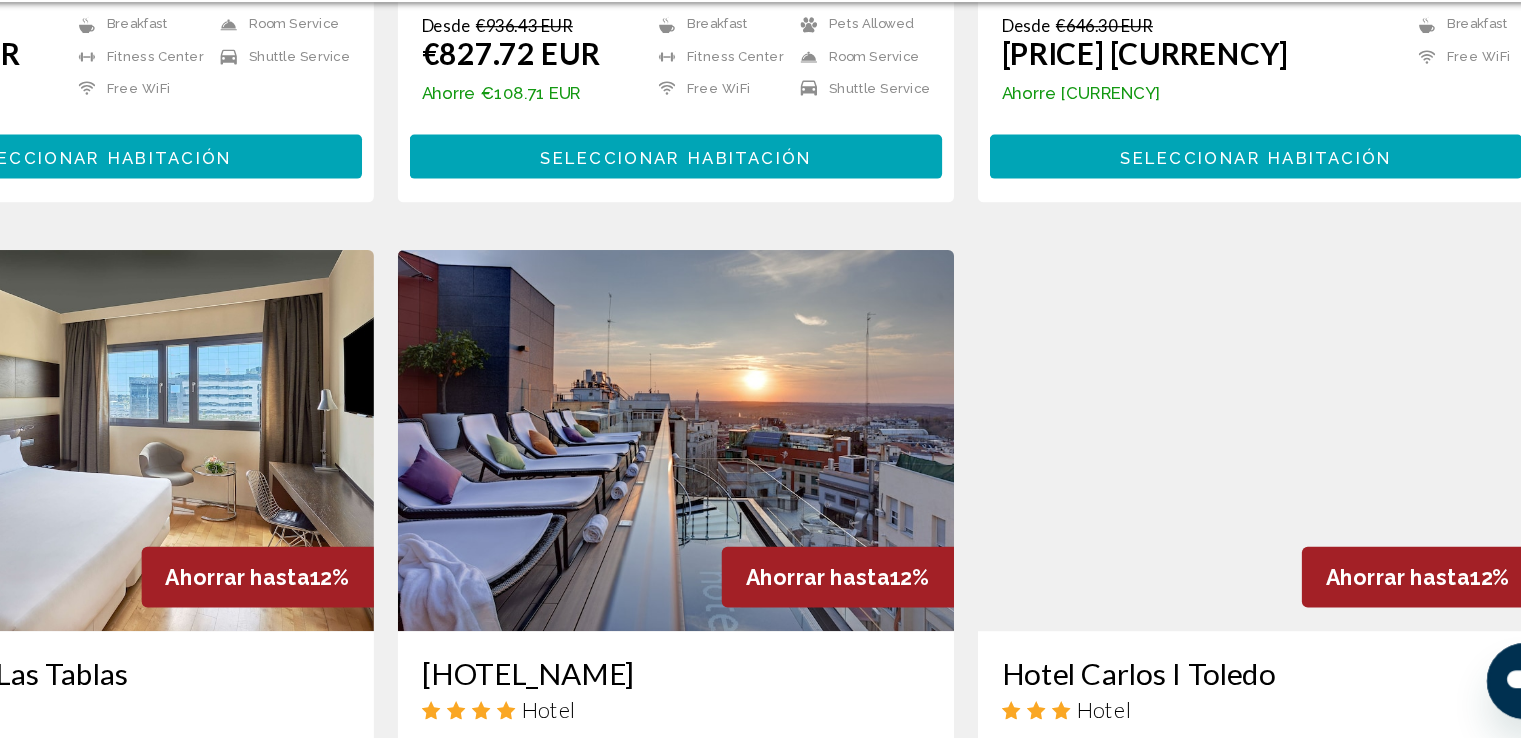 scroll, scrollTop: 2630, scrollLeft: 0, axis: vertical 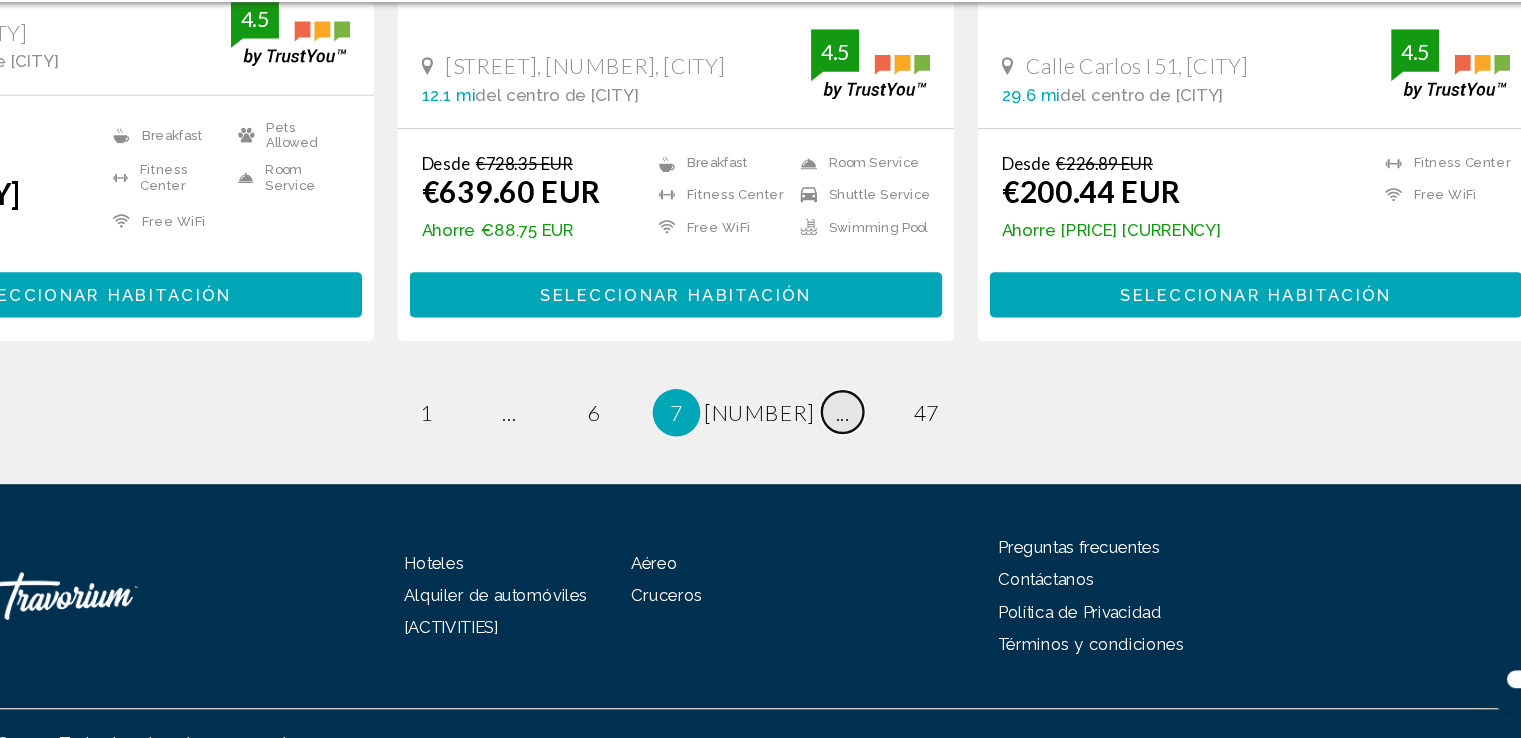 click on "•••" at bounding box center (621, 465) 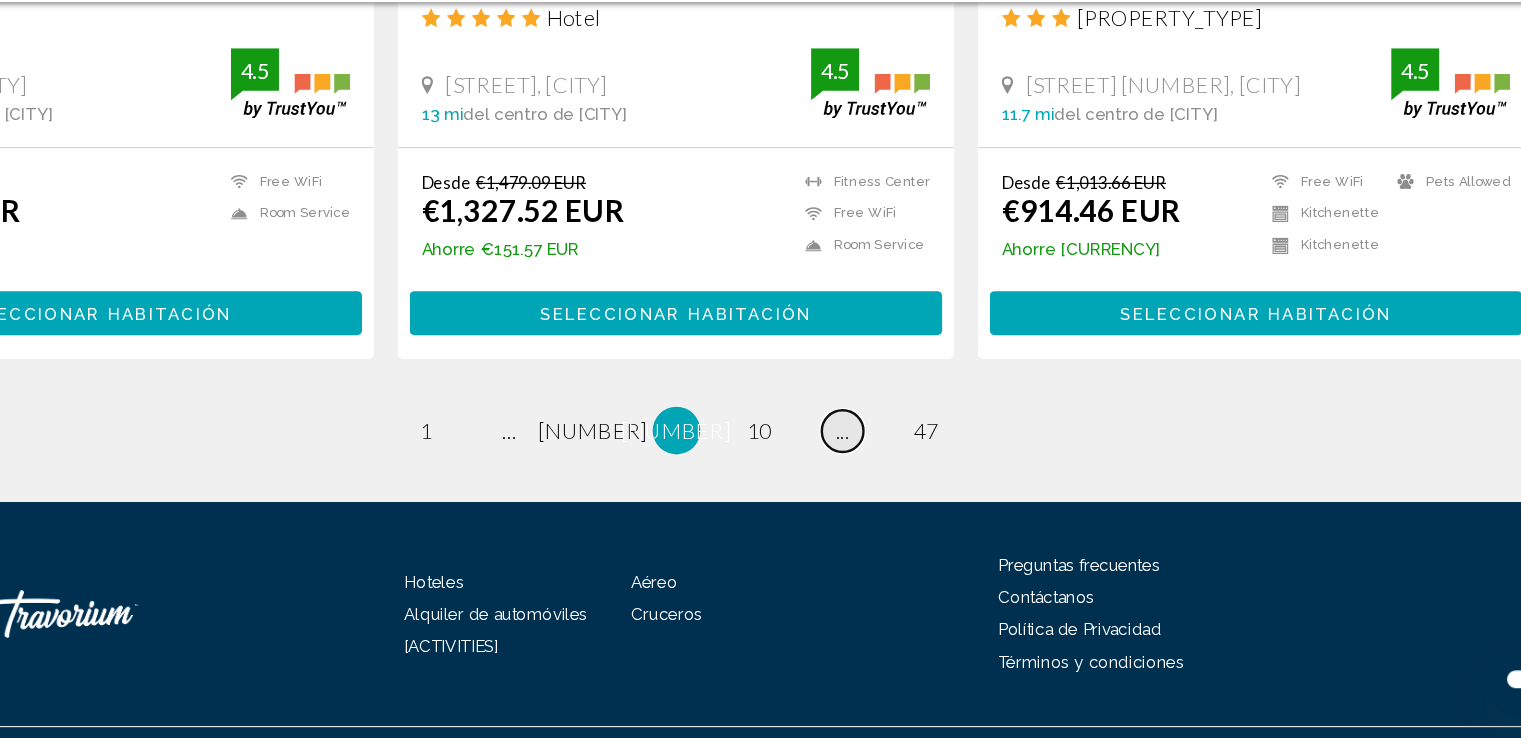 scroll, scrollTop: 2721, scrollLeft: 0, axis: vertical 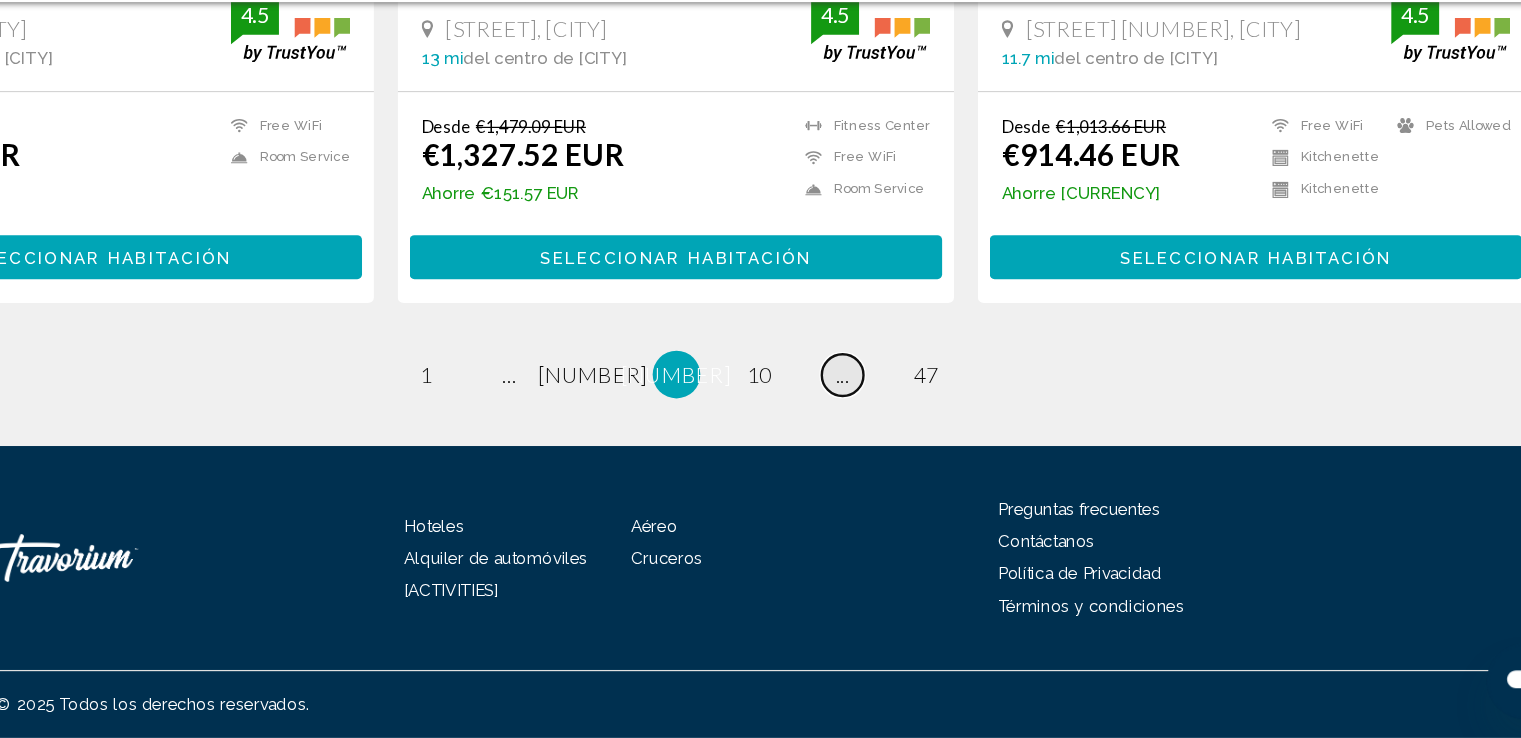 click on "page  ..." at bounding box center [620, 433] 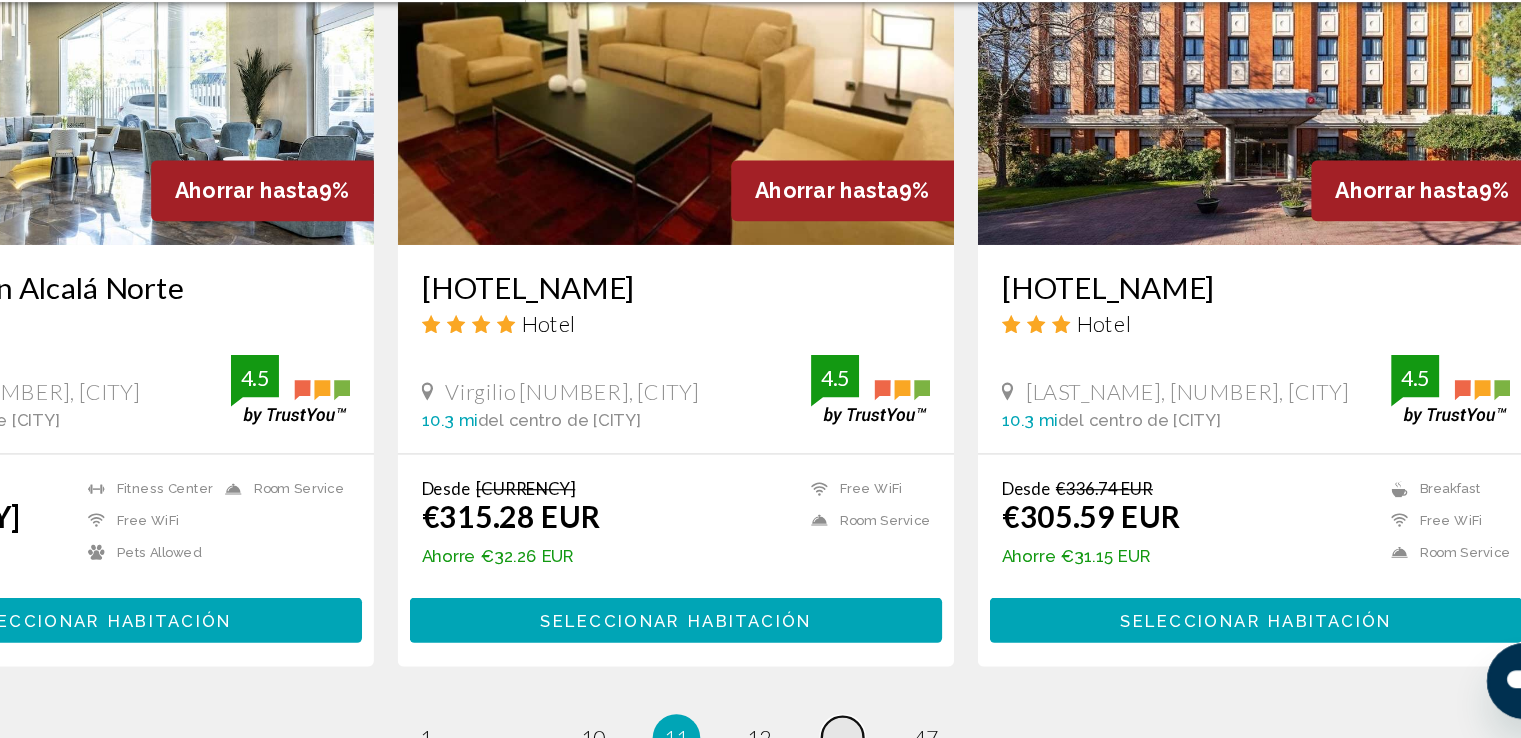 scroll, scrollTop: 2690, scrollLeft: 0, axis: vertical 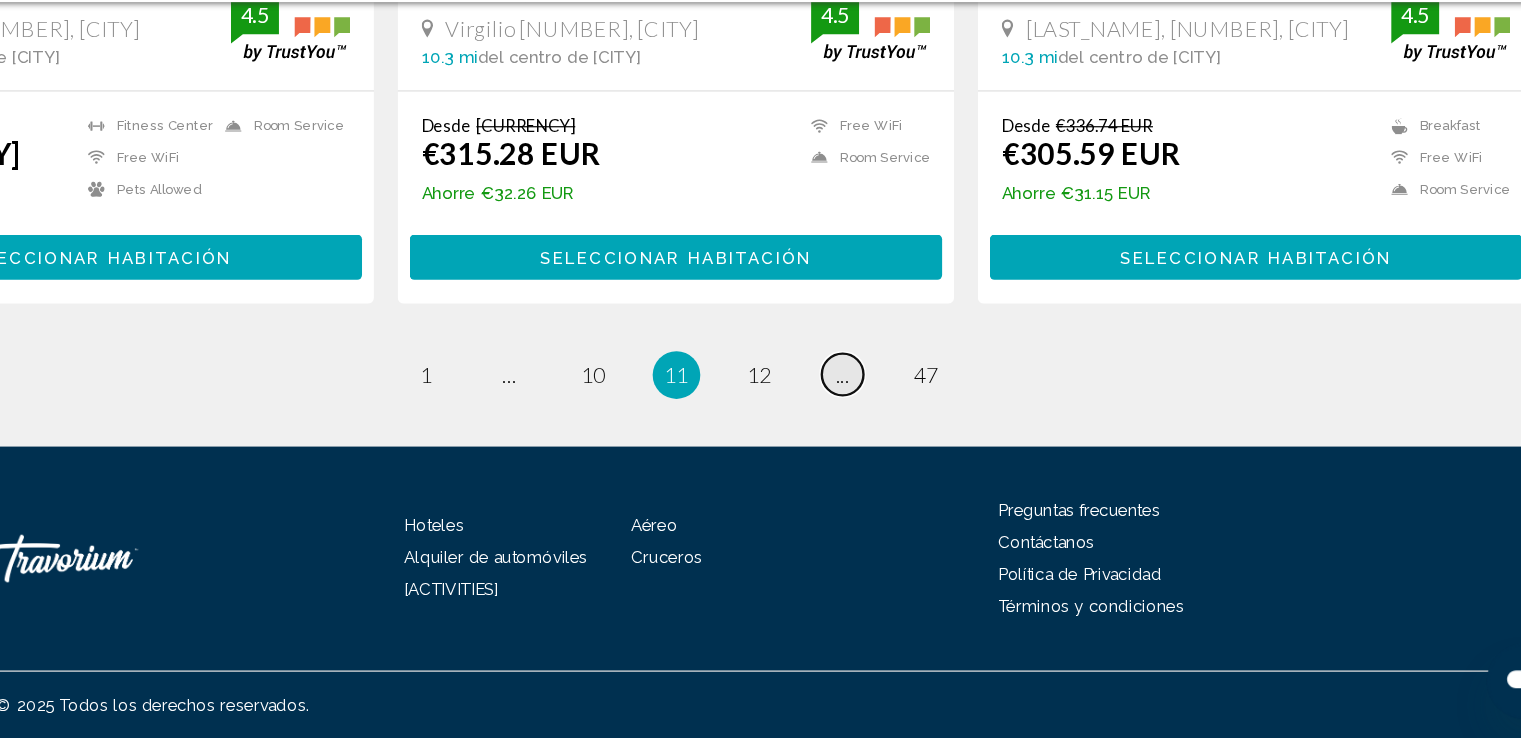 click on "•••" at bounding box center [621, 433] 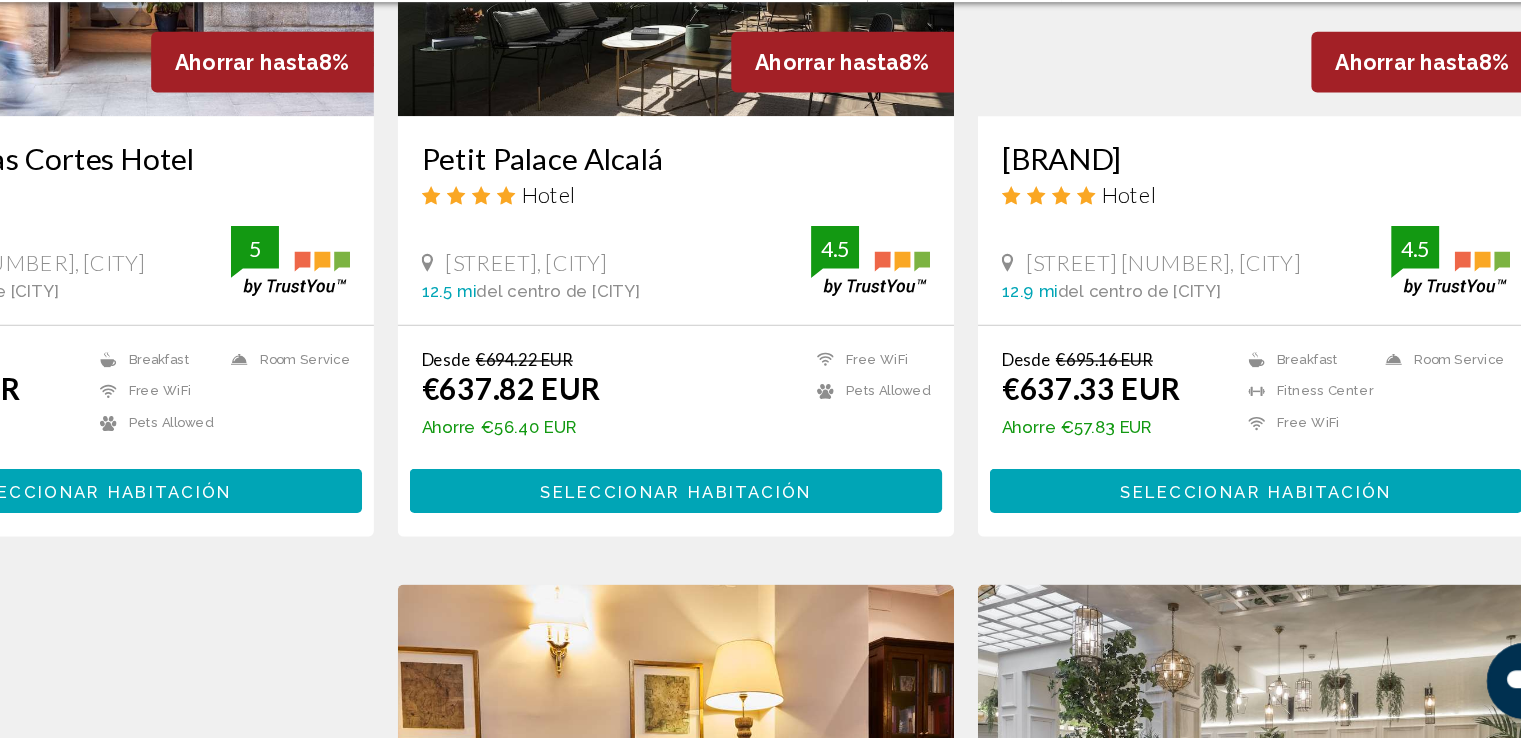 scroll, scrollTop: 2660, scrollLeft: 0, axis: vertical 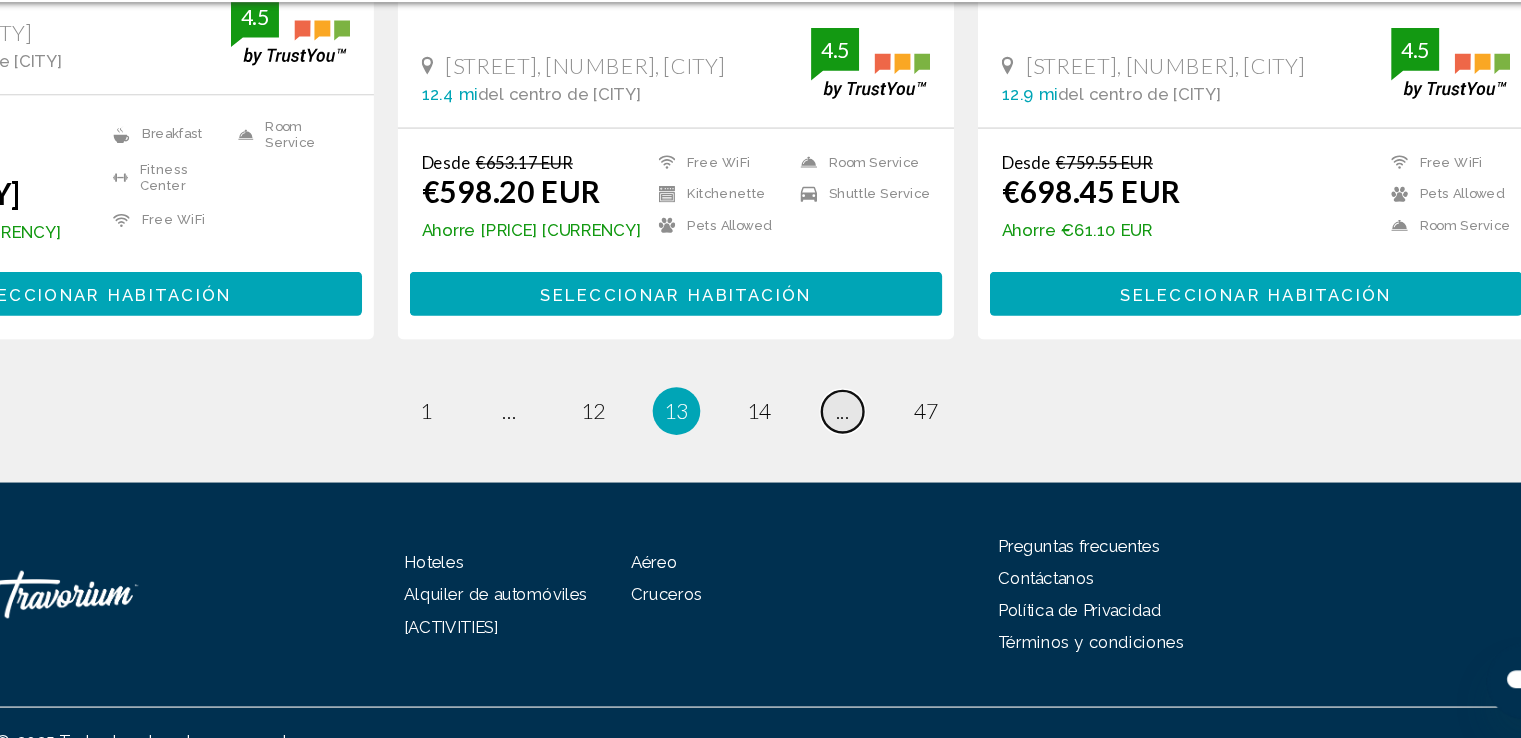 click on "page  ..." at bounding box center [620, 463] 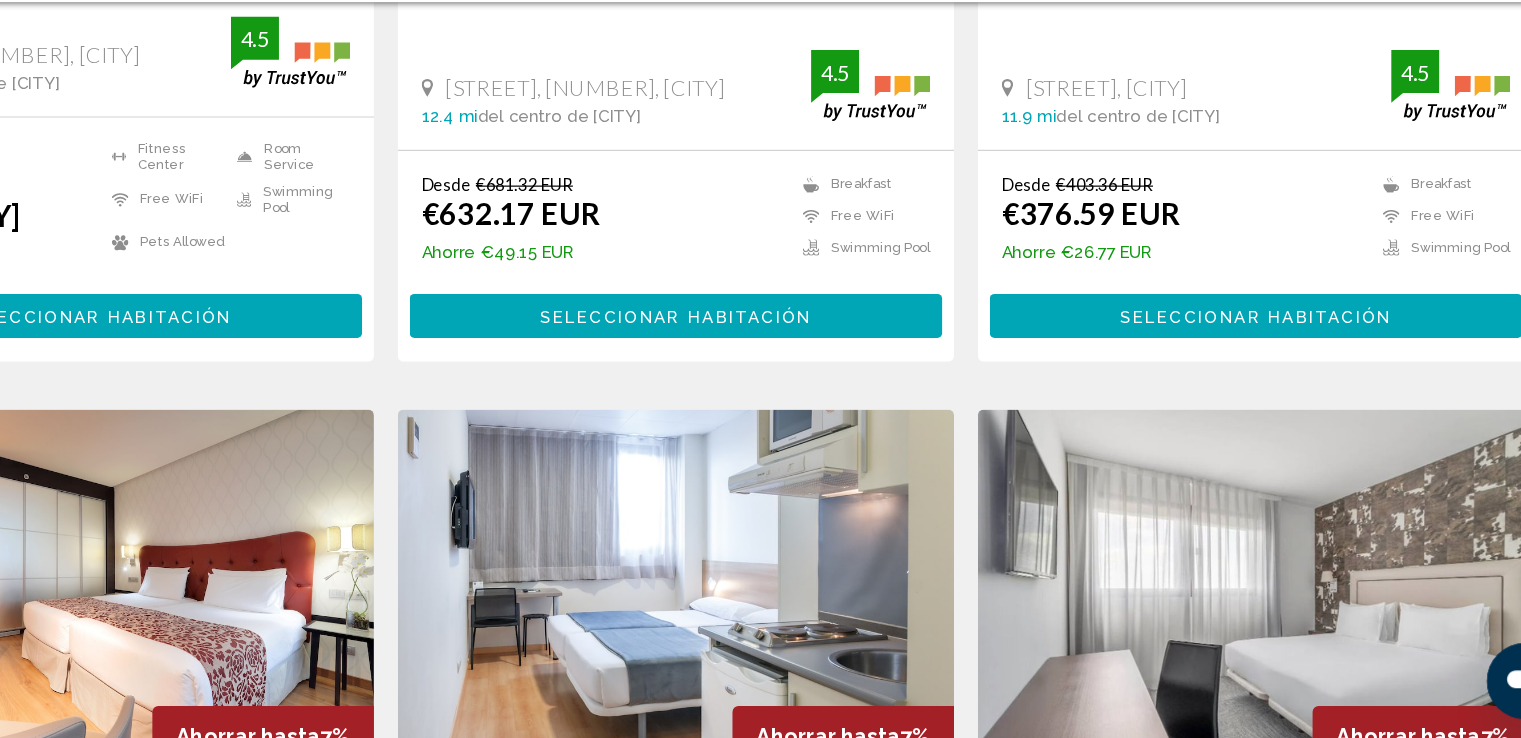 scroll, scrollTop: 2660, scrollLeft: 0, axis: vertical 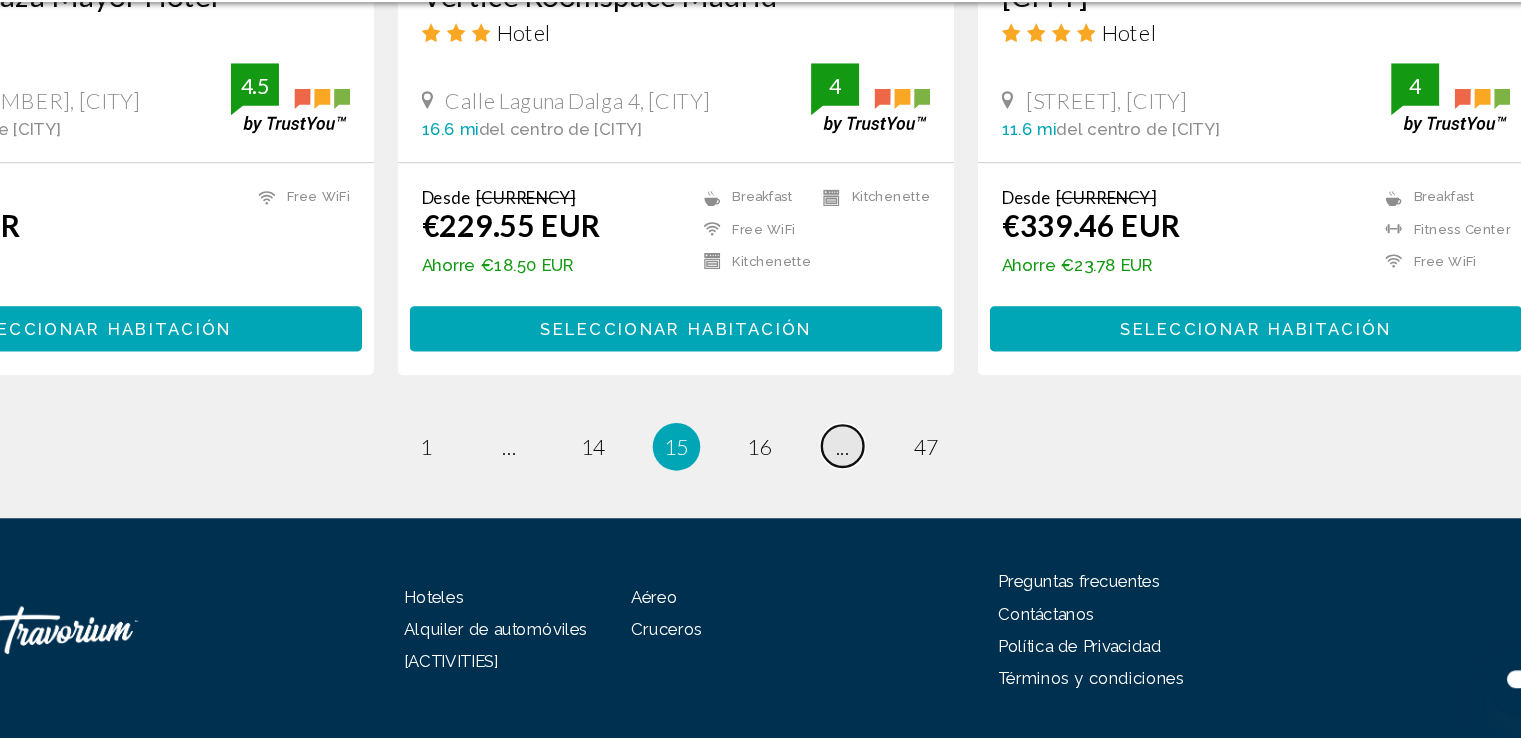 click on "page  ..." at bounding box center (620, 492) 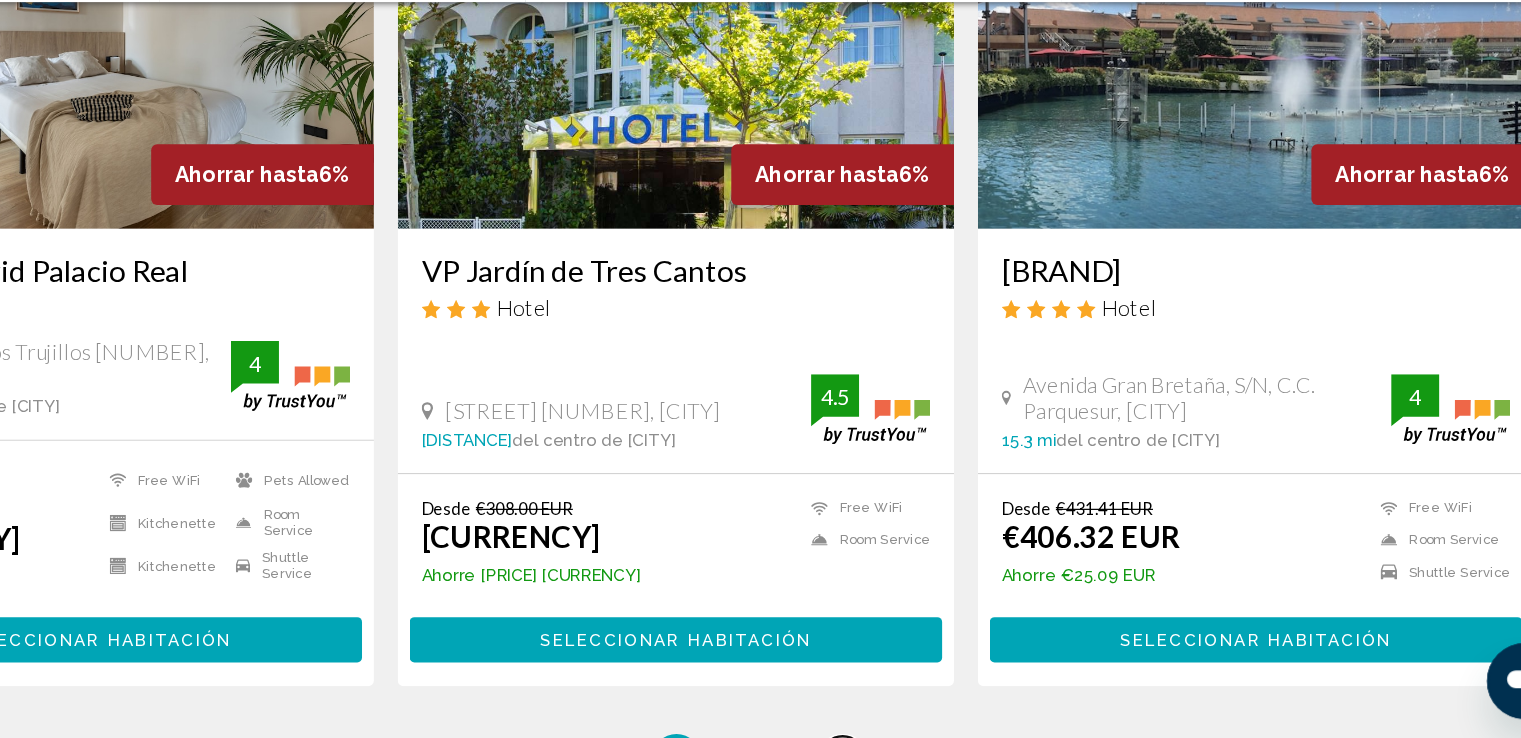 scroll, scrollTop: 2632, scrollLeft: 0, axis: vertical 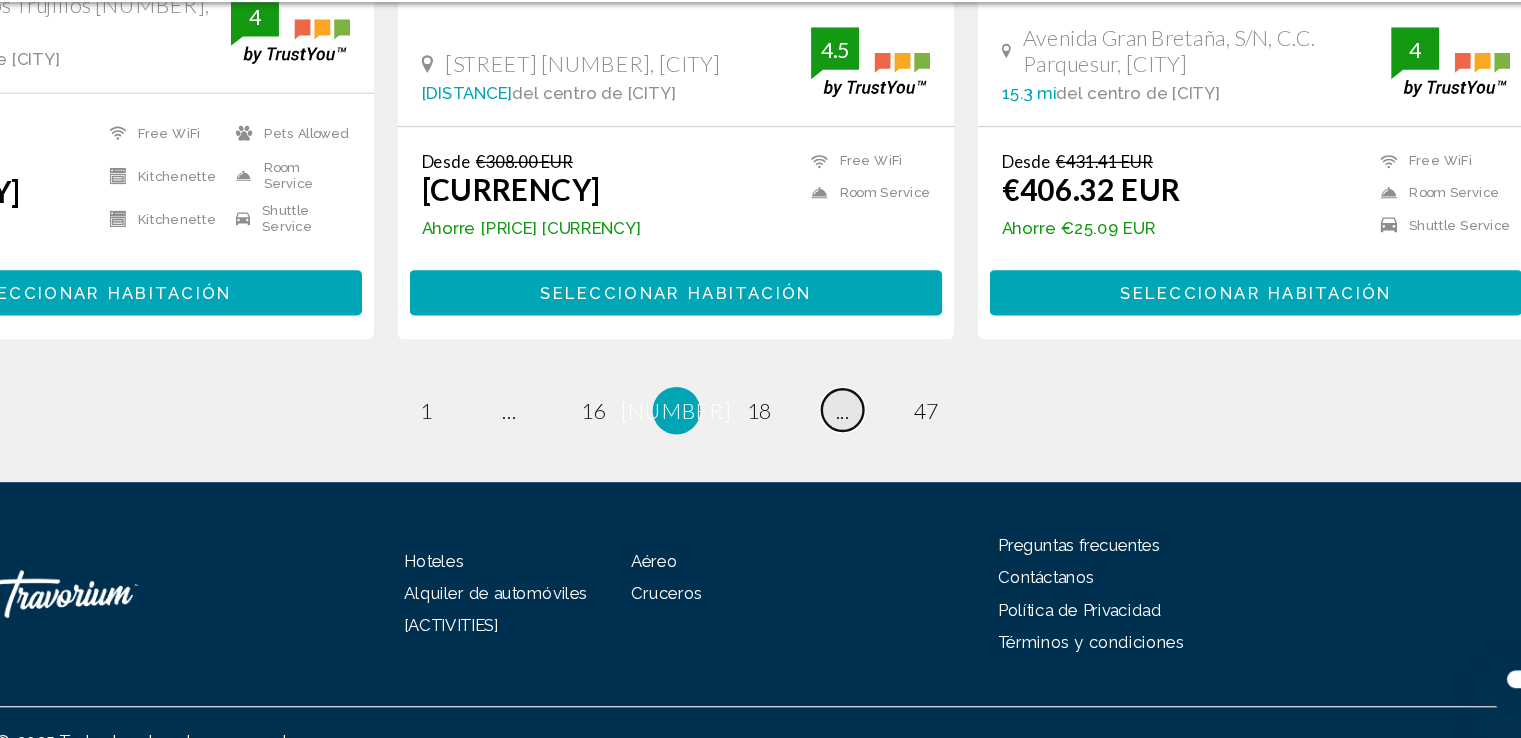 click on "•••" at bounding box center [621, 463] 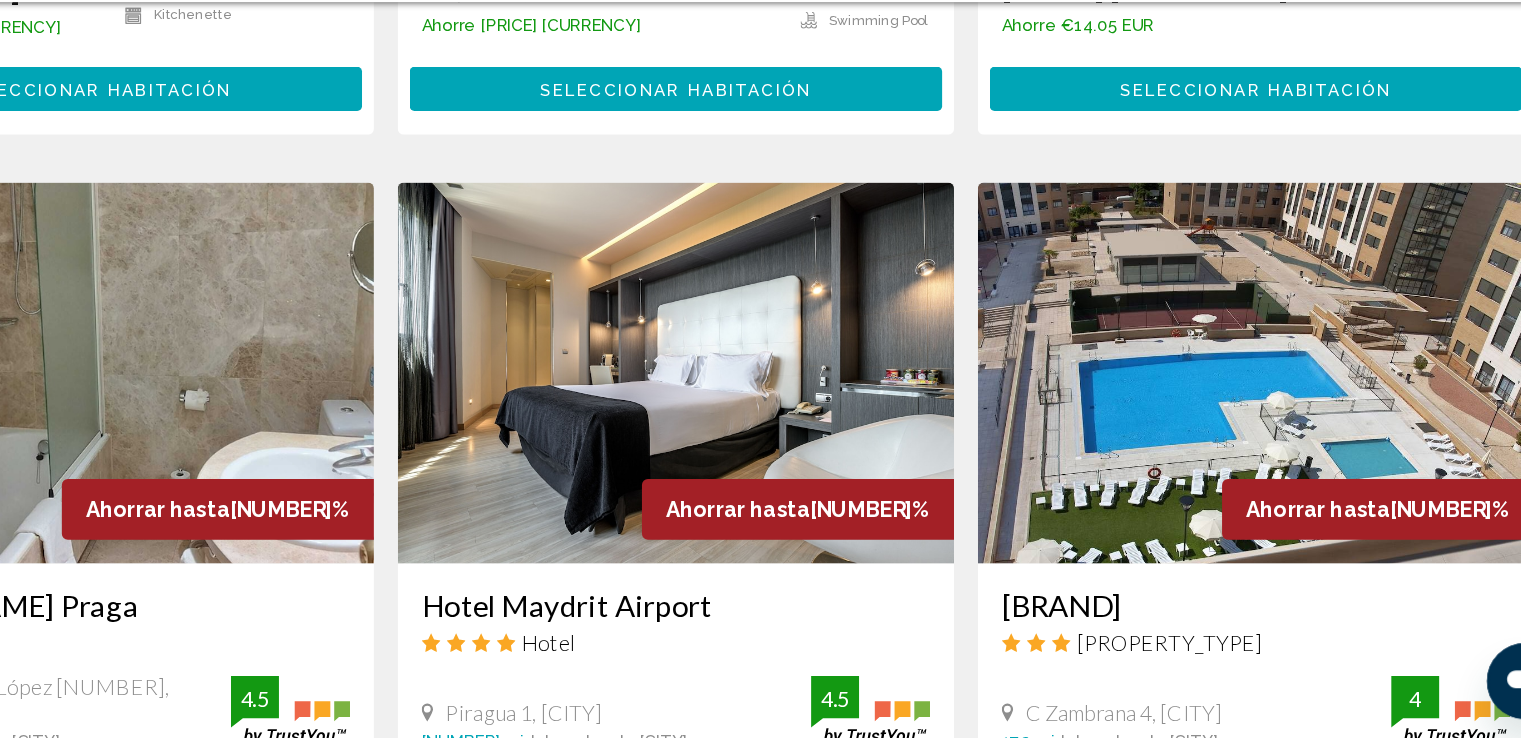 scroll, scrollTop: 2640, scrollLeft: 0, axis: vertical 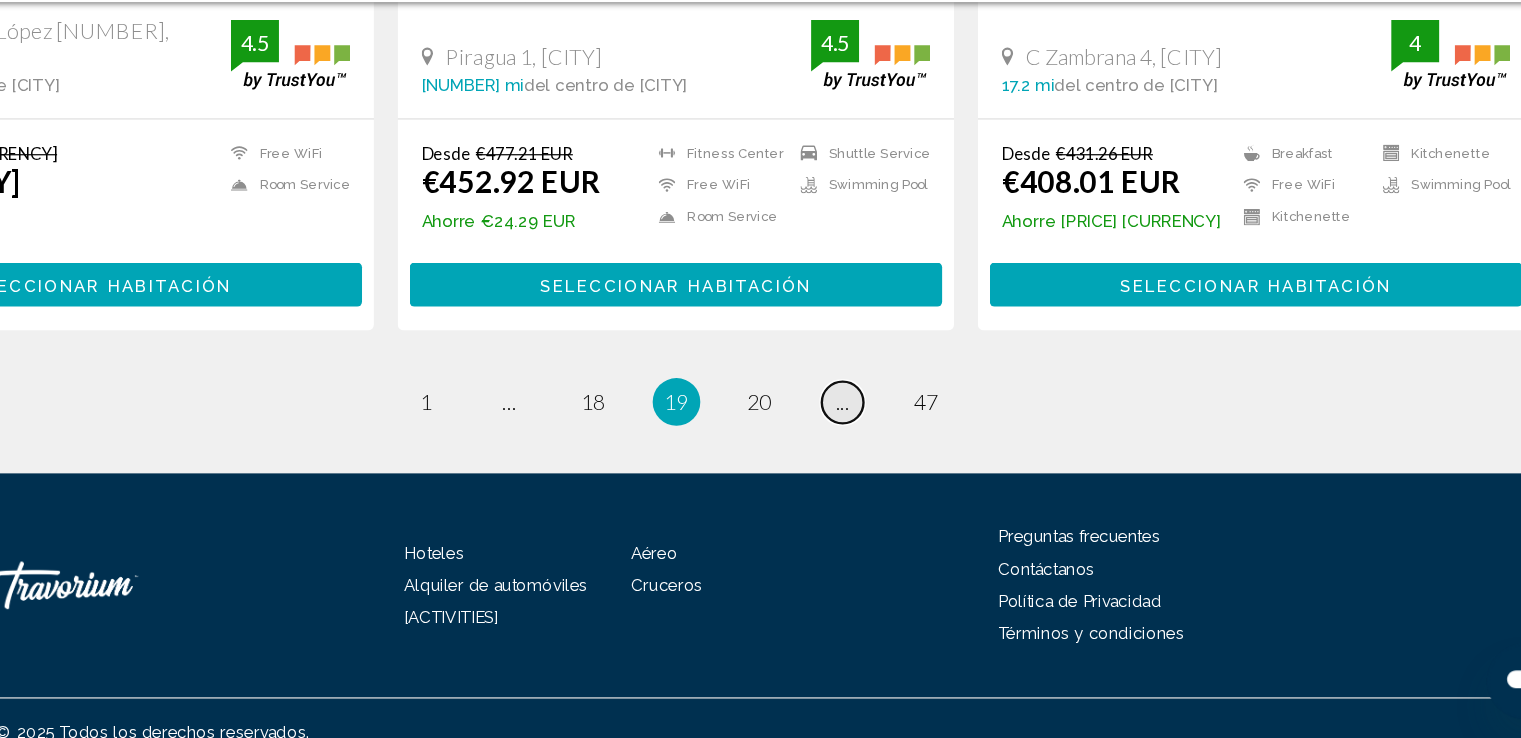 click on "page  ..." at bounding box center [620, 456] 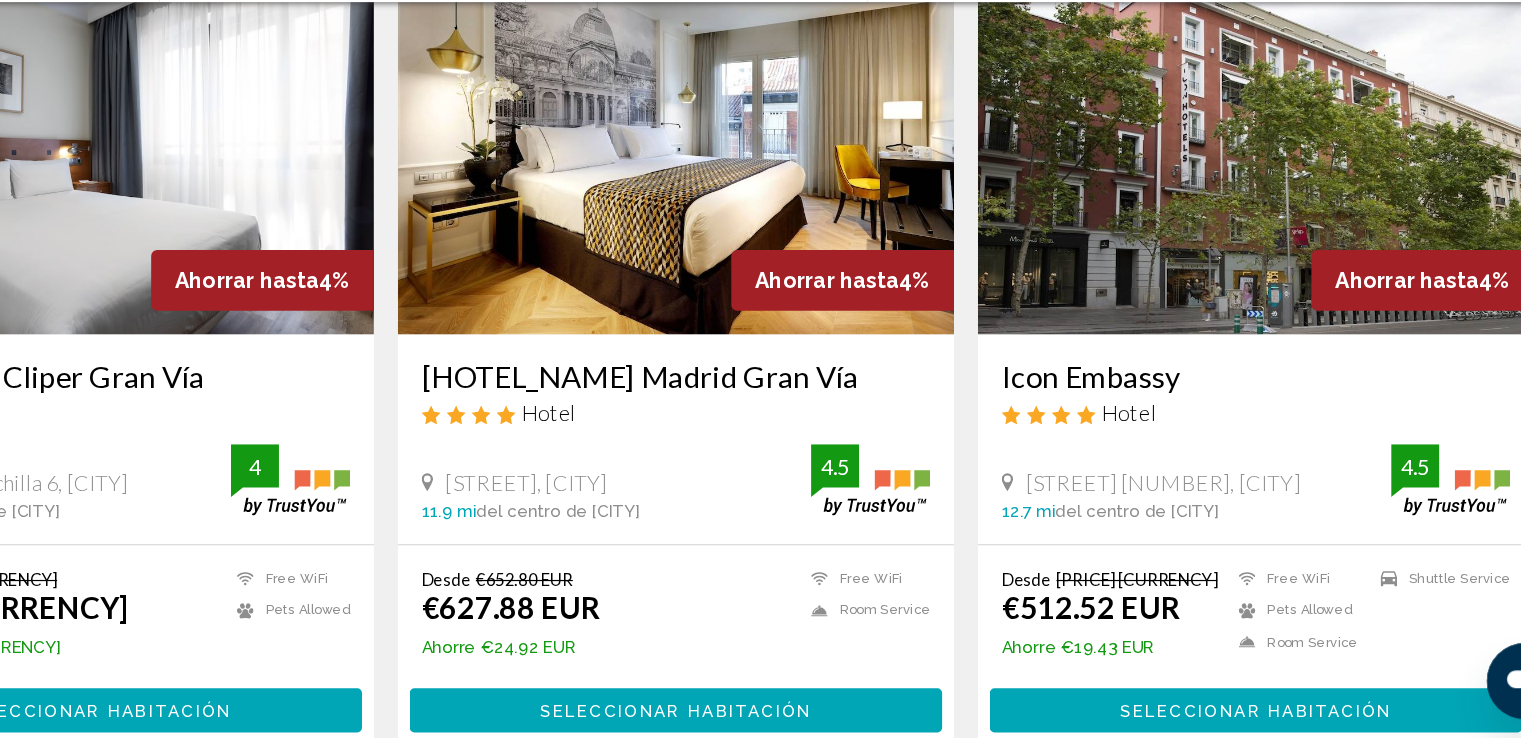 scroll, scrollTop: 2660, scrollLeft: 0, axis: vertical 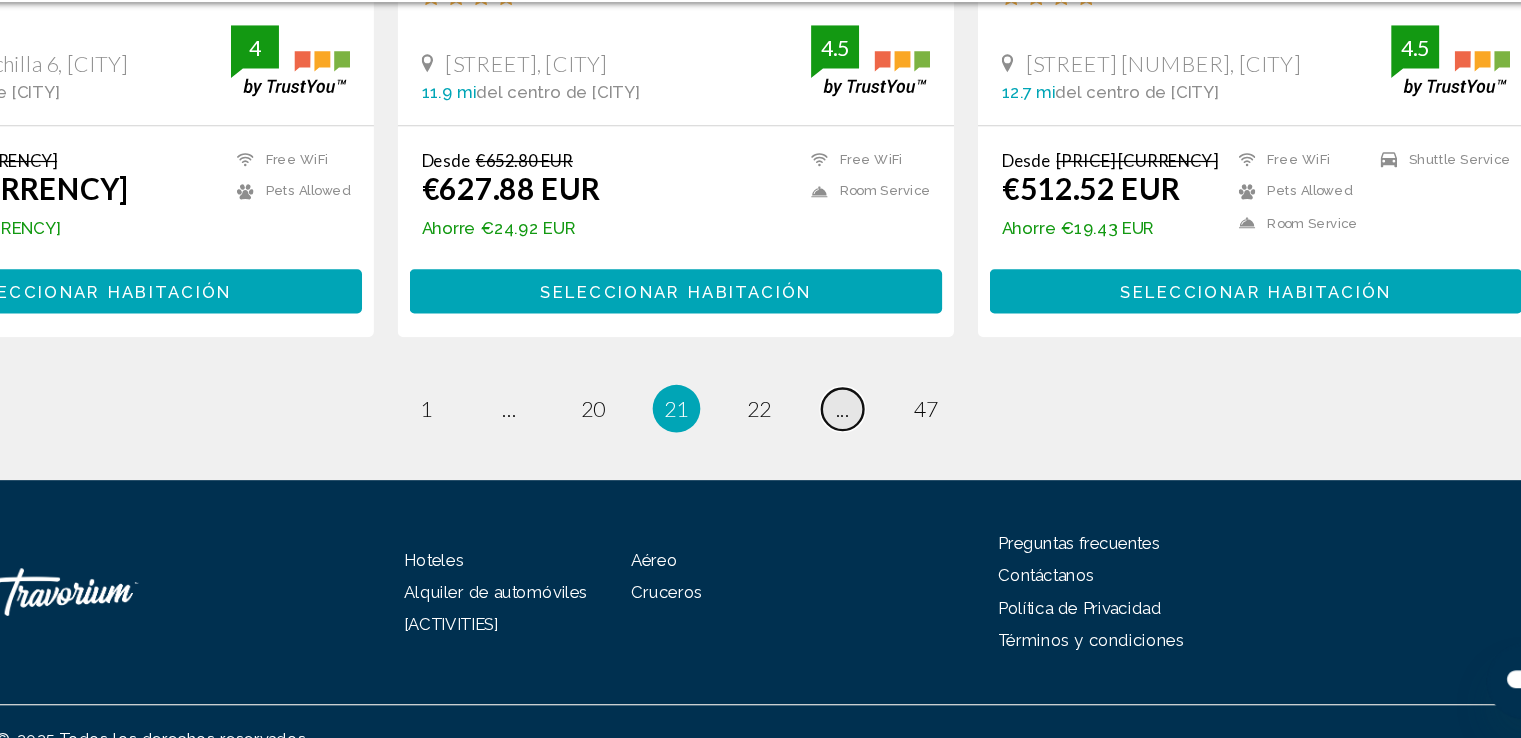 click on "•••" at bounding box center [621, 461] 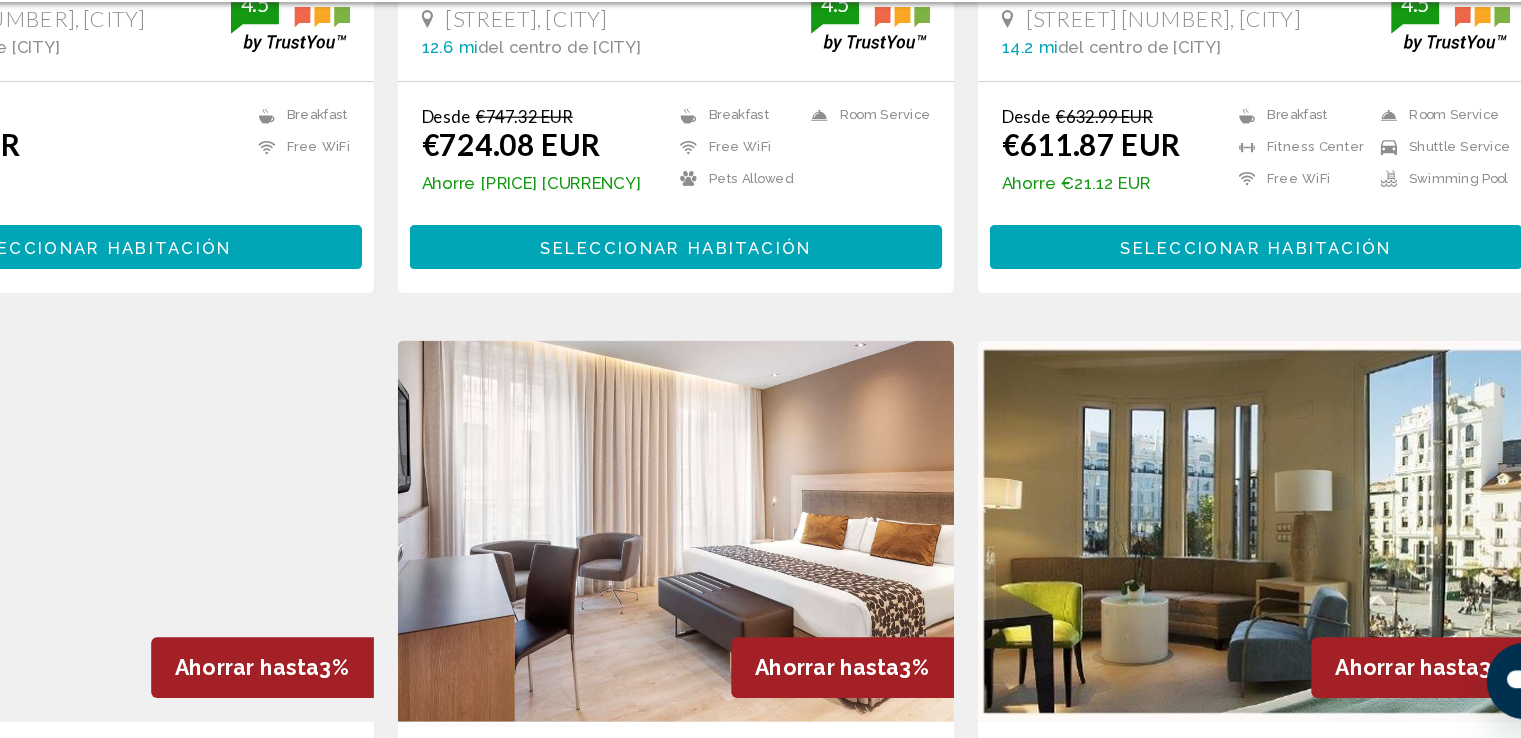 scroll, scrollTop: 2640, scrollLeft: 0, axis: vertical 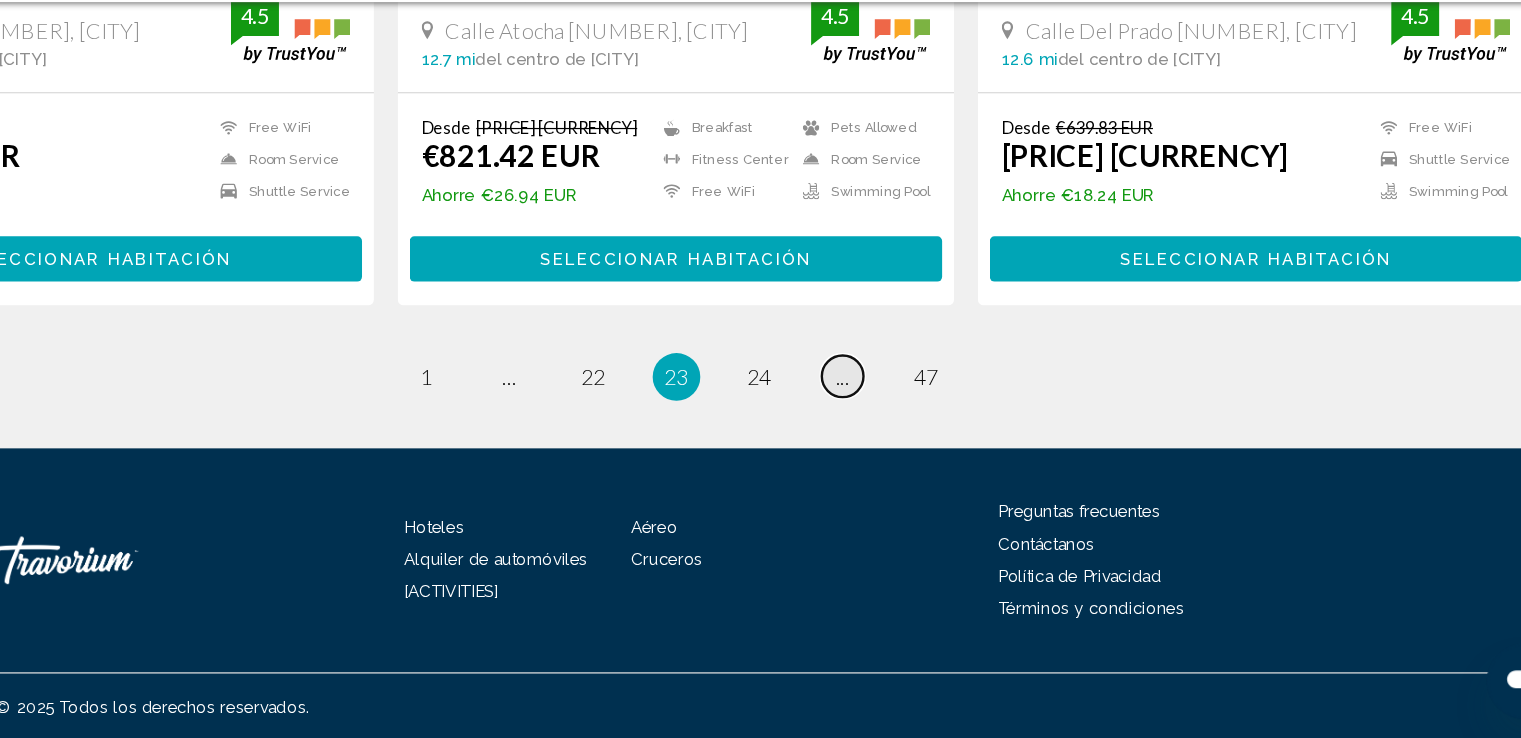 click on "•••" at bounding box center (621, 435) 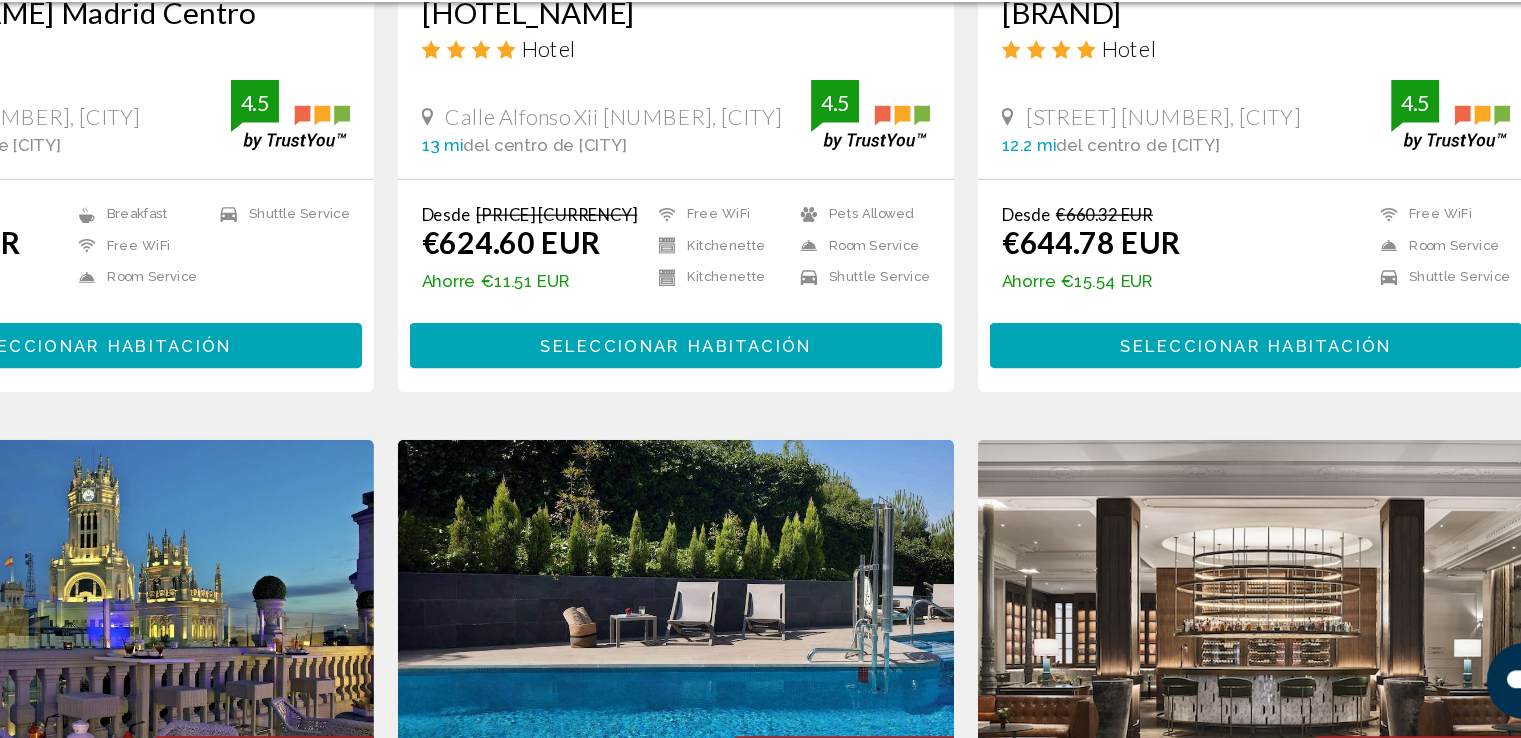 scroll, scrollTop: 2661, scrollLeft: 0, axis: vertical 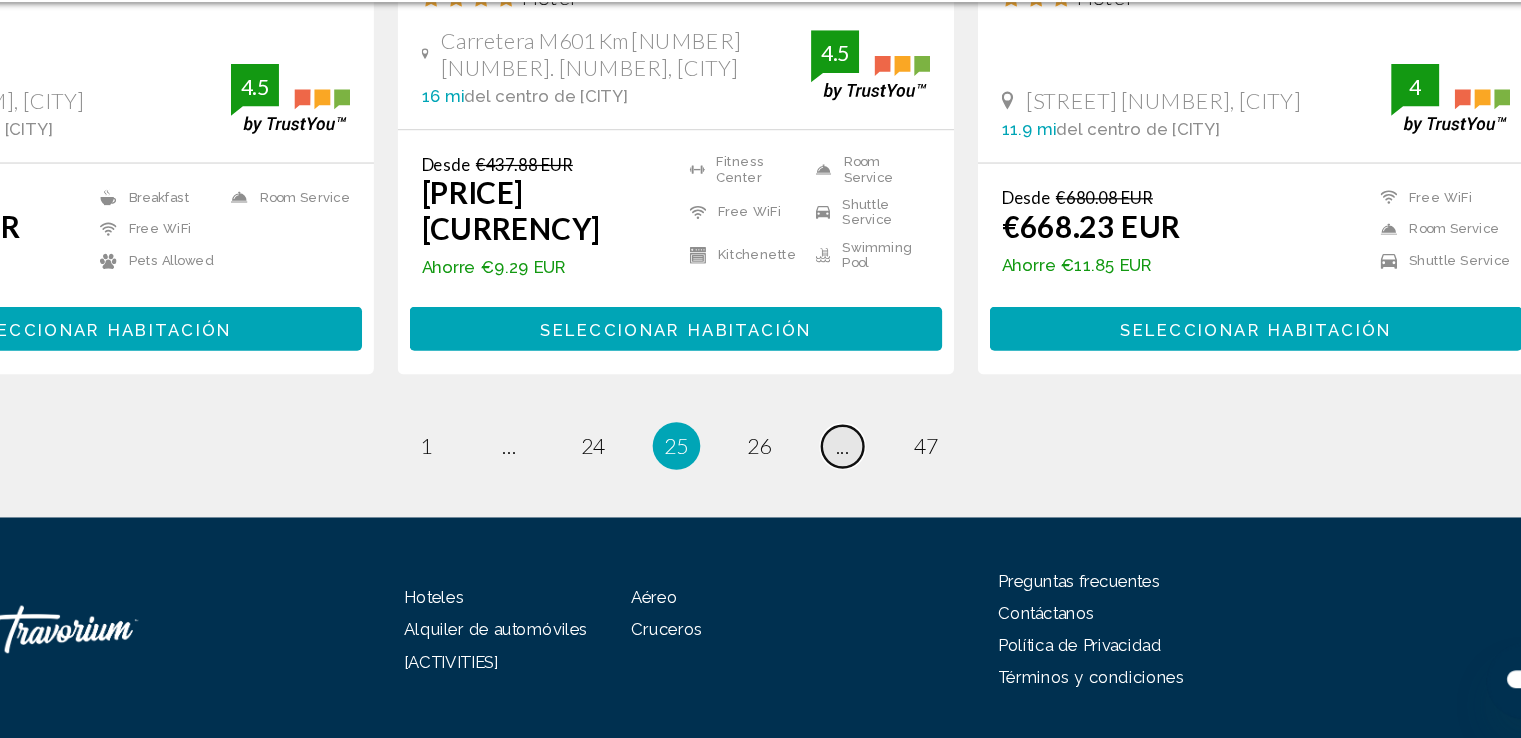 click on "•••" at bounding box center (621, 493) 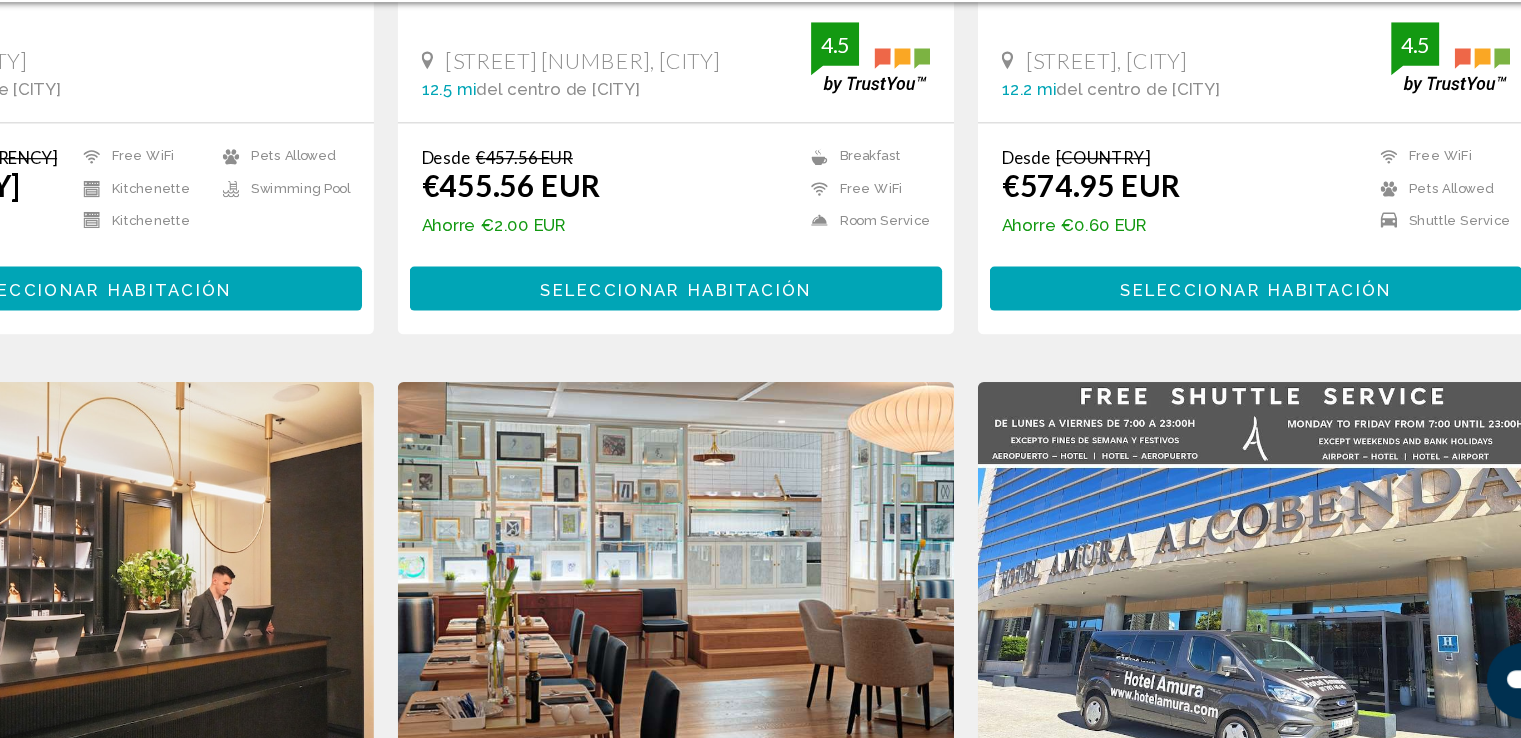 scroll, scrollTop: 2632, scrollLeft: 0, axis: vertical 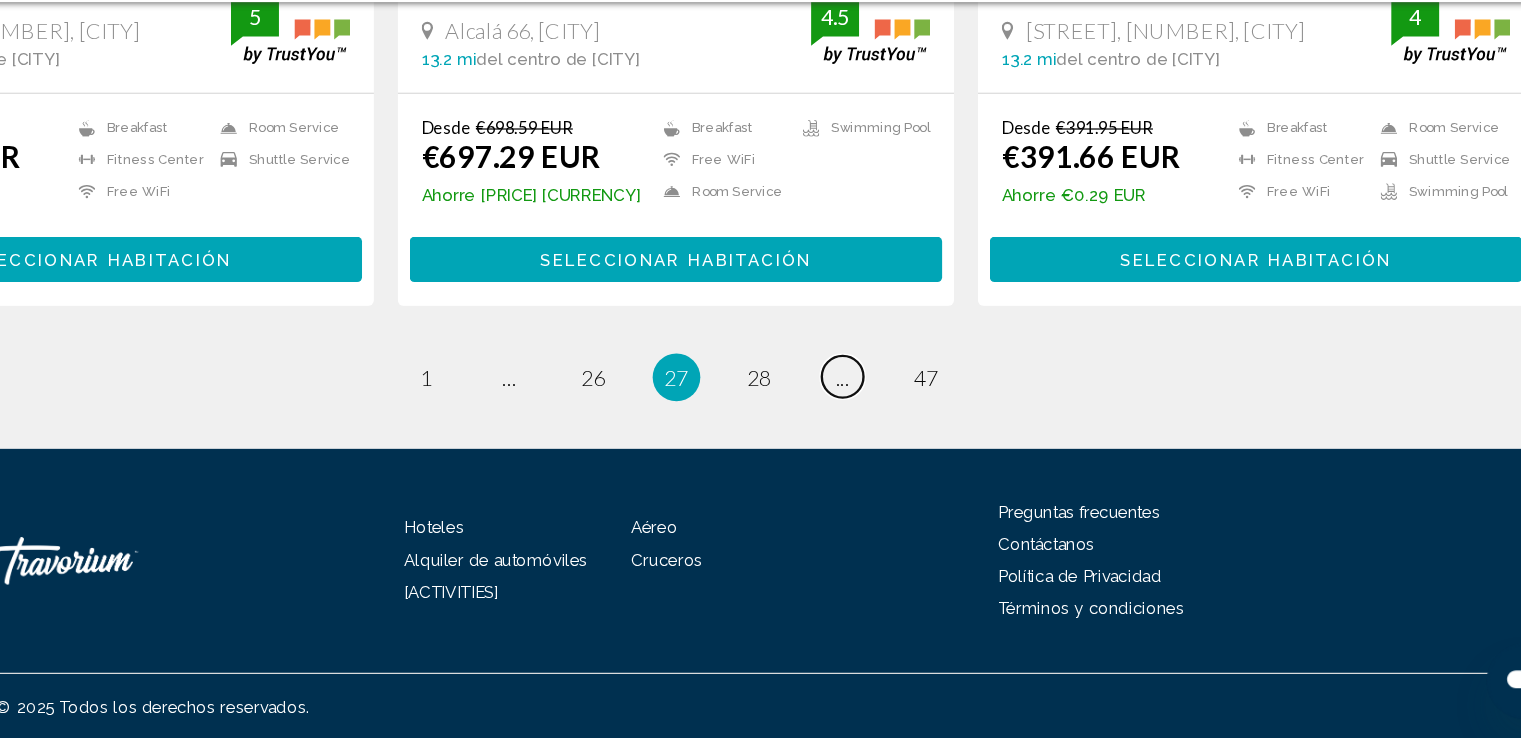 click on "page  ..." at bounding box center [620, 434] 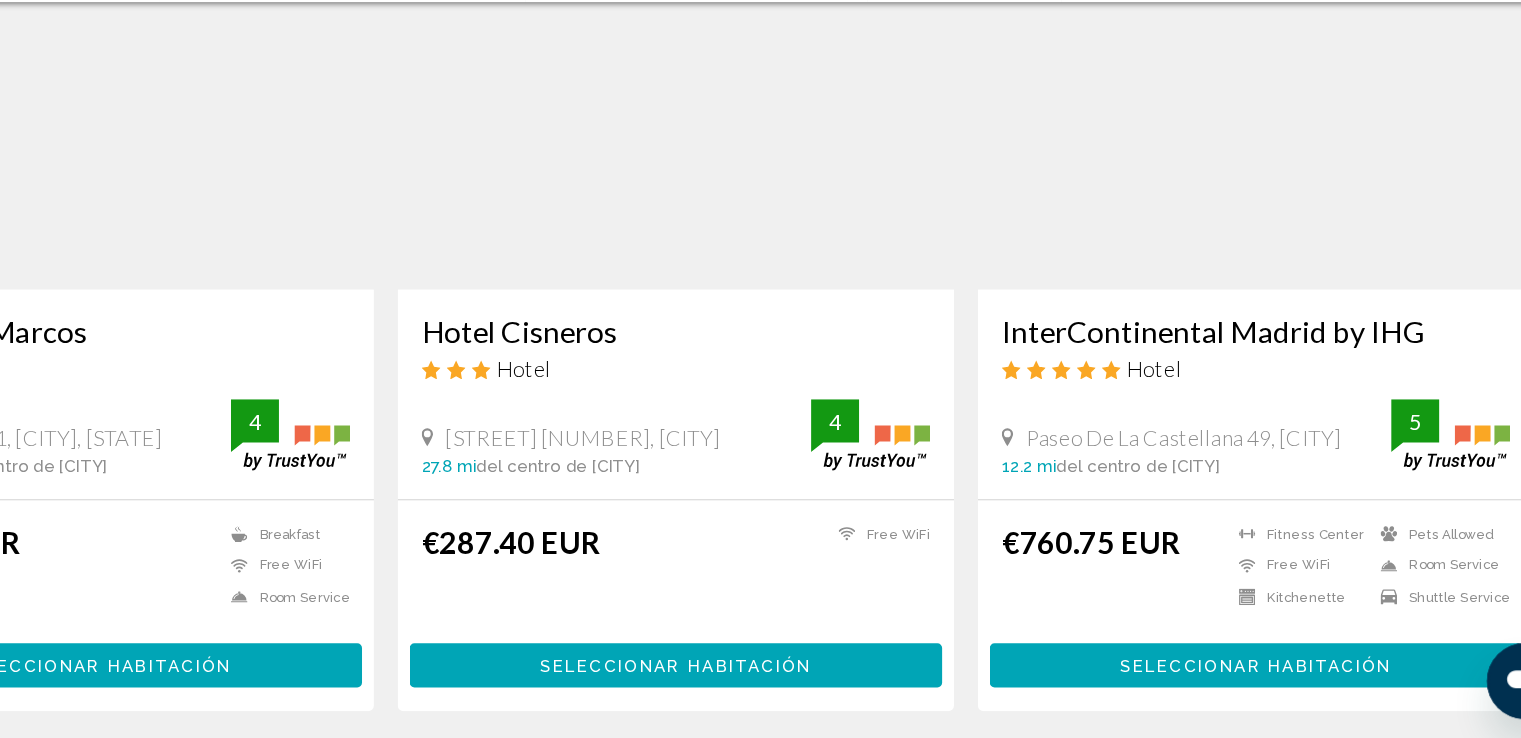 scroll, scrollTop: 2632, scrollLeft: 0, axis: vertical 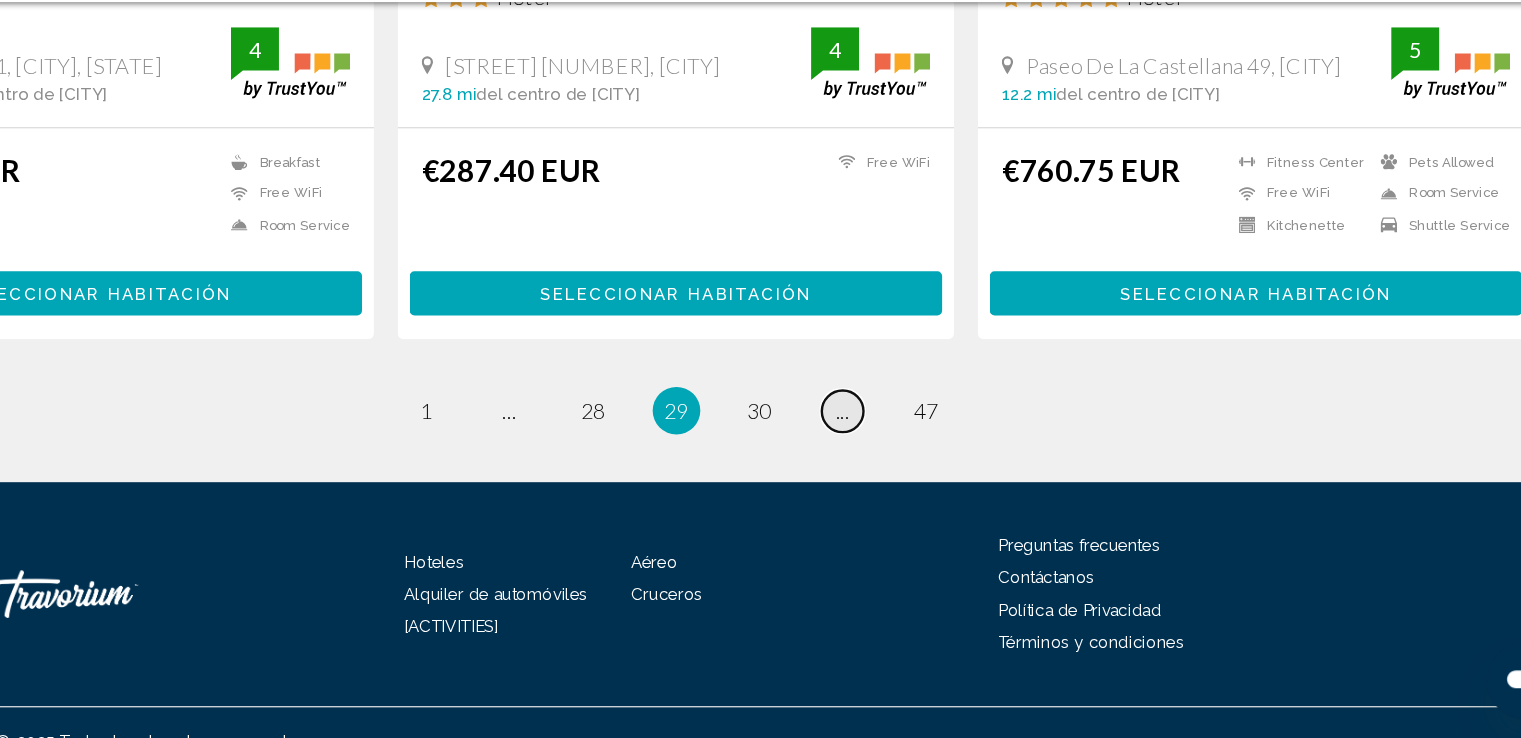 click on "page  ..." at bounding box center (620, 463) 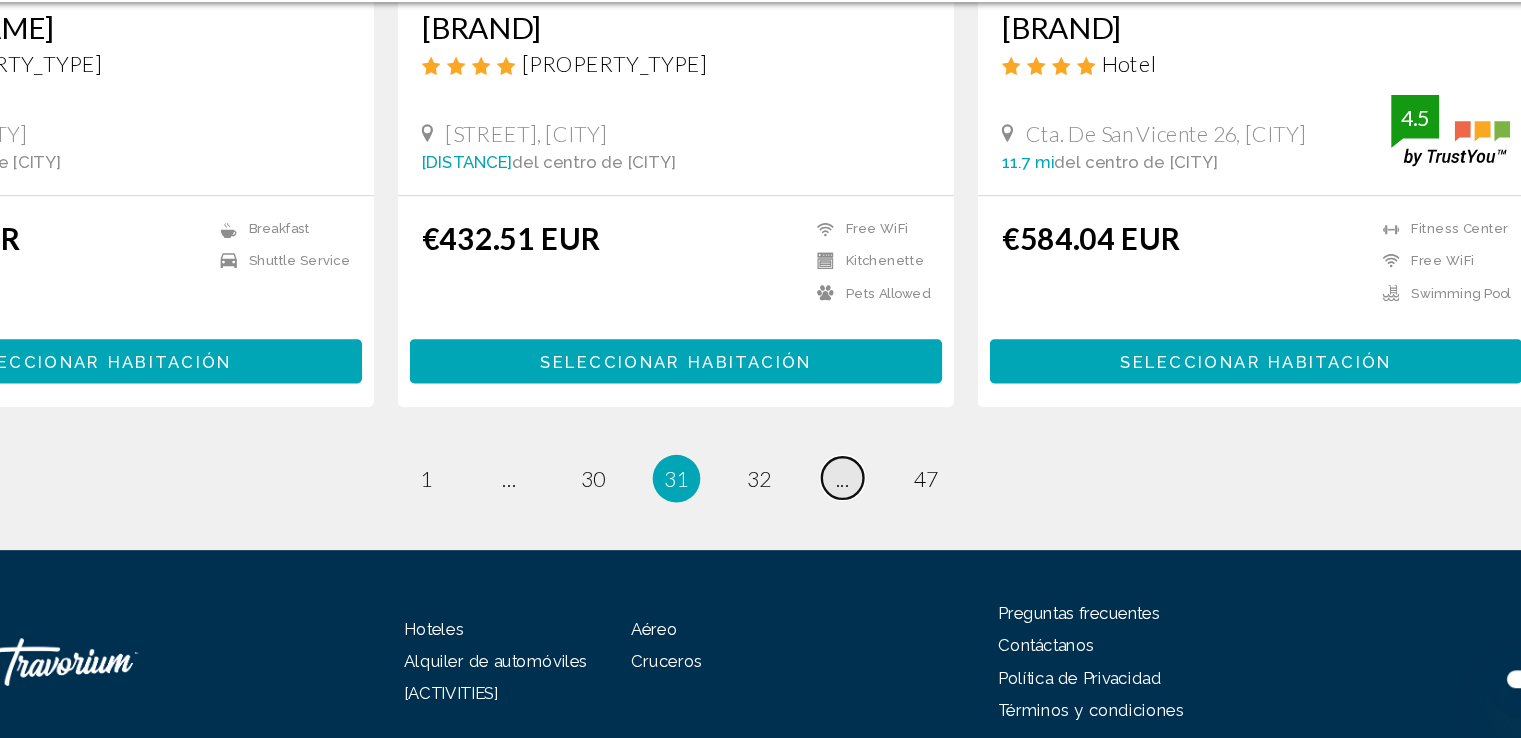 scroll, scrollTop: 2660, scrollLeft: 0, axis: vertical 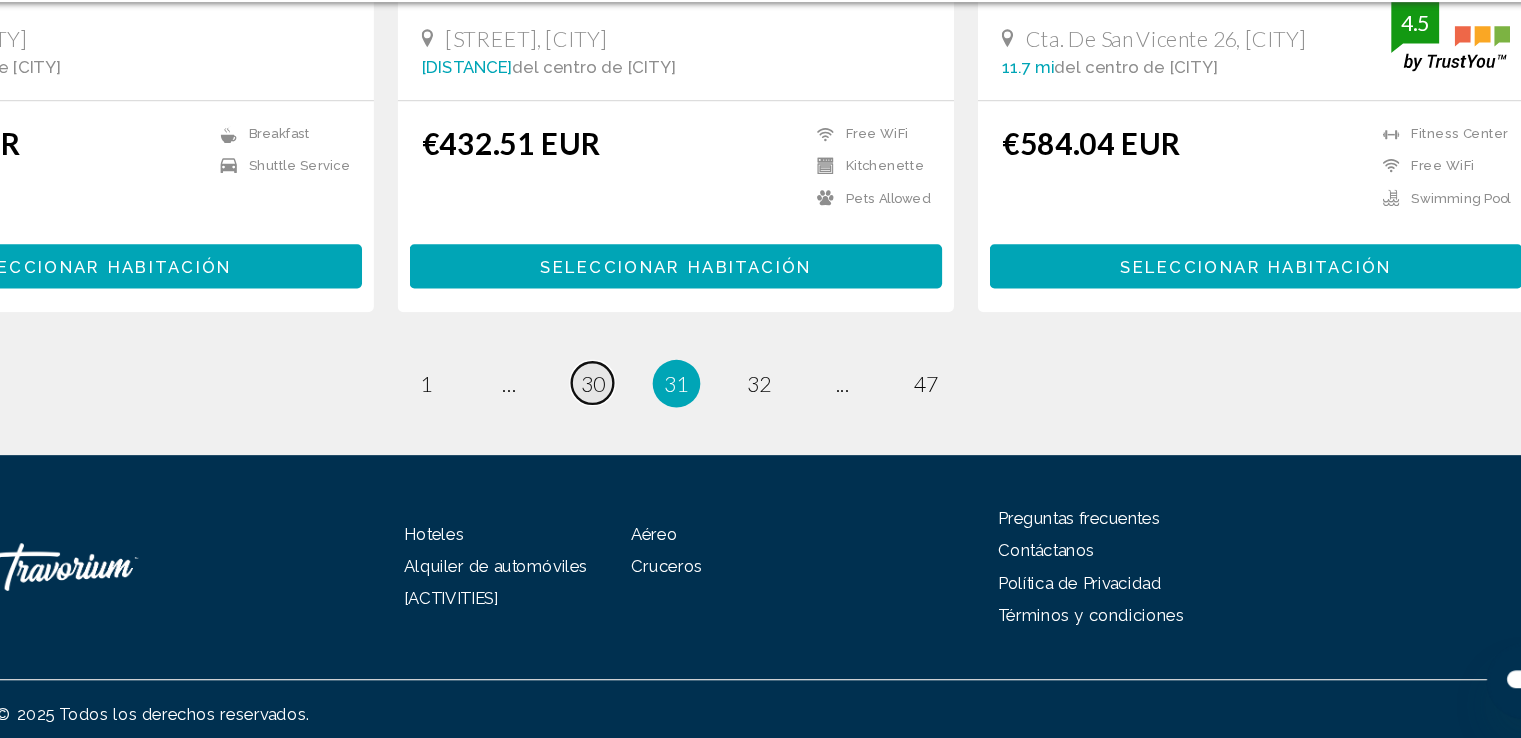 click on "••" at bounding box center (551, 440) 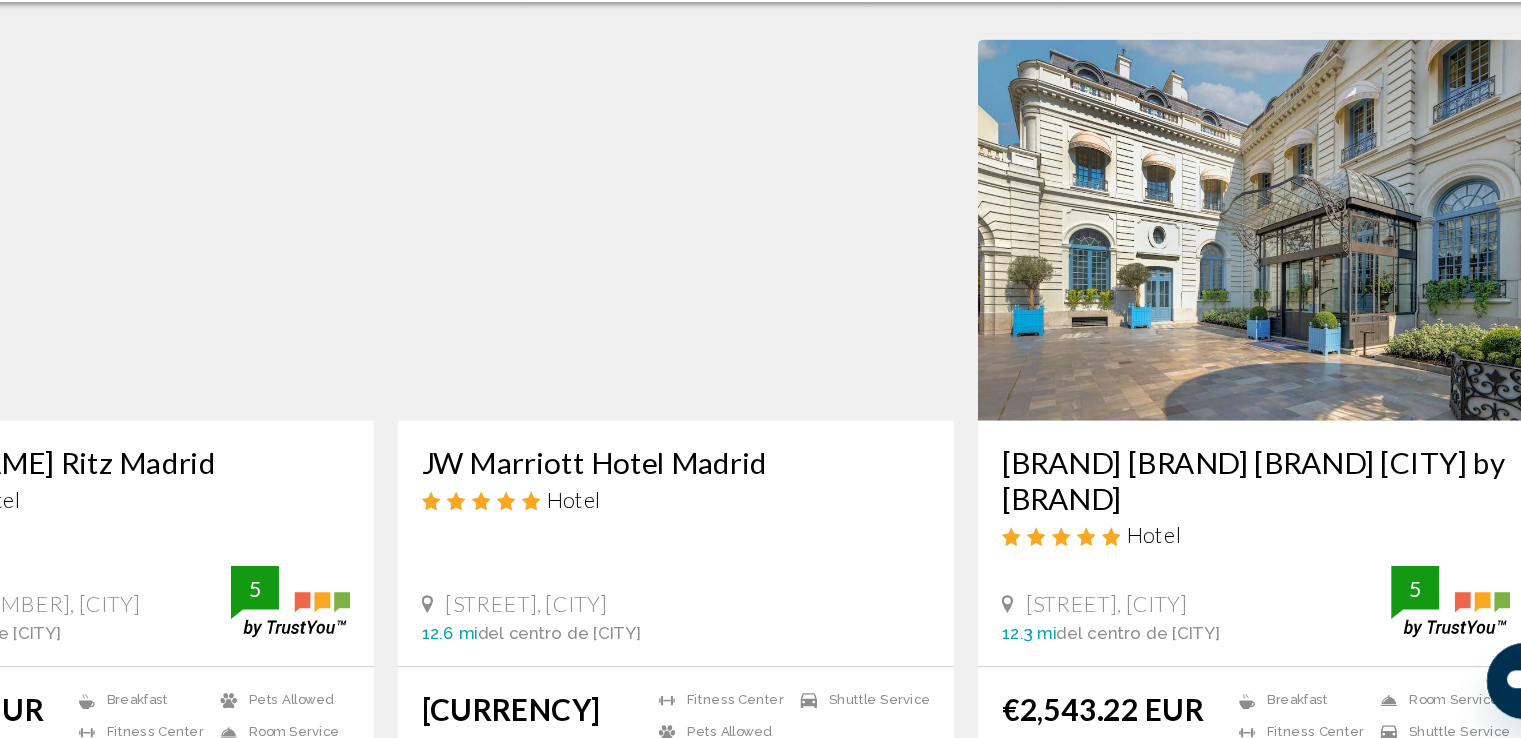 scroll, scrollTop: 2663, scrollLeft: 0, axis: vertical 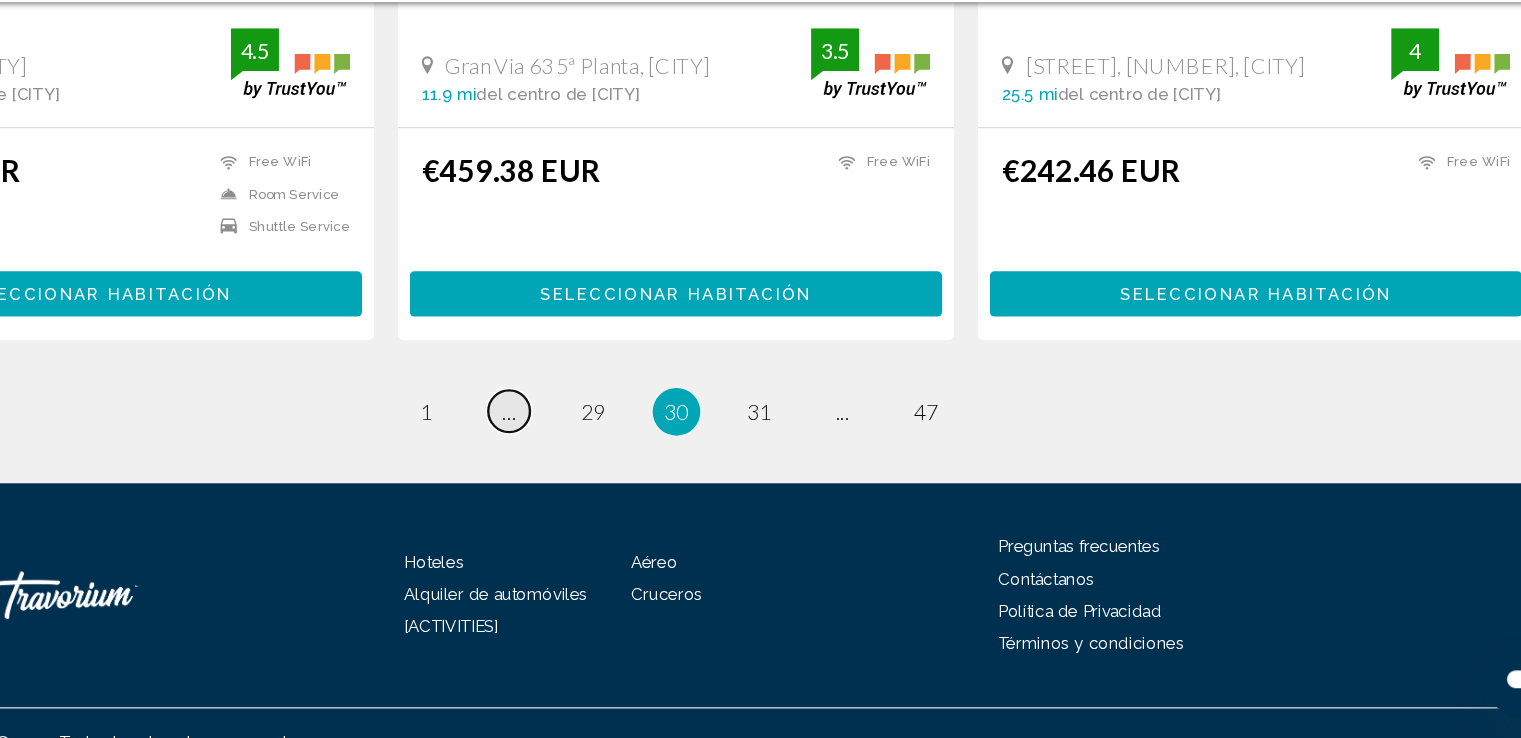 click on "•••" at bounding box center [621, 464] 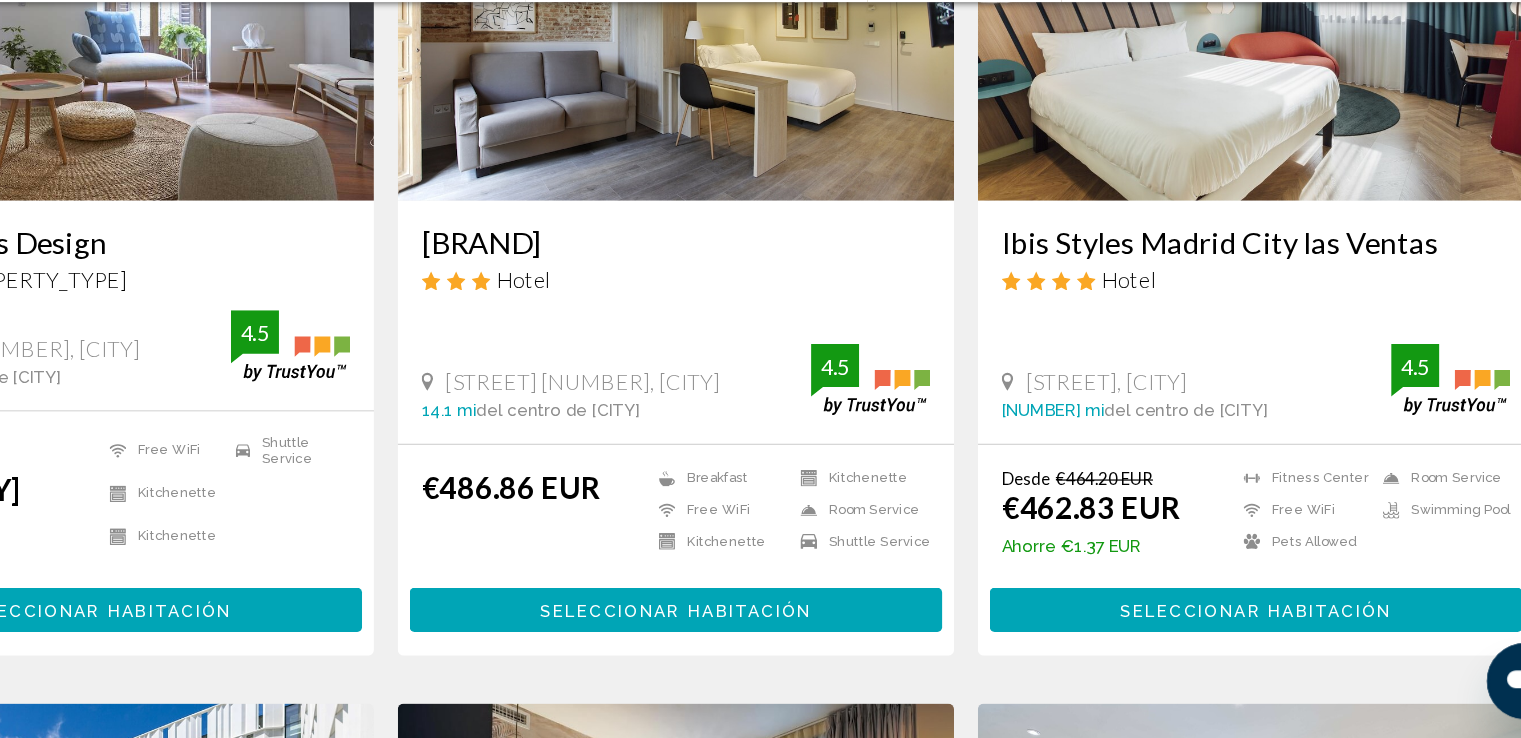 scroll, scrollTop: 2694, scrollLeft: 0, axis: vertical 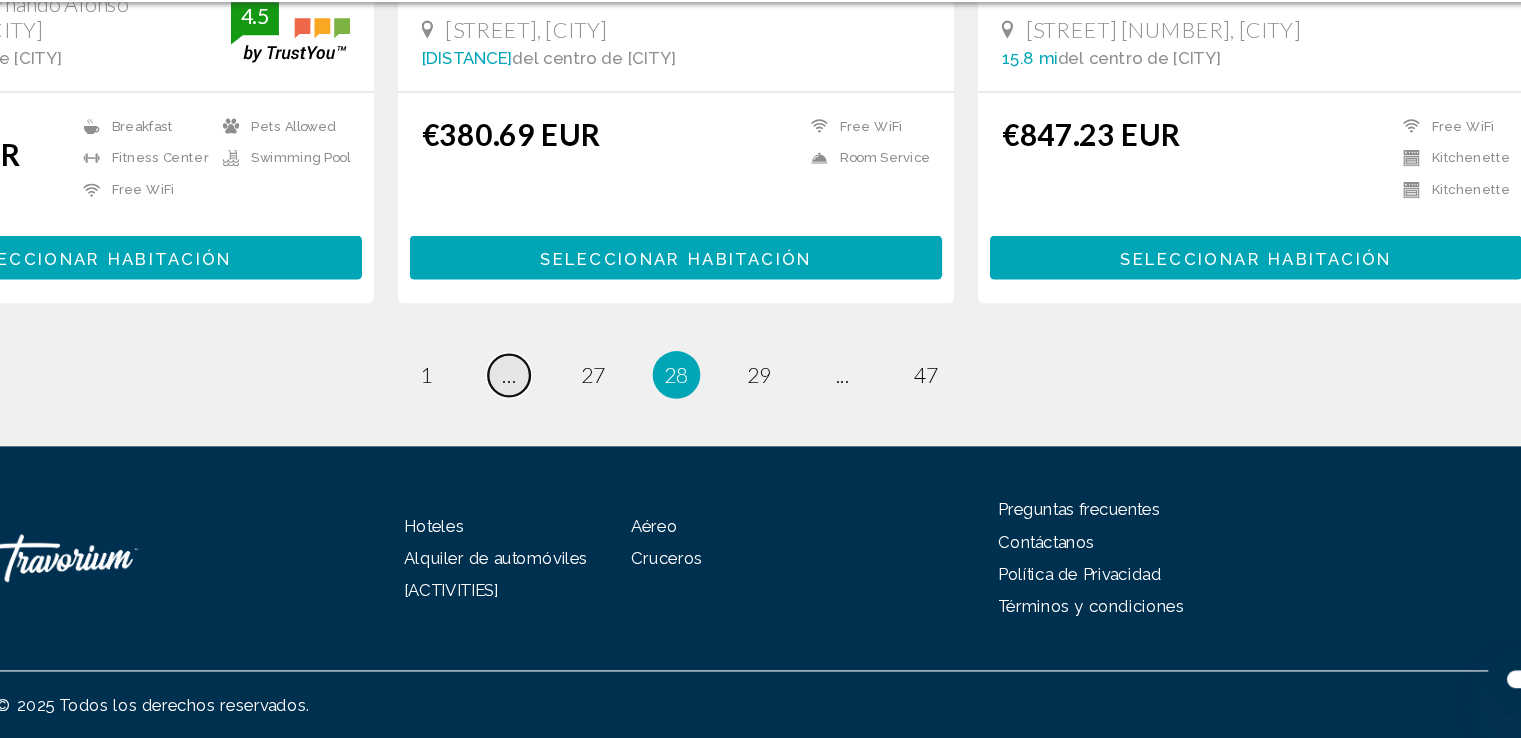 click on "•••" at bounding box center [621, 433] 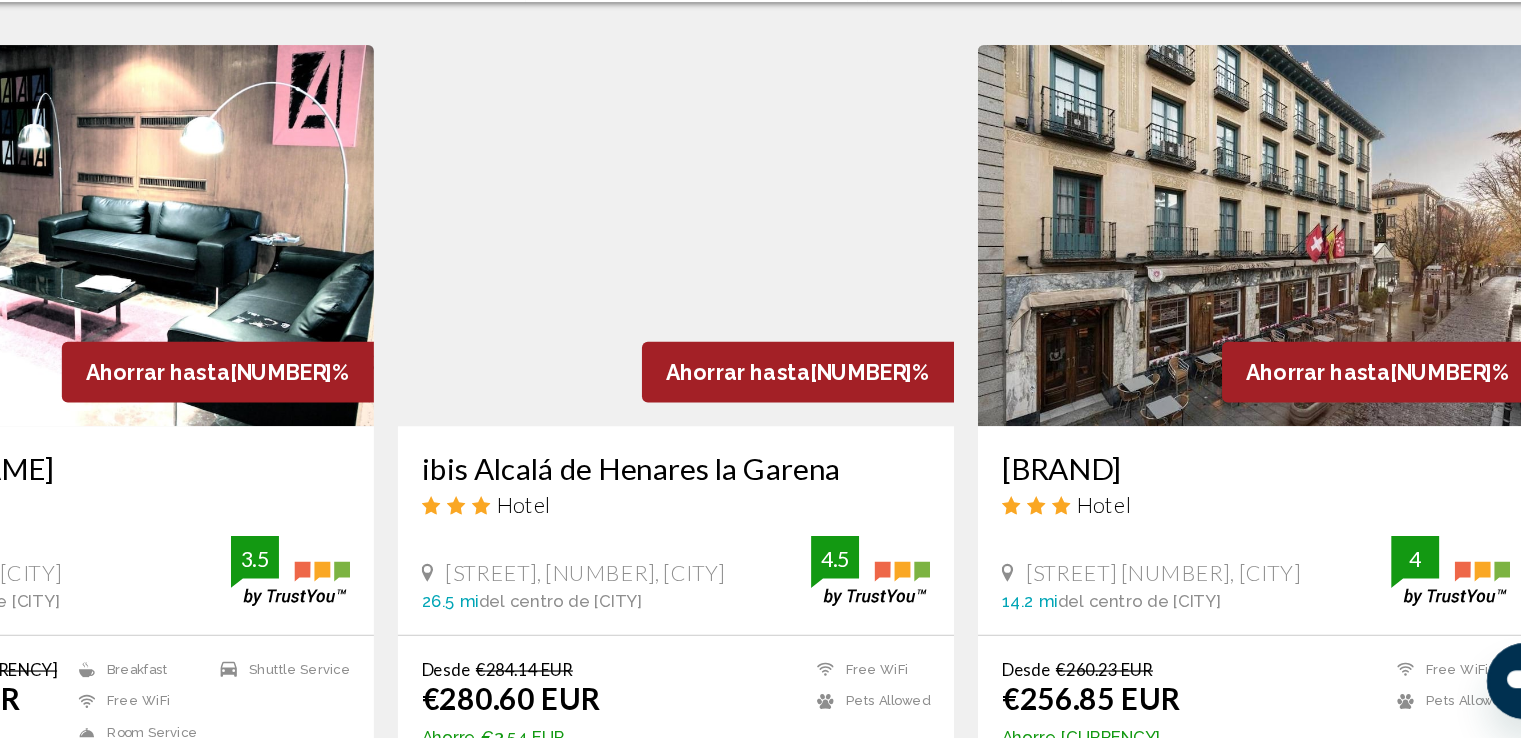 scroll, scrollTop: 2634, scrollLeft: 0, axis: vertical 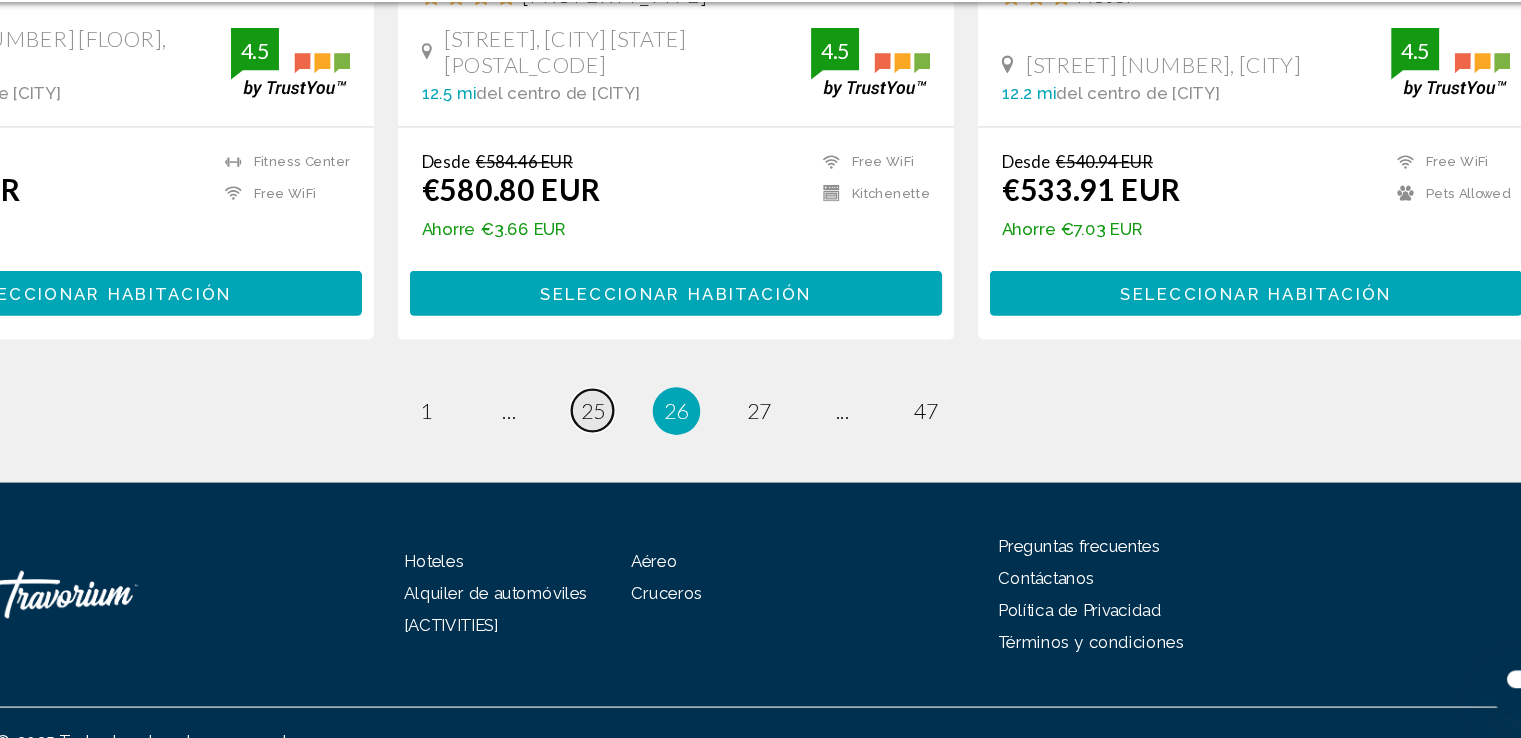 click on "••" at bounding box center [551, 463] 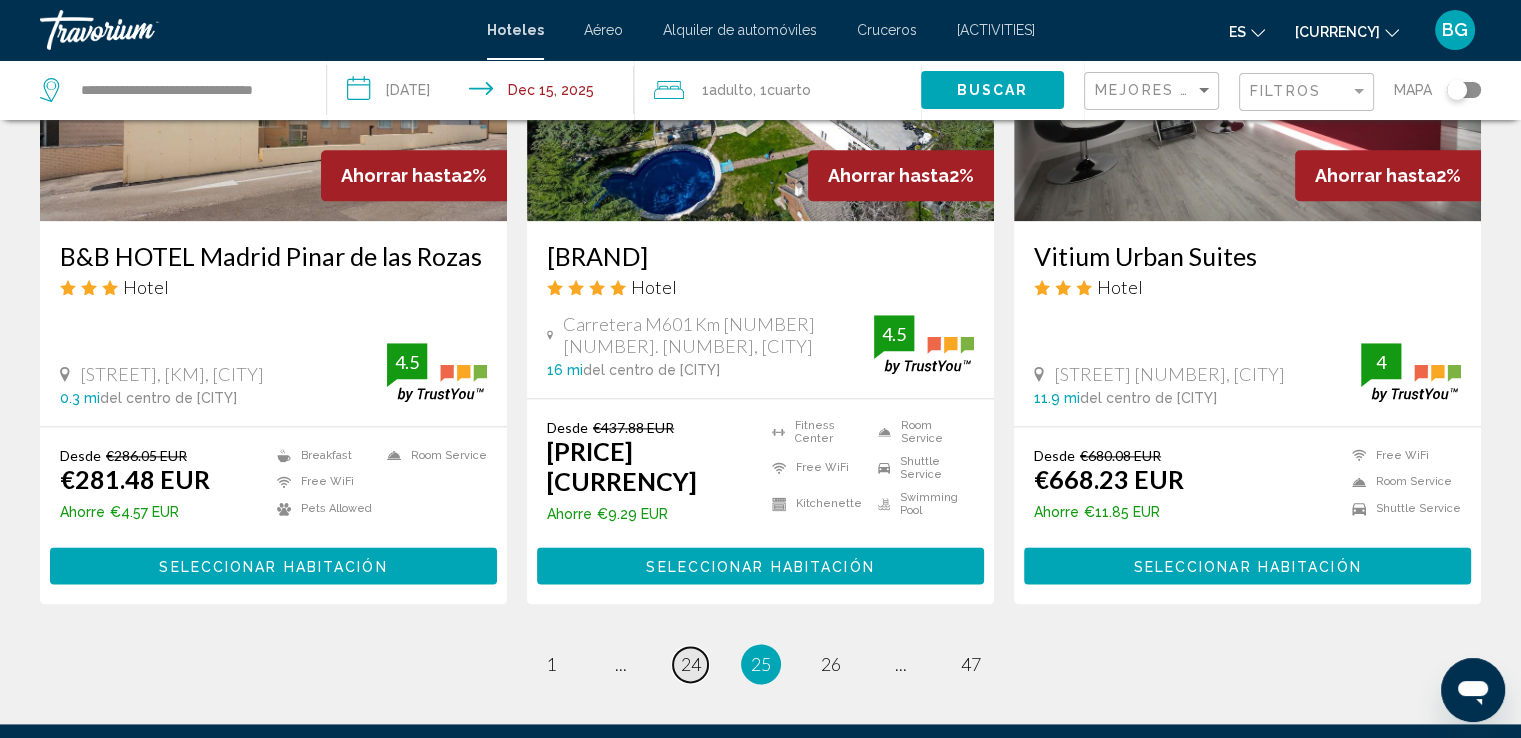 scroll, scrollTop: 2661, scrollLeft: 0, axis: vertical 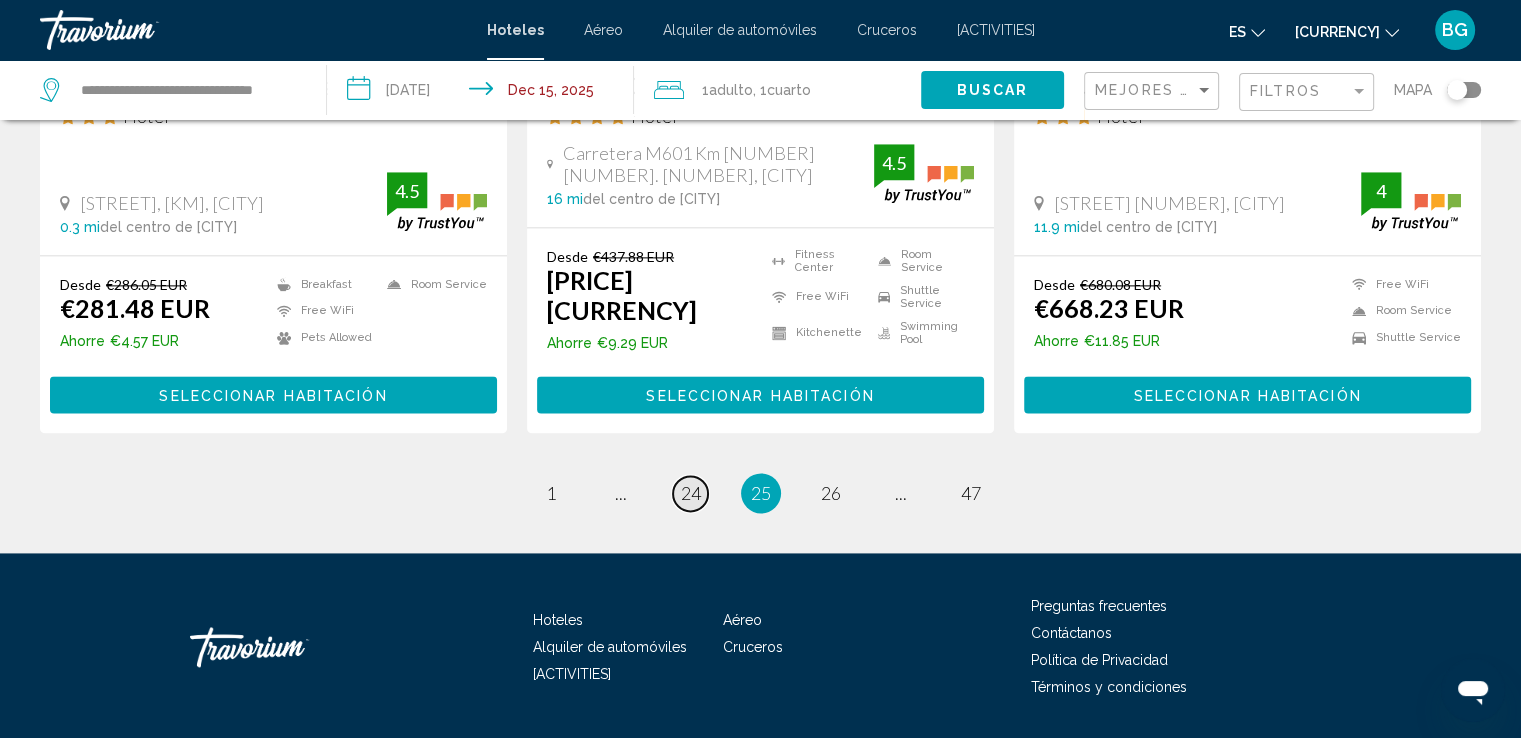 click on "24" at bounding box center (551, 493) 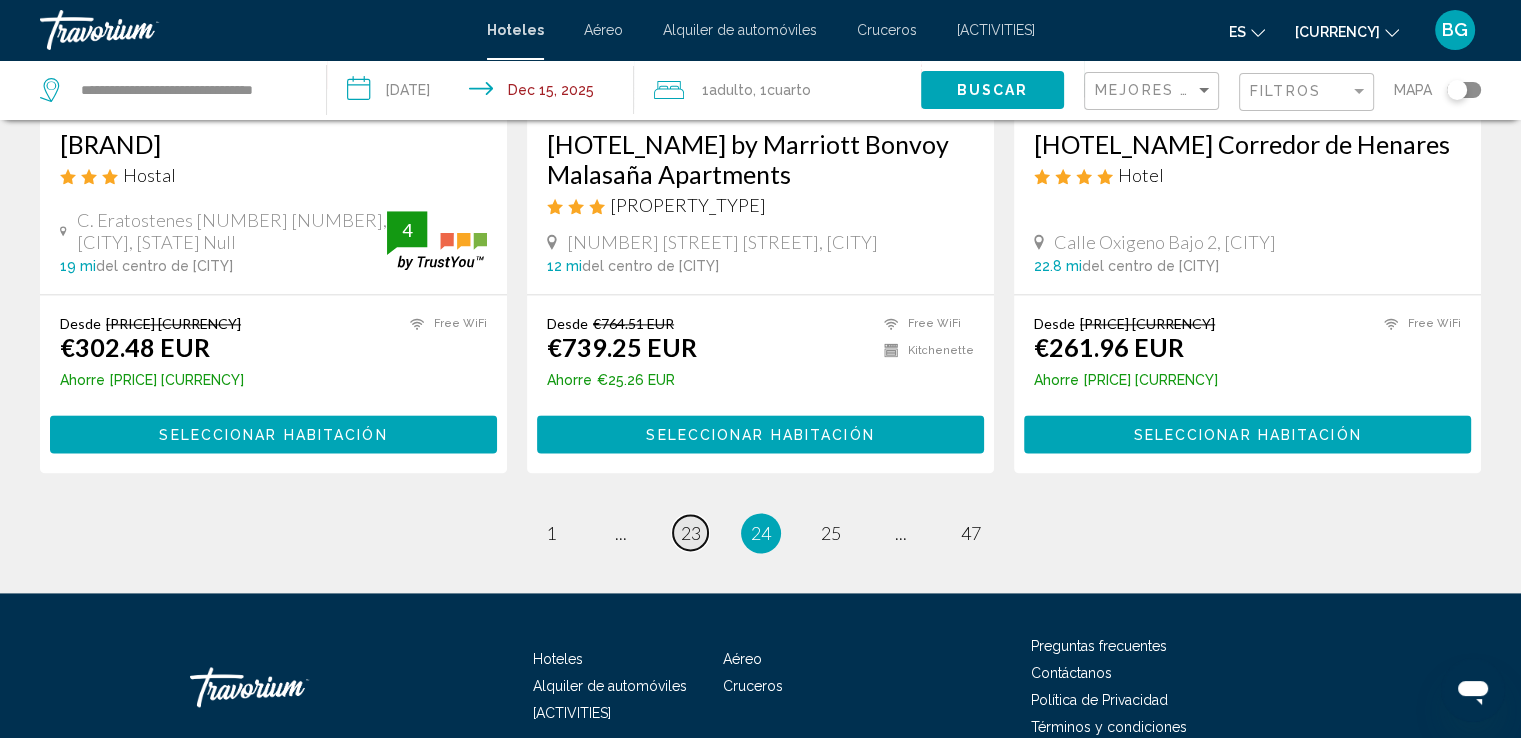 scroll, scrollTop: 2640, scrollLeft: 0, axis: vertical 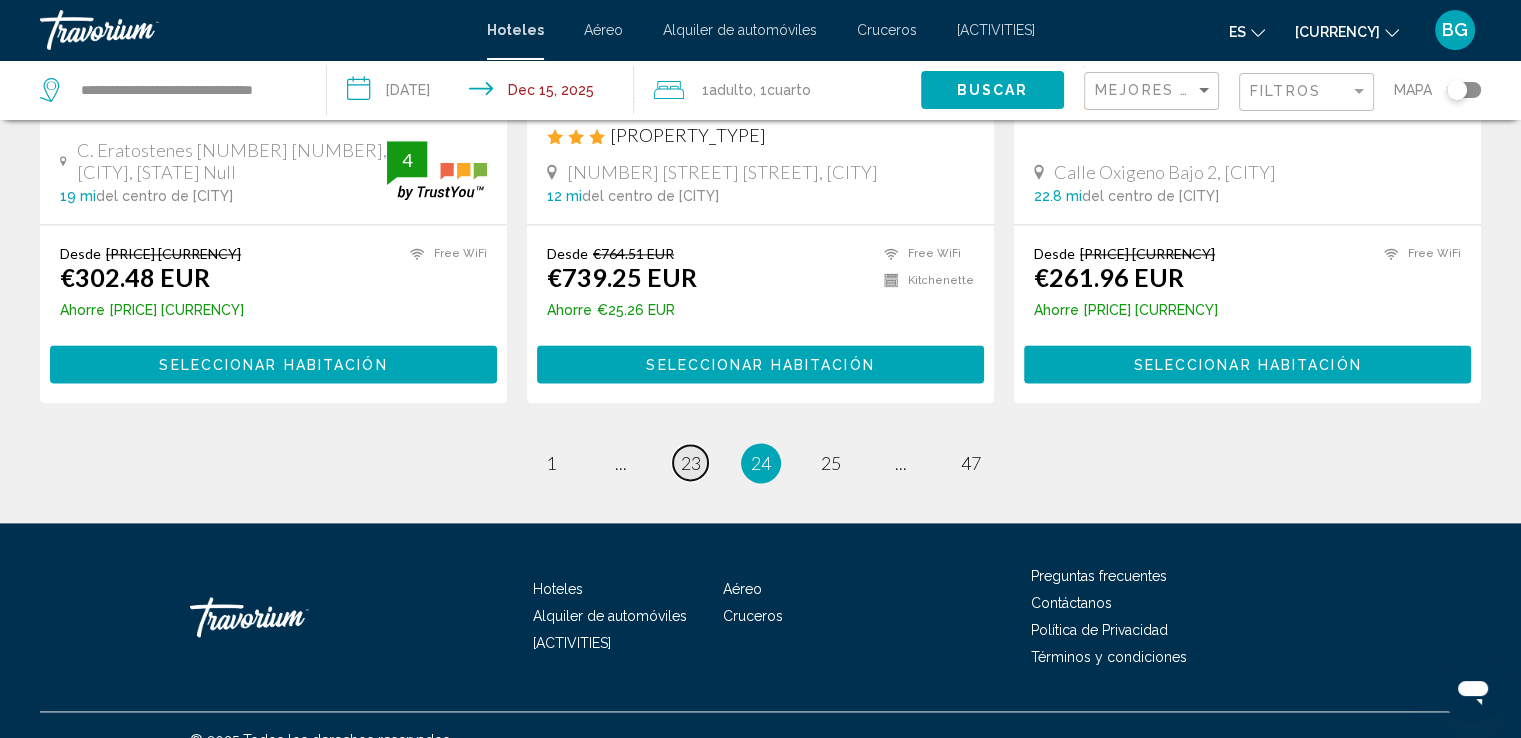 click on "••" at bounding box center (551, 463) 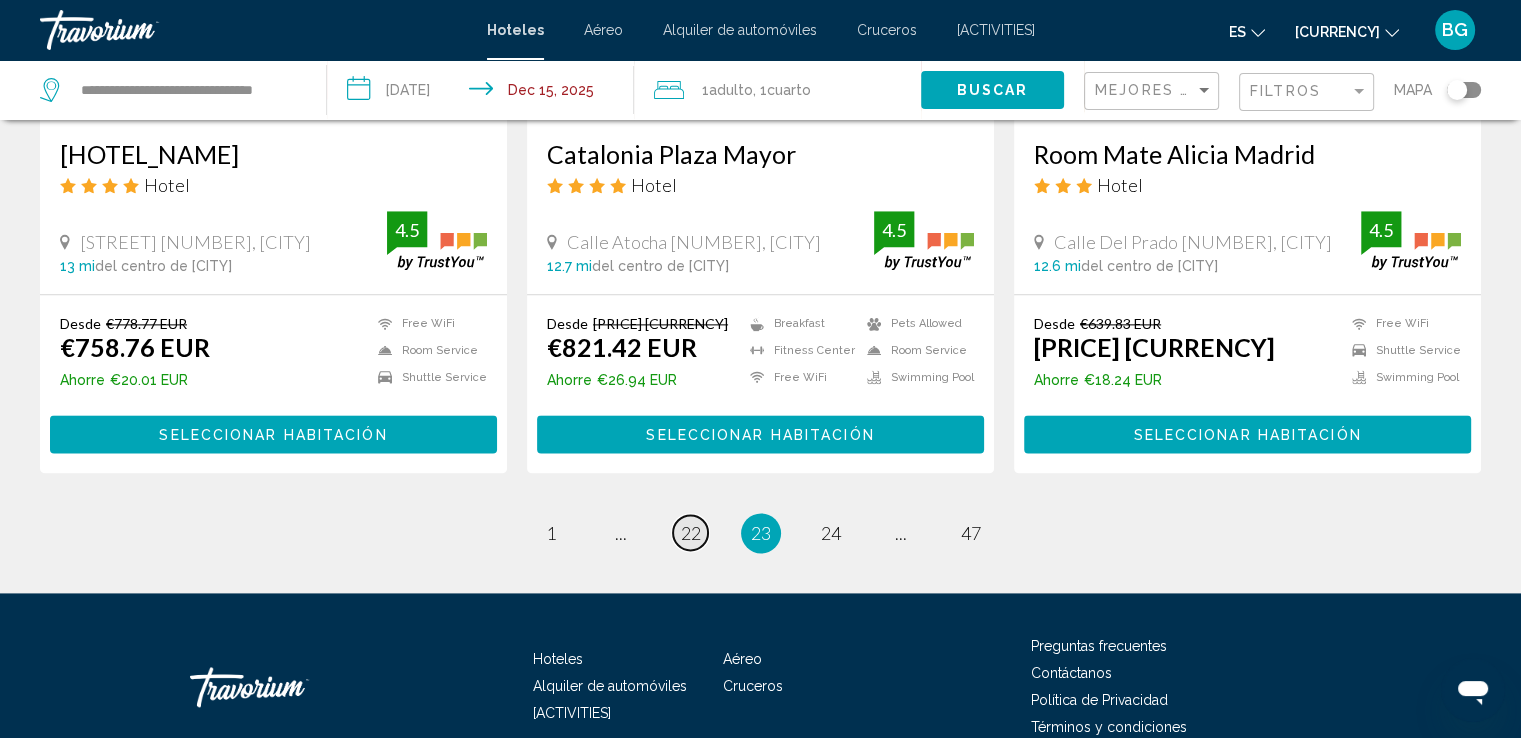 scroll, scrollTop: 2640, scrollLeft: 0, axis: vertical 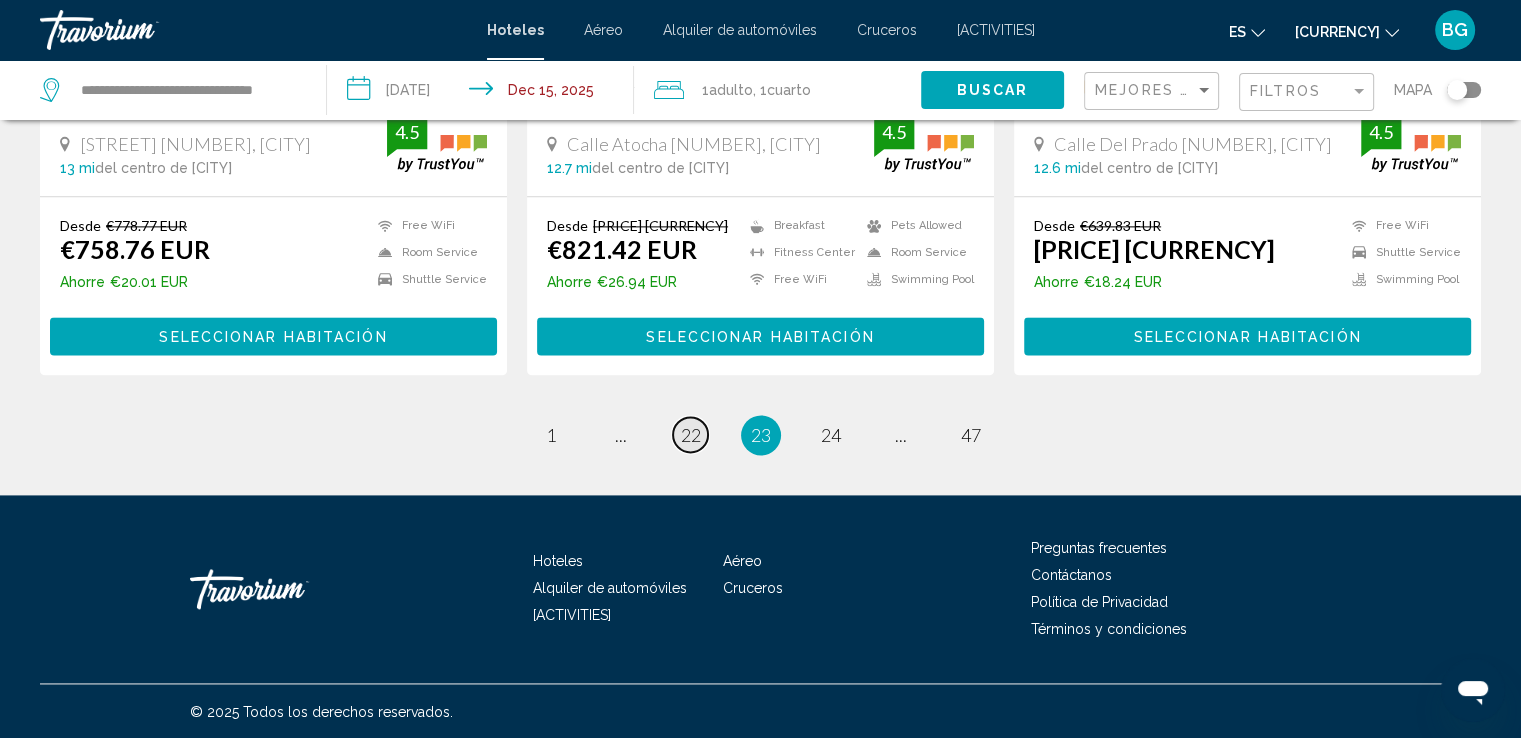click on "22" at bounding box center [551, 435] 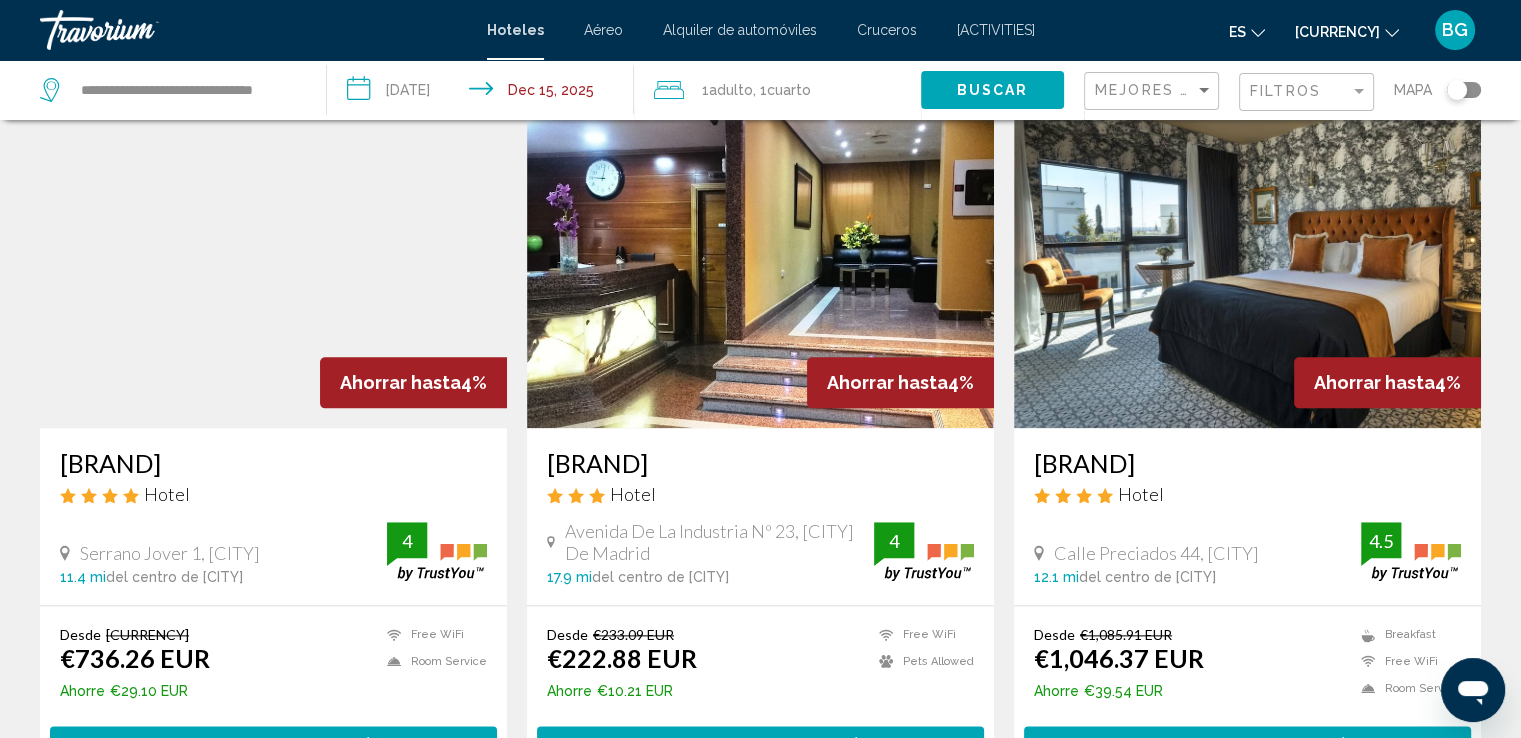 scroll, scrollTop: 2692, scrollLeft: 0, axis: vertical 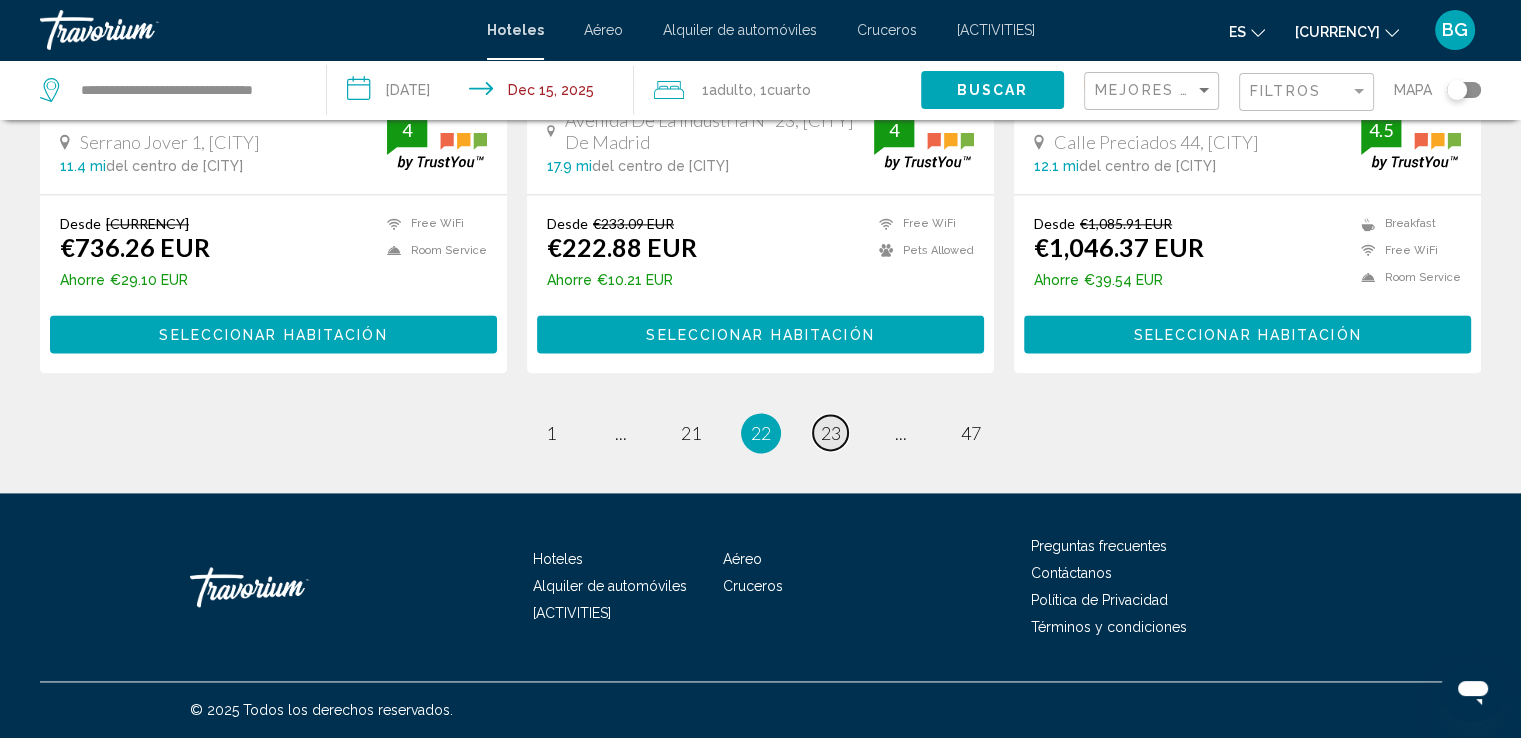 click on "••" at bounding box center [551, 433] 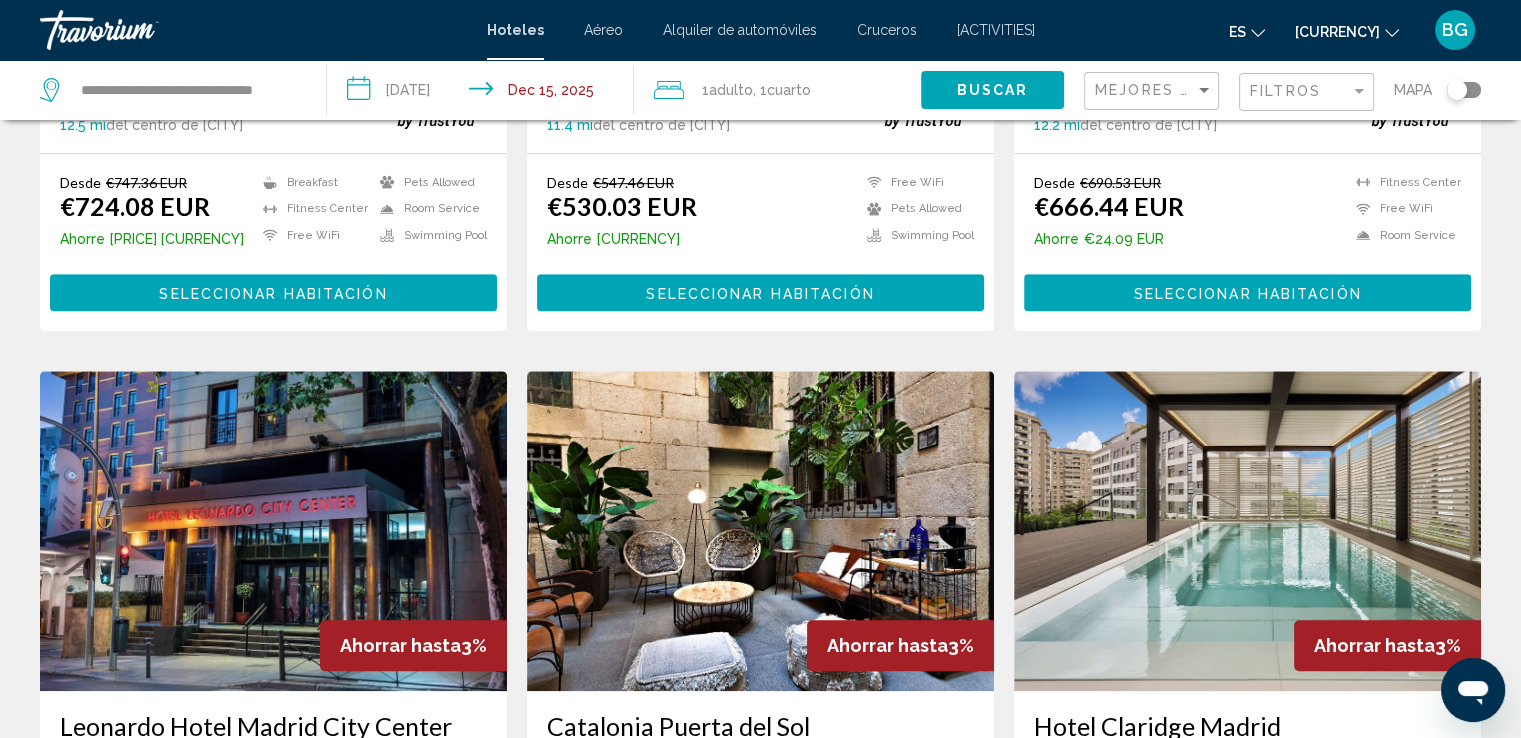 scroll, scrollTop: 2640, scrollLeft: 0, axis: vertical 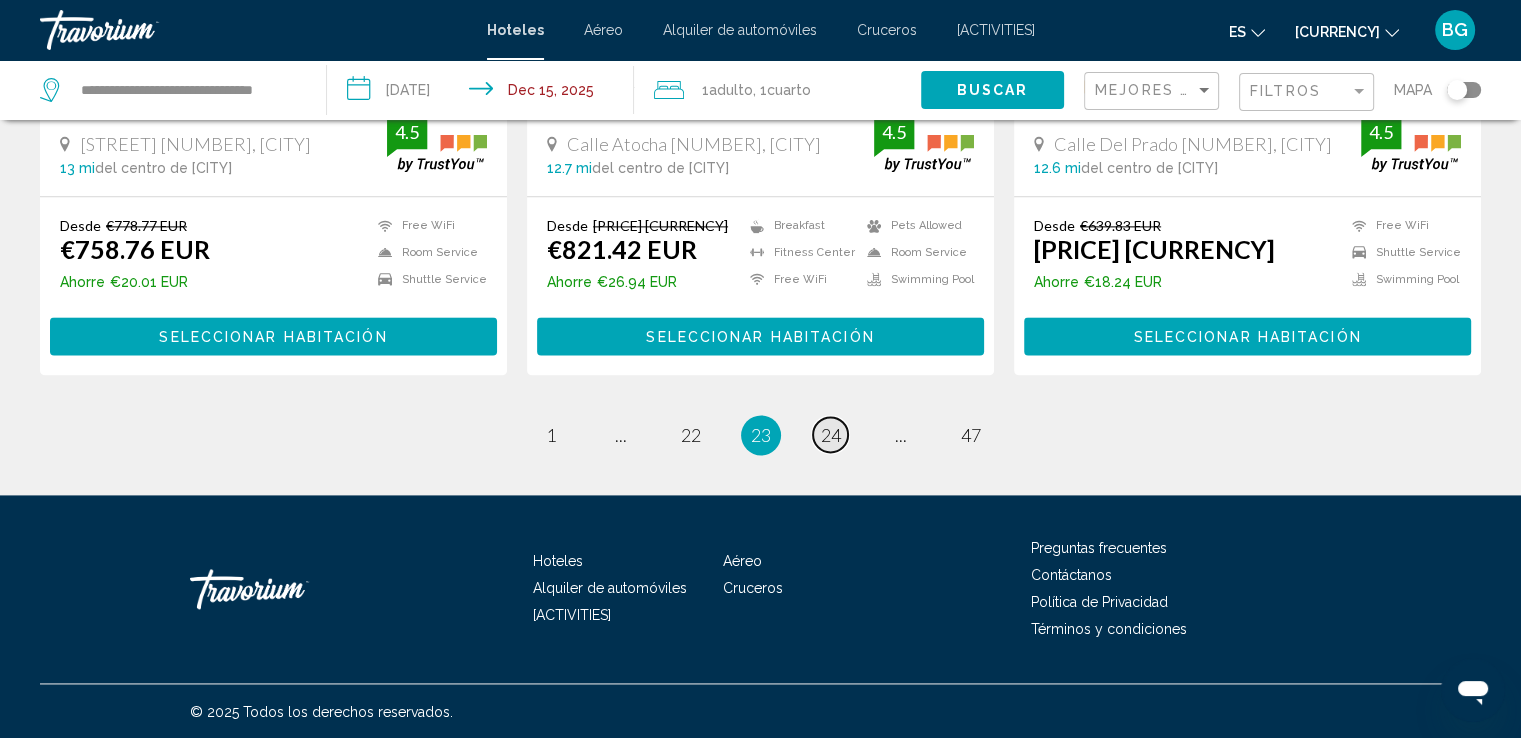 click on "24" at bounding box center (551, 435) 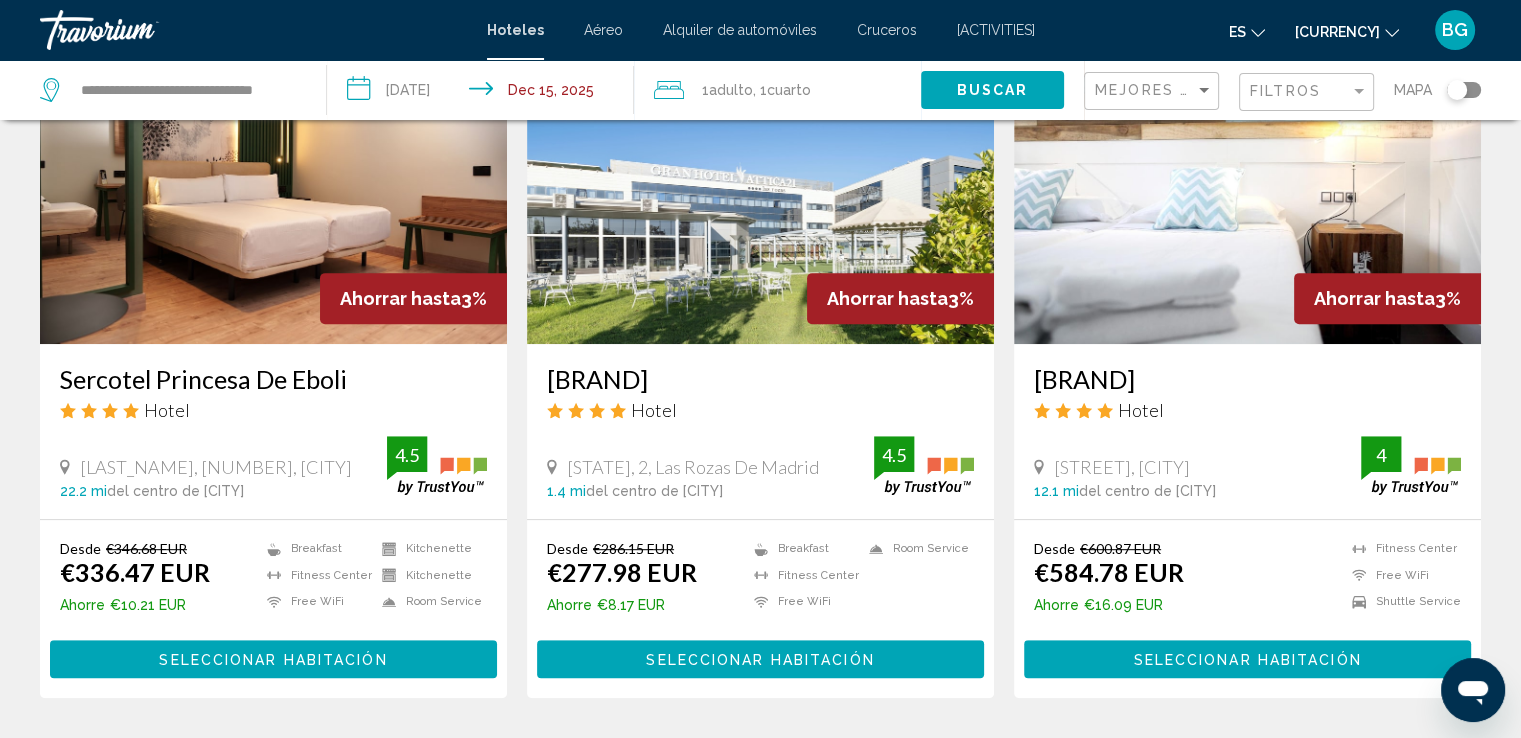 scroll, scrollTop: 909, scrollLeft: 0, axis: vertical 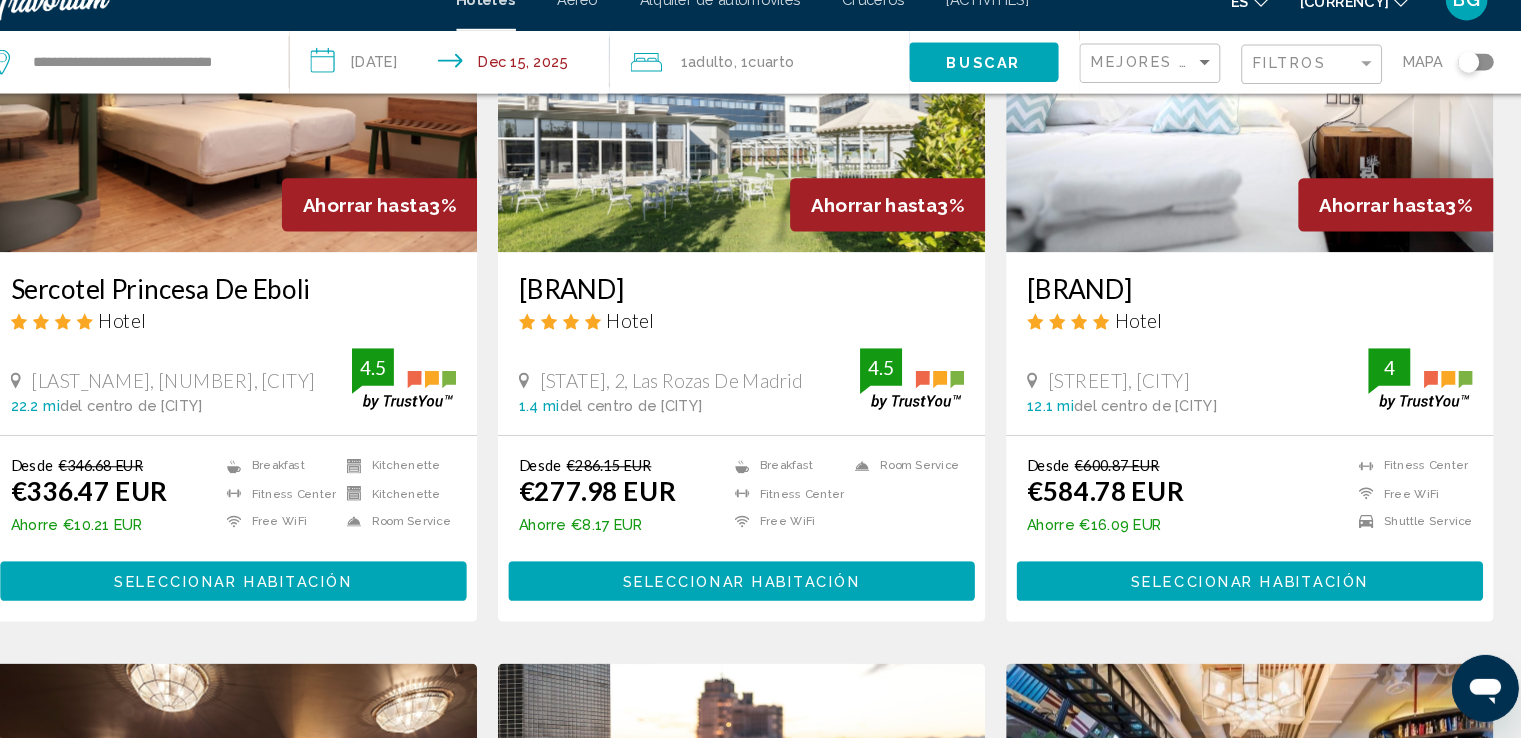 click on "••••••" at bounding box center (731, 90) 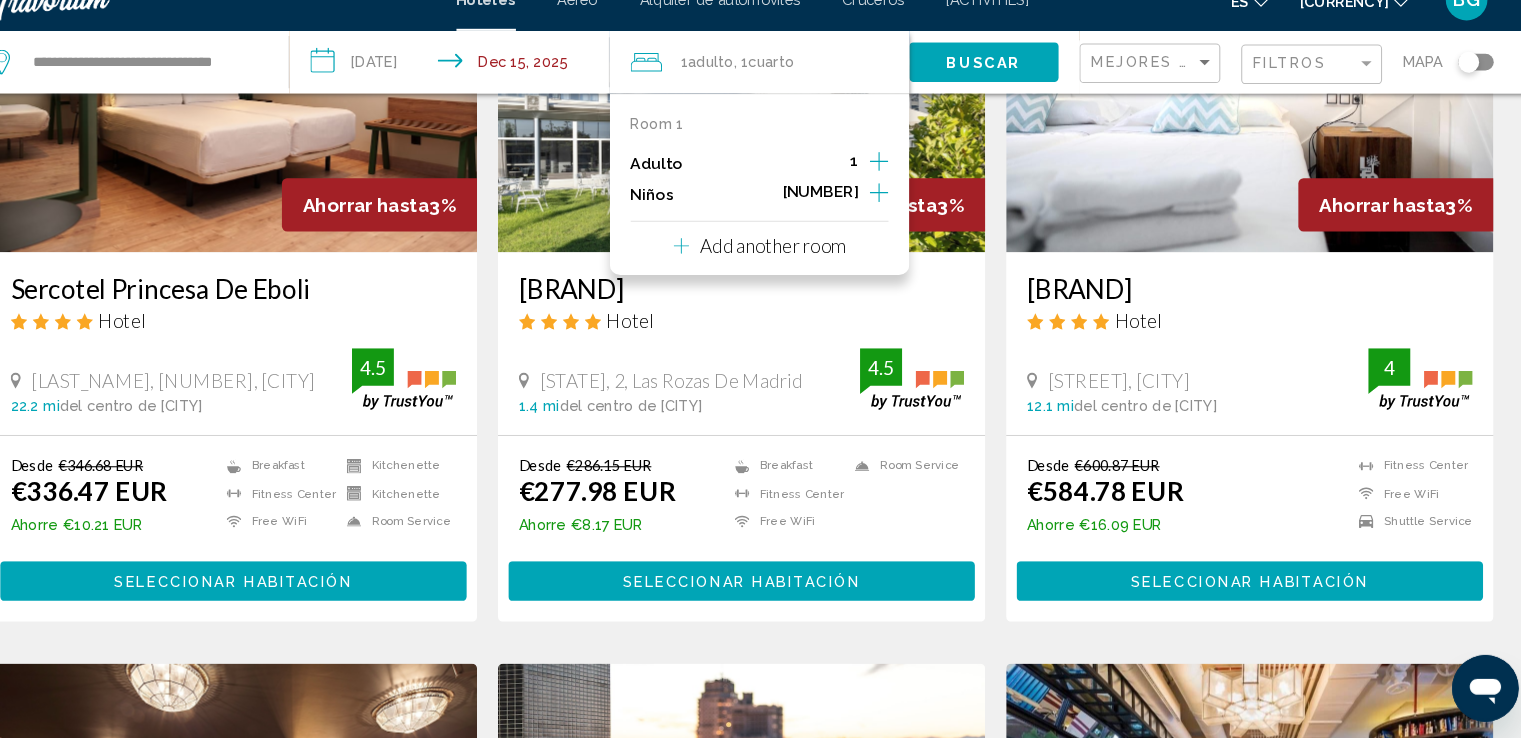 click at bounding box center (892, 185) 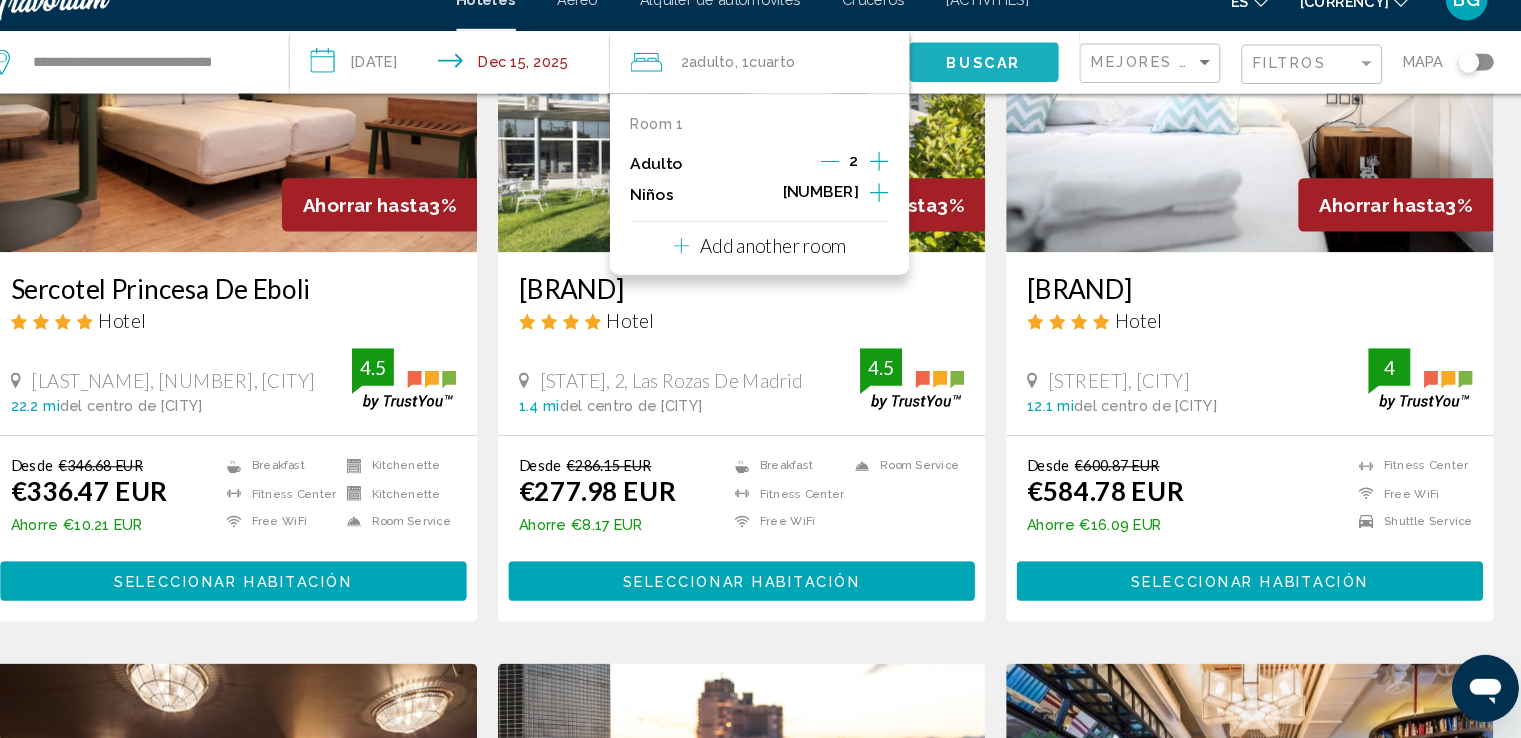 click on "••••••" at bounding box center [992, 91] 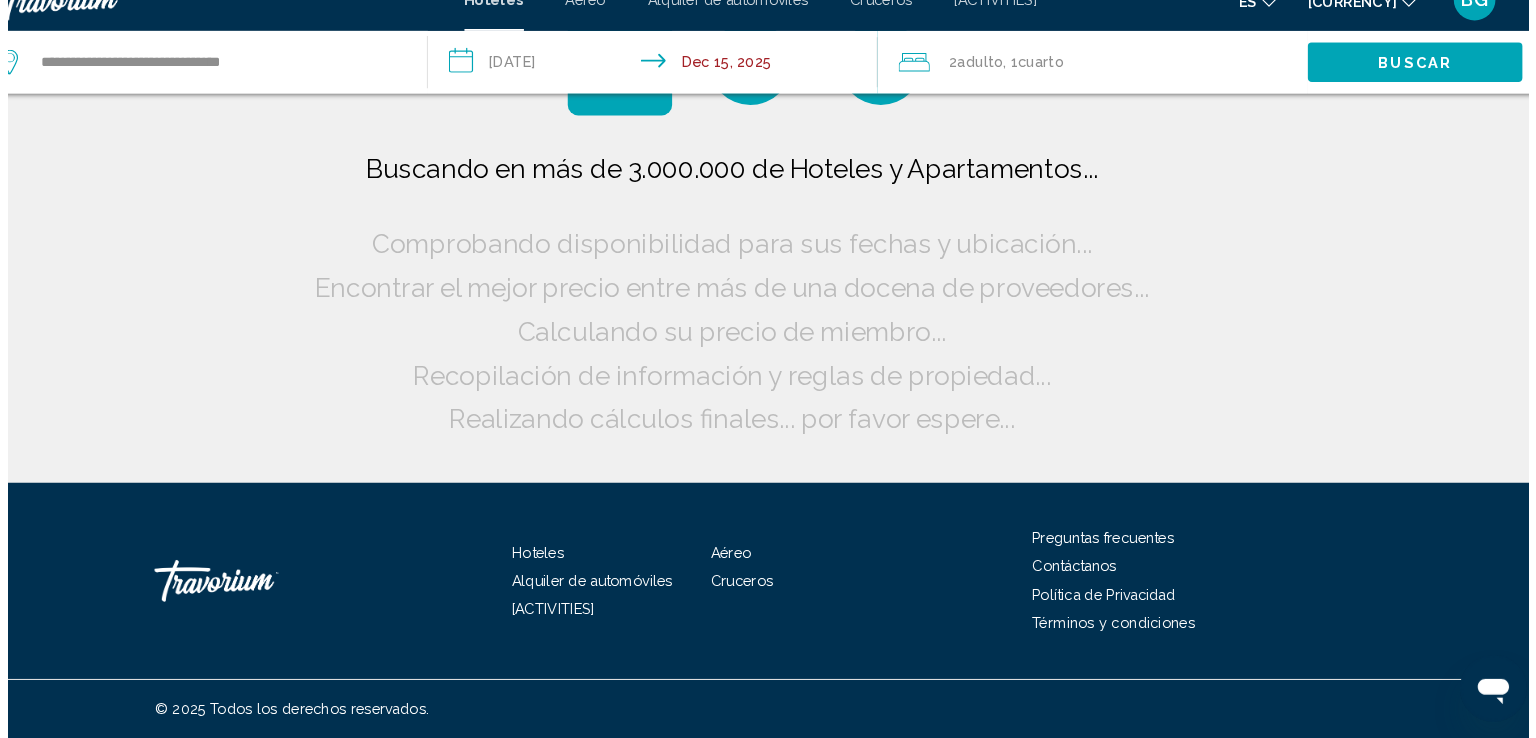 scroll, scrollTop: 0, scrollLeft: 0, axis: both 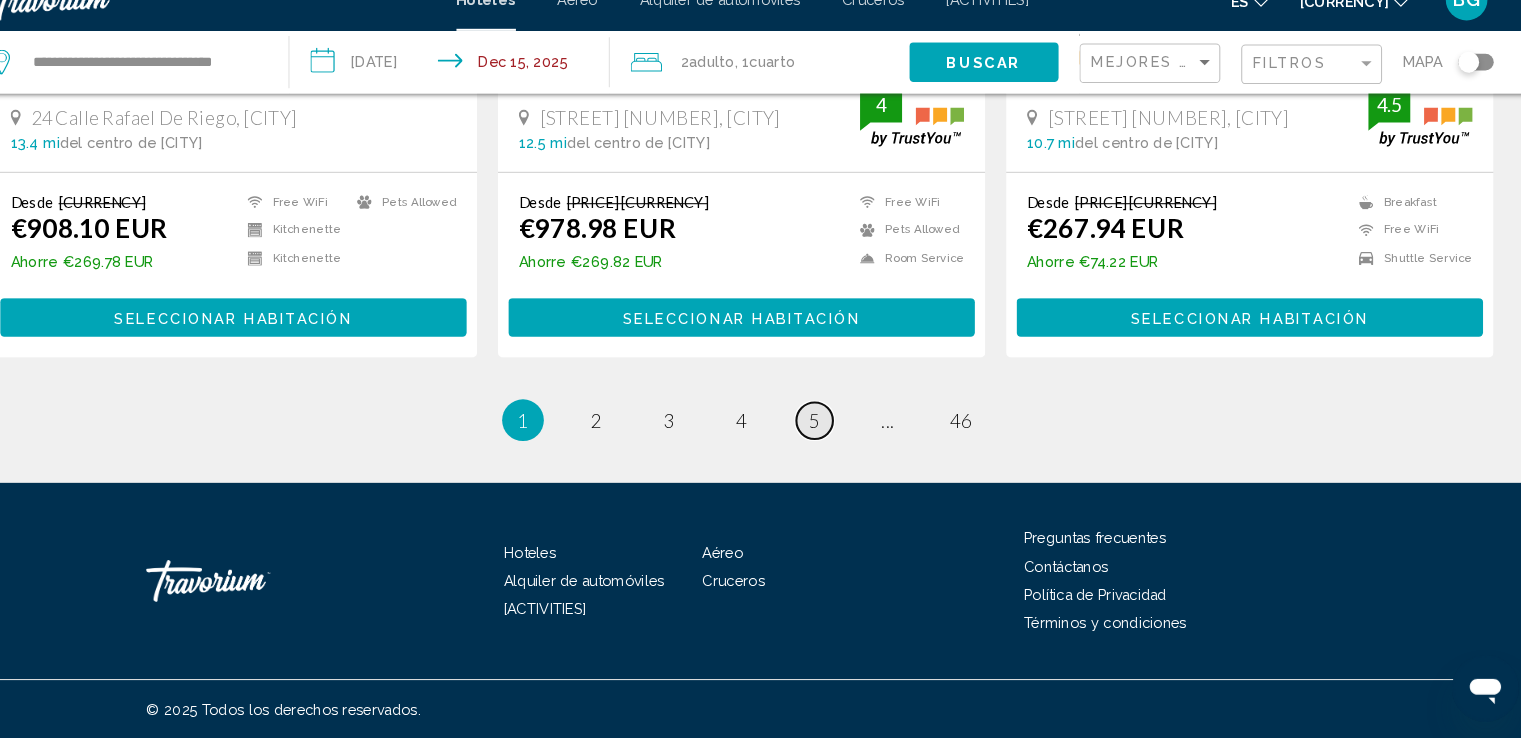 click on "•" at bounding box center (621, 433) 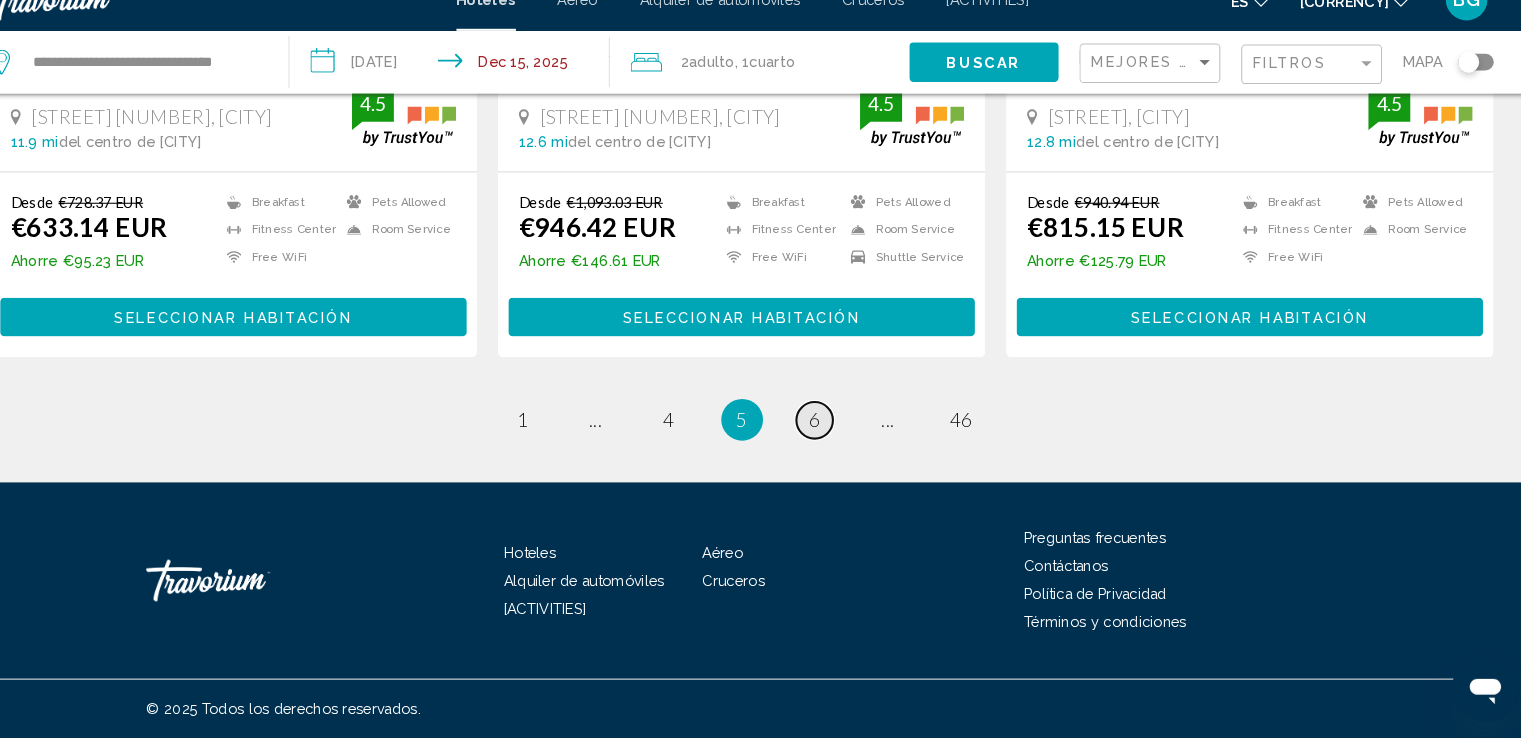 scroll, scrollTop: 0, scrollLeft: 0, axis: both 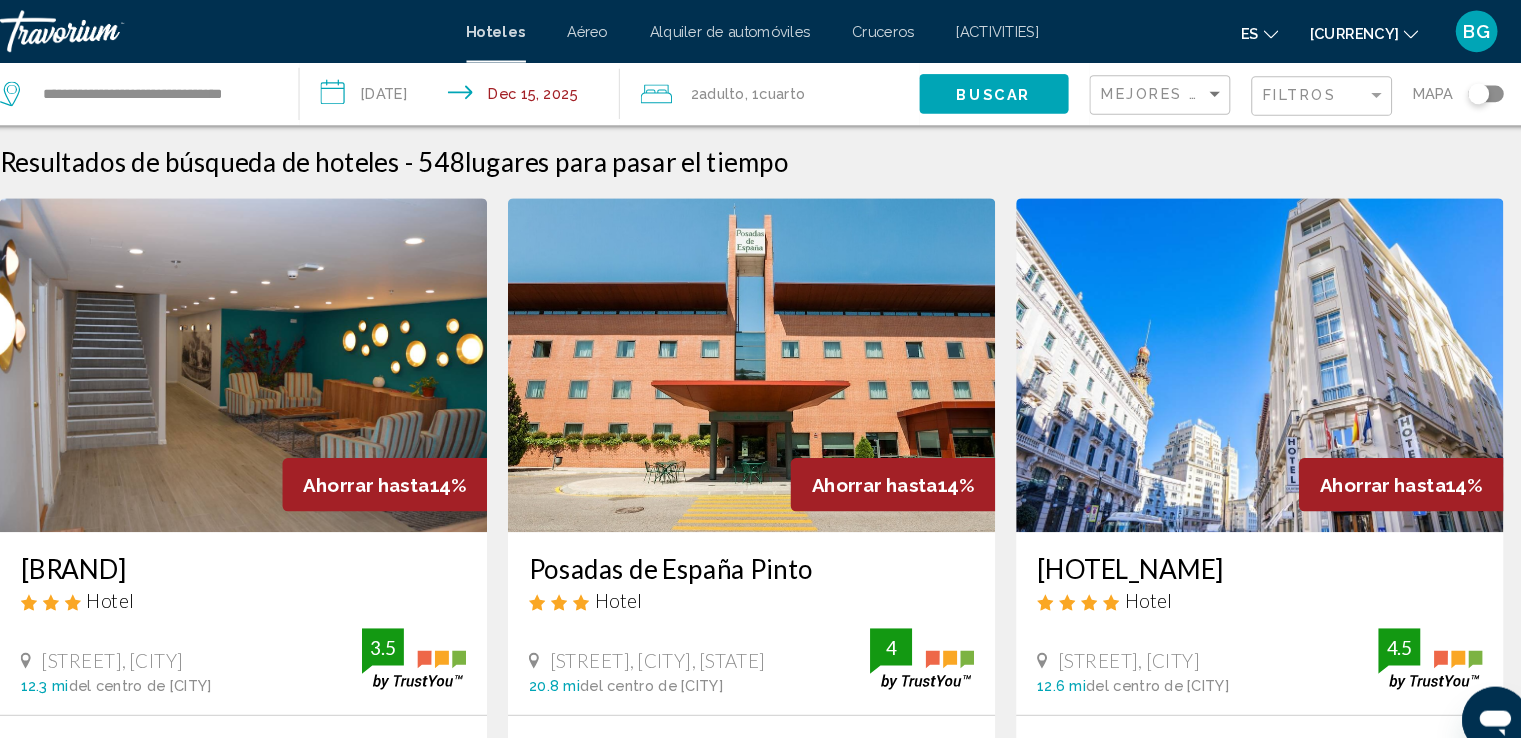 click on "• •  •••••• ••••••••••••" at bounding box center (783, 90) 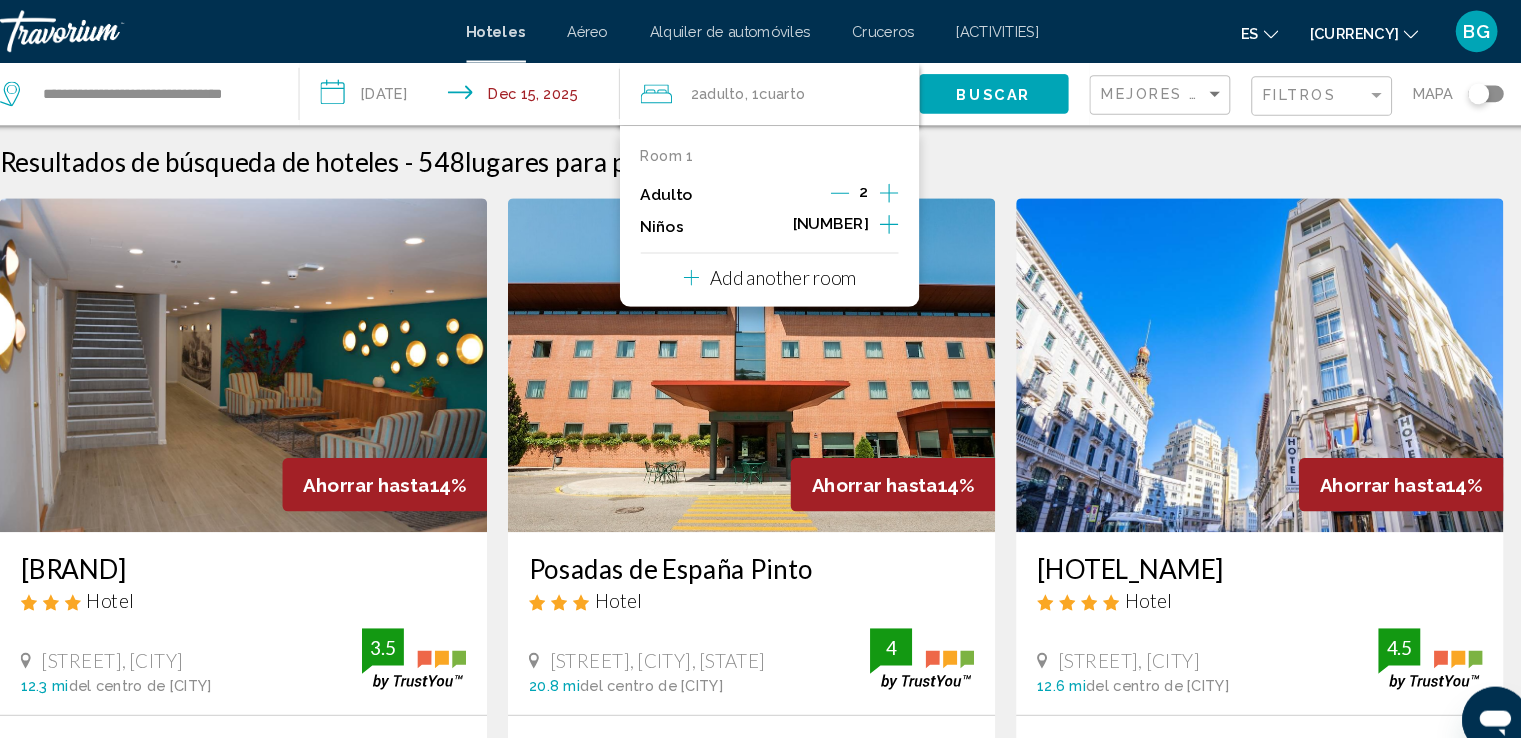 click at bounding box center [845, 185] 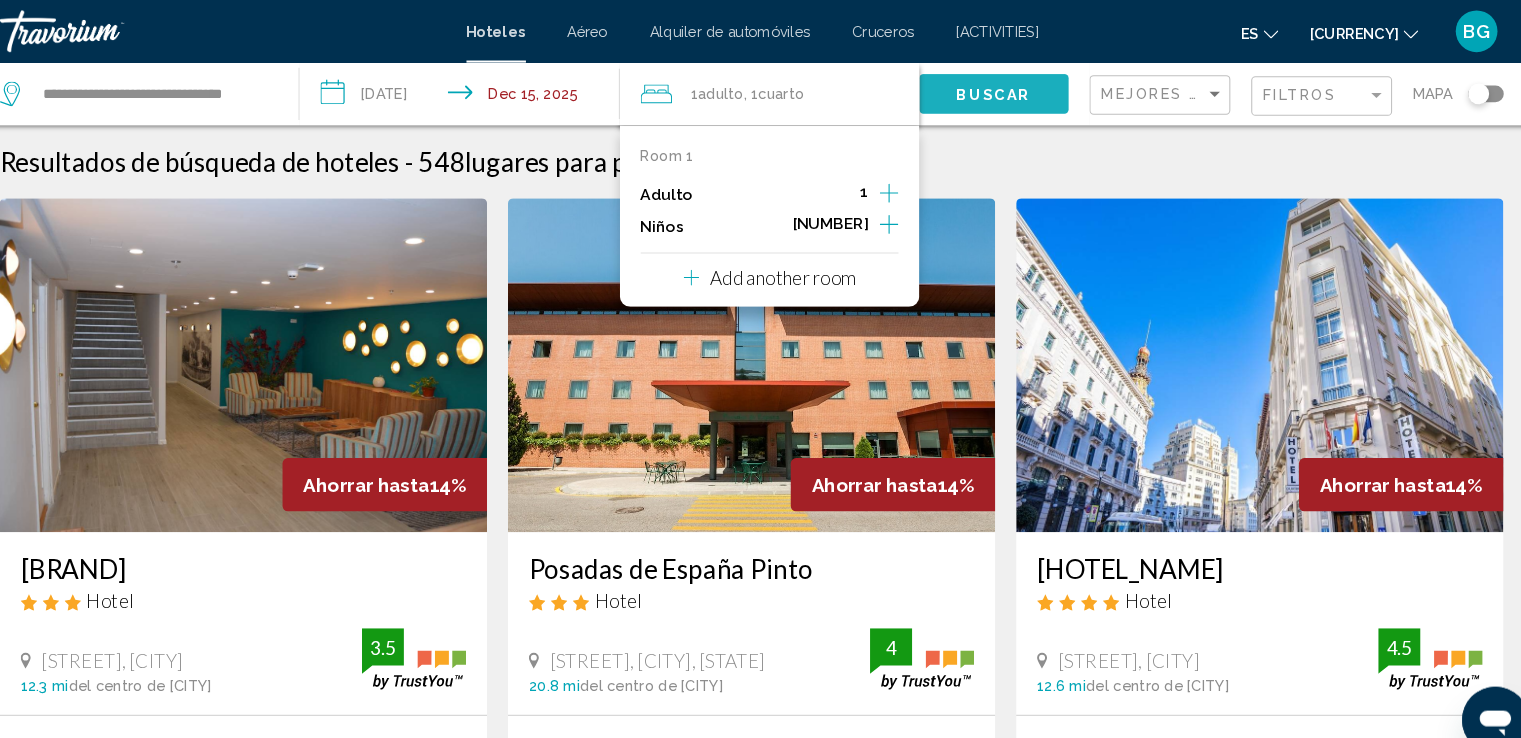 click on "••••••" at bounding box center (992, 91) 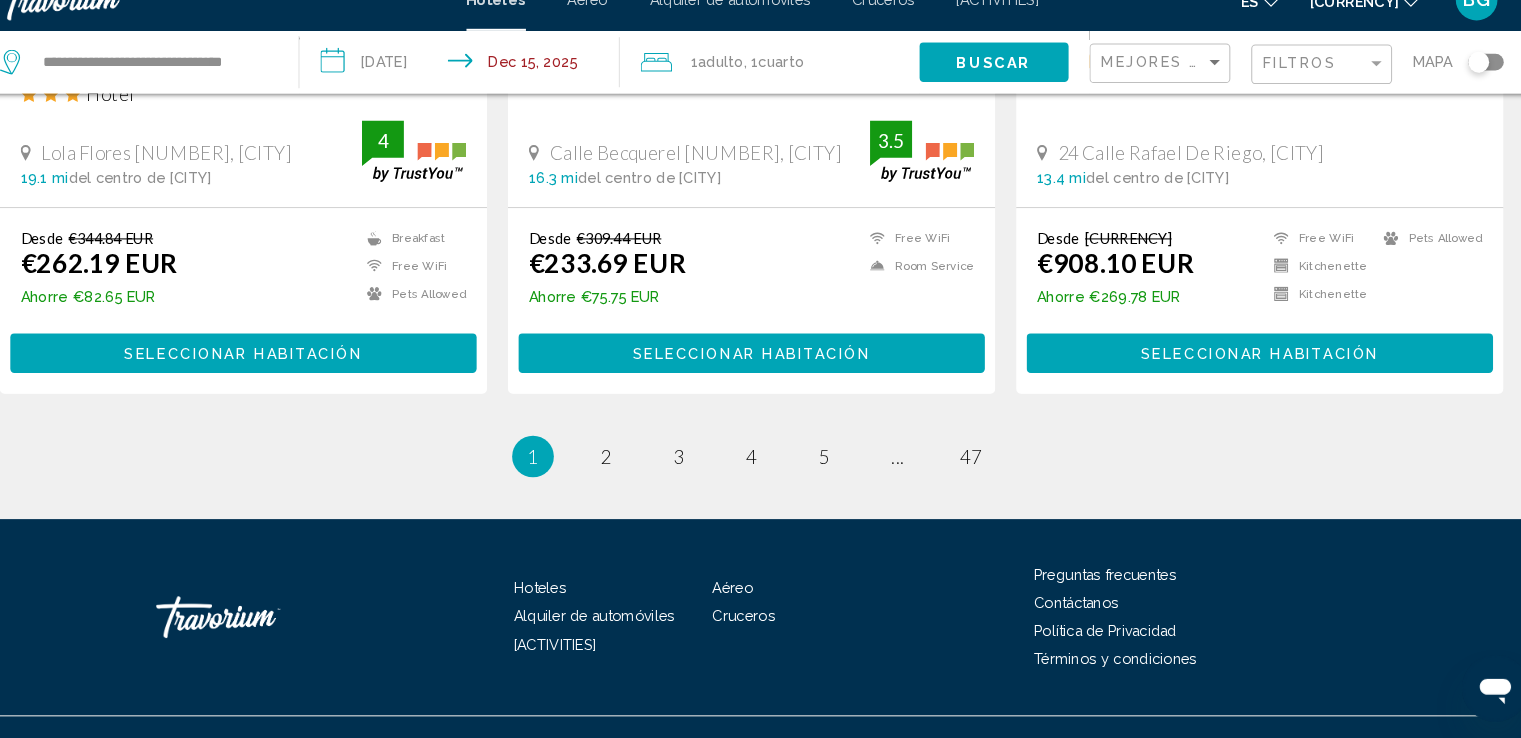 scroll, scrollTop: 2705, scrollLeft: 0, axis: vertical 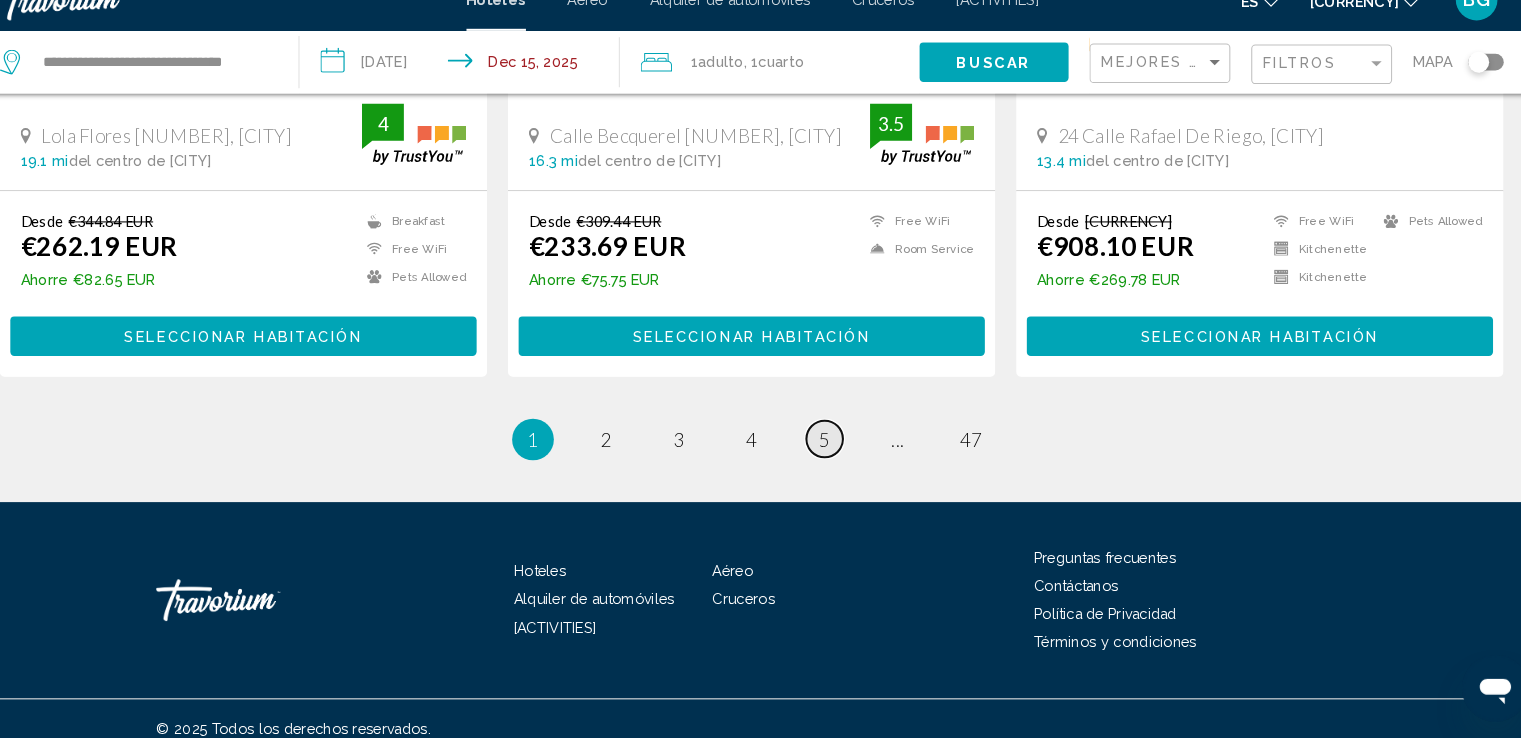 click on "page  5" at bounding box center (620, 451) 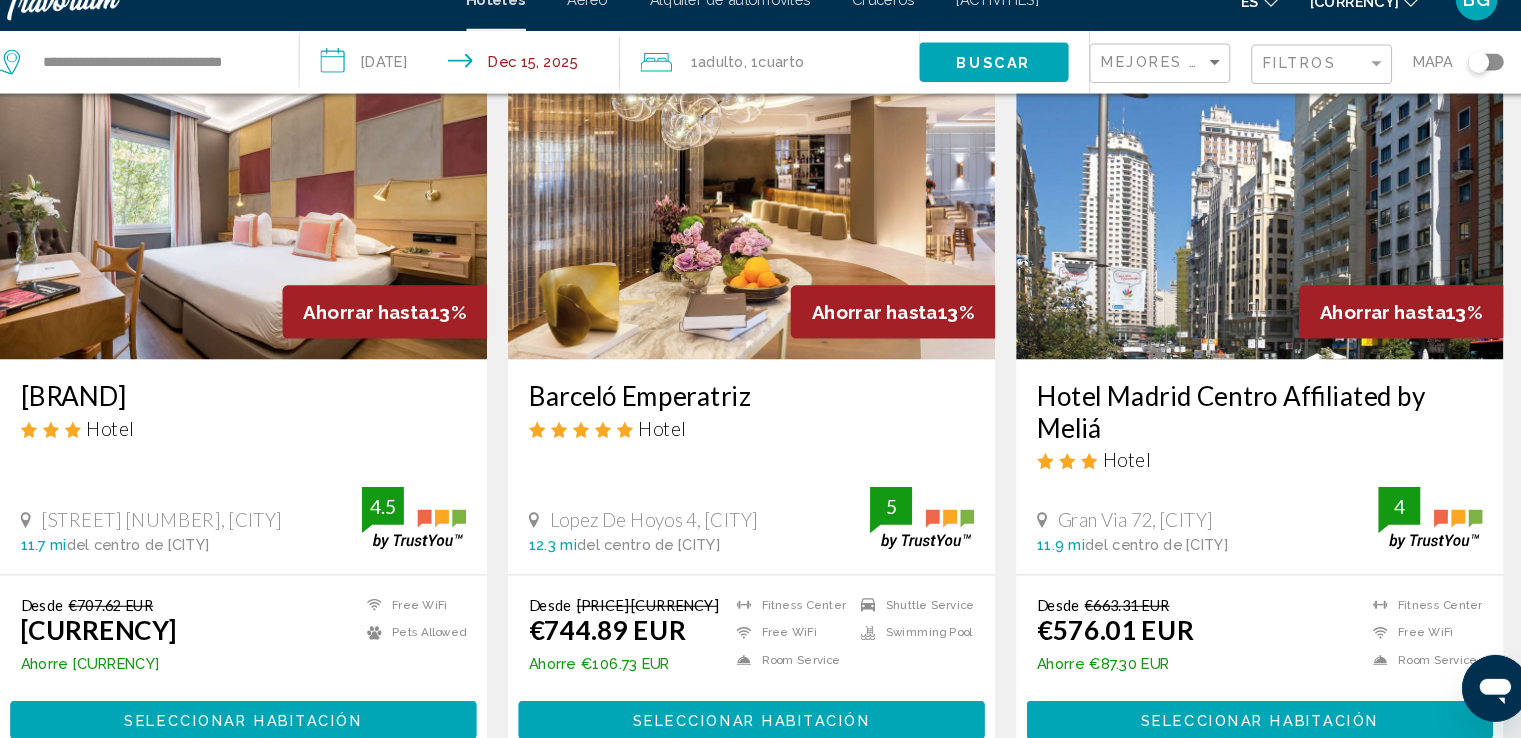 scroll, scrollTop: 2661, scrollLeft: 0, axis: vertical 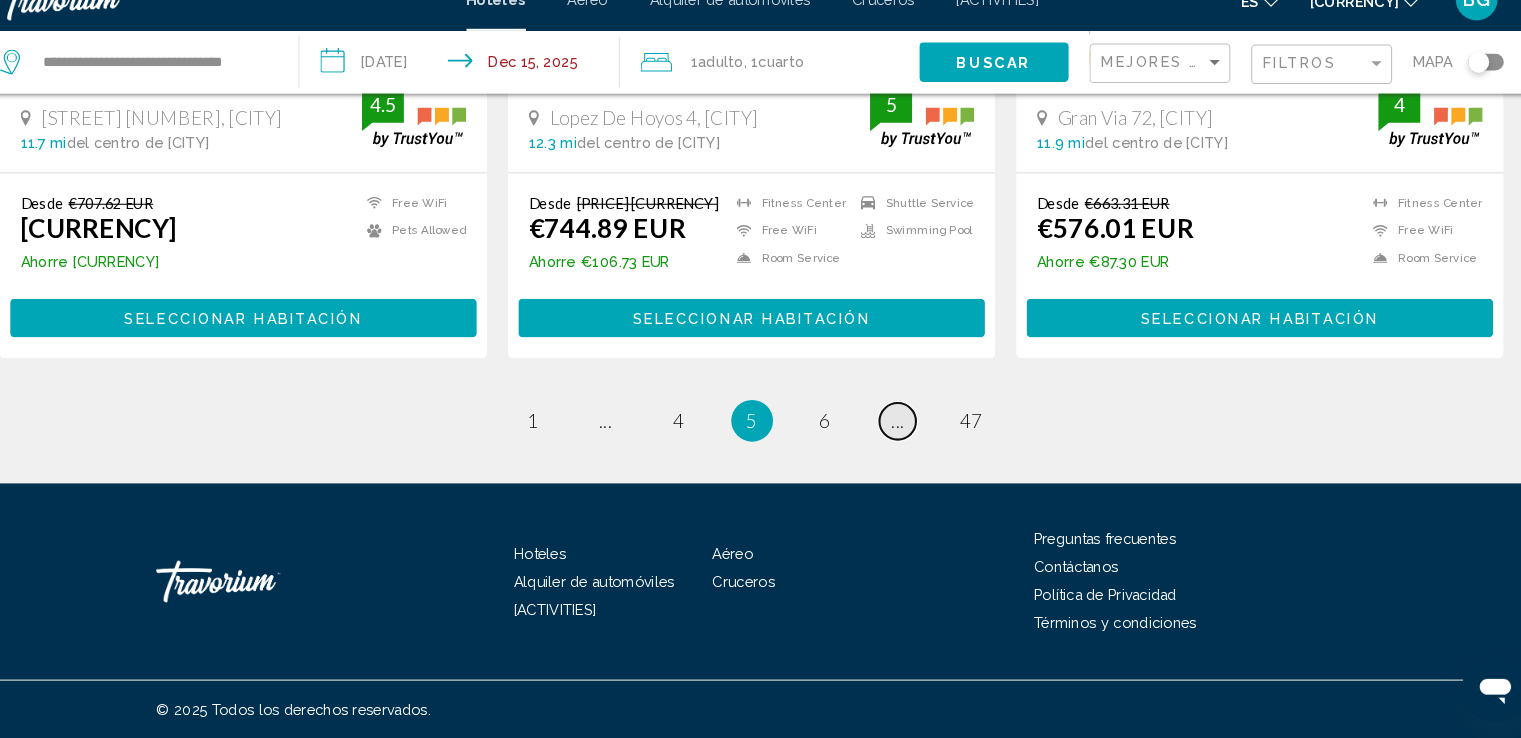 click on "page  ..." at bounding box center (620, 434) 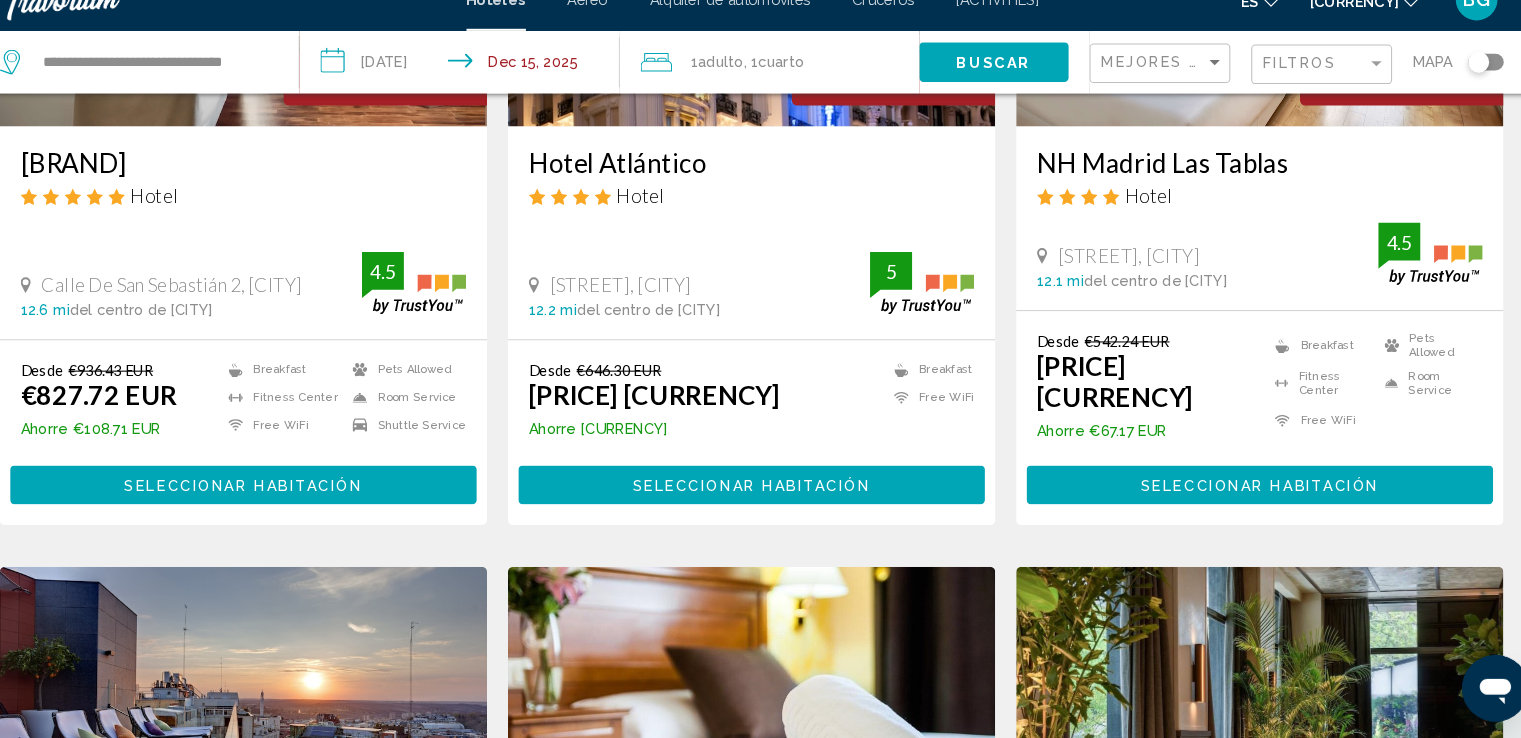scroll, scrollTop: 2630, scrollLeft: 0, axis: vertical 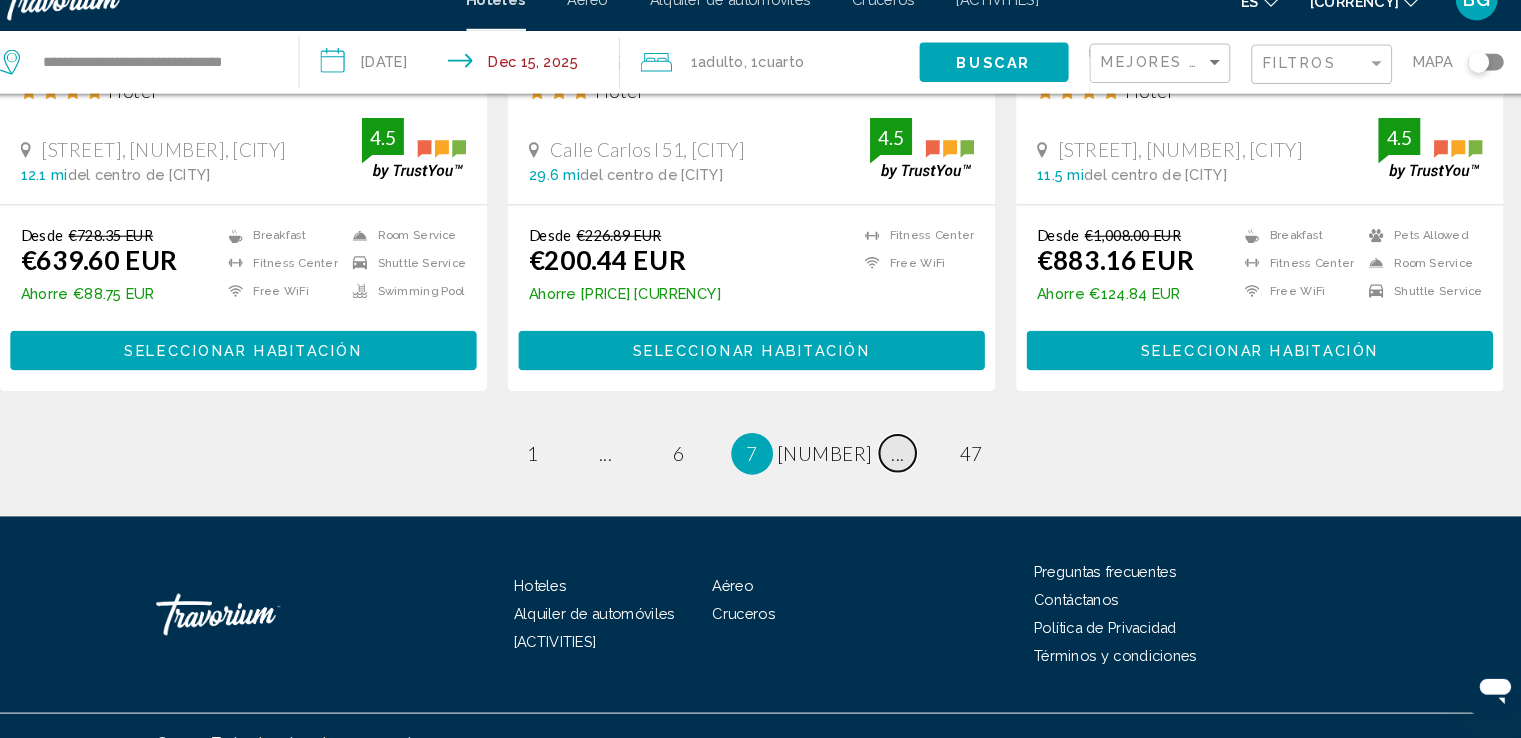 click on "•••" at bounding box center (621, 465) 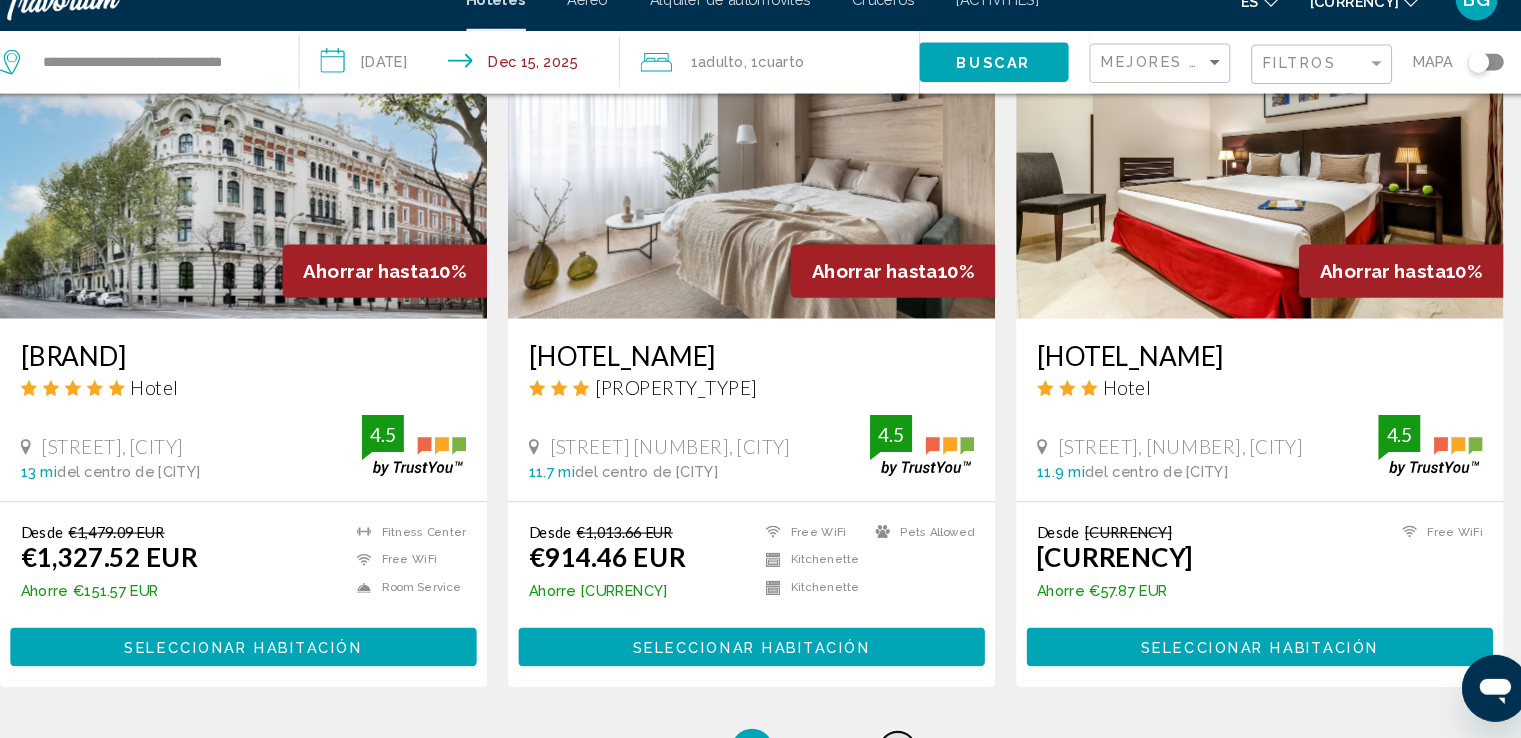 scroll, scrollTop: 2721, scrollLeft: 0, axis: vertical 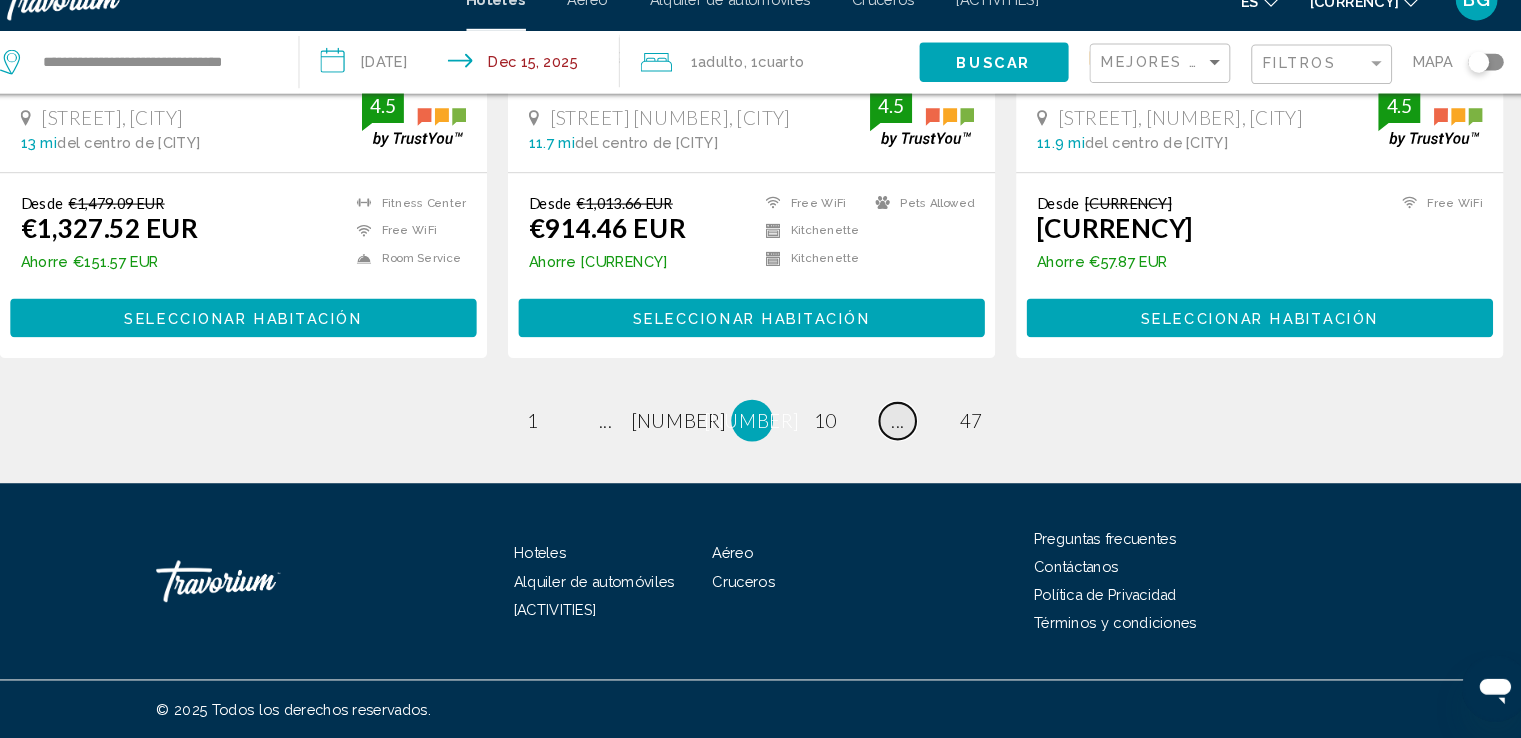 click on "page  ..." at bounding box center [620, 433] 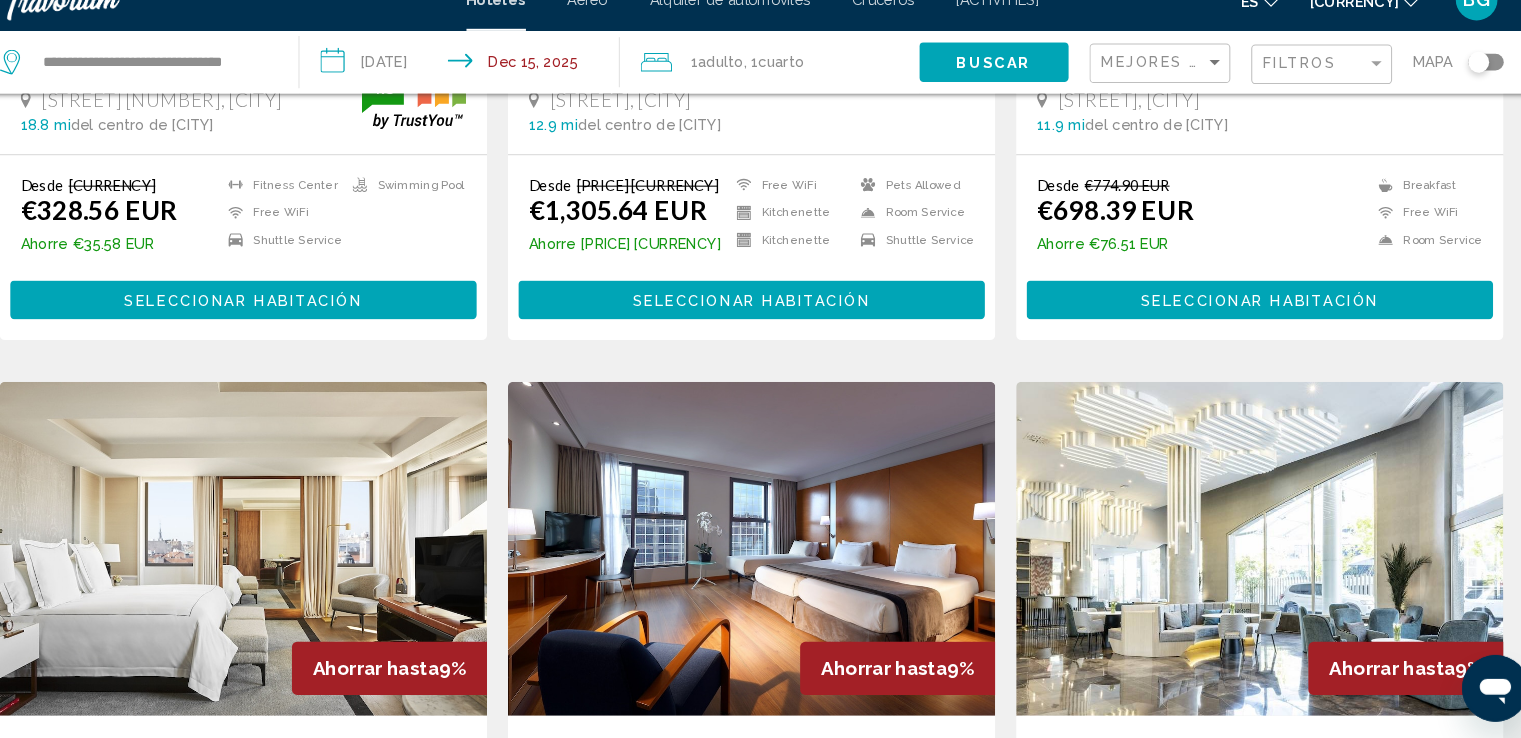 scroll, scrollTop: 2691, scrollLeft: 0, axis: vertical 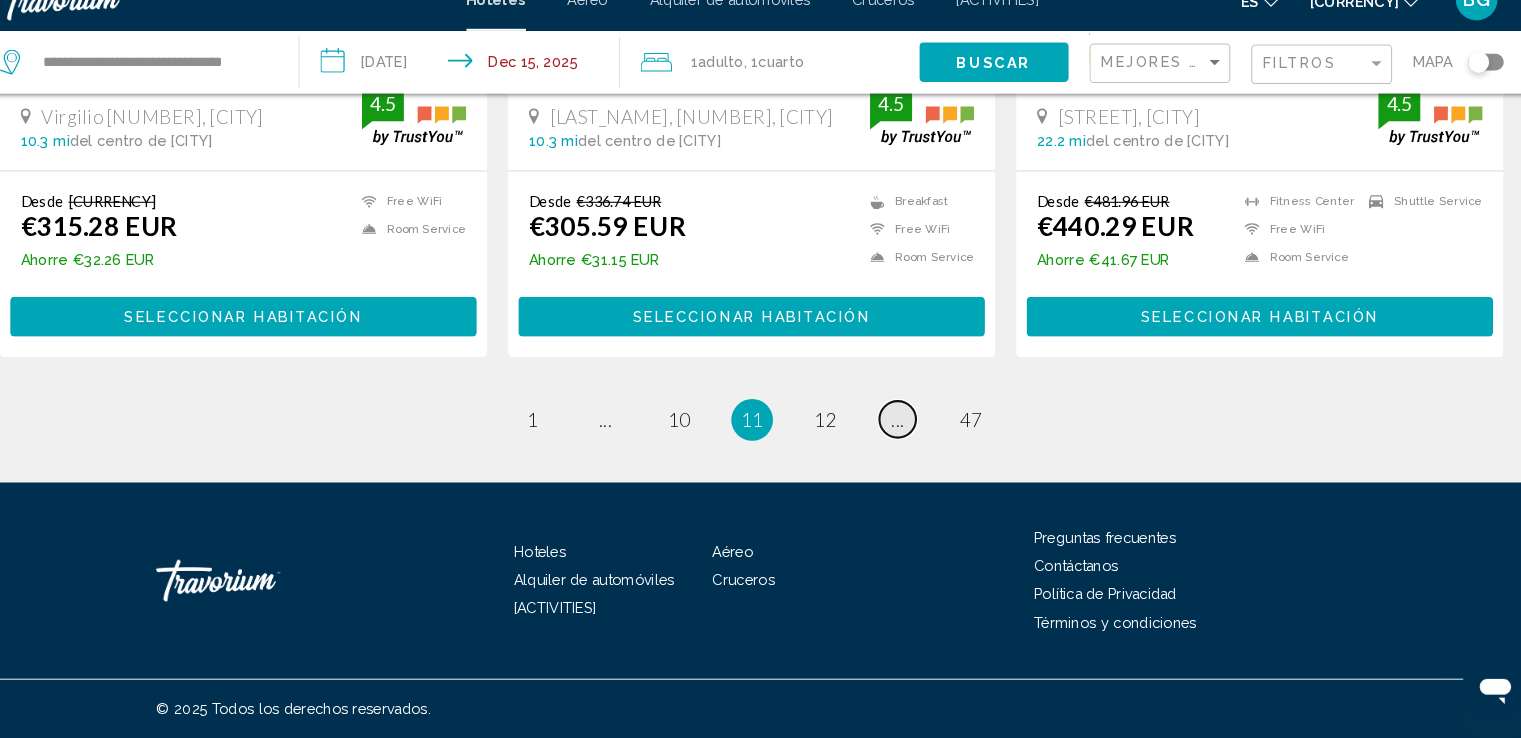 click on "•••" at bounding box center [621, 433] 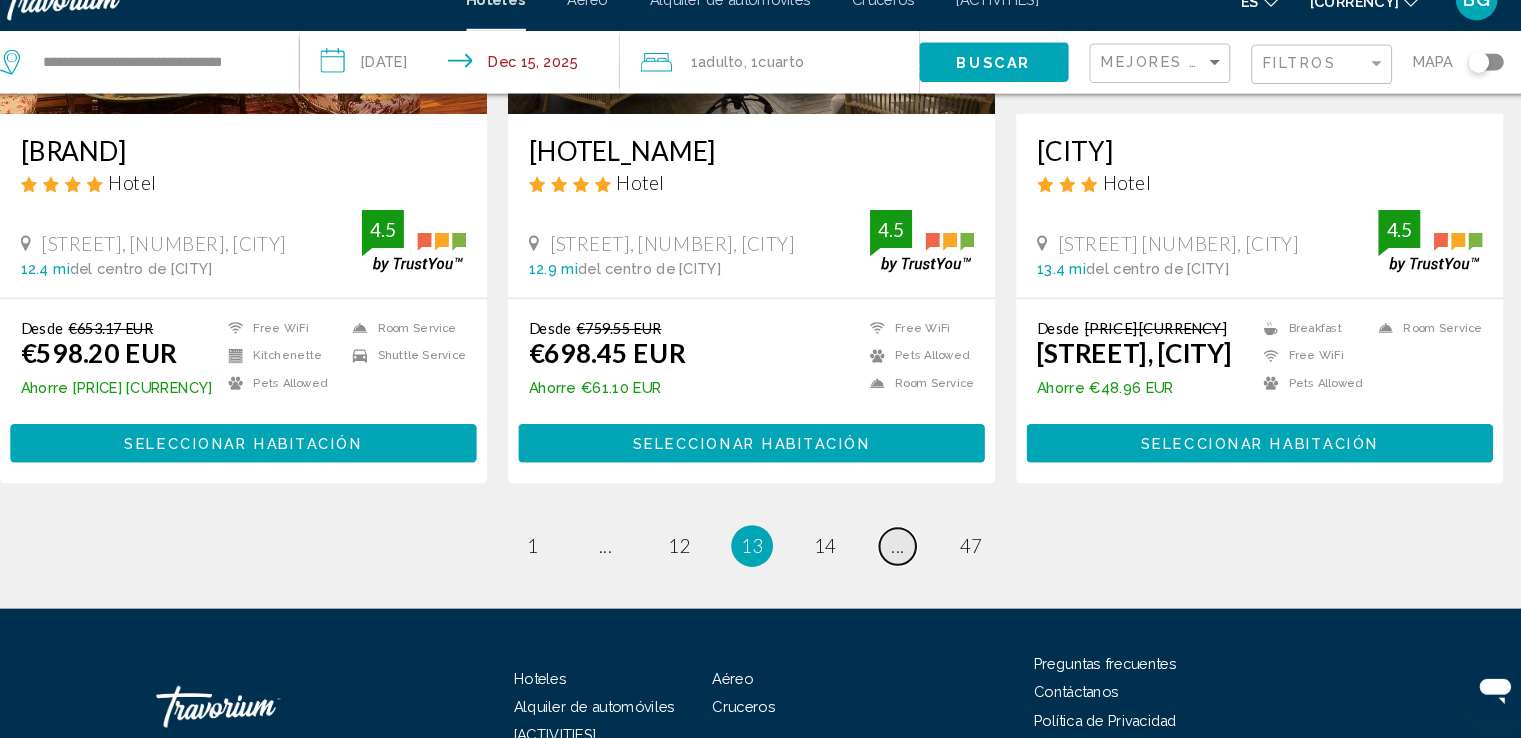 scroll, scrollTop: 2660, scrollLeft: 0, axis: vertical 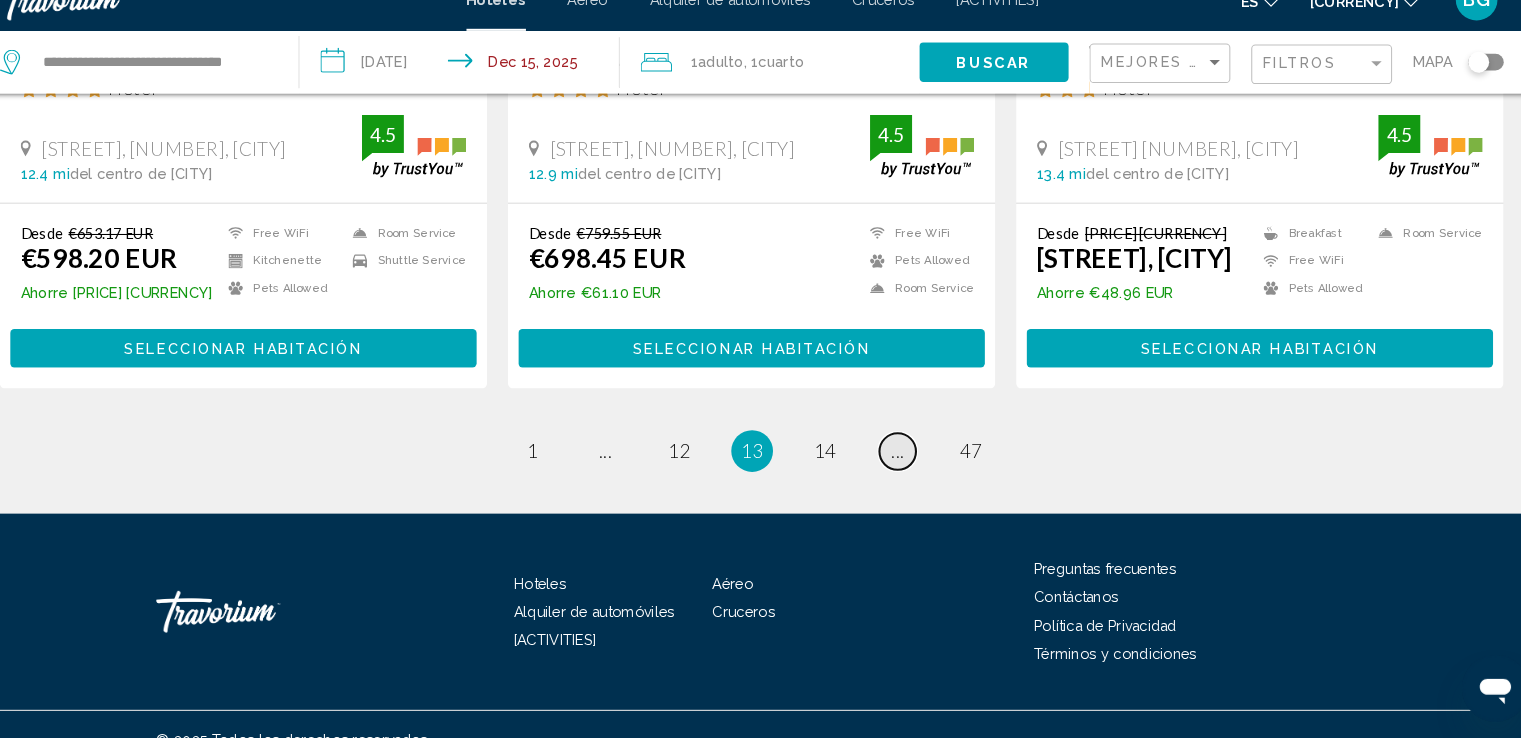 click on "page  ..." at bounding box center [620, 463] 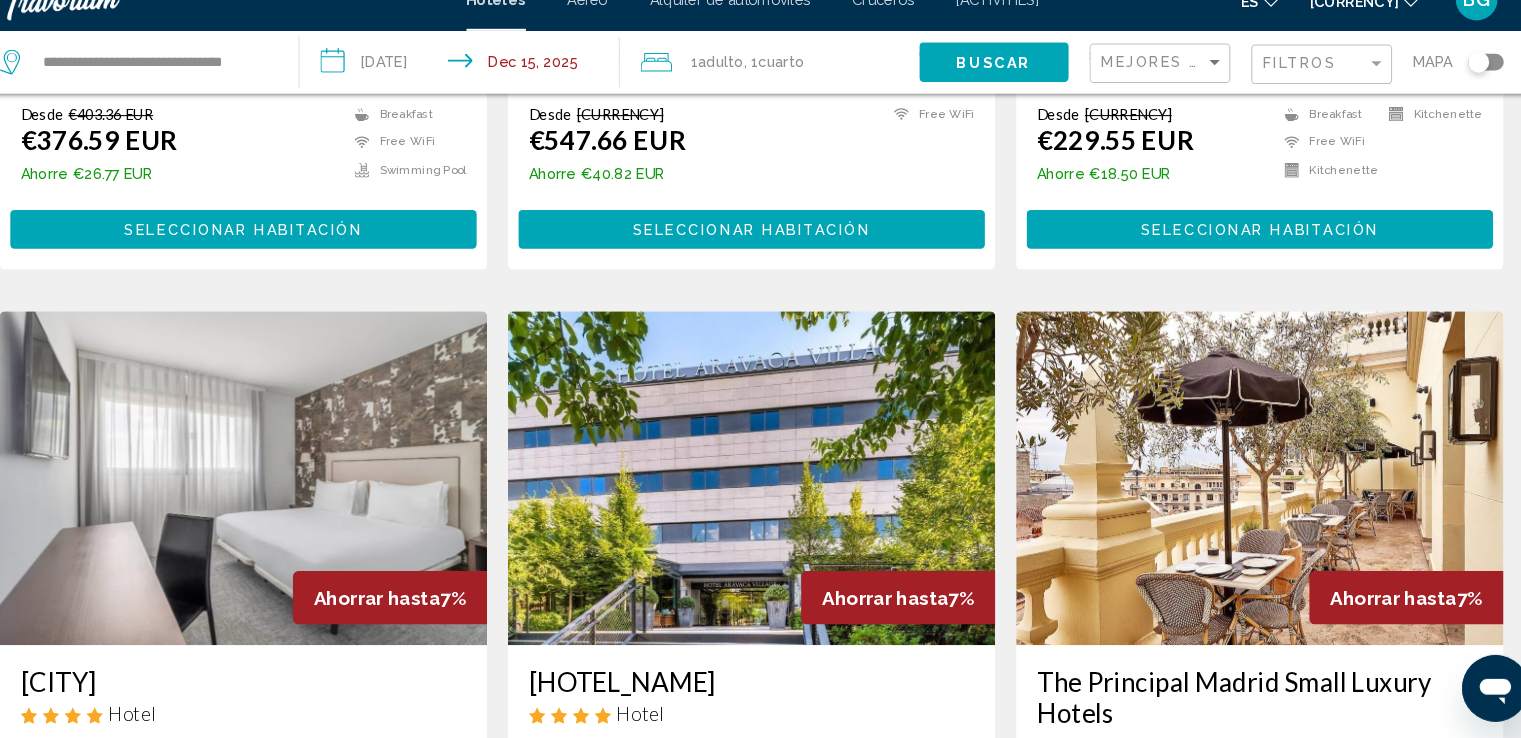 scroll, scrollTop: 2690, scrollLeft: 0, axis: vertical 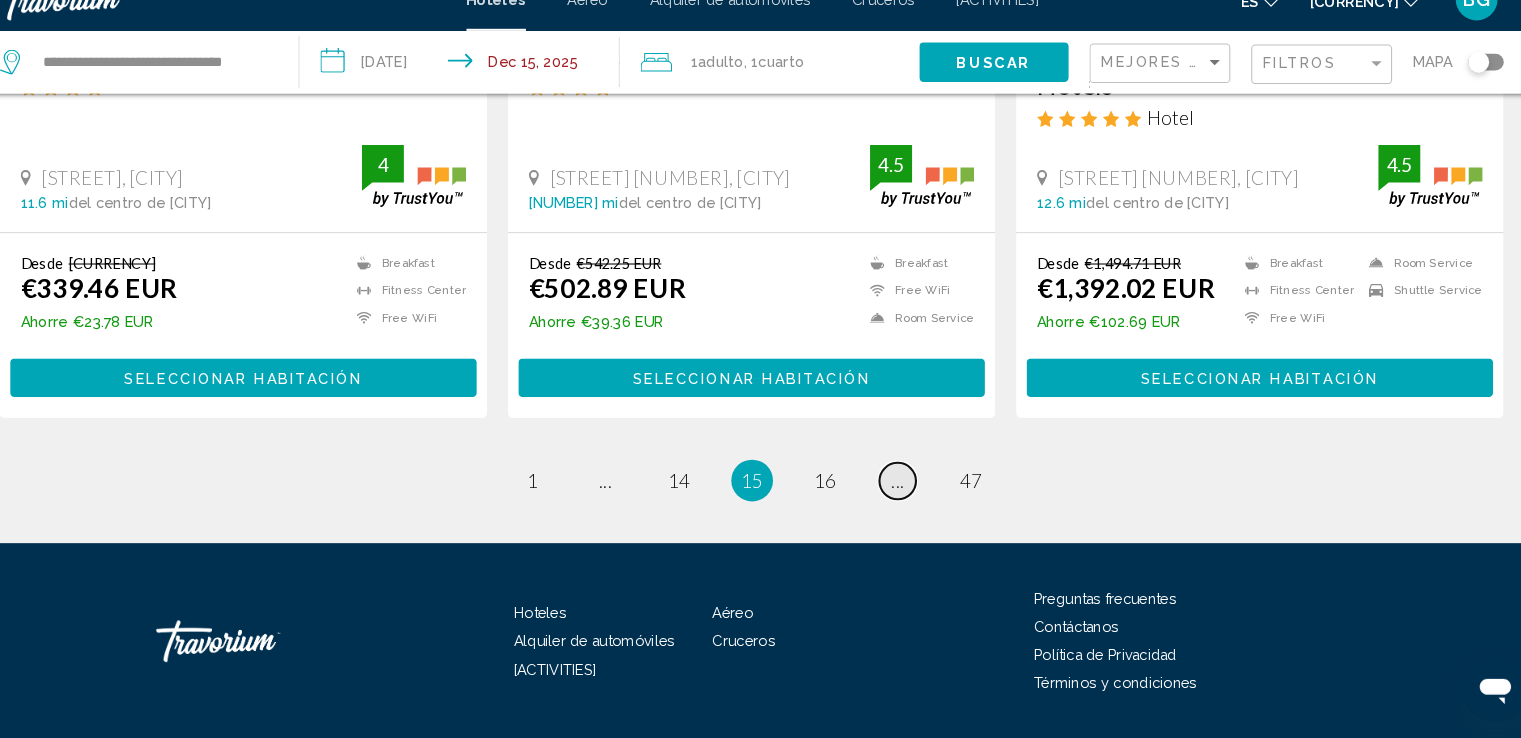 click on "page  ..." at bounding box center (620, 491) 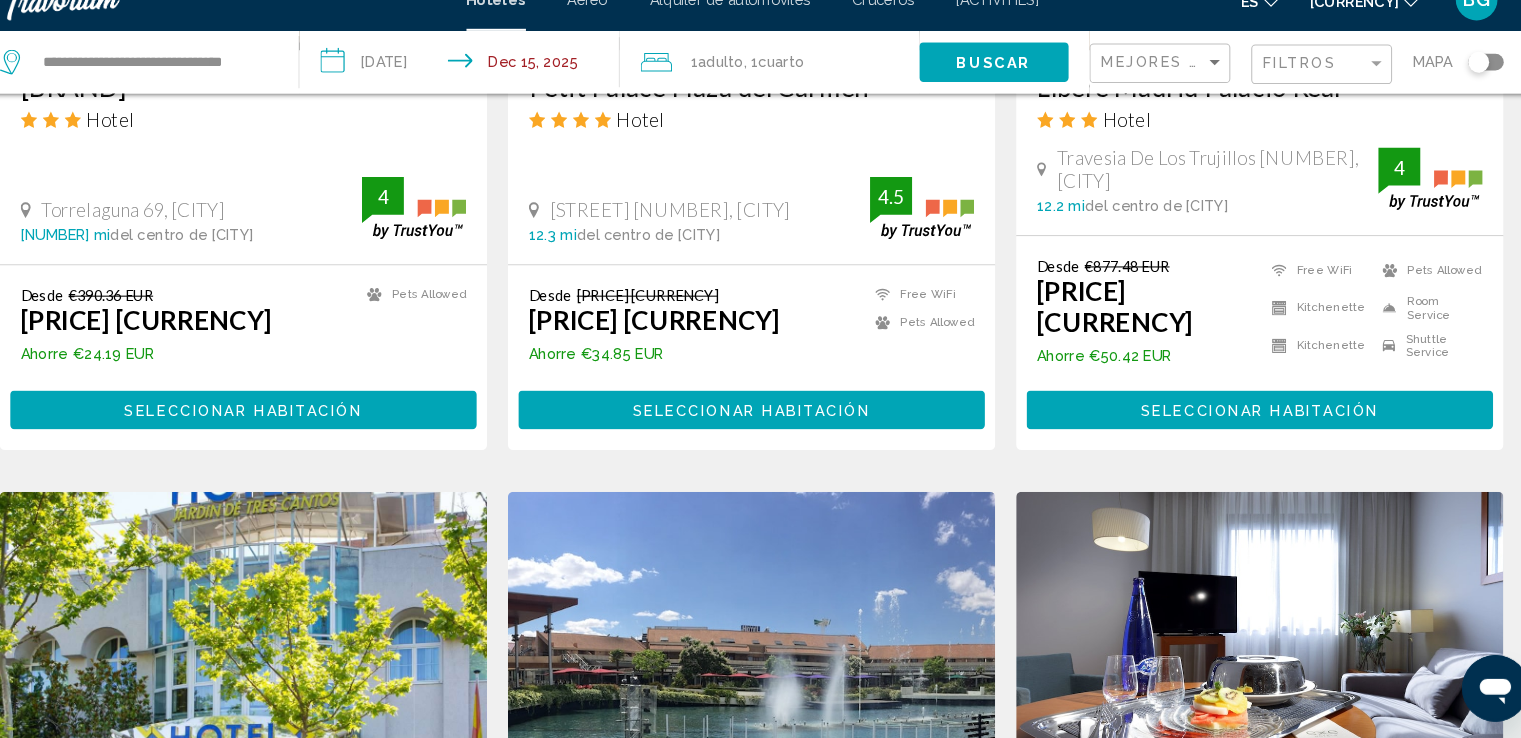 scroll, scrollTop: 2631, scrollLeft: 0, axis: vertical 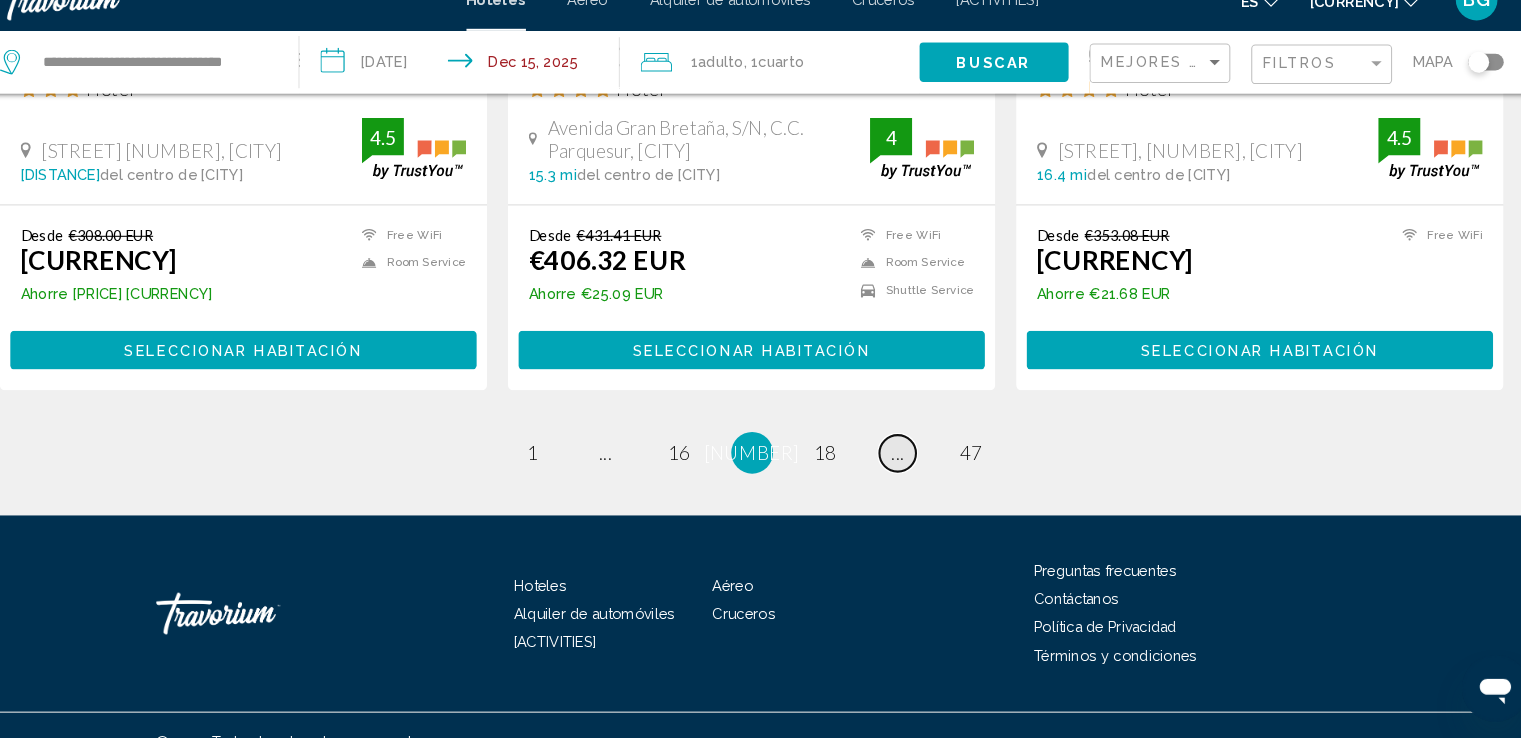 click on "page  ..." at bounding box center [620, 464] 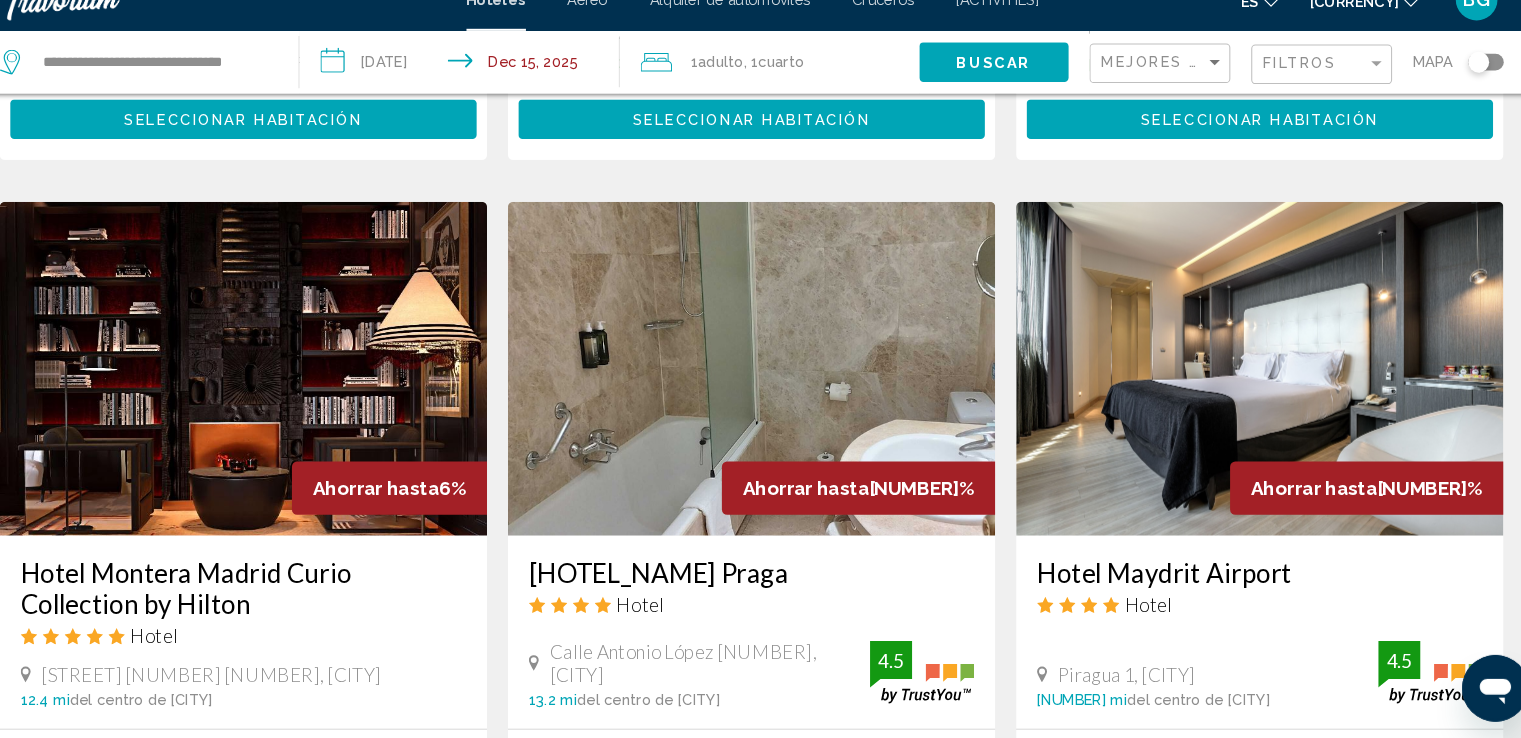 scroll, scrollTop: 2639, scrollLeft: 0, axis: vertical 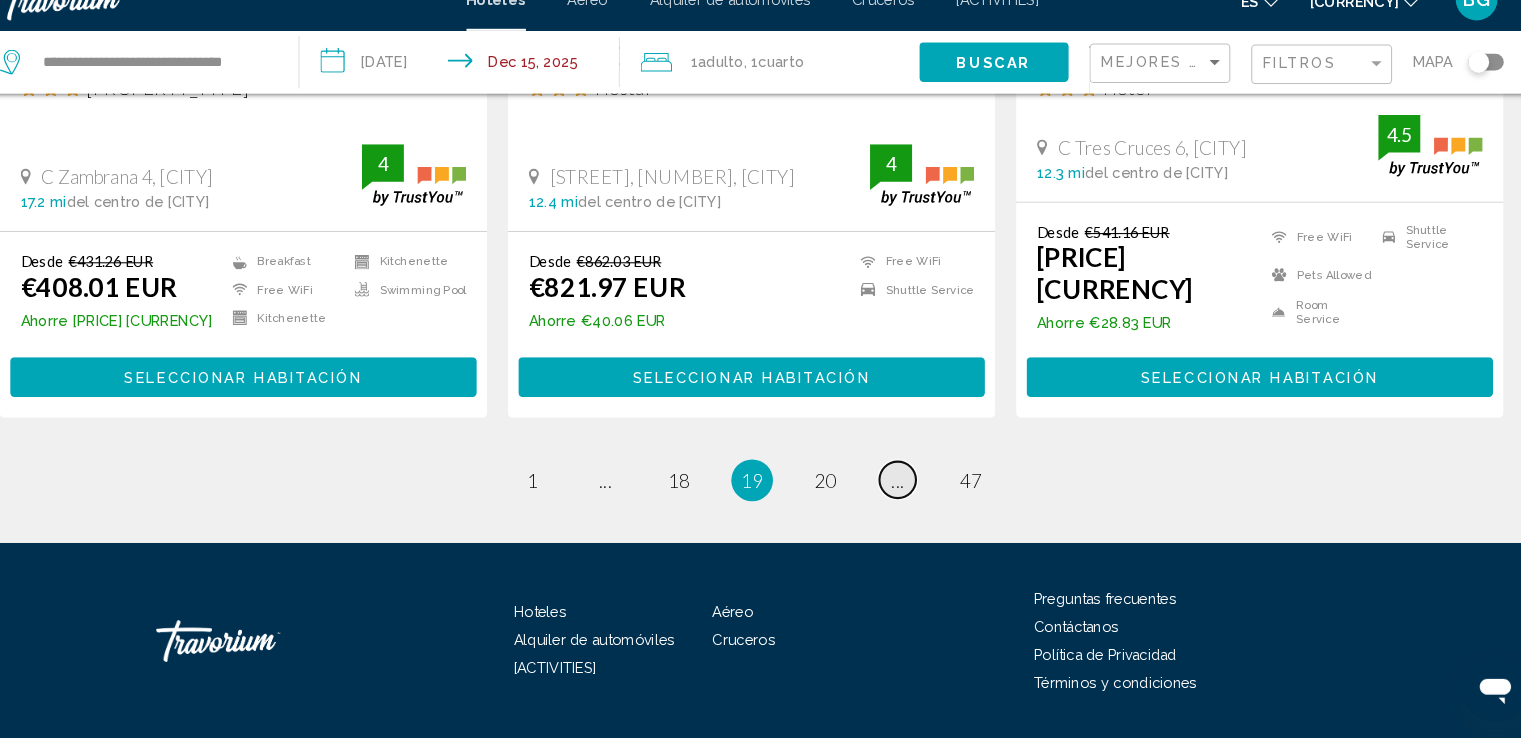 click on "•••" at bounding box center (621, 491) 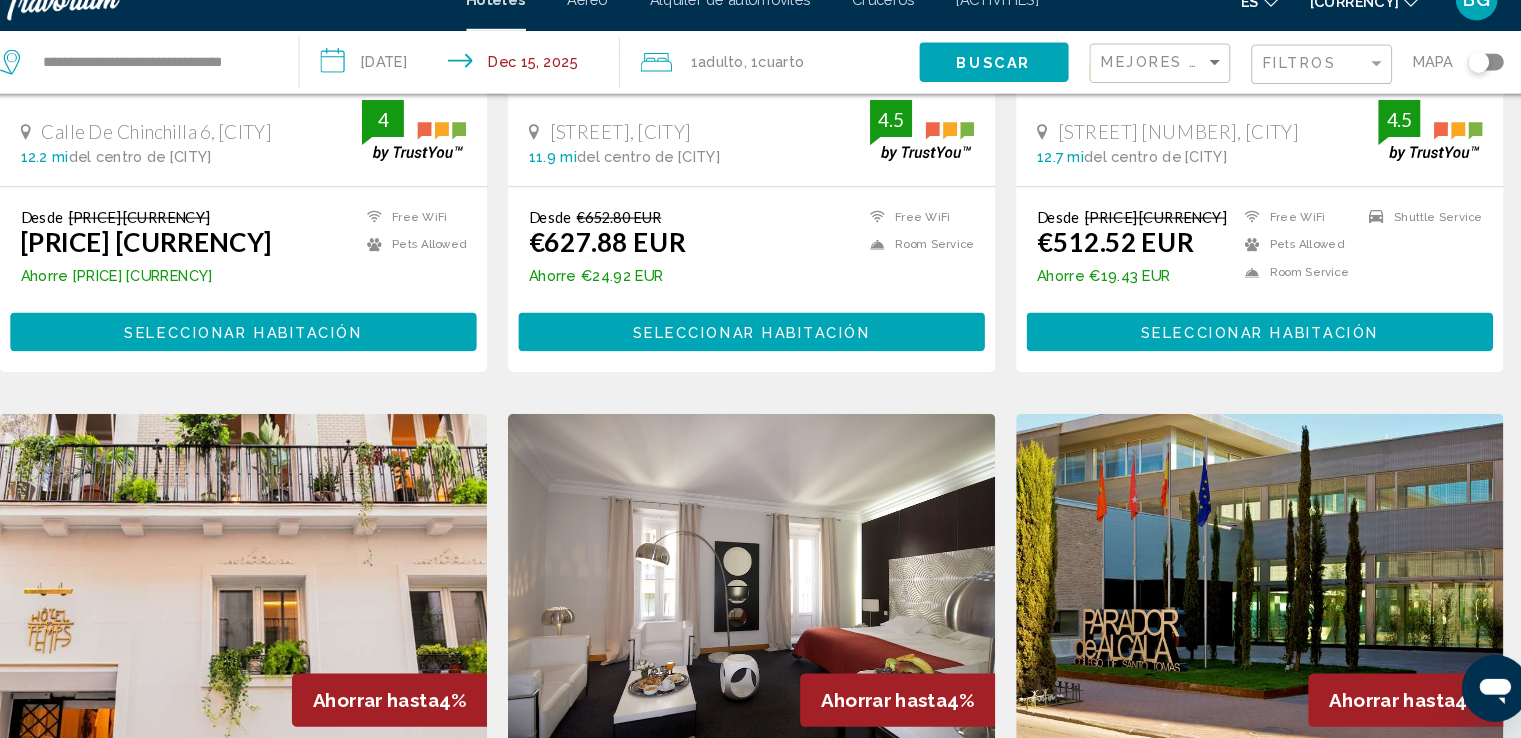 scroll, scrollTop: 2661, scrollLeft: 0, axis: vertical 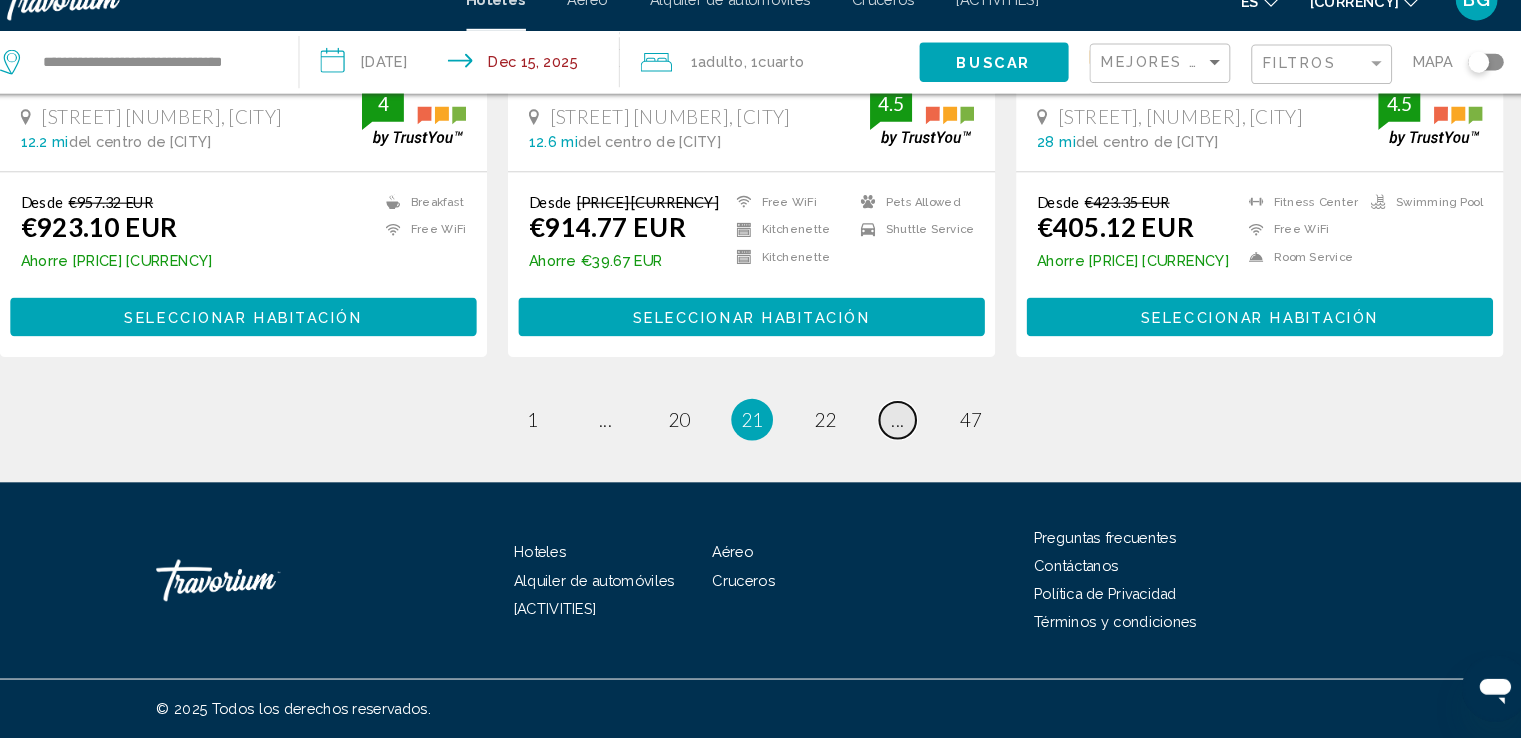 click on "•••" at bounding box center (621, 433) 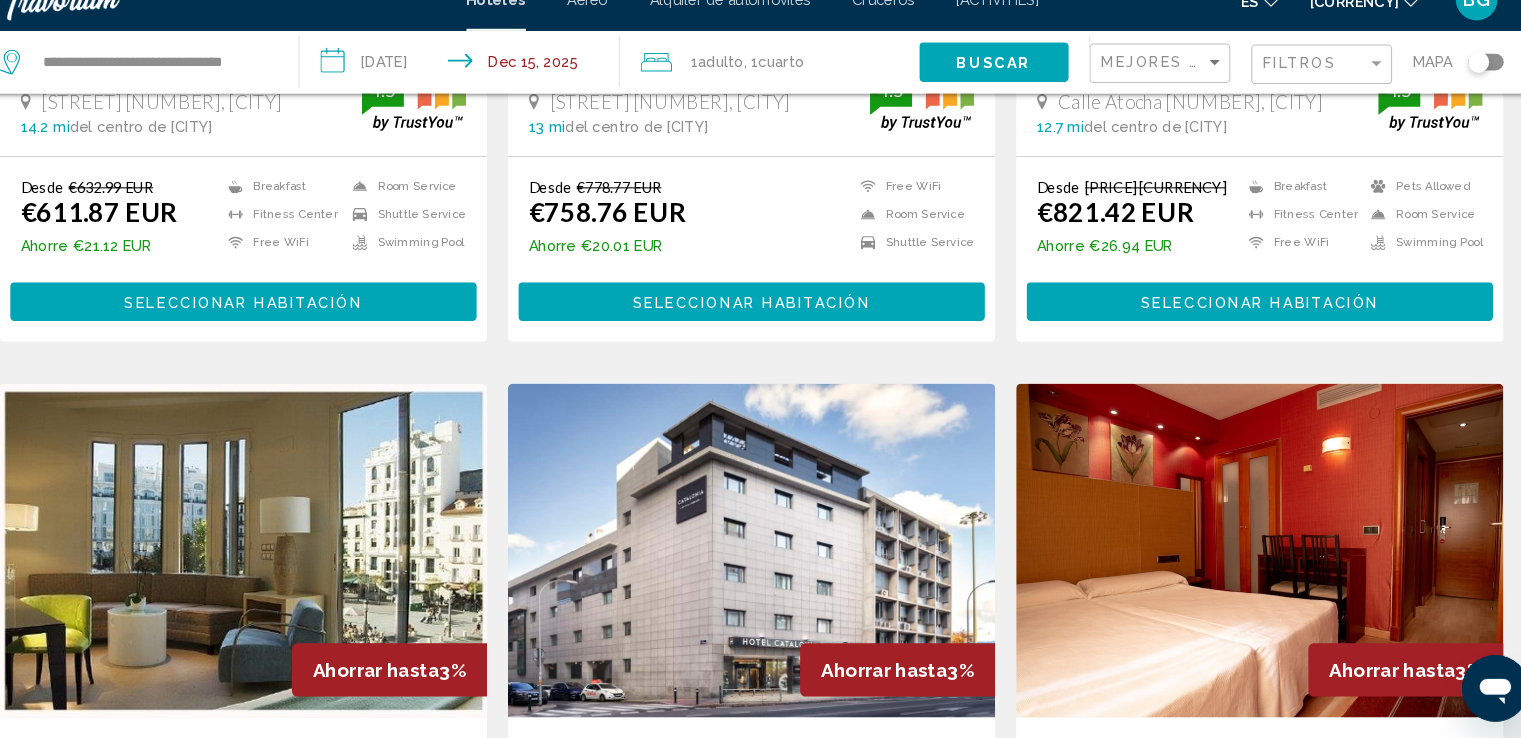 scroll, scrollTop: 2631, scrollLeft: 0, axis: vertical 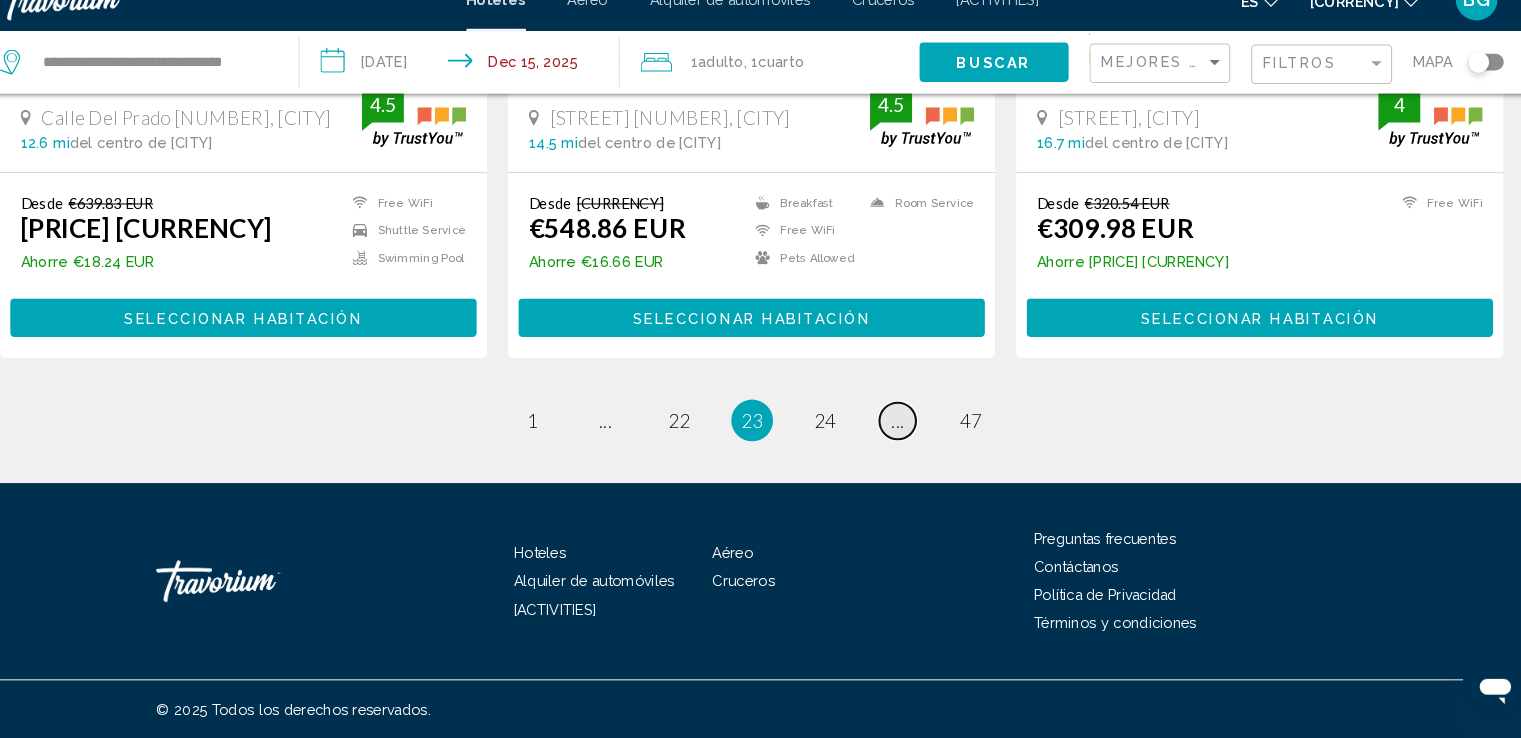 click on "•••" at bounding box center [621, 433] 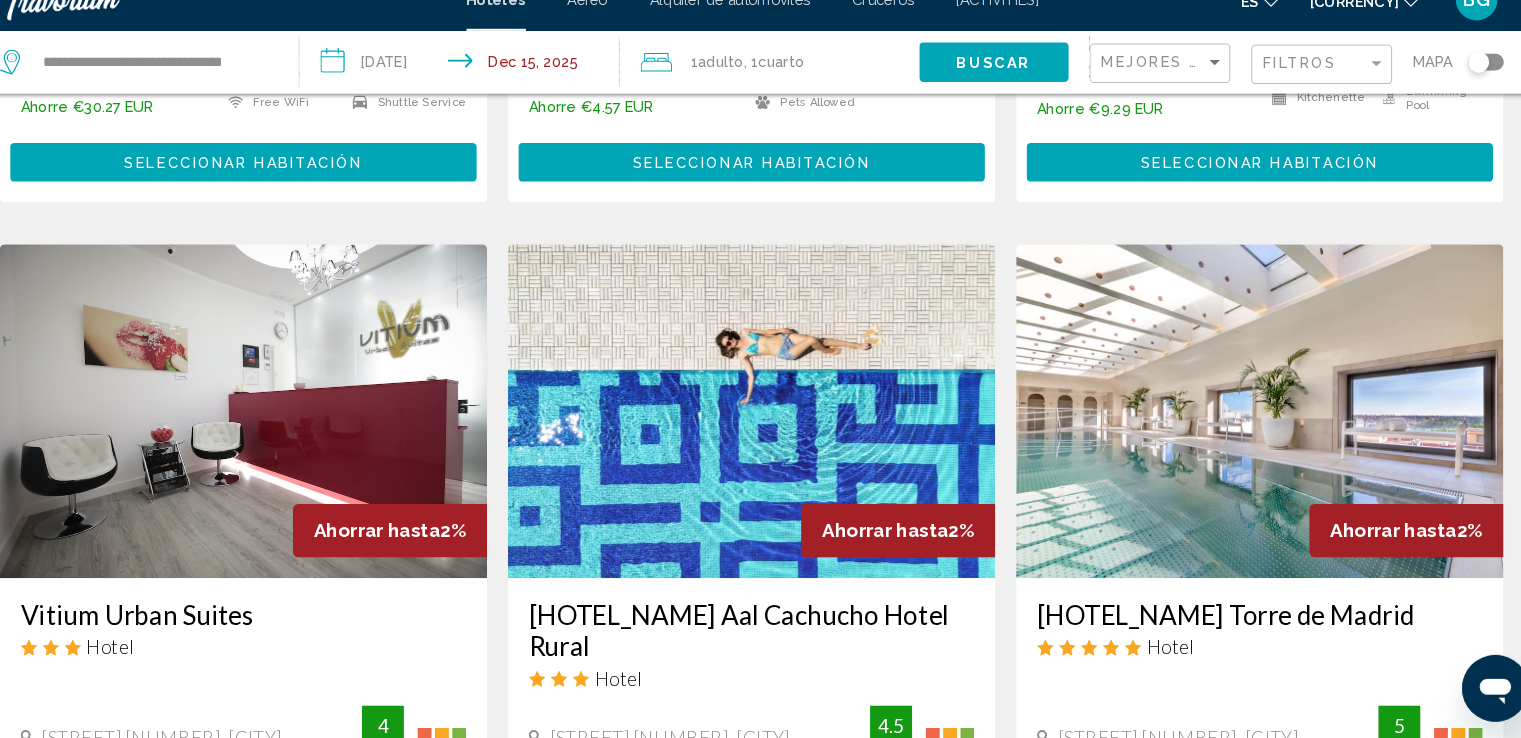 scroll, scrollTop: 2663, scrollLeft: 0, axis: vertical 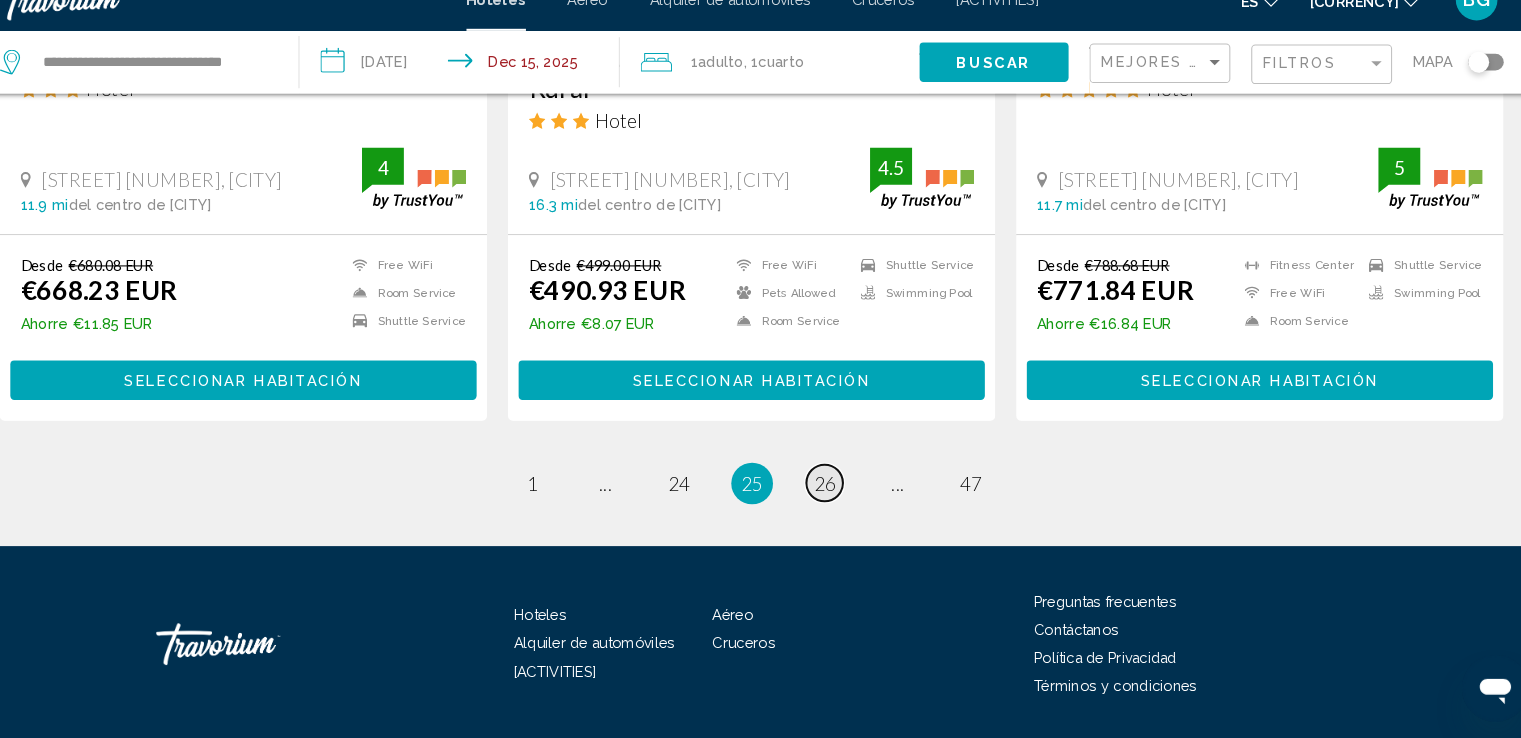 click on "••" at bounding box center (551, 494) 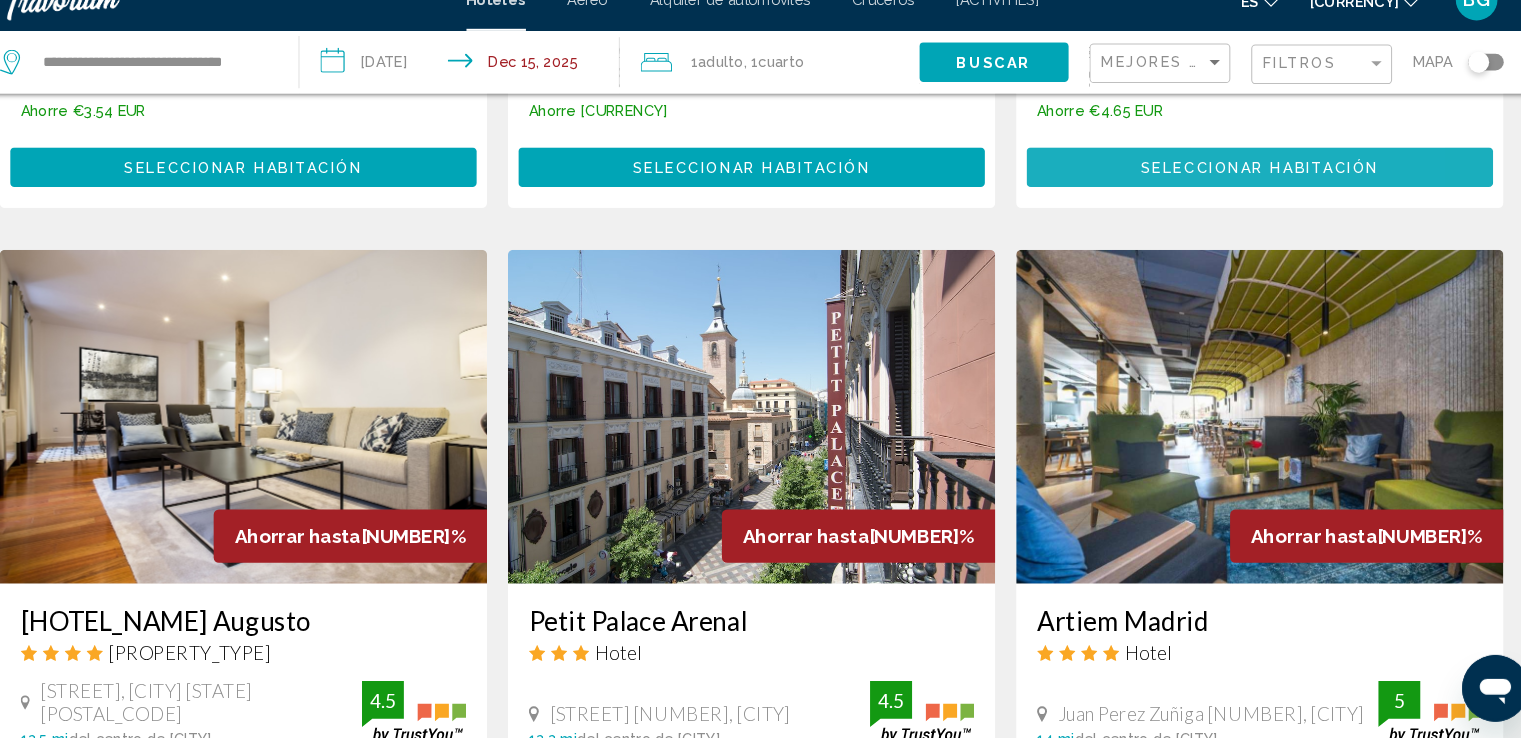 scroll, scrollTop: 2632, scrollLeft: 0, axis: vertical 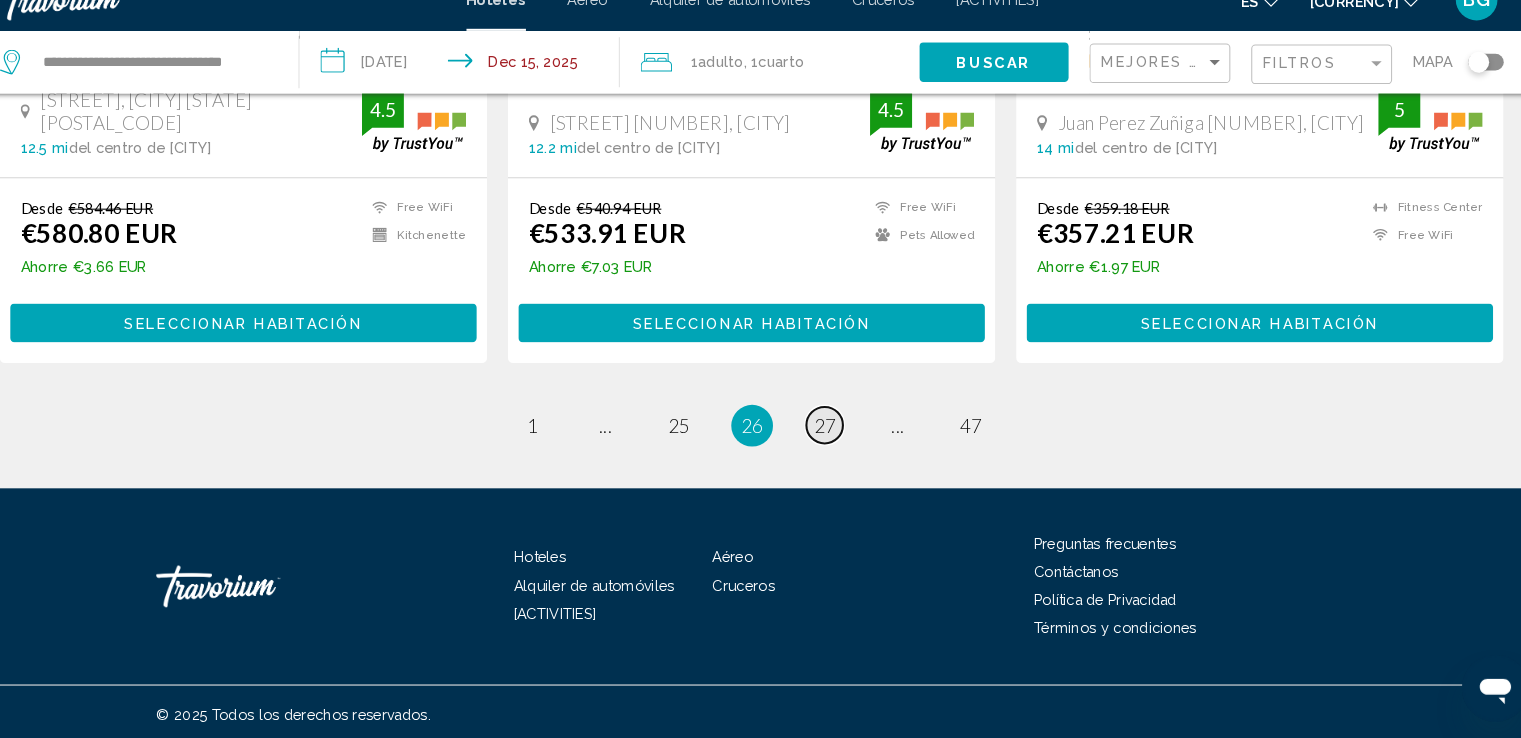click on "••" at bounding box center [551, 438] 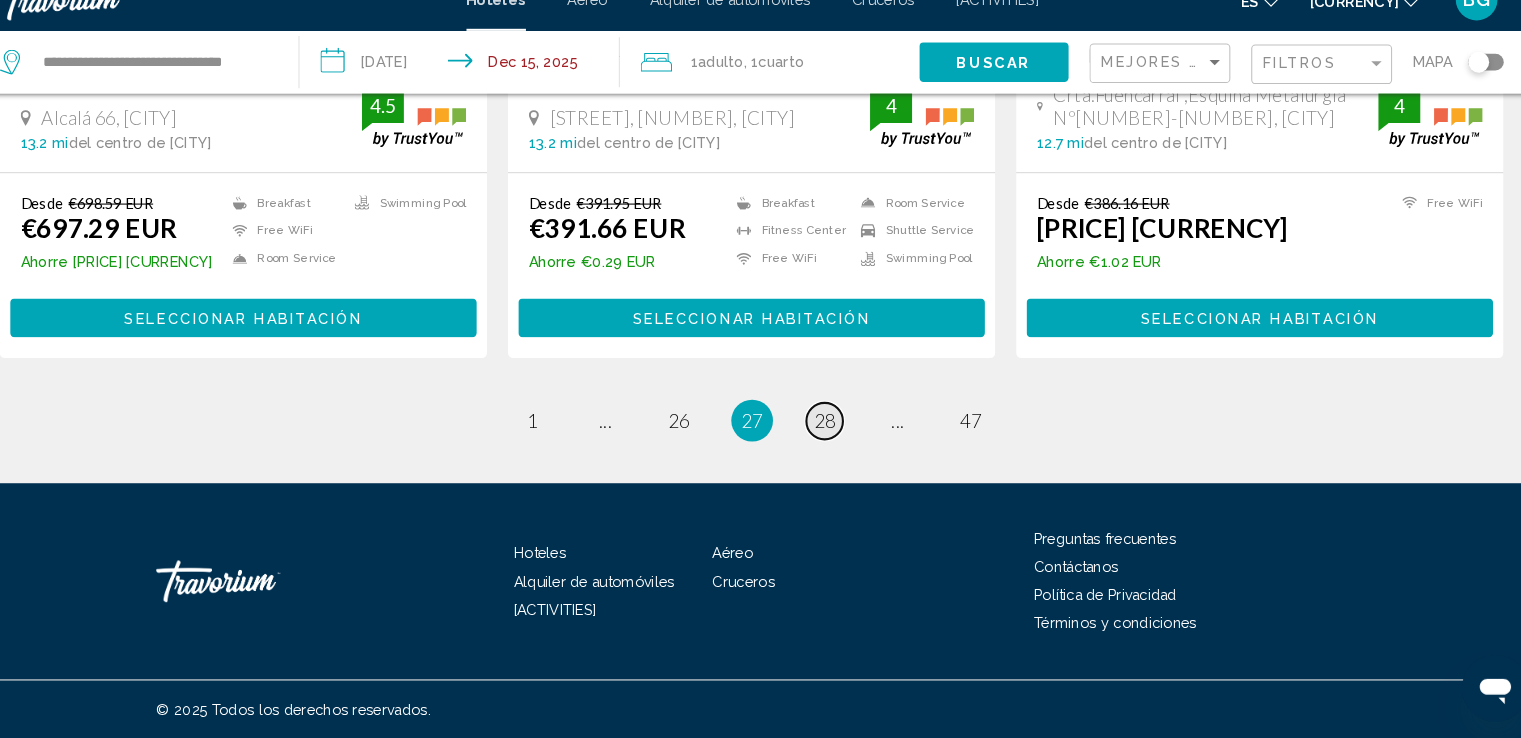 scroll, scrollTop: 2663, scrollLeft: 0, axis: vertical 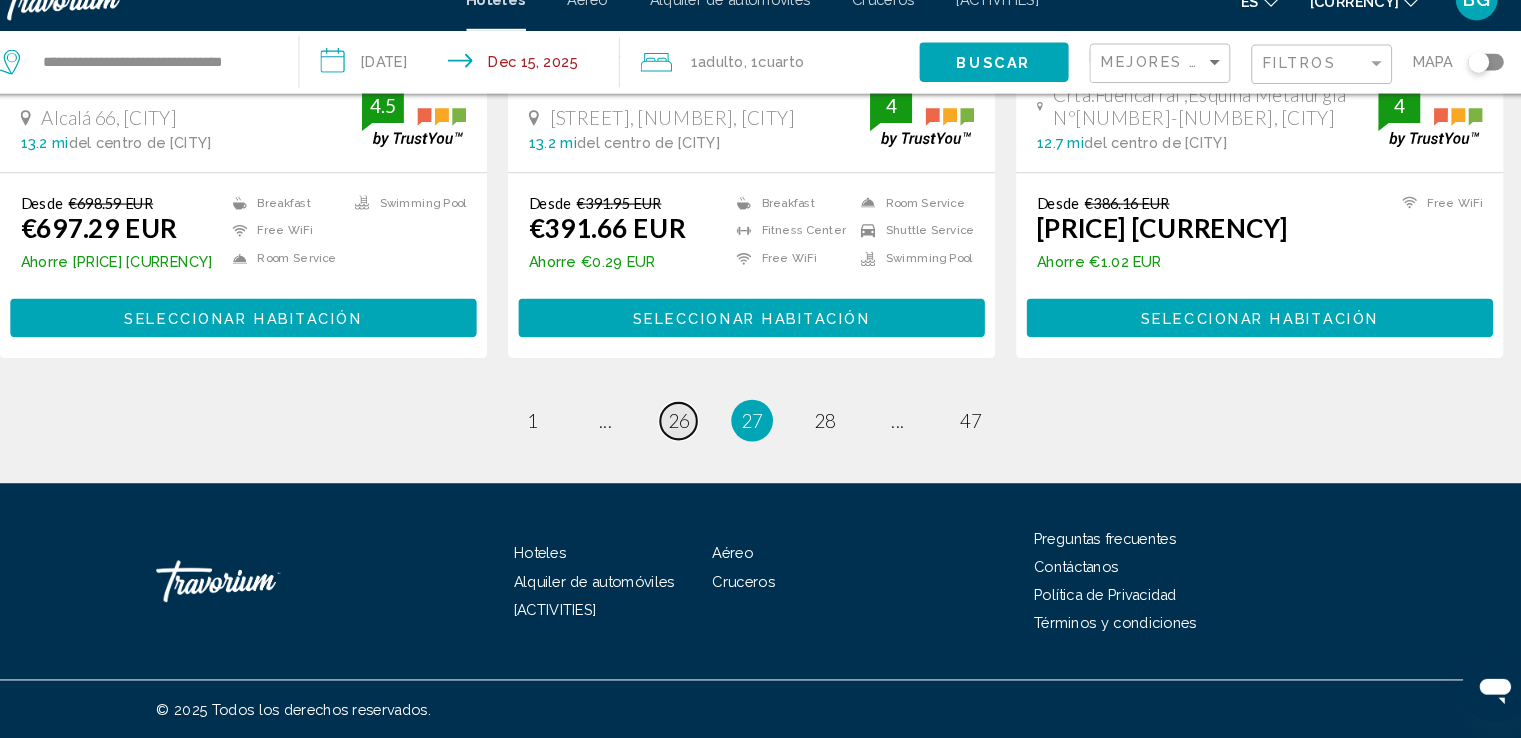 click on "••" at bounding box center (551, 433) 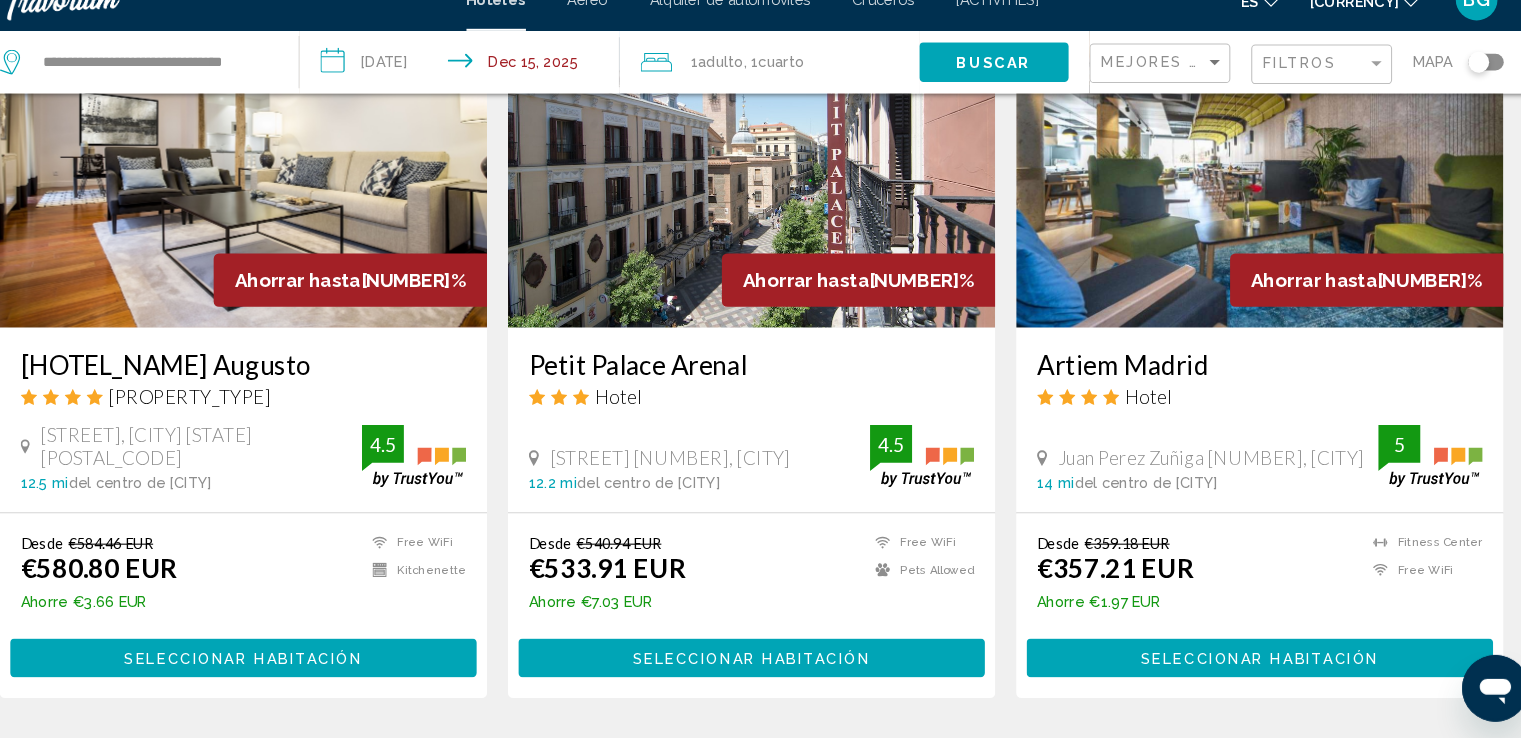 scroll, scrollTop: 2632, scrollLeft: 0, axis: vertical 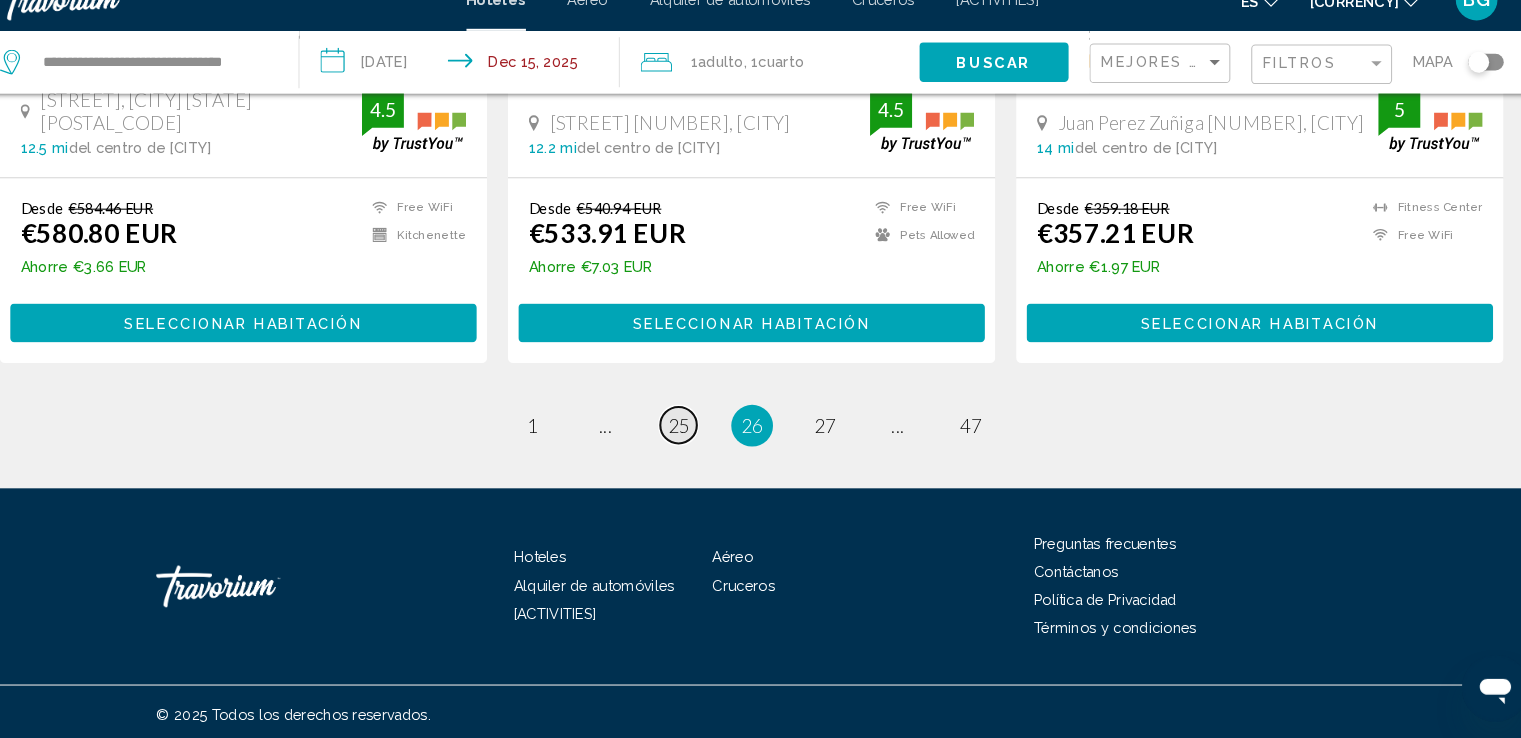 click on "••" at bounding box center [551, 438] 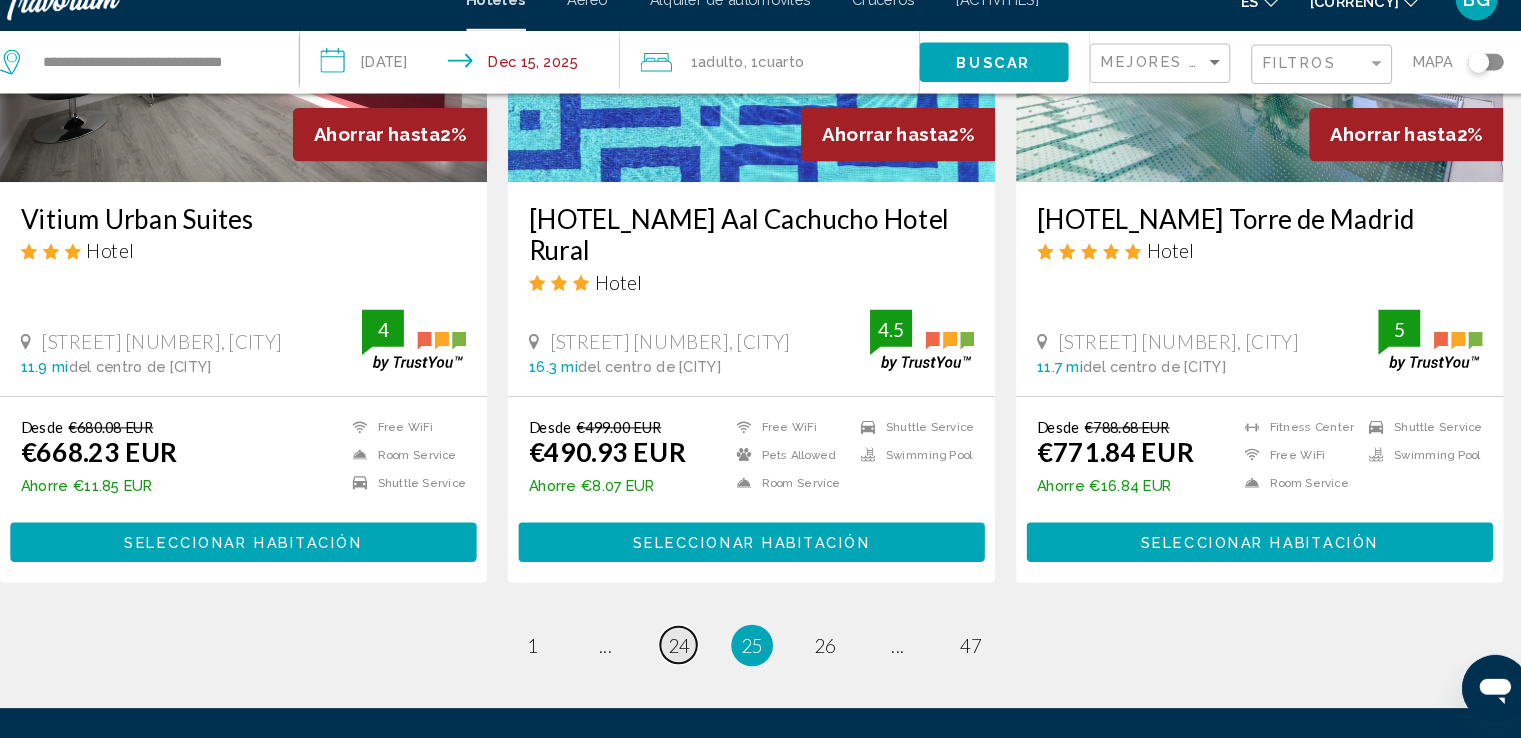scroll 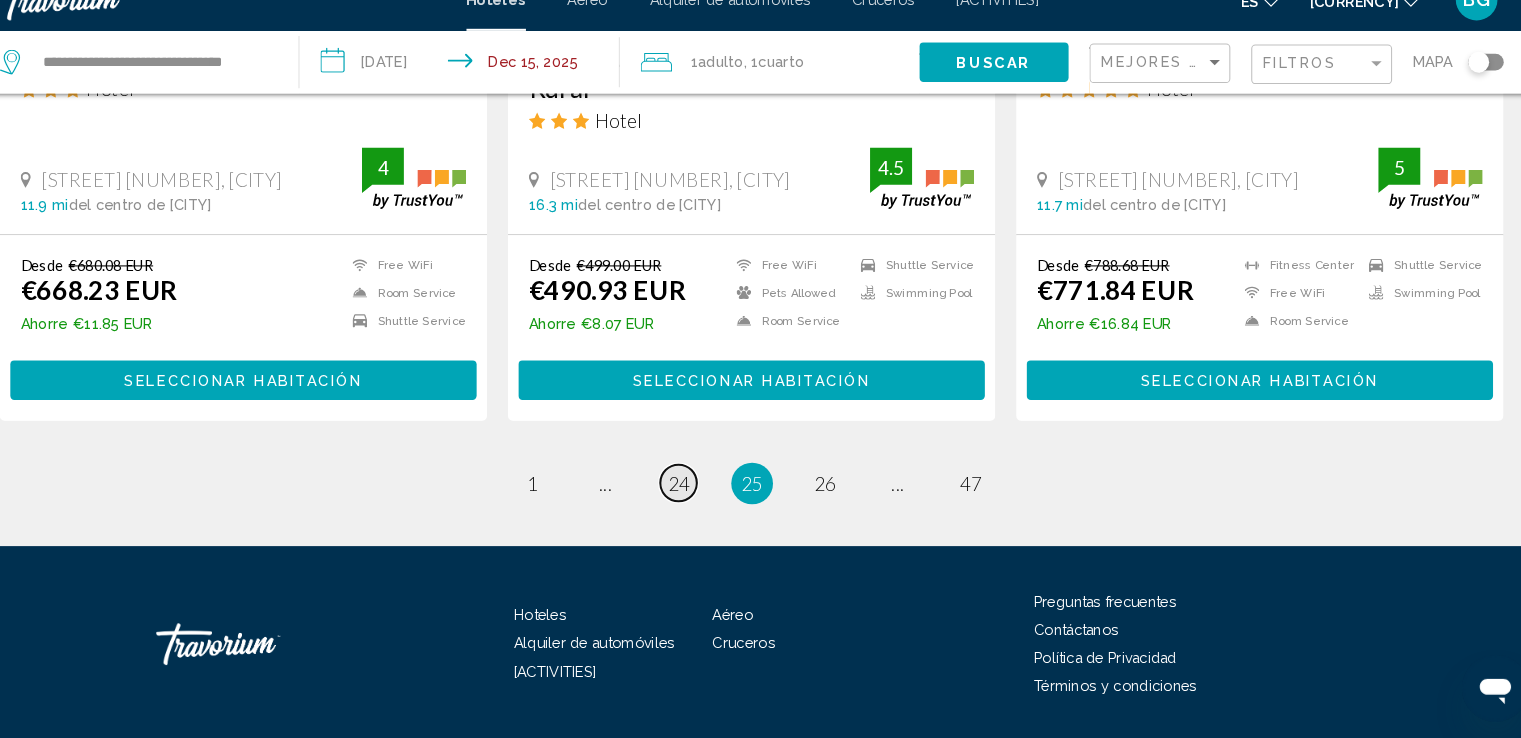 click on "24" at bounding box center (551, 494) 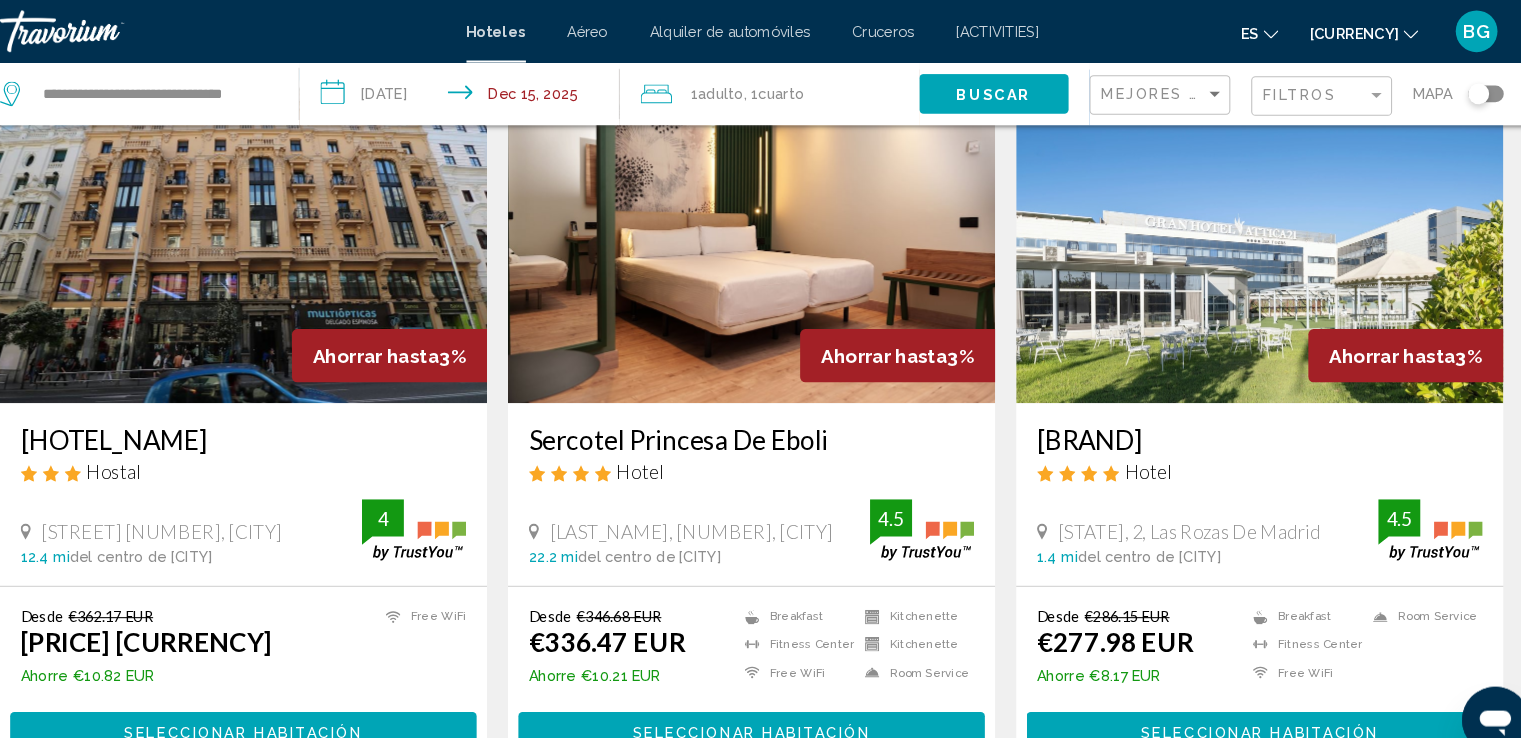 scroll, scrollTop: 116, scrollLeft: 0, axis: vertical 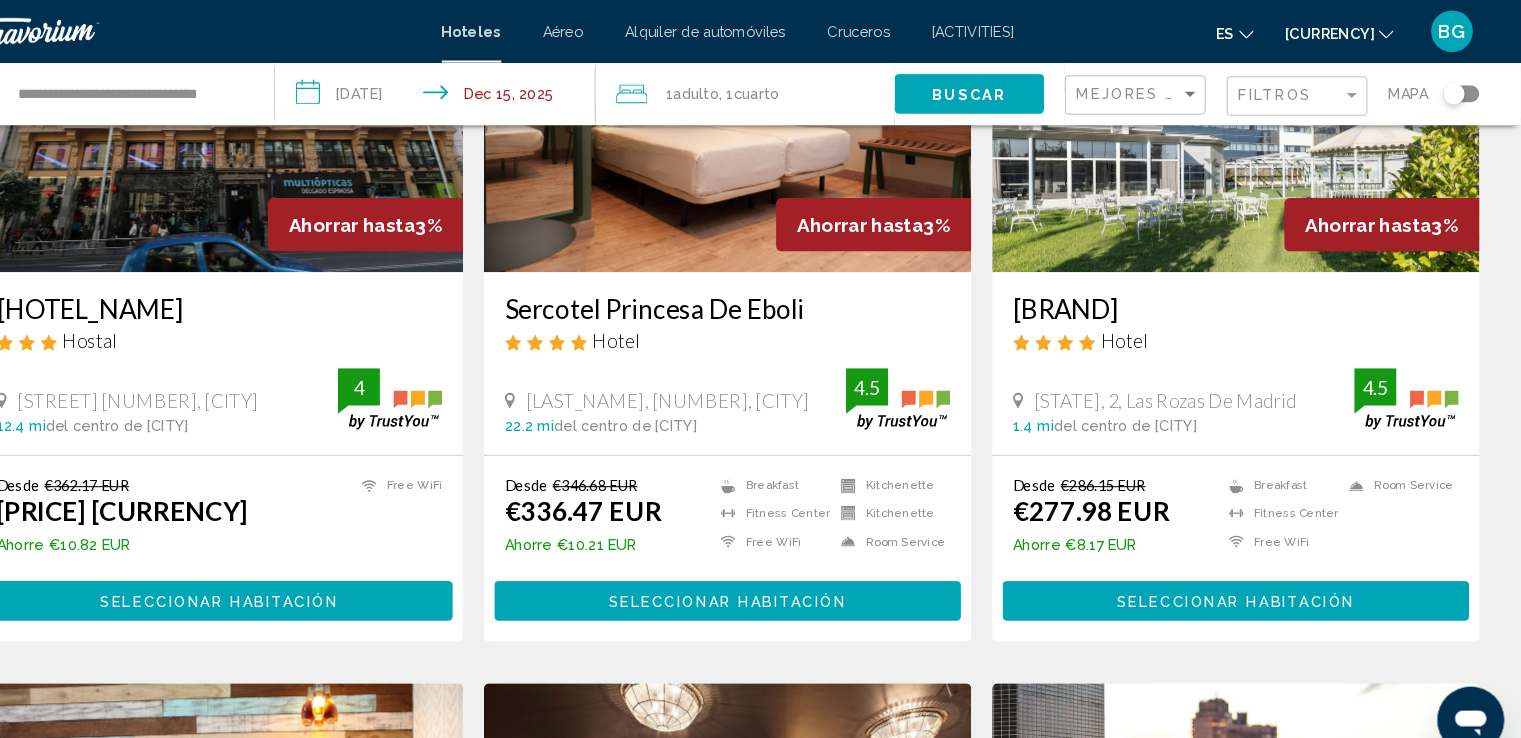 click on "Resultados de búsqueda de hoteles  -   553  lugares para pasar el tiempo Ahorrar hasta  3%   Hostal Hispano Argentino Gran Via
Hostal
Gran Vía 15, Madrid 12.4 mi  del centro de Las Rozas De Madrid del hotel 4 Desde €362.17 EUR €351.35 EUR  Ahorre  €10.82 EUR
Free WiFi  4 Seleccionar habitación Ahorrar hasta  3%   Sercotel Princesa De Eboli
Hotel
Pablo Picasso, 10, Pinto 22.2 mi  del centro de Las Rozas De Madrid del hotel 4.5 Desde €346.68 EUR €336.47 EUR  Ahorre  €10.21 EUR
Breakfast
Fitness Center
Free WiFi  4.5 4.5" at bounding box center [760, 1396] 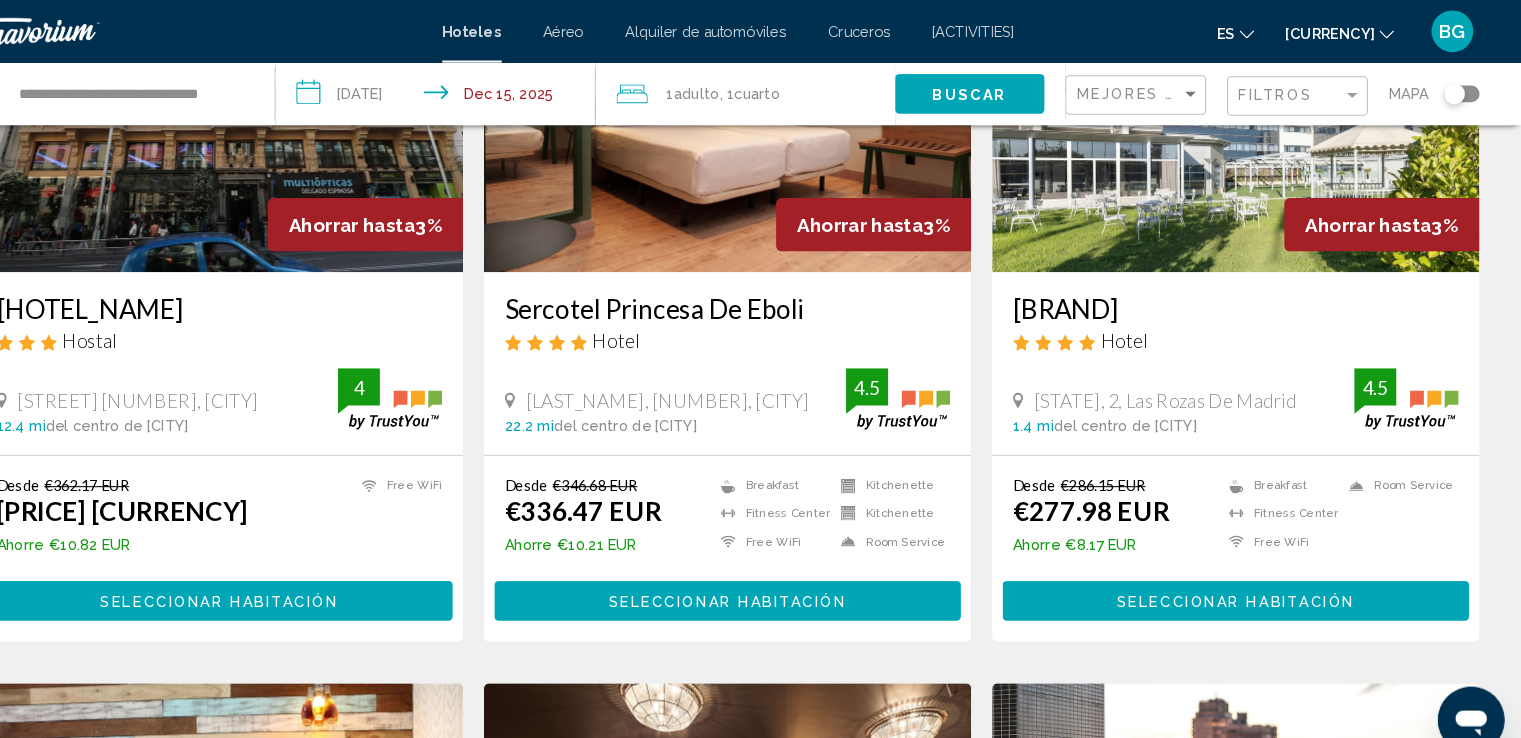 click on "••••••••••• ••••••••••" at bounding box center (1247, 577) 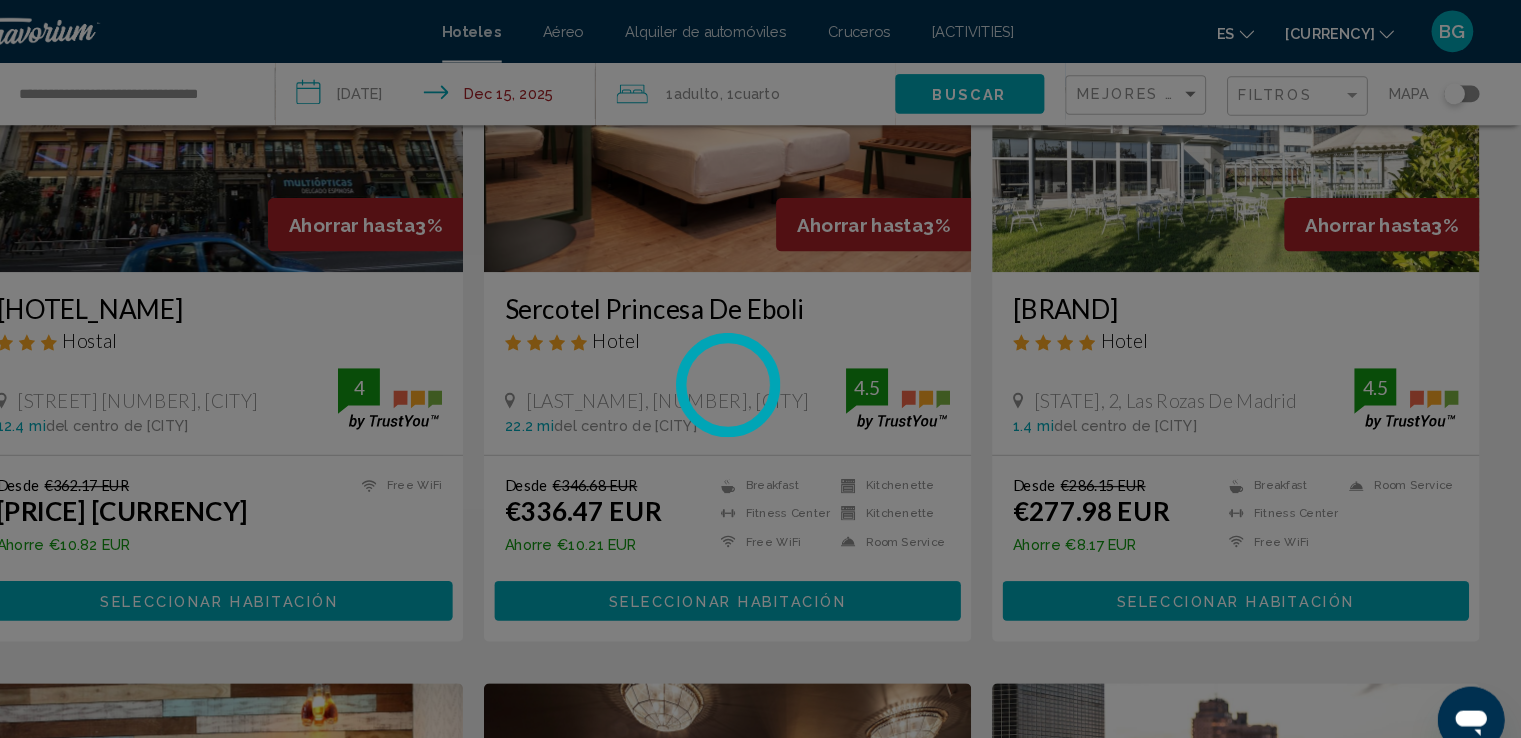 scroll, scrollTop: 249, scrollLeft: 0, axis: vertical 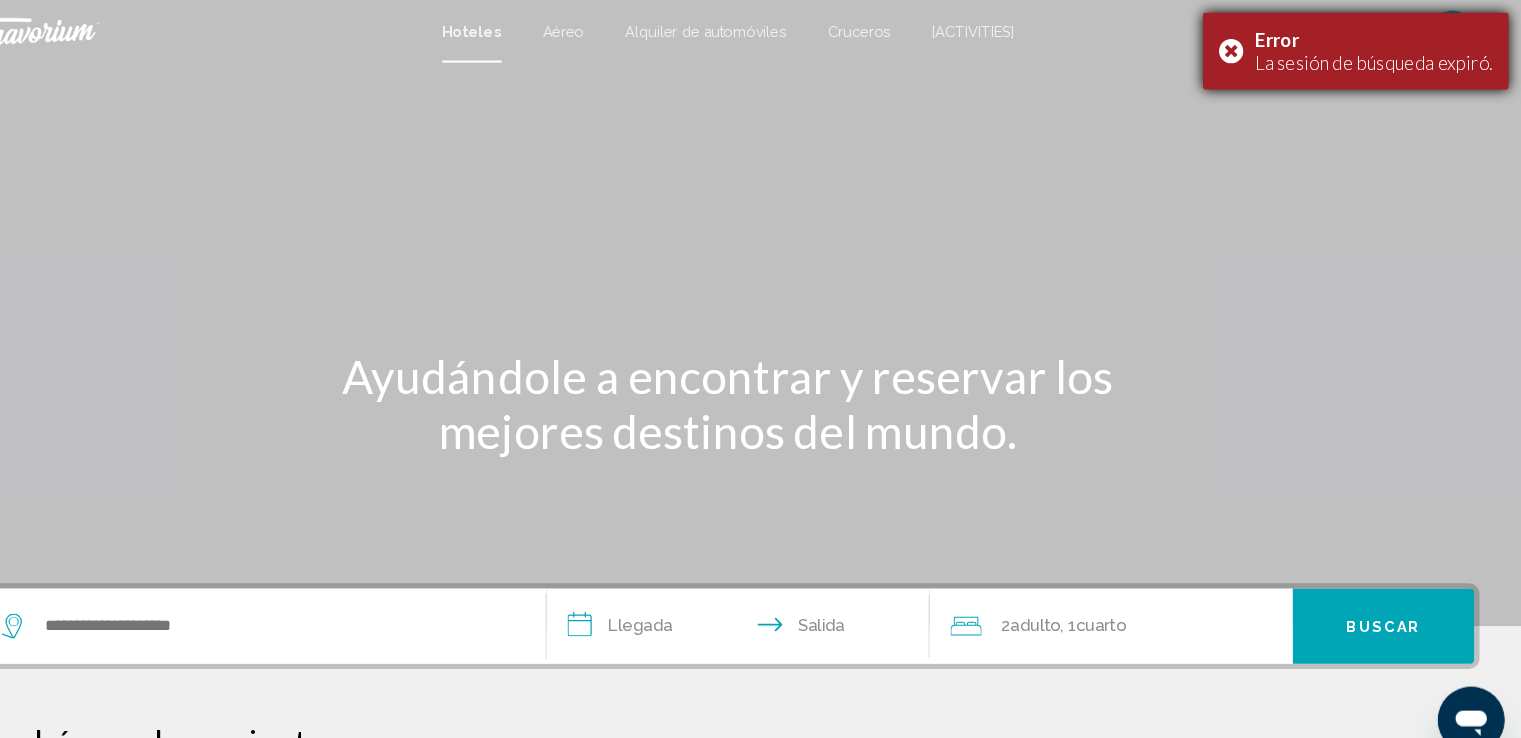 click on "Error La sesión de búsqueda expiró." at bounding box center (1362, 49) 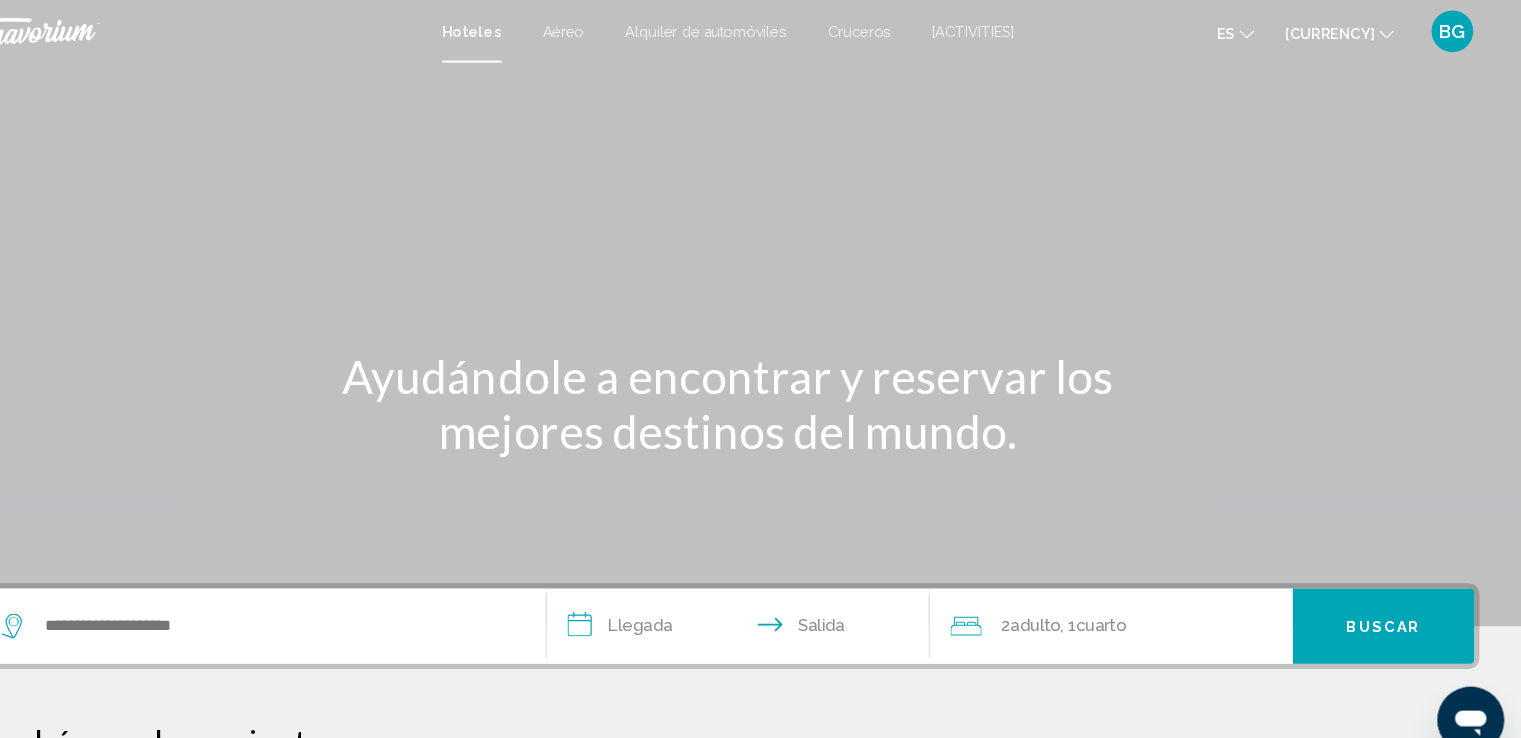 scroll, scrollTop: 0, scrollLeft: 0, axis: both 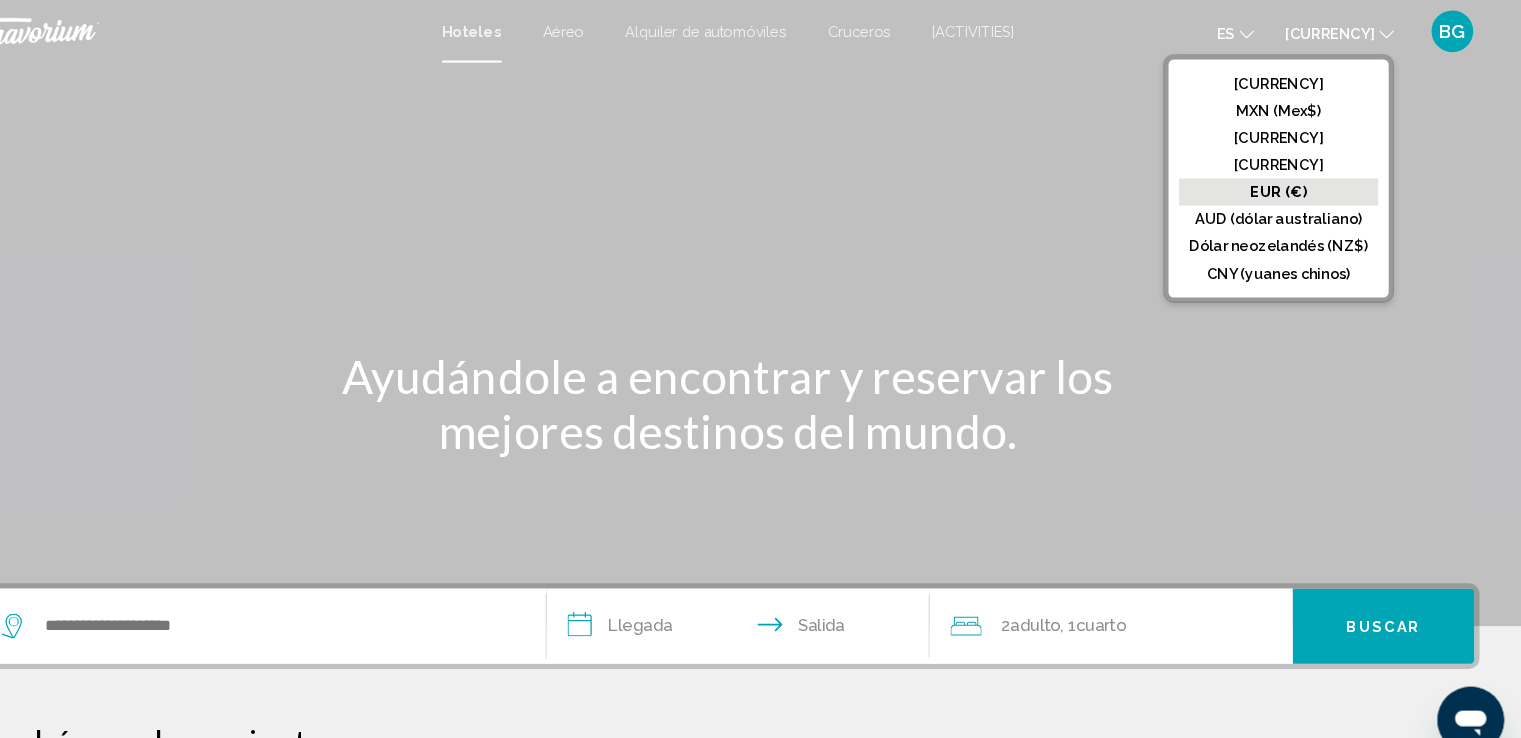 click on "es
Inglés Español Francés Italiano Portugués ruso" at bounding box center [1247, 31] 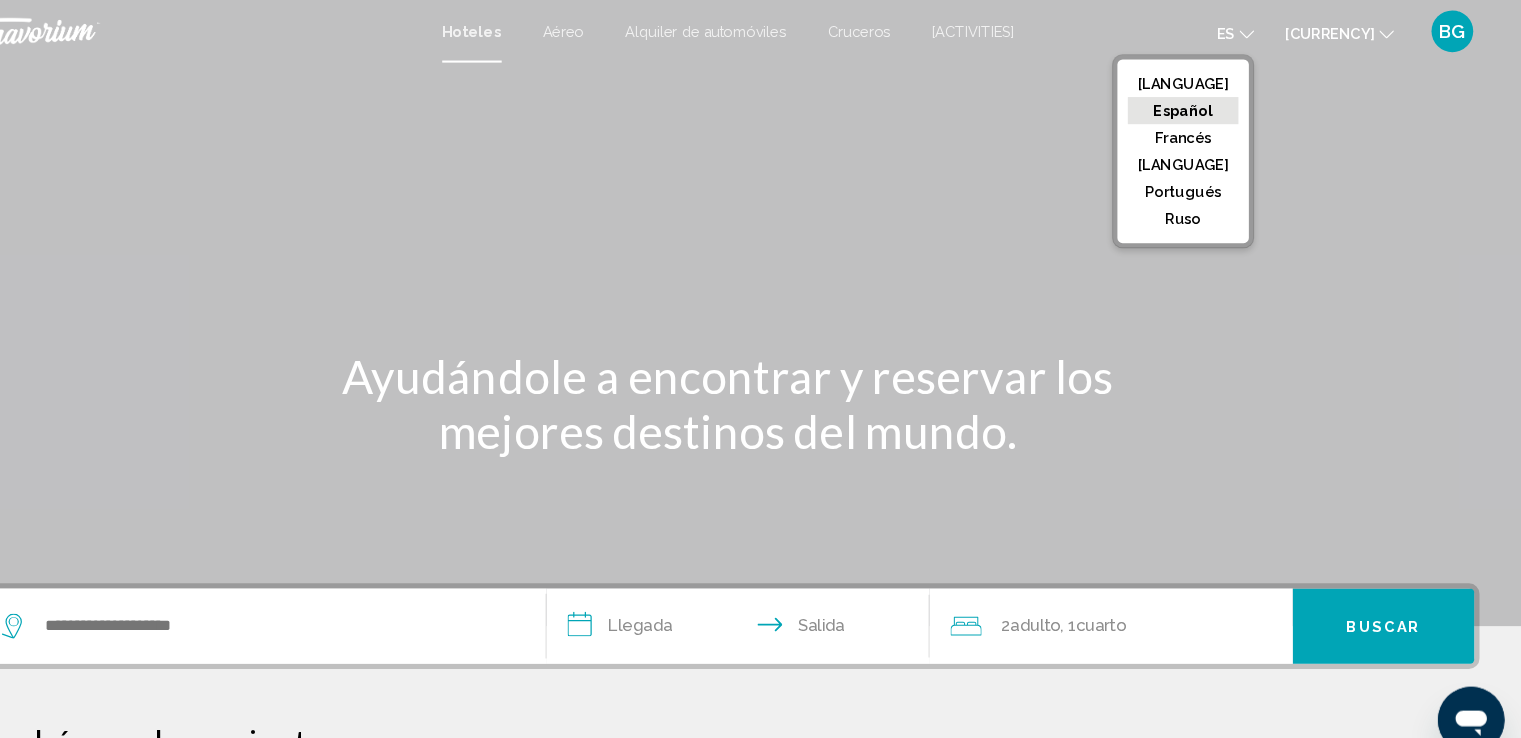 click on "•••••••" at bounding box center (1197, 106) 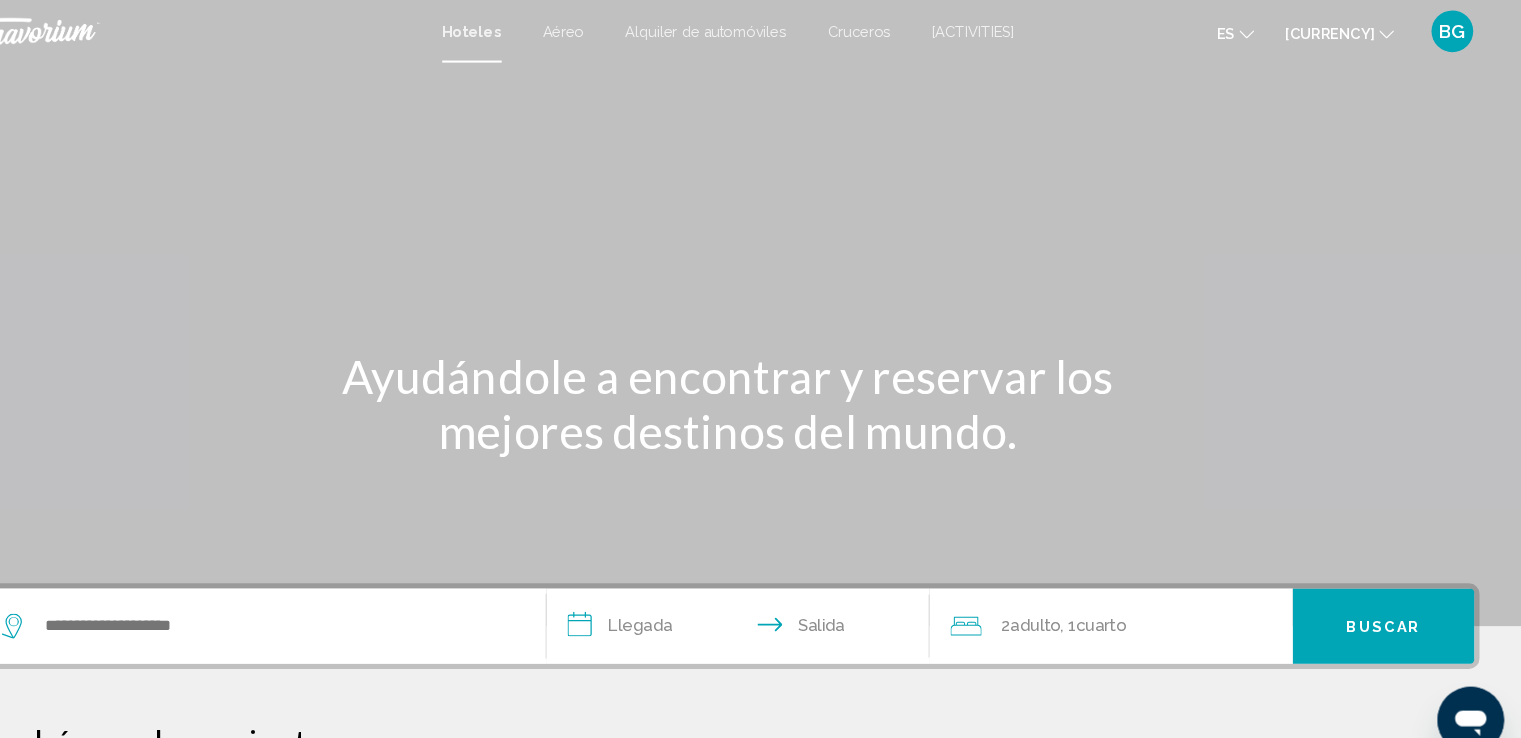 click at bounding box center [1392, 30] 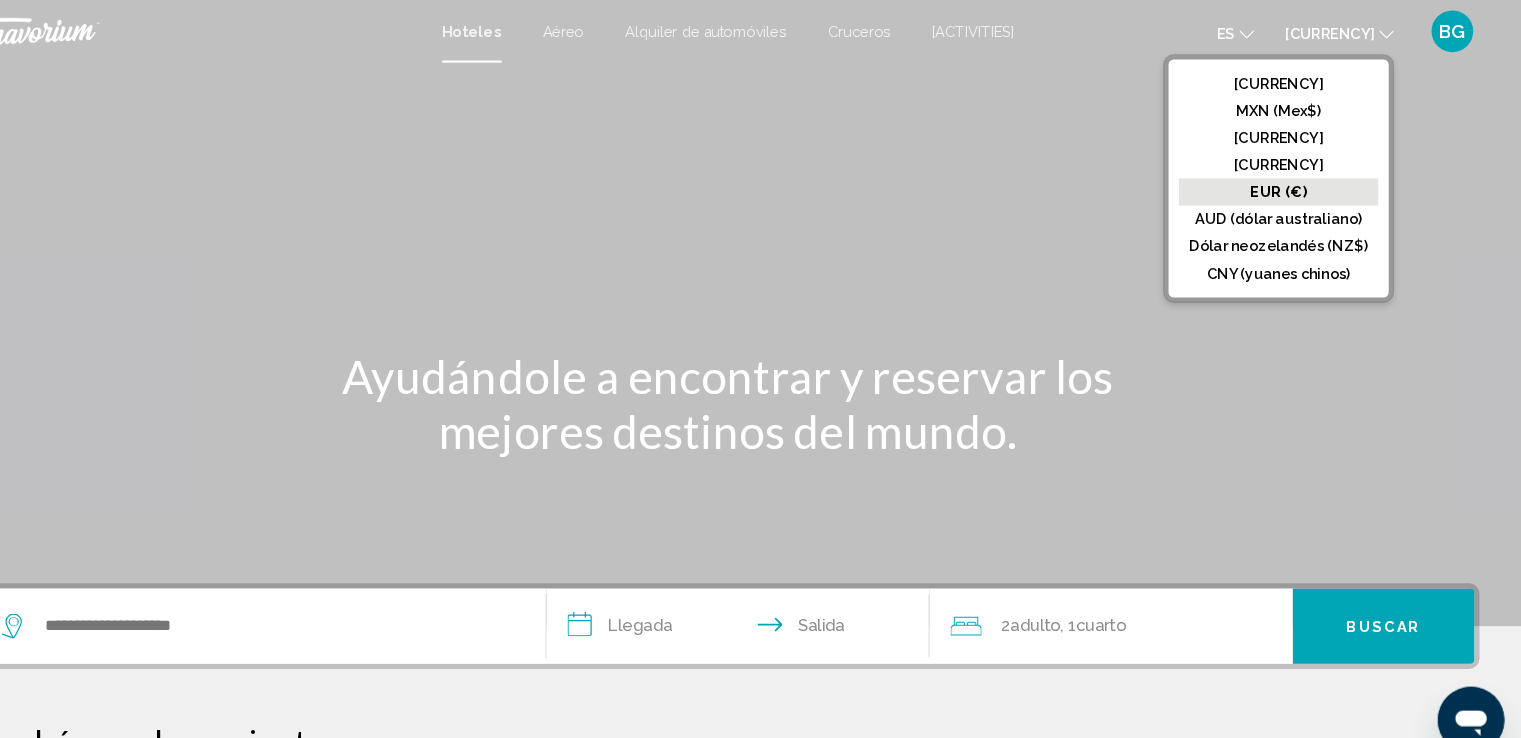 click on "••• •••" at bounding box center [1288, 184] 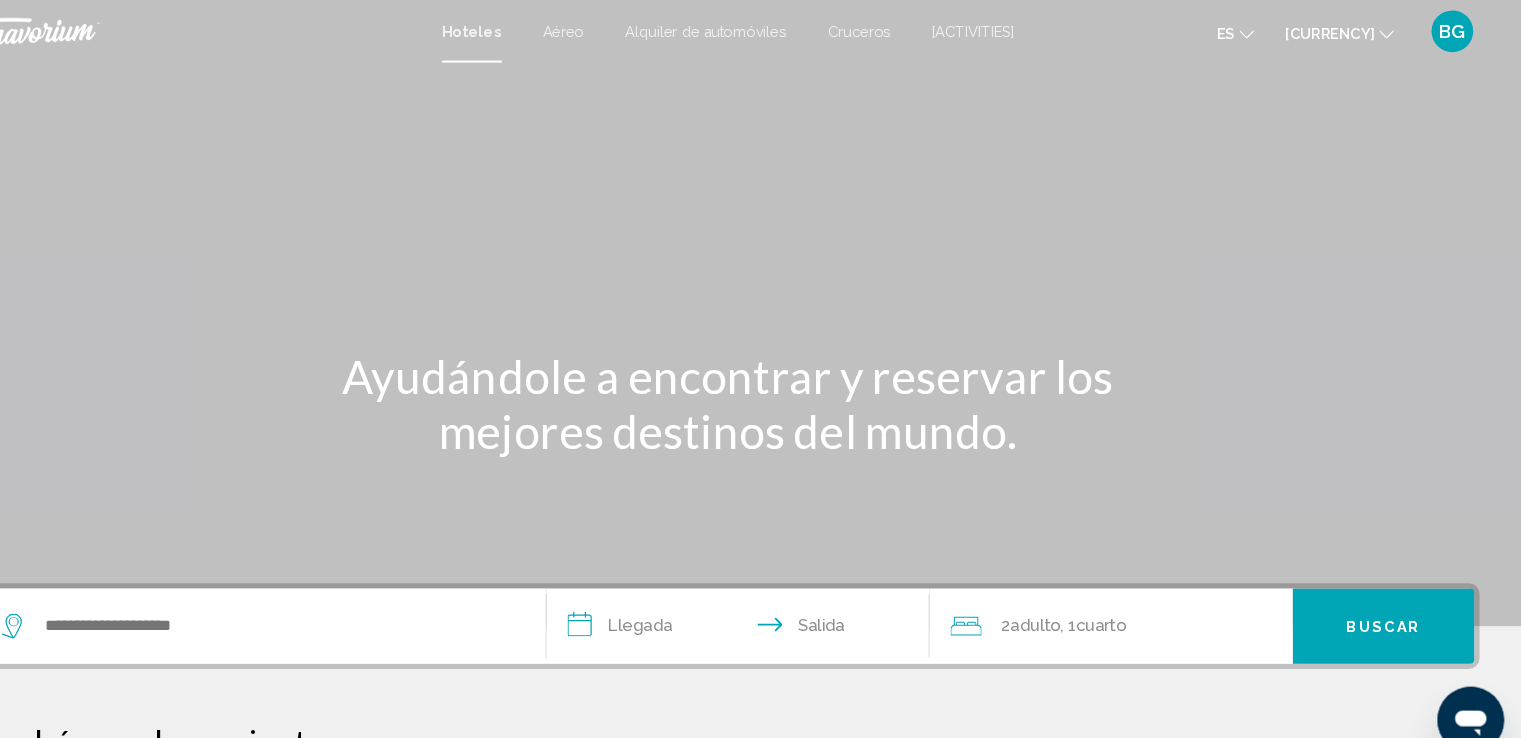 scroll, scrollTop: 0, scrollLeft: 0, axis: both 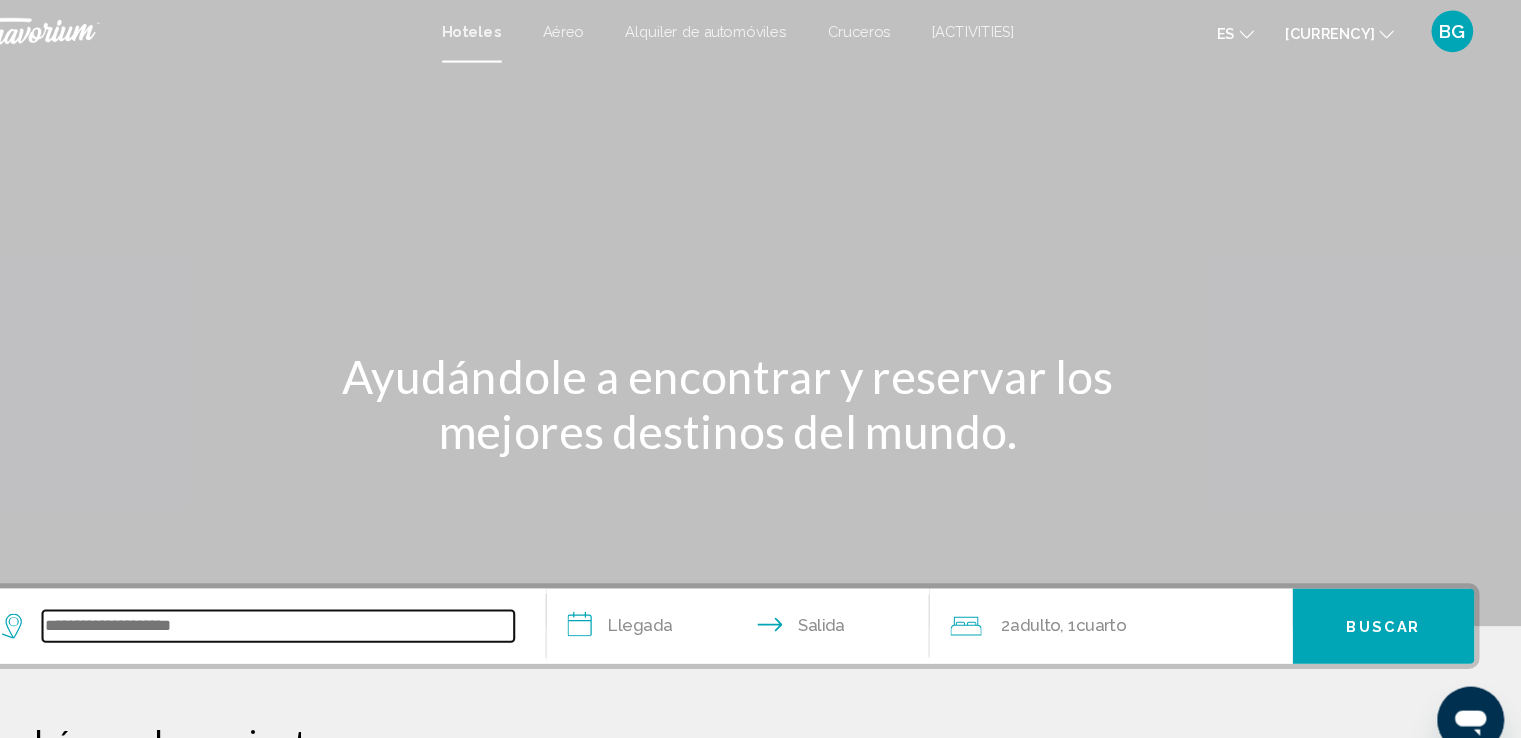 click at bounding box center (330, 600) 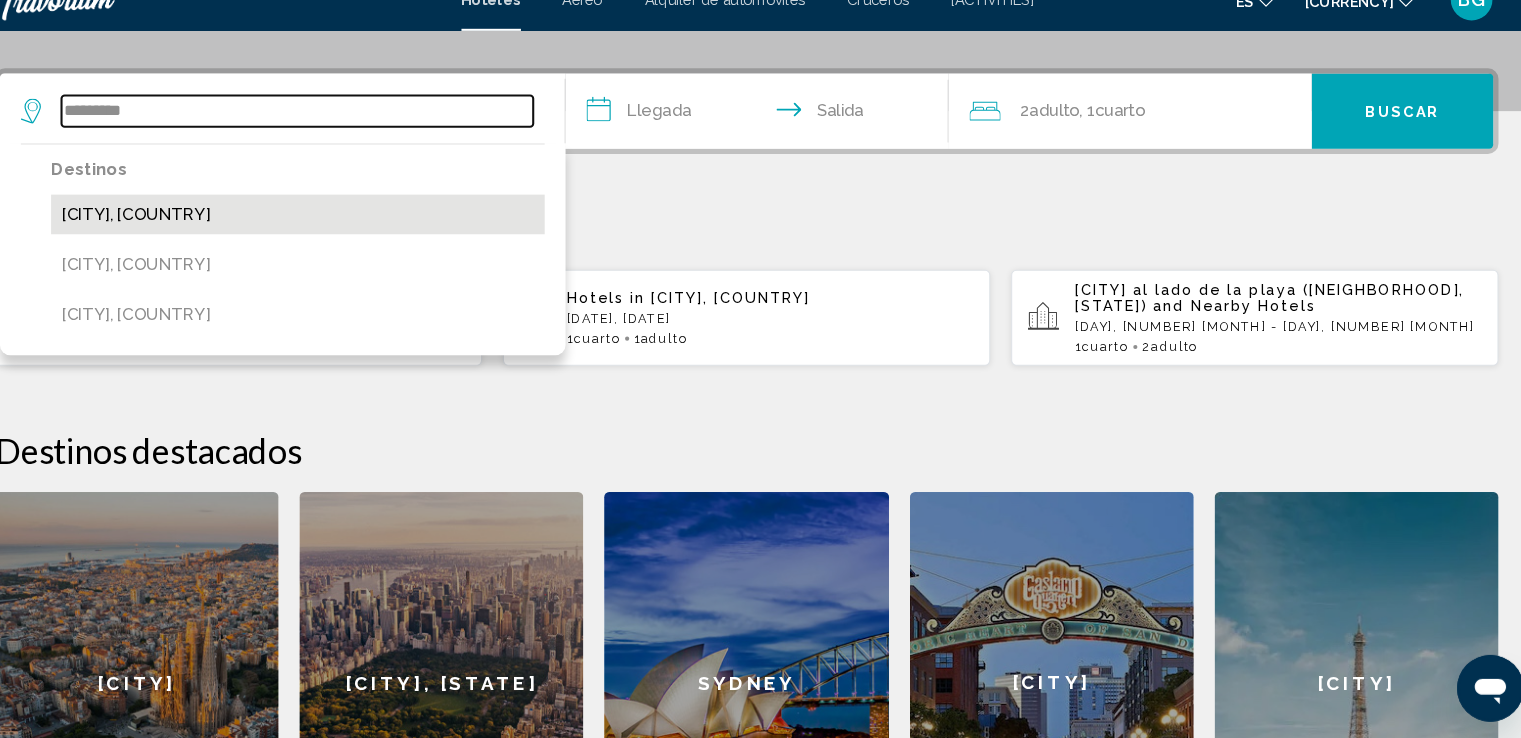 type on "•••••••••" 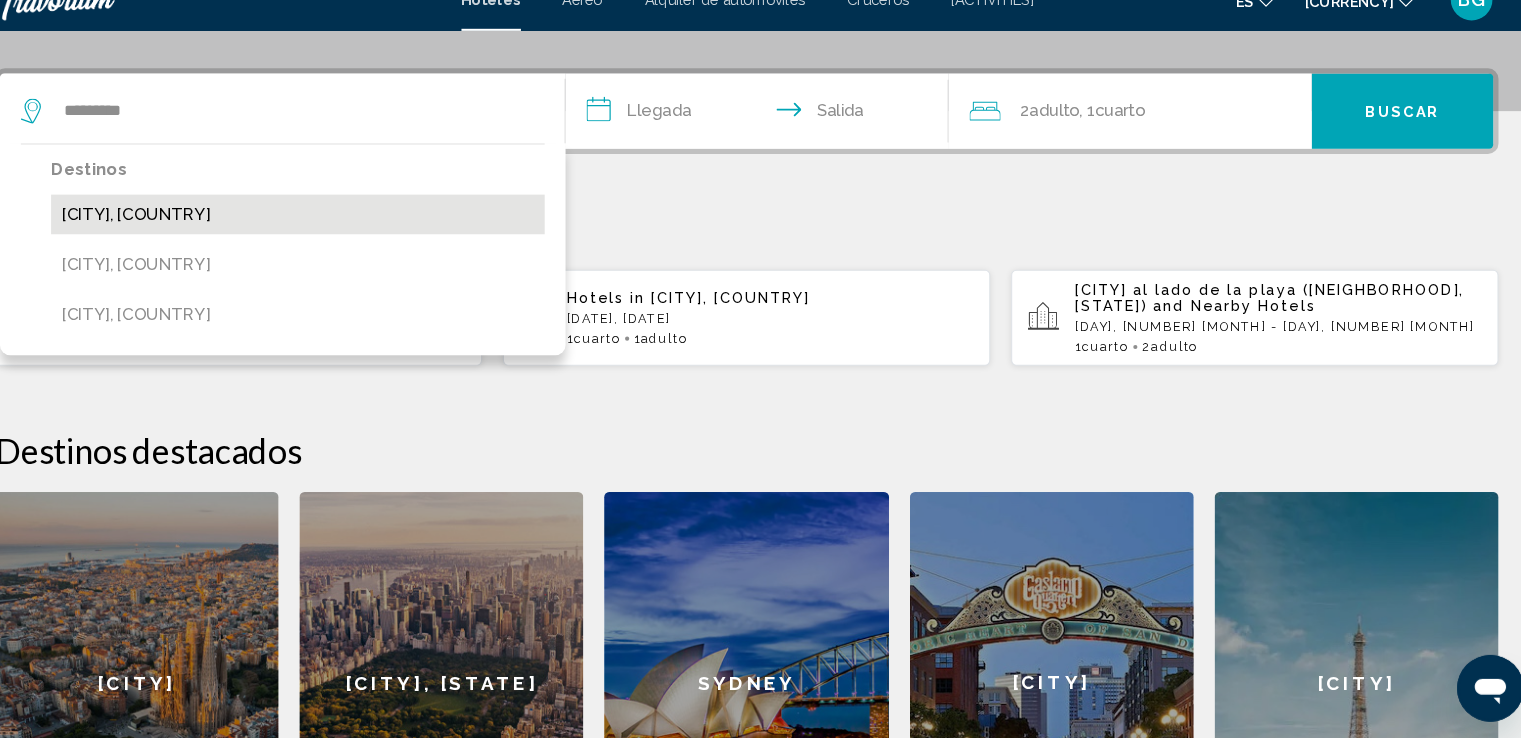 click on "••• ••••• •• ••••••• ••••••• •••••" at bounding box center (330, 236) 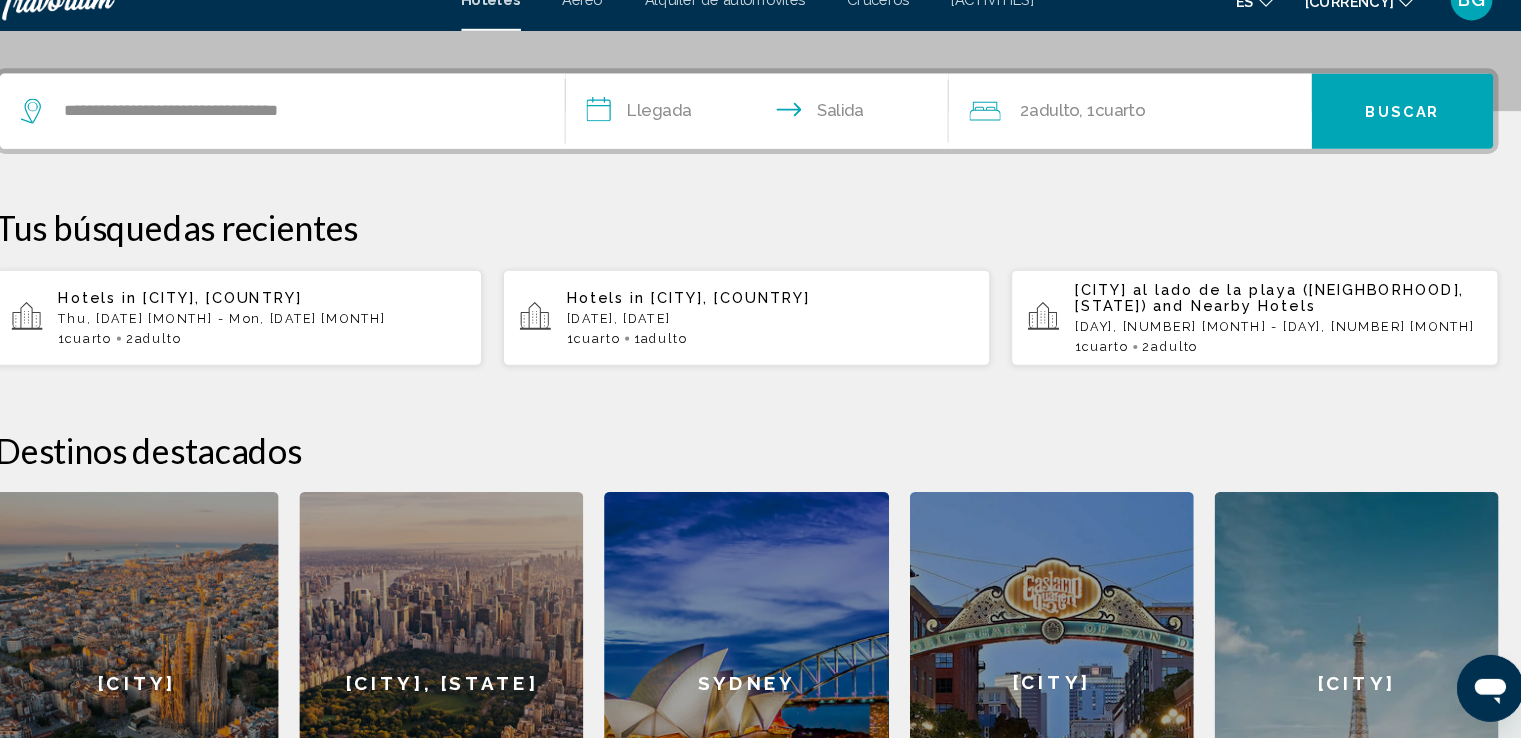 click on "•••••••••••••••••••••••••••••••••••••••••" at bounding box center [775, 140] 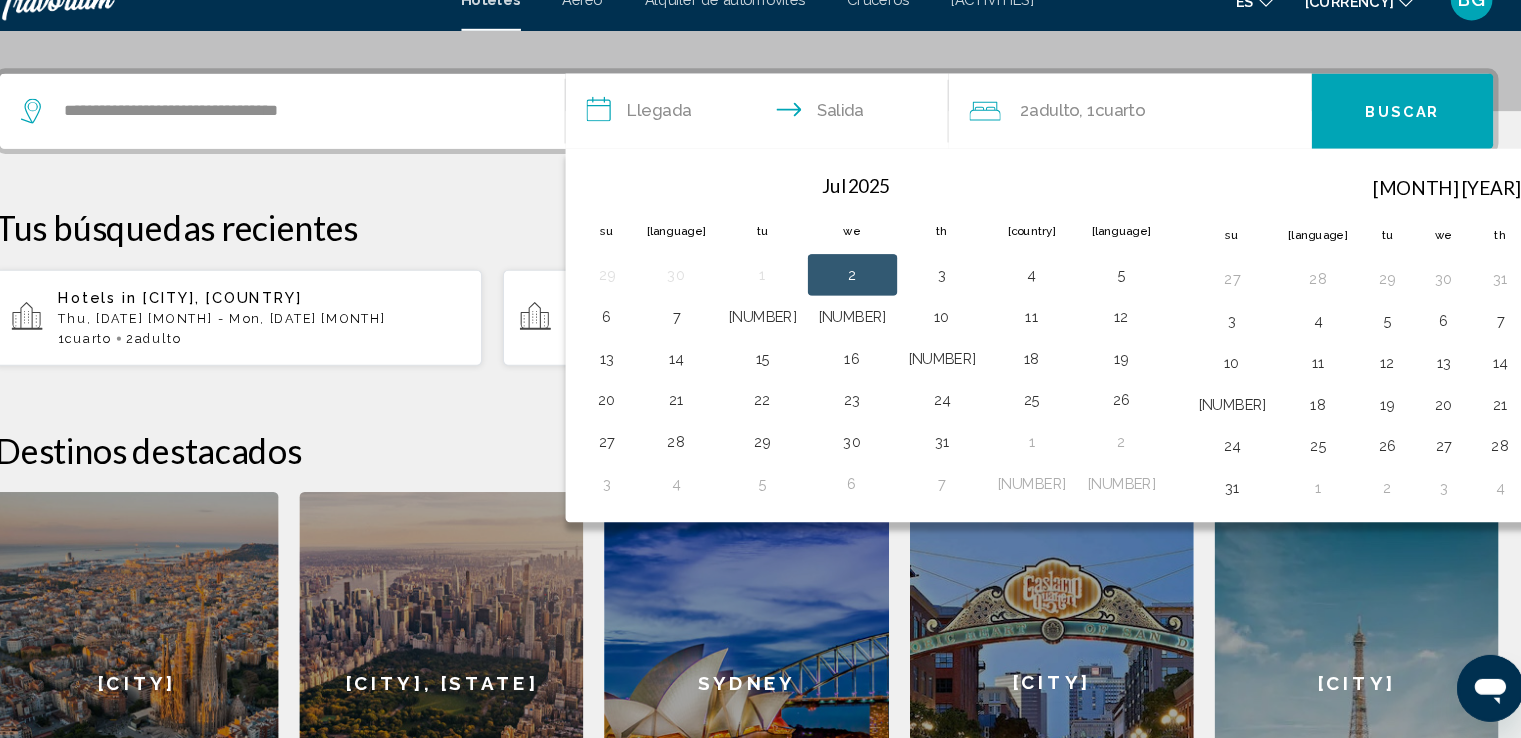 click on "•••••••••••••••••••••••••••••••••••••••••" at bounding box center (775, 140) 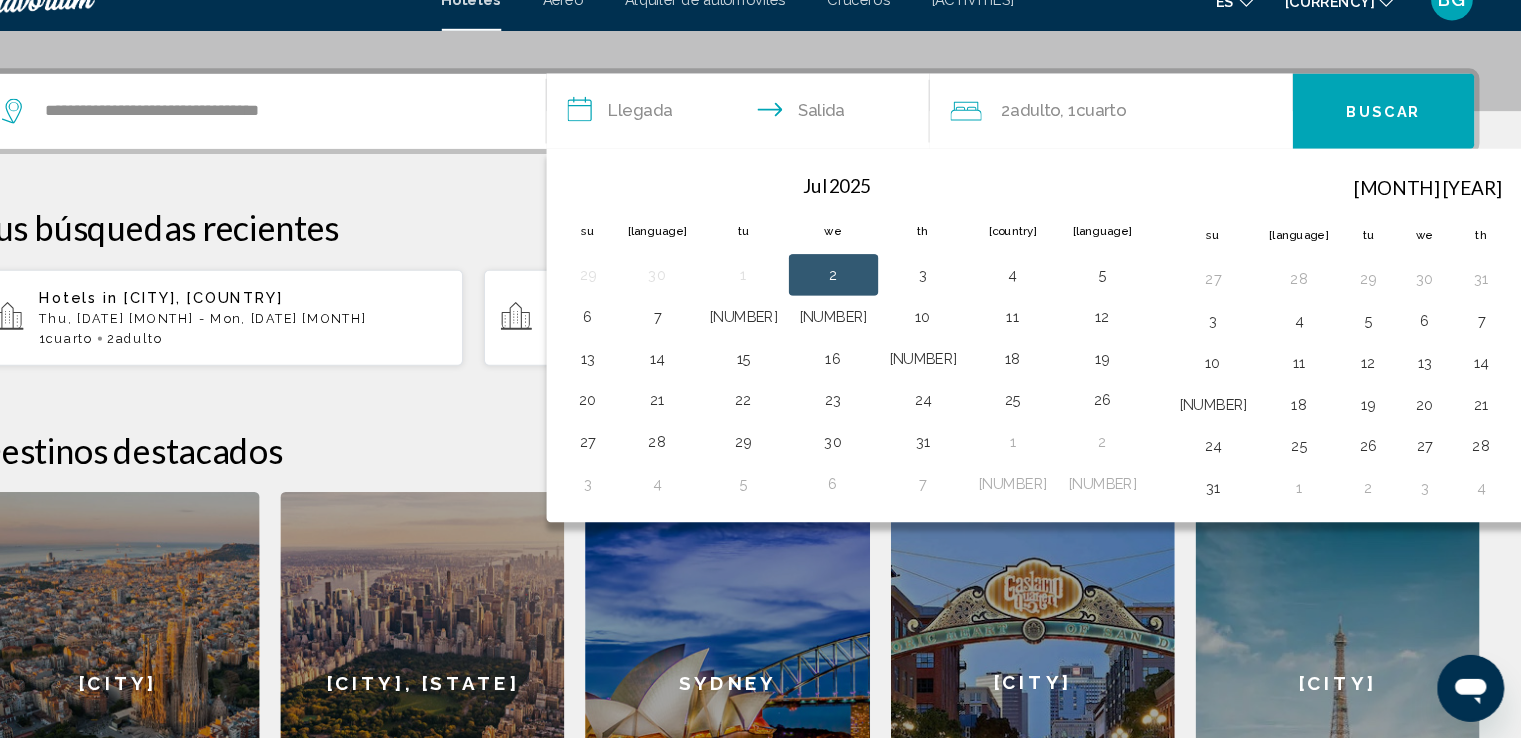 click at bounding box center [1623, 209] 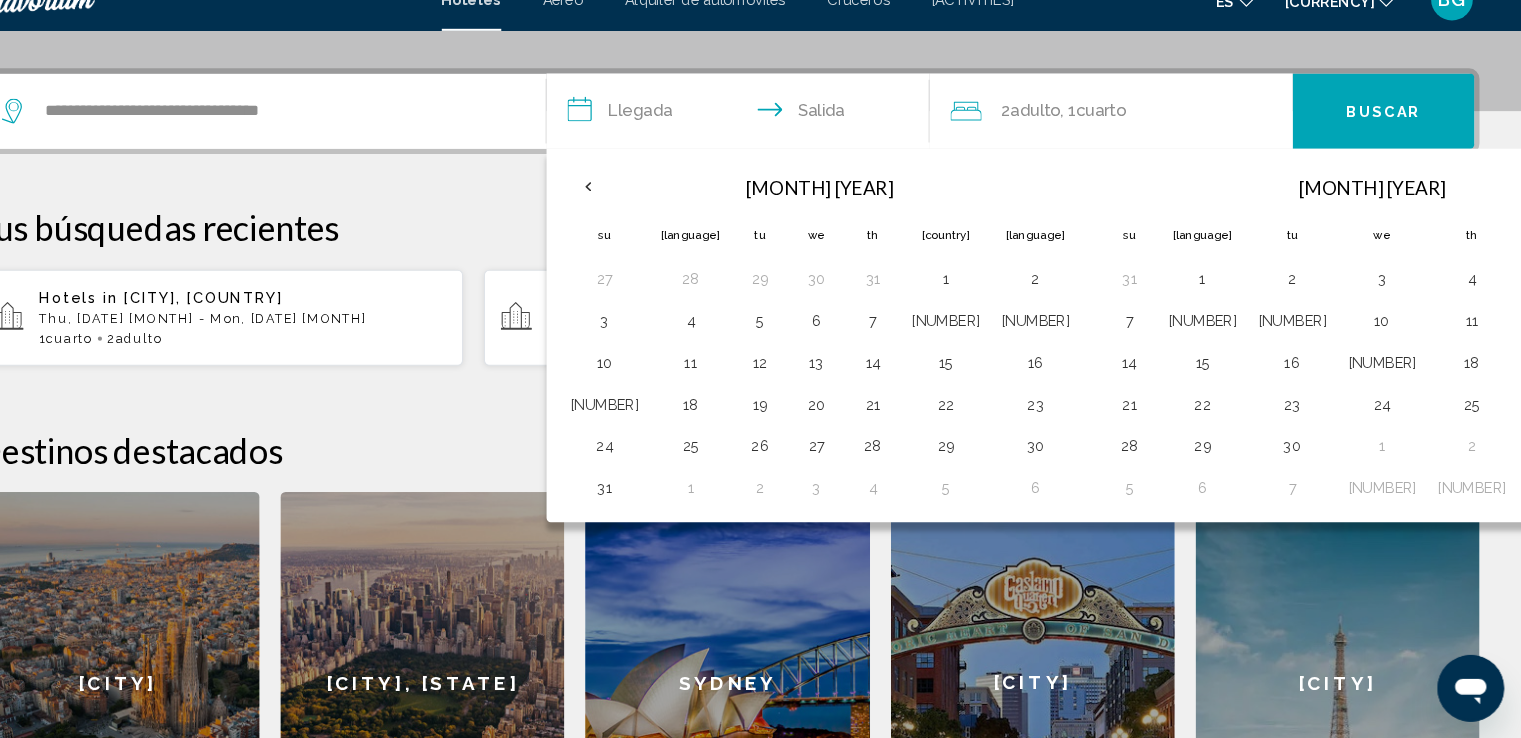 click at bounding box center [1612, 209] 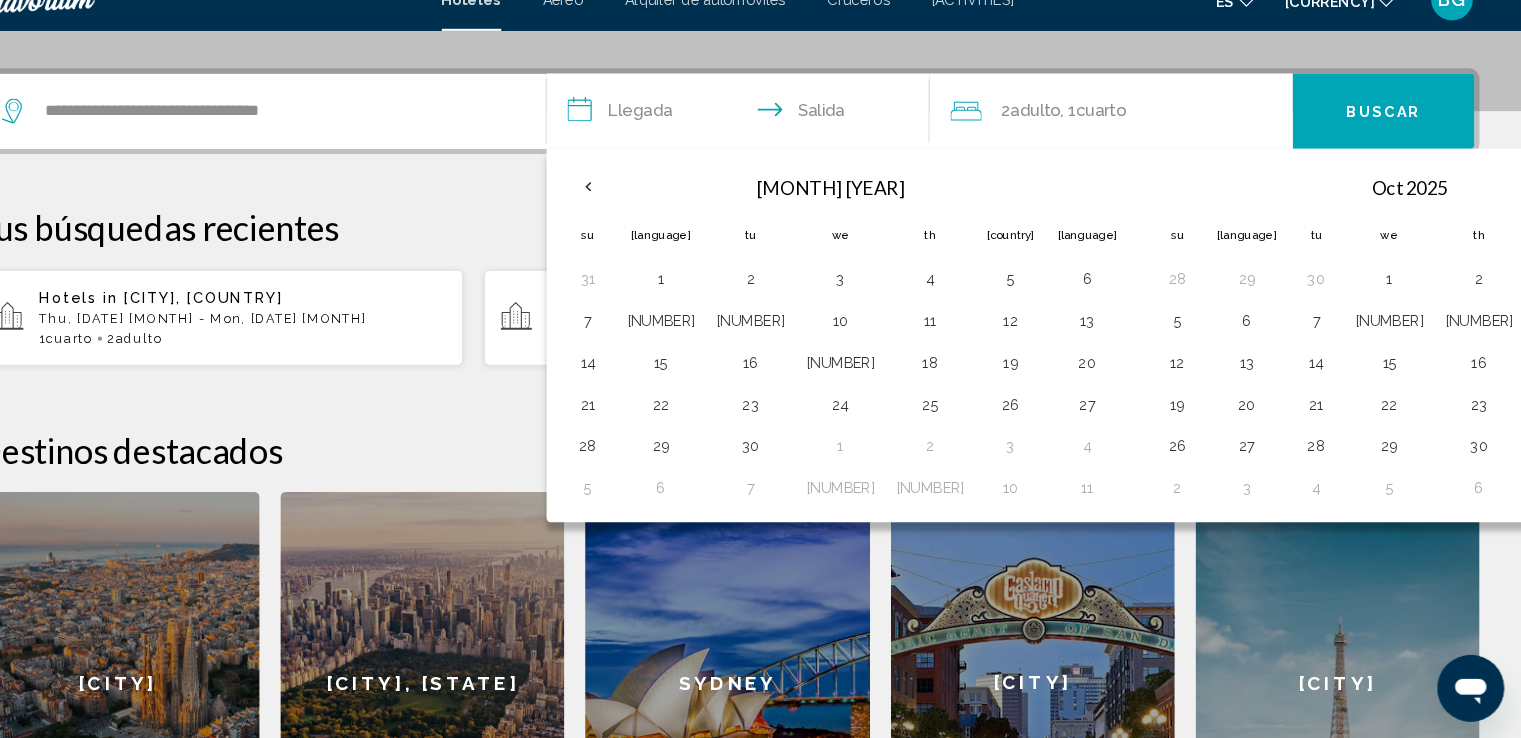 click at bounding box center (1637, 209) 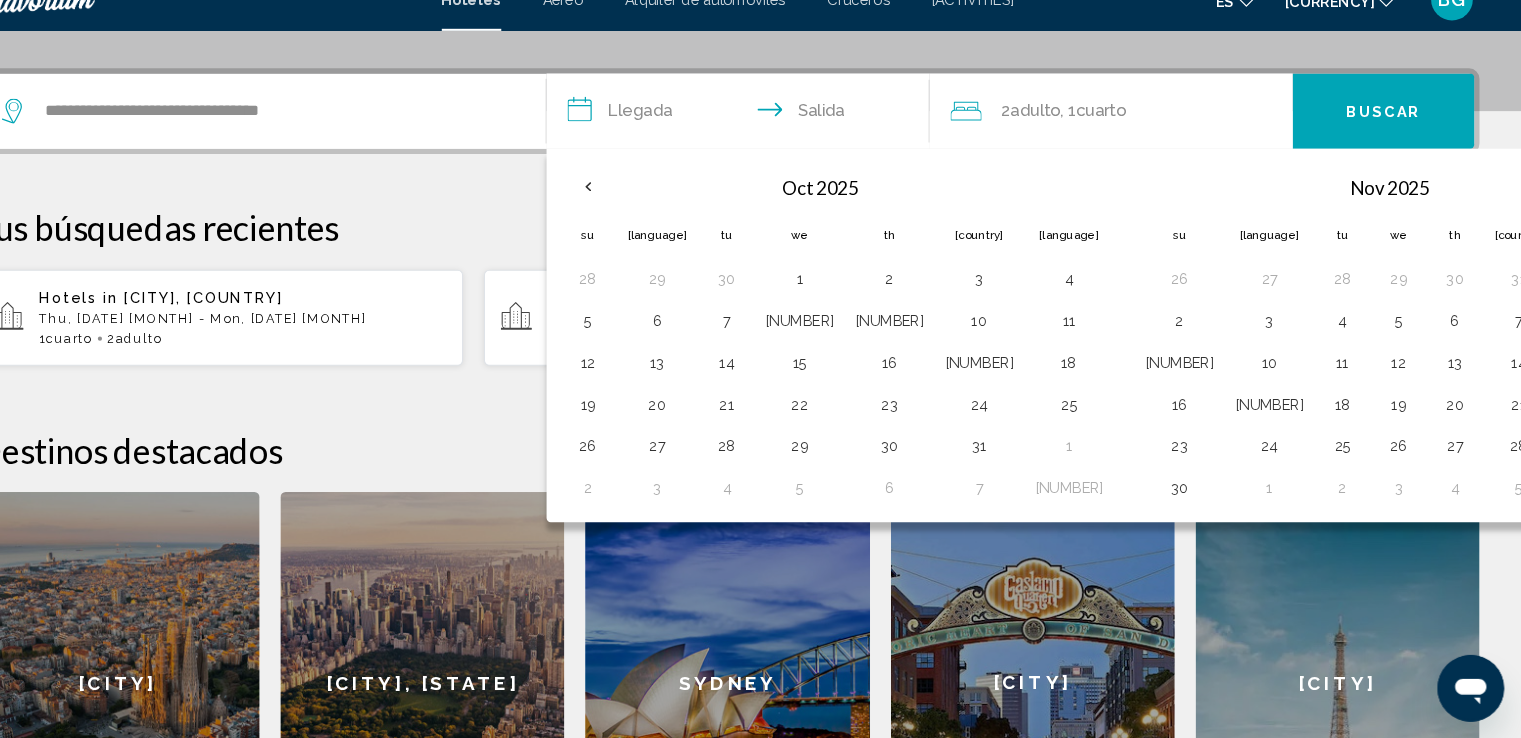 click at bounding box center (1580, 209) 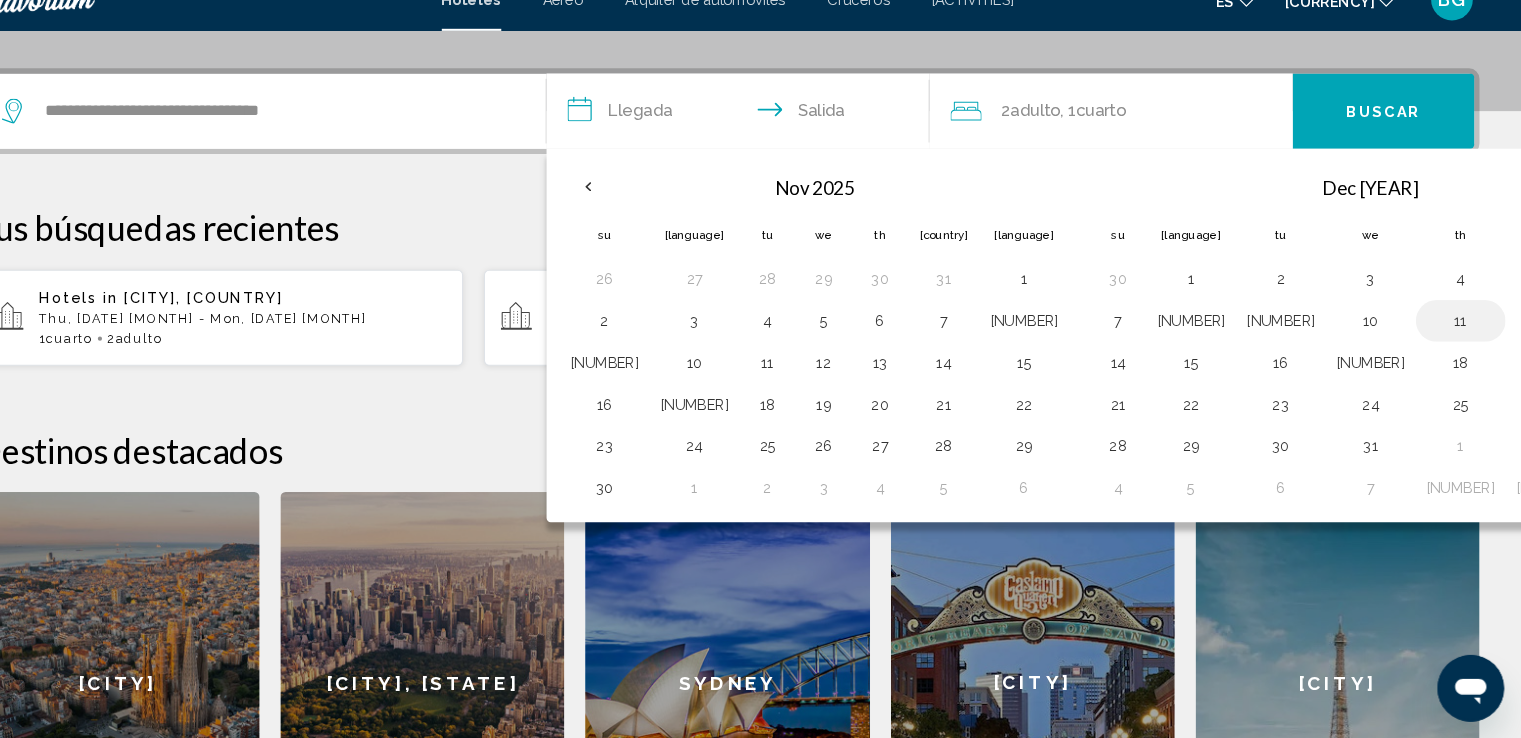 click on "••" at bounding box center (1463, 338) 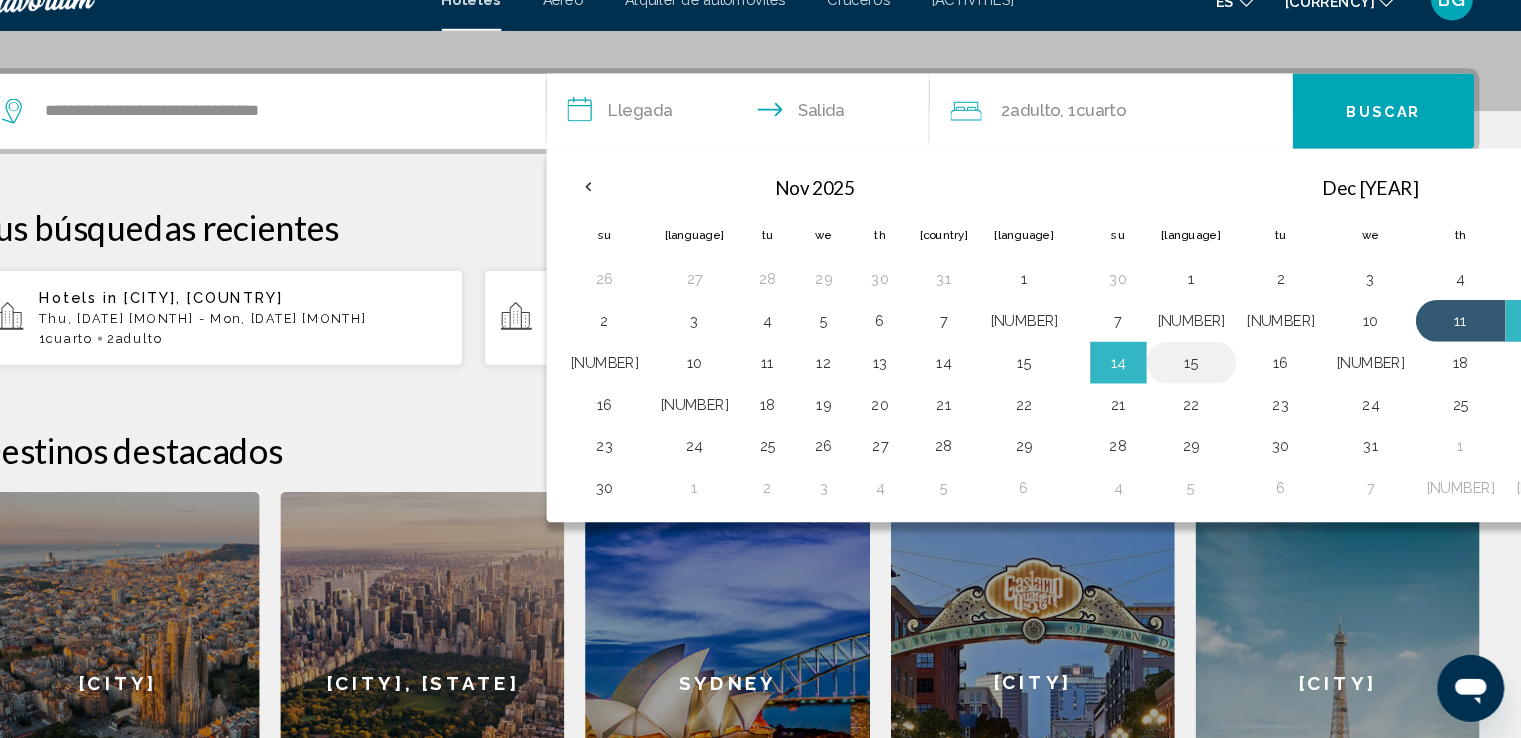 click on "15" at bounding box center (1205, 378) 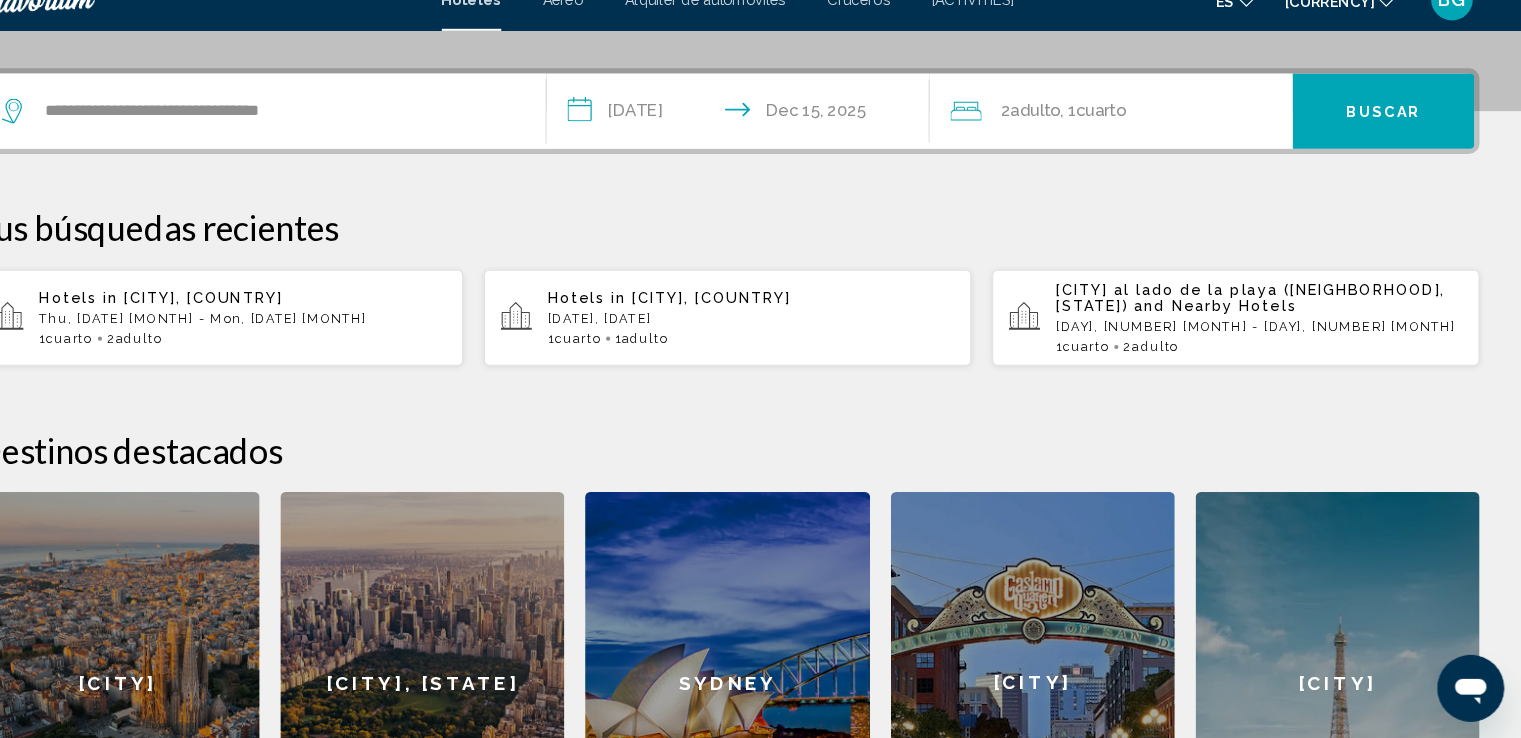 click on "••••••" at bounding box center [1118, 136] 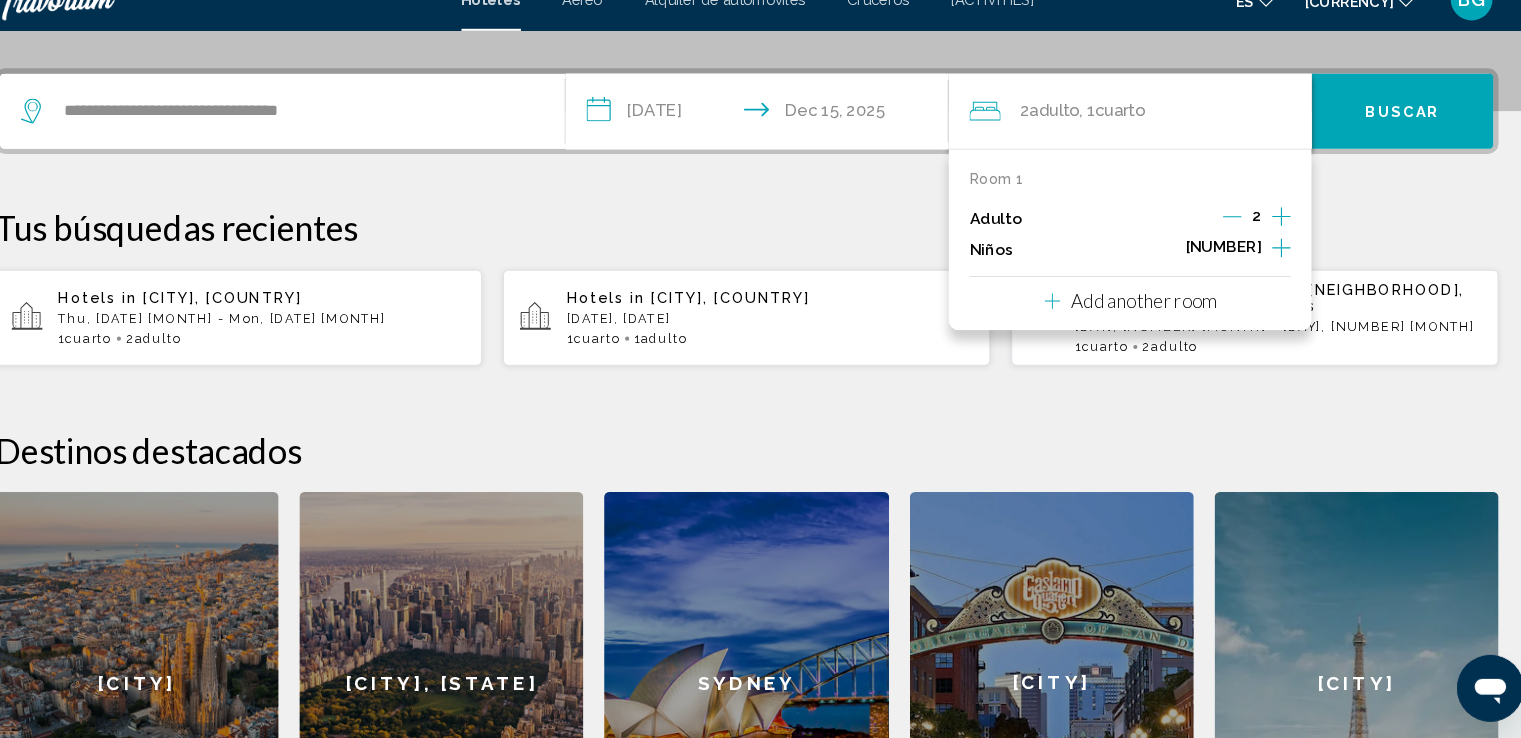click at bounding box center [1226, 238] 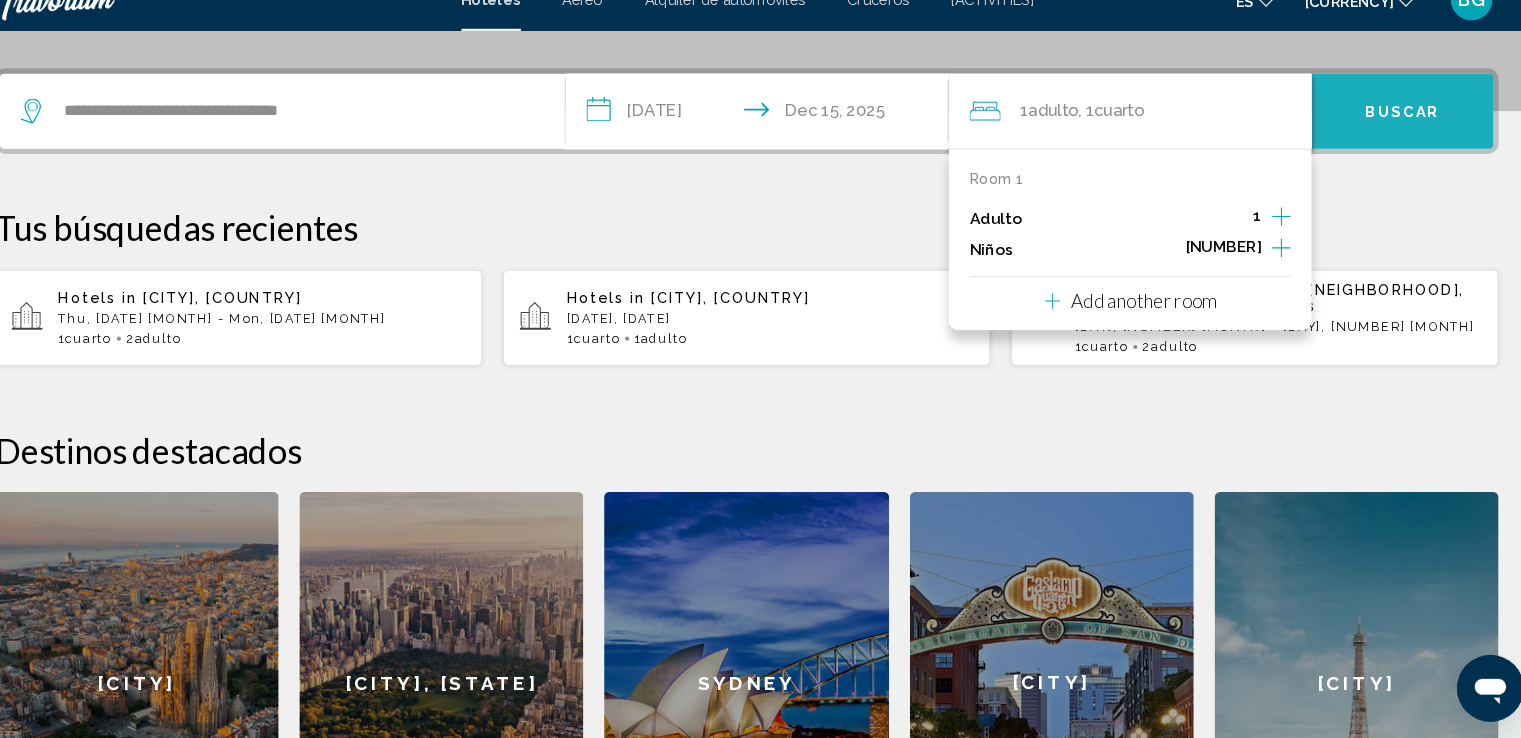 click on "••••••" at bounding box center (1389, 138) 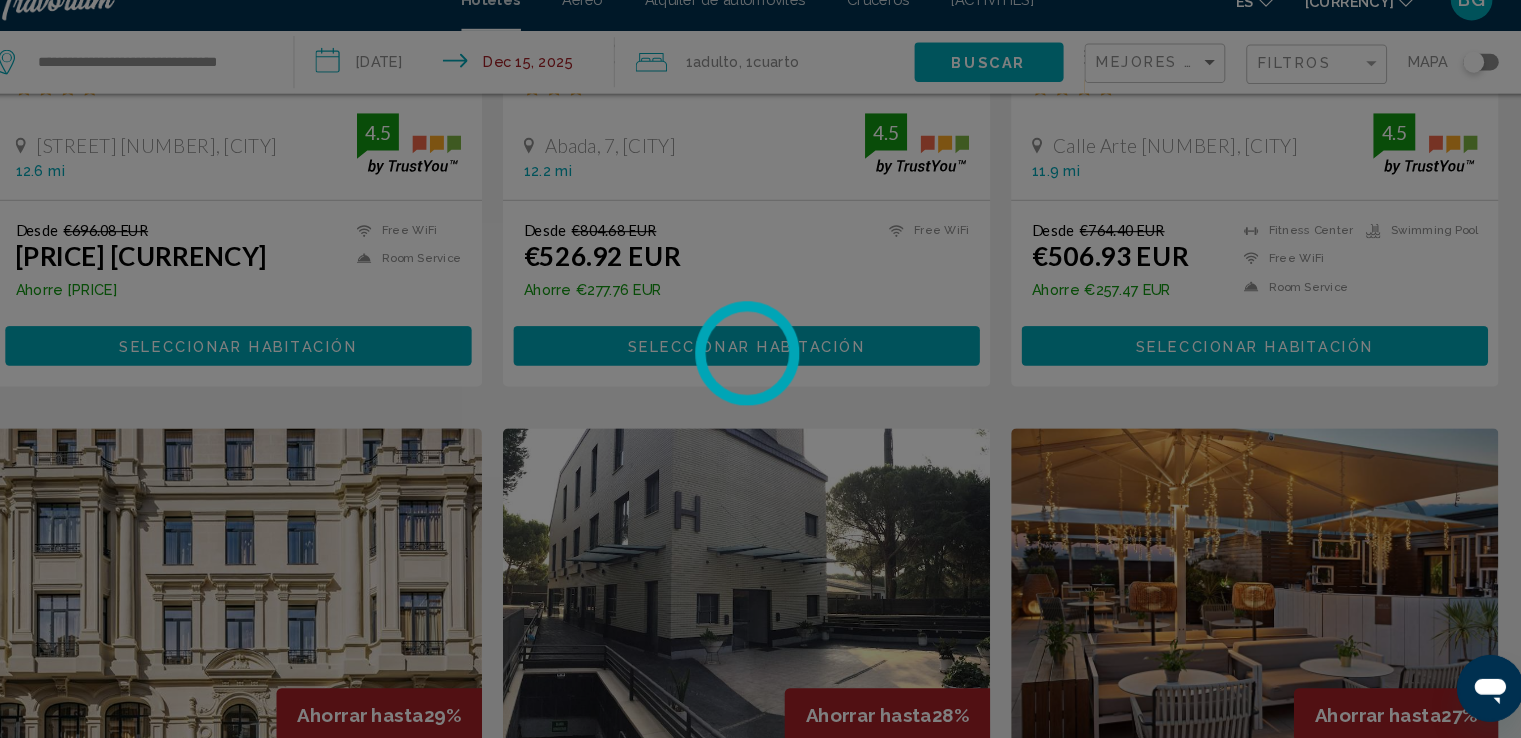 scroll, scrollTop: 0, scrollLeft: 0, axis: both 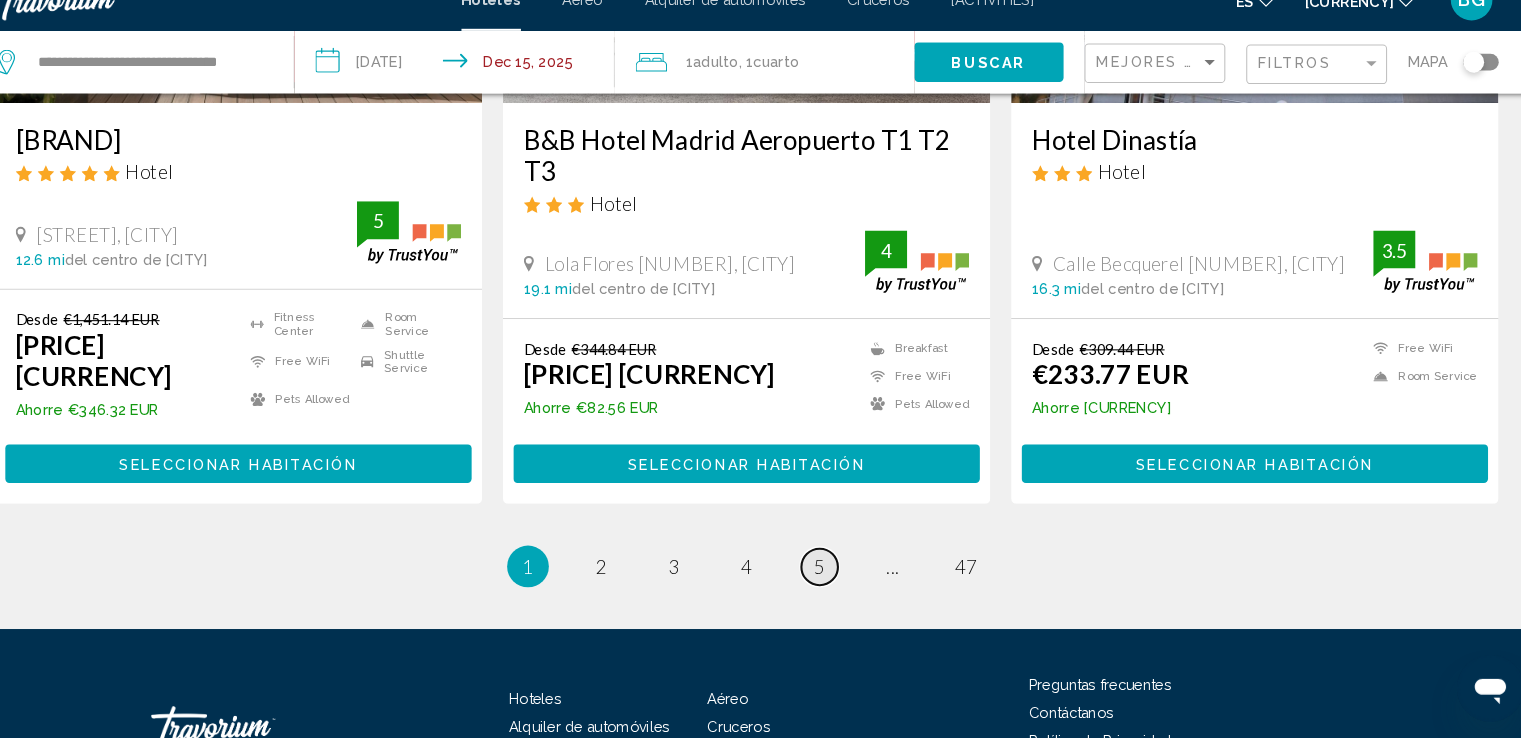 click on "•" at bounding box center (621, 573) 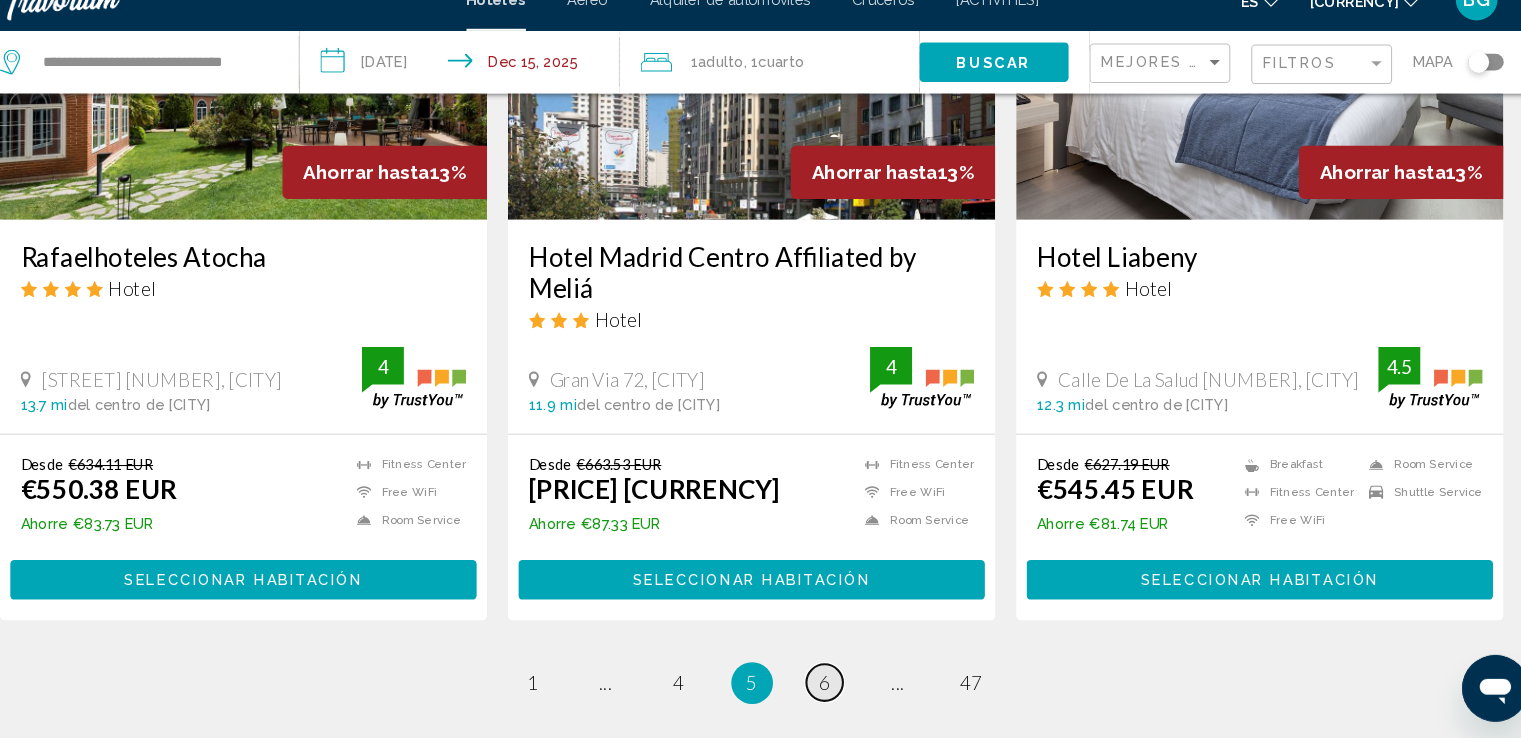 scroll, scrollTop: 2661, scrollLeft: 0, axis: vertical 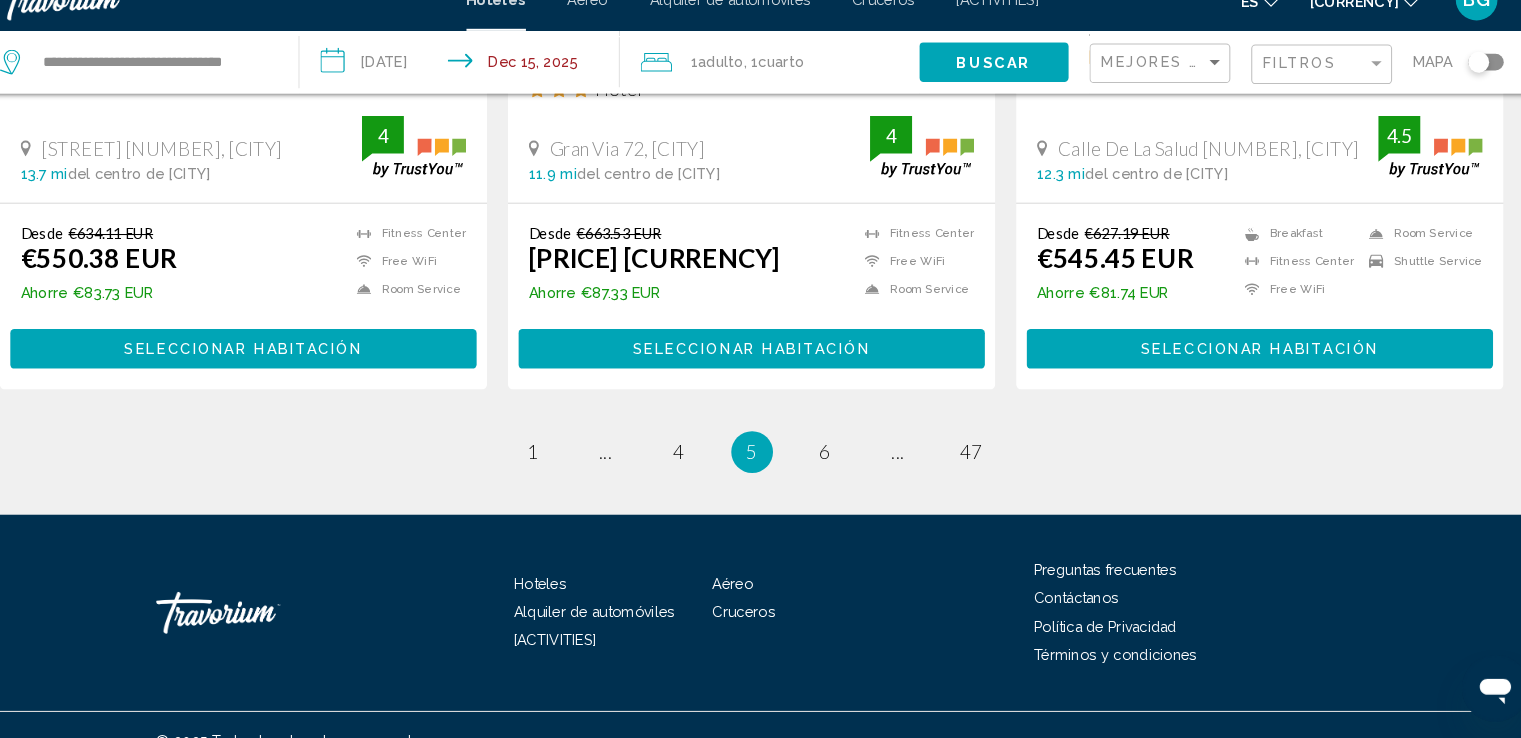 click on "page  ..." at bounding box center [901, 464] 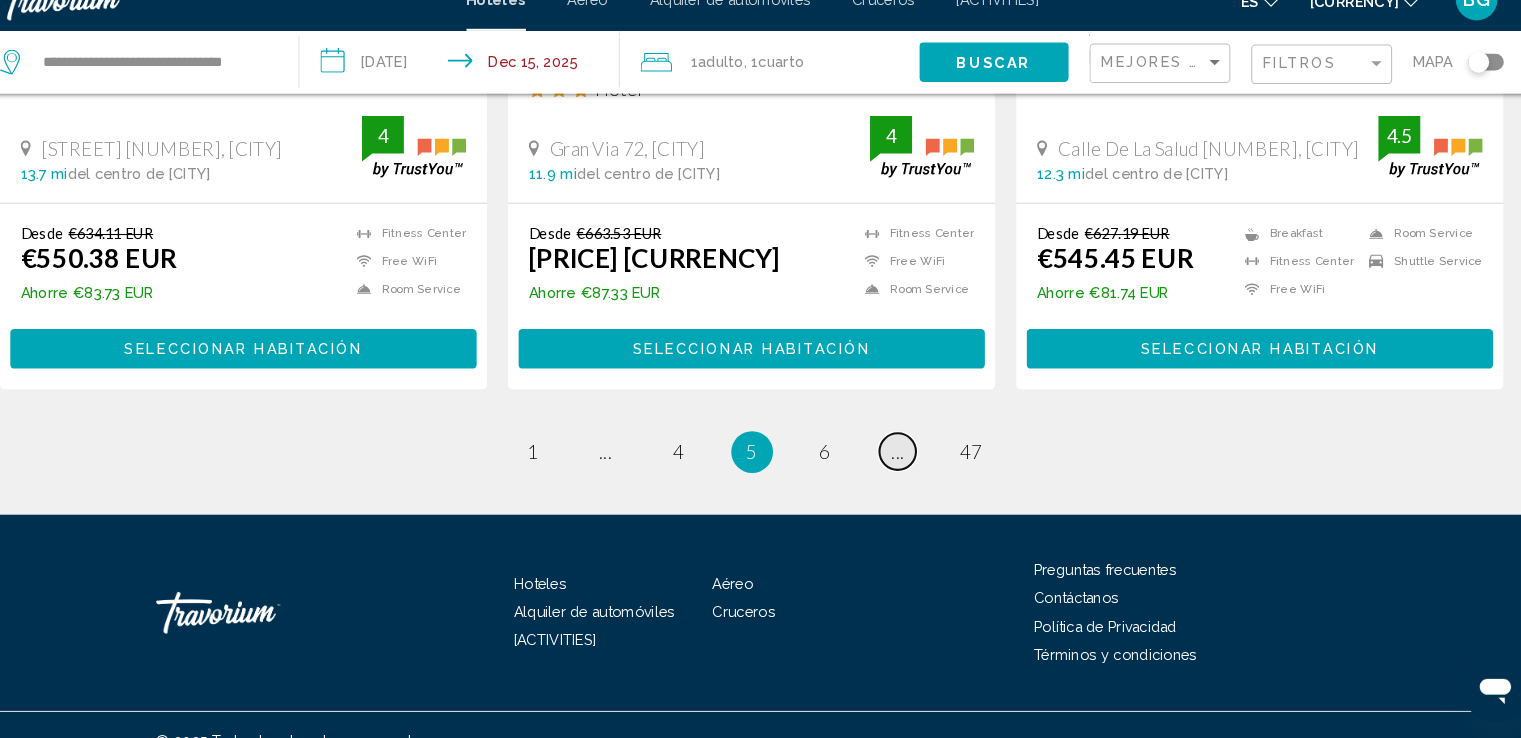 click on "•••" at bounding box center (621, 464) 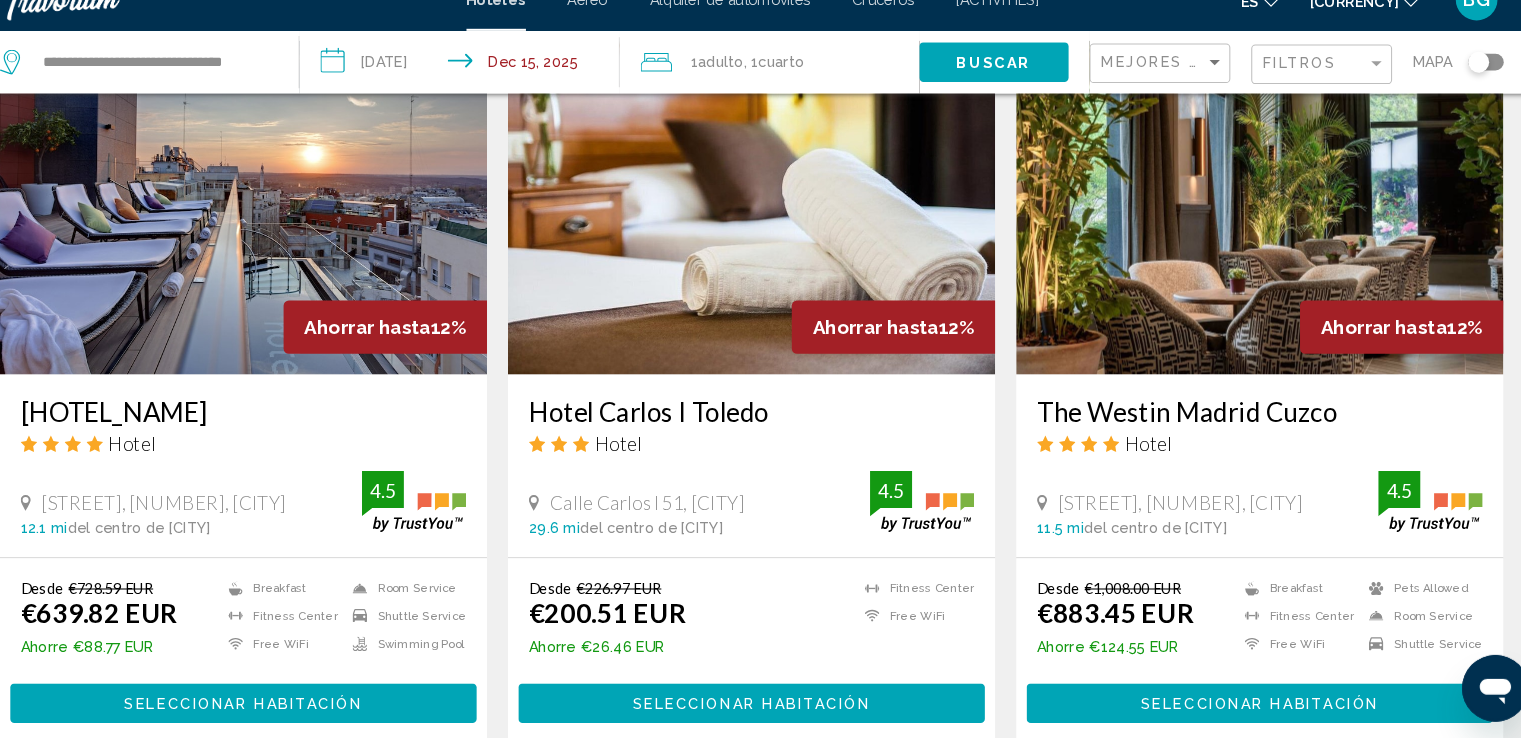 scroll, scrollTop: 2630, scrollLeft: 0, axis: vertical 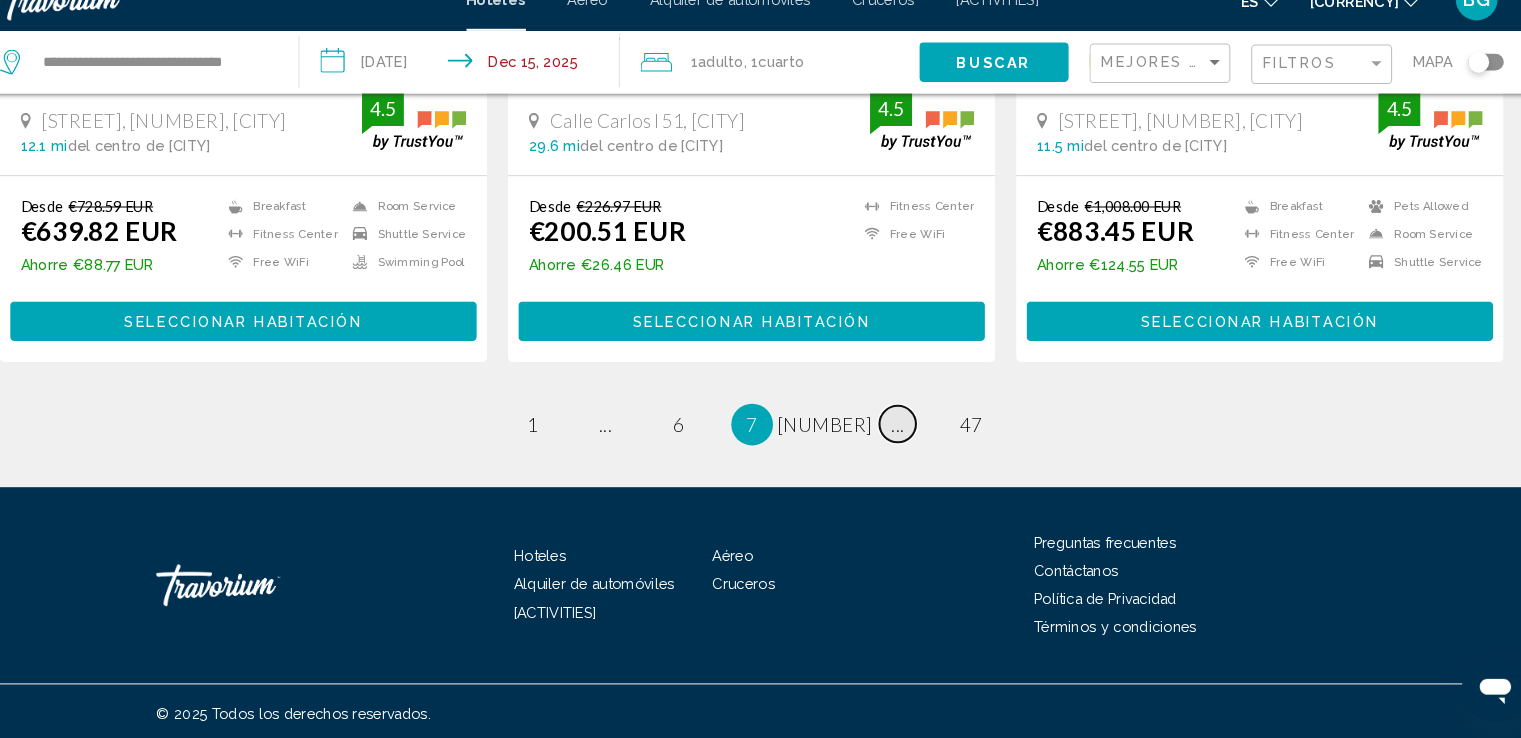 click on "•••" at bounding box center (621, 437) 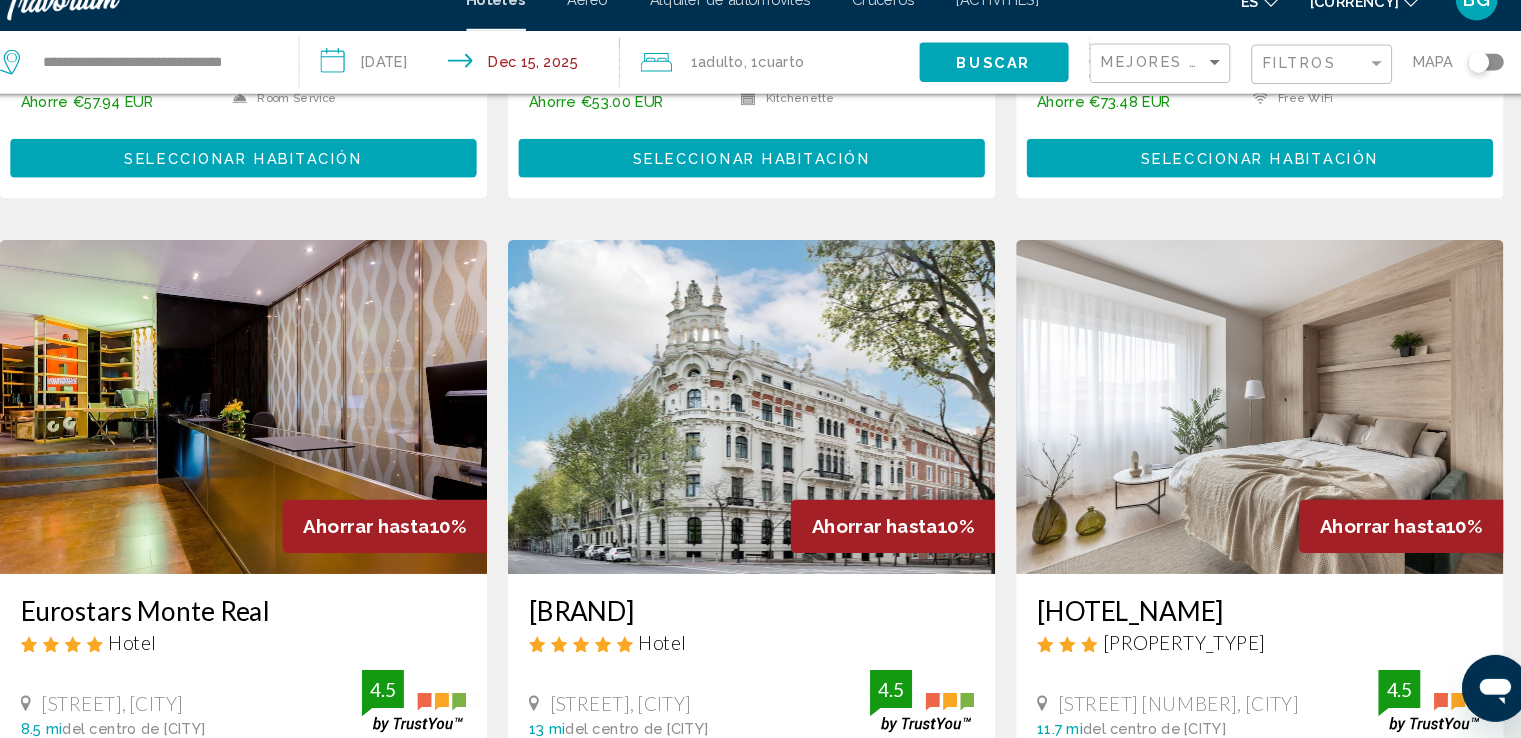 scroll, scrollTop: 2721, scrollLeft: 0, axis: vertical 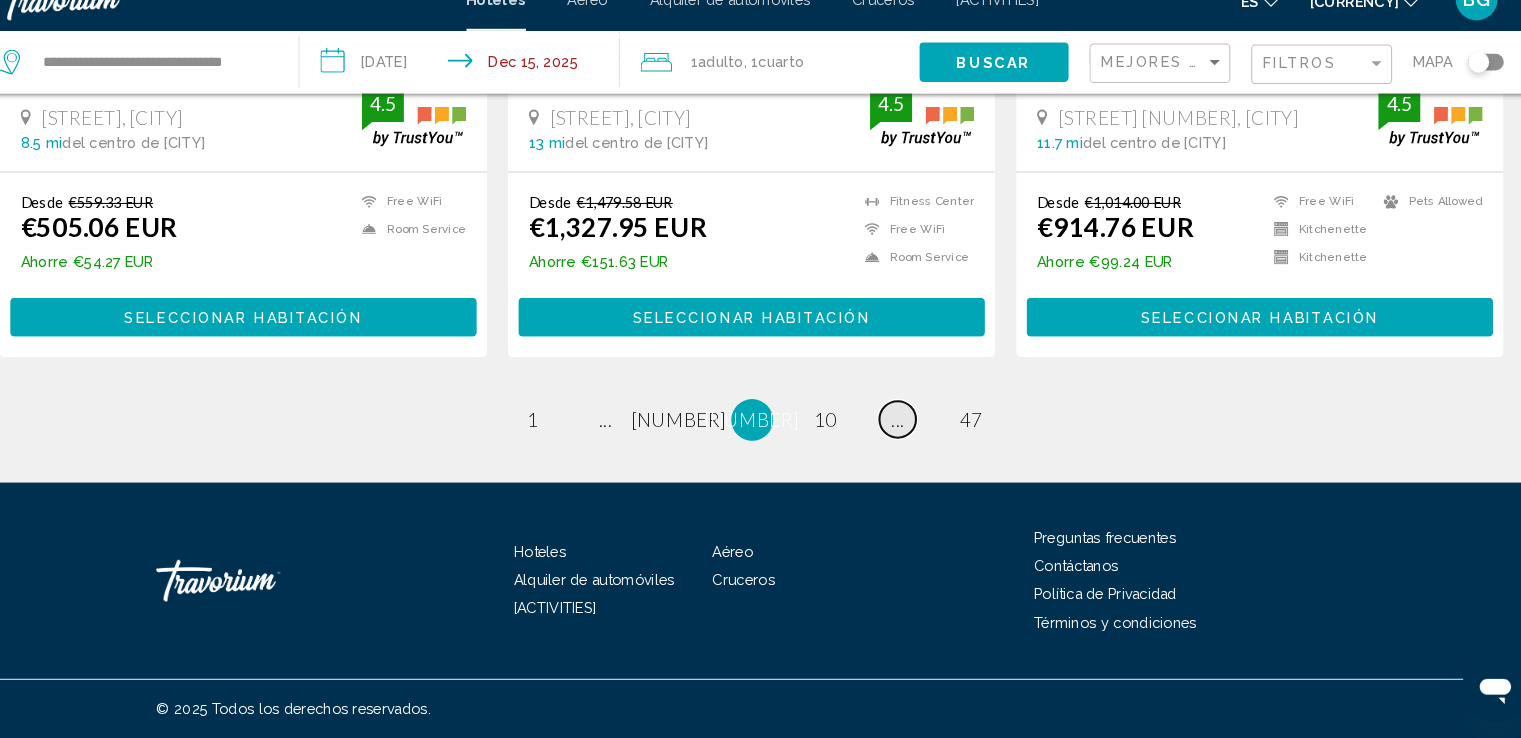 click on "•••" at bounding box center (621, 433) 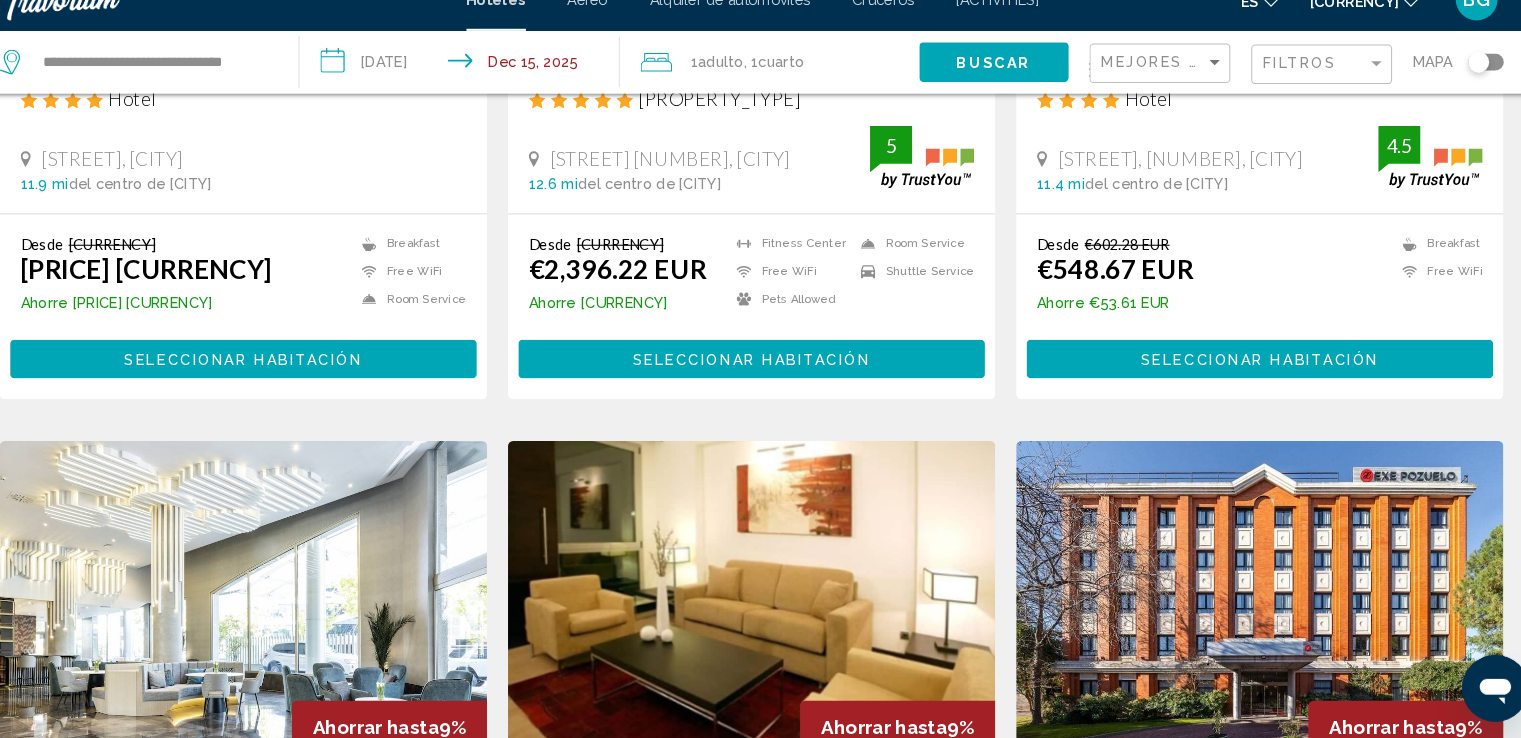 scroll, scrollTop: 2690, scrollLeft: 0, axis: vertical 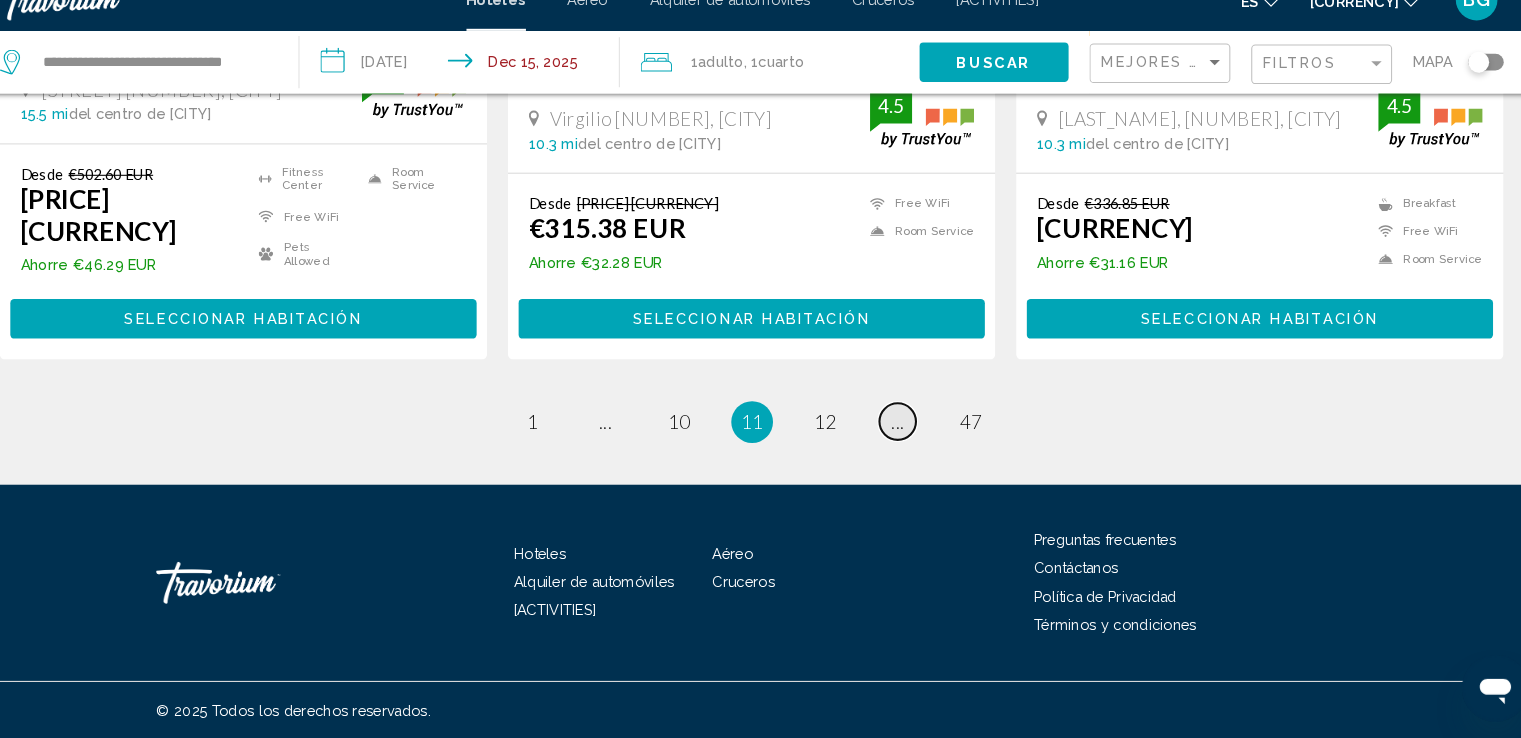 click on "•••" at bounding box center (621, 435) 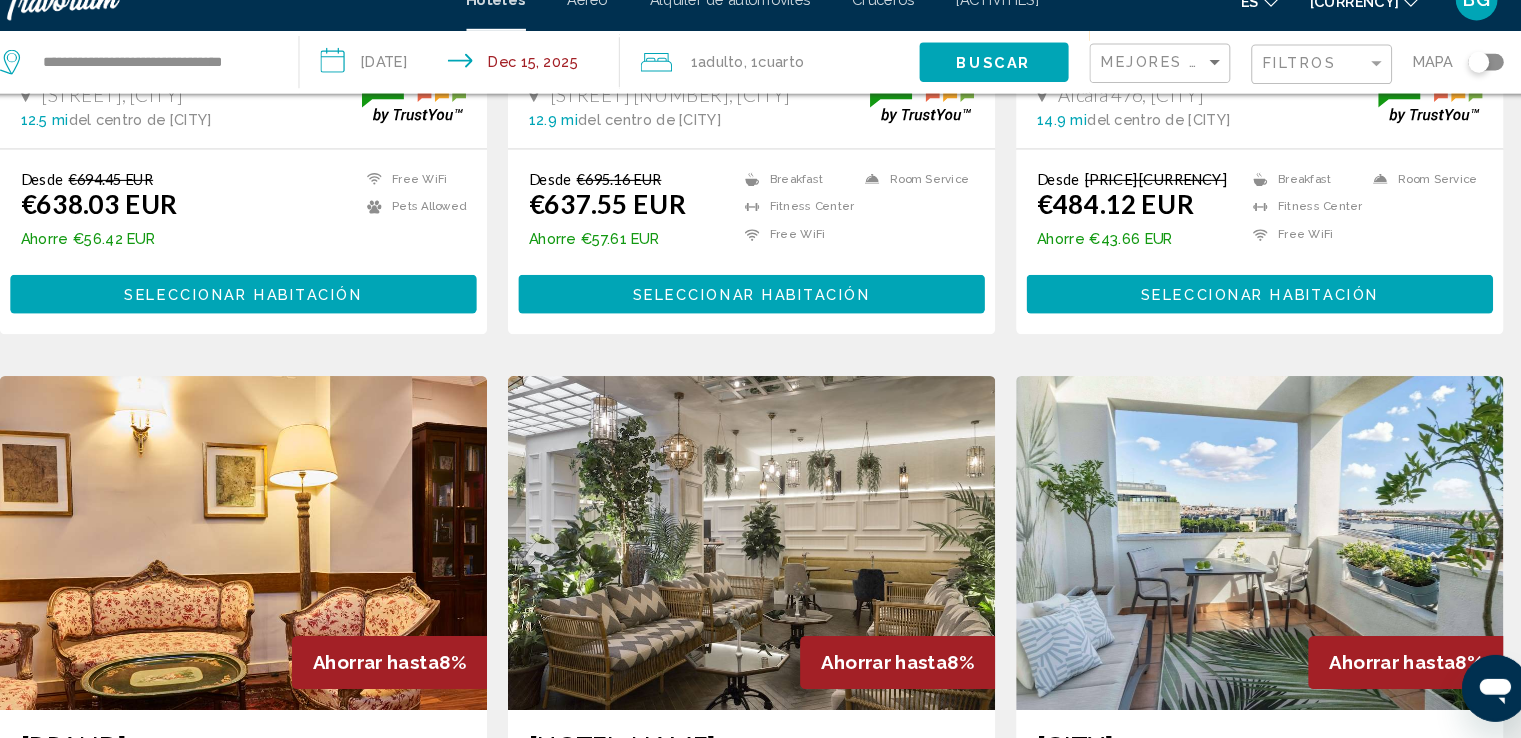 scroll, scrollTop: 2660, scrollLeft: 0, axis: vertical 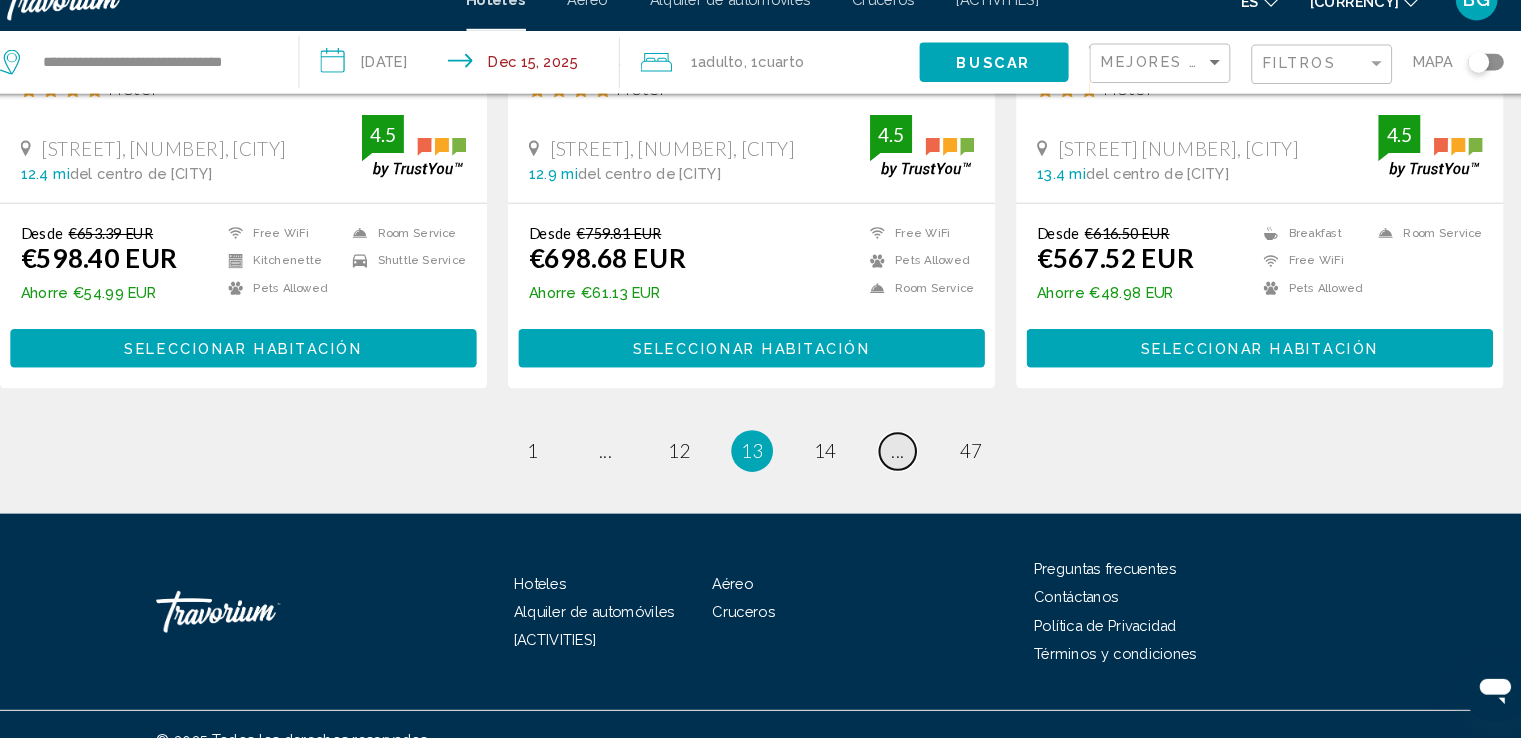 click on "page  ..." at bounding box center [620, 463] 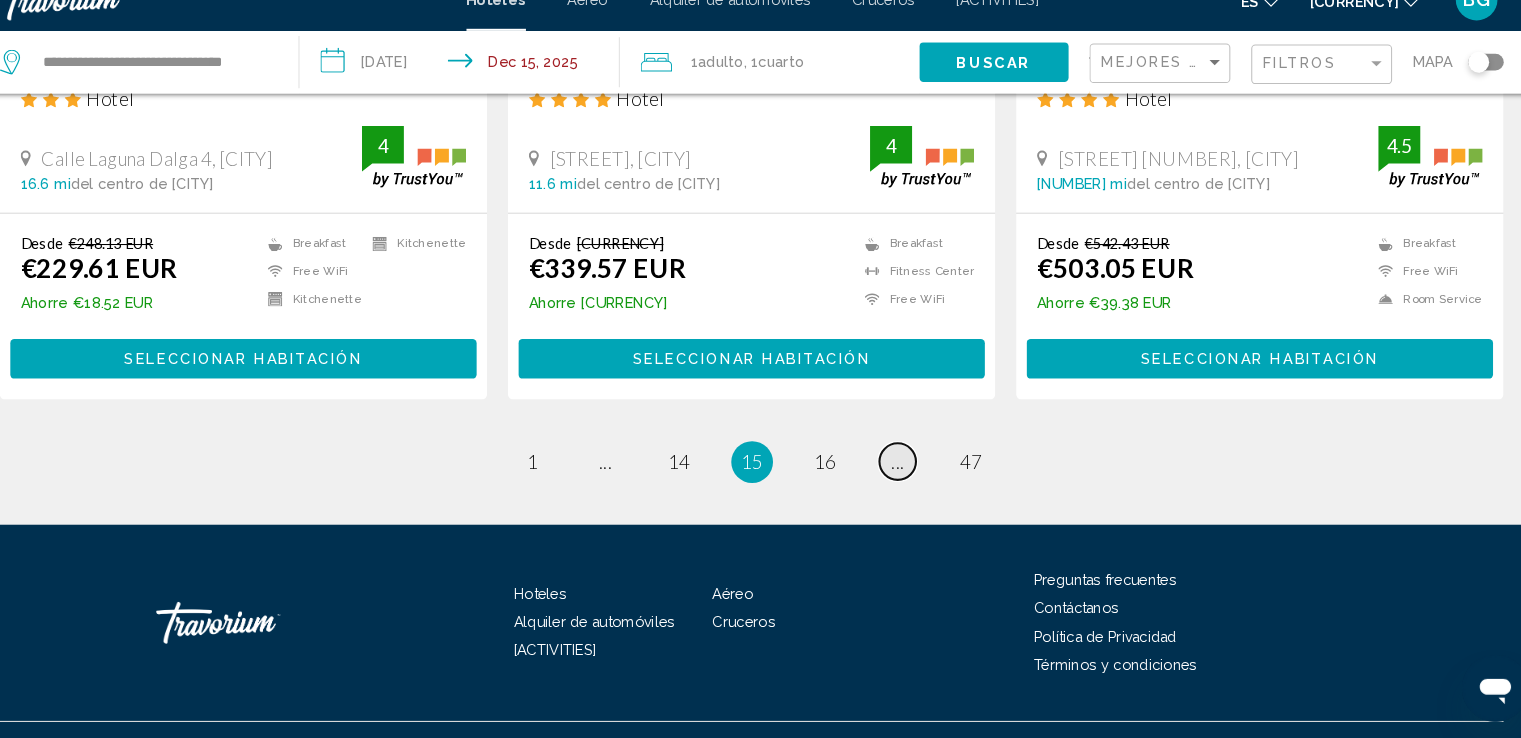 scroll, scrollTop: 2660, scrollLeft: 0, axis: vertical 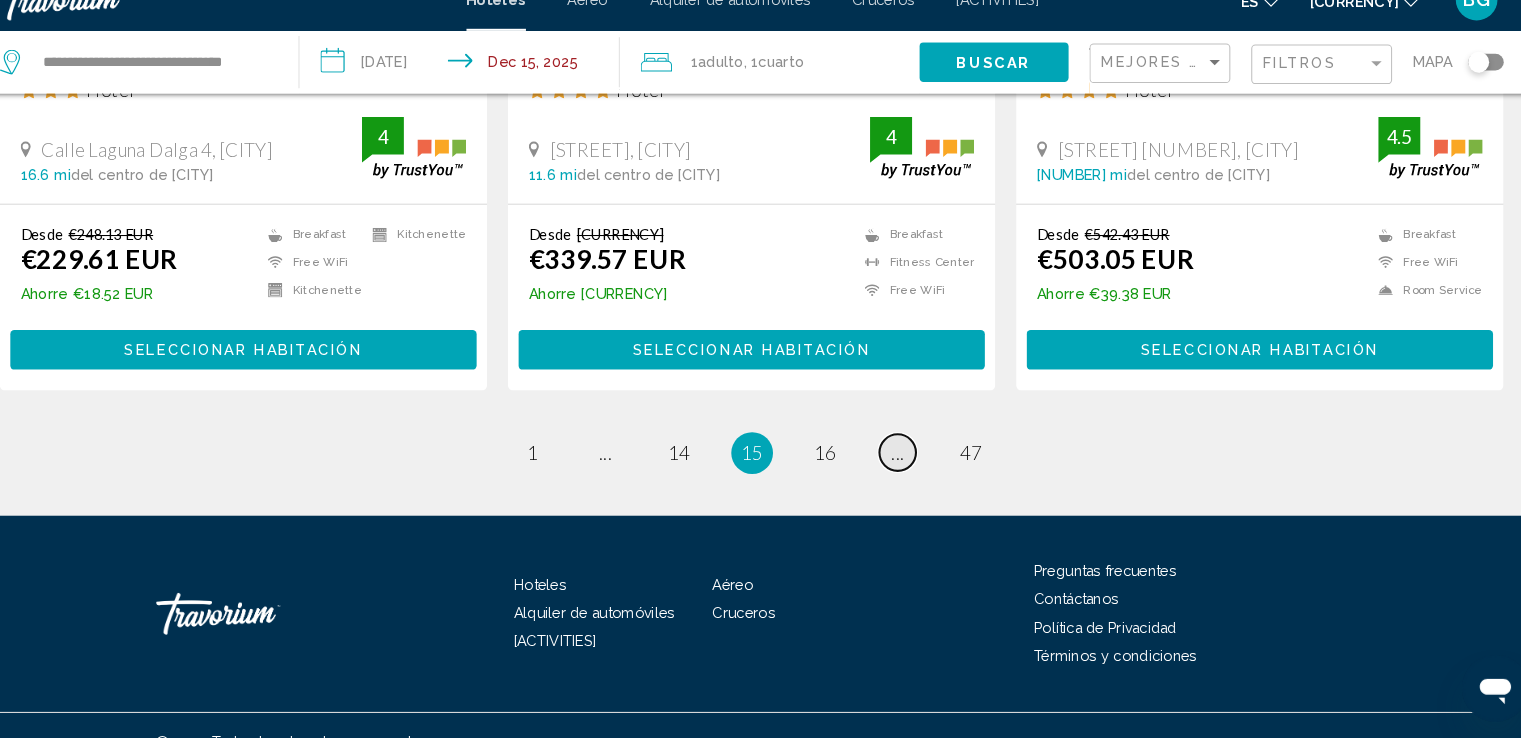 click on "page  ..." at bounding box center [620, 464] 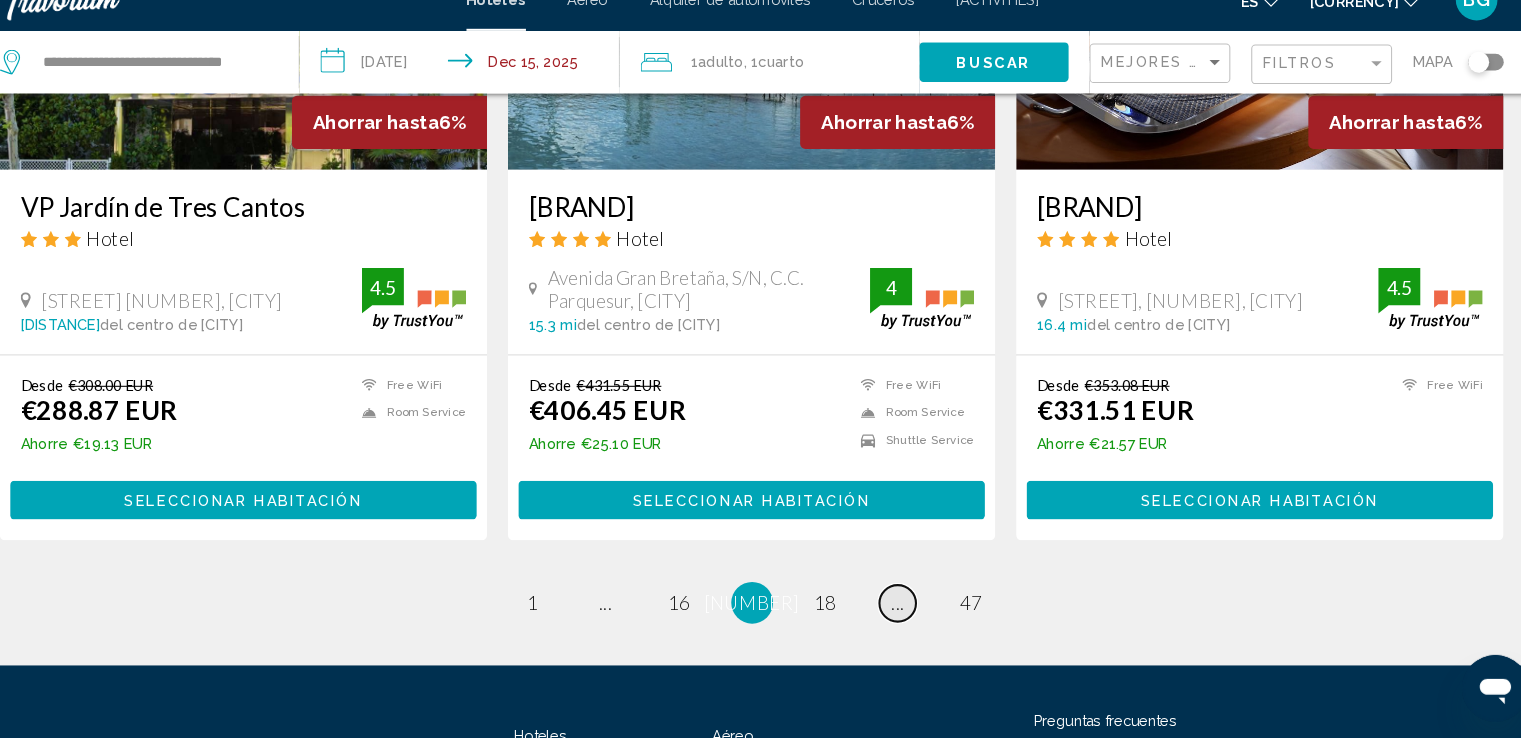 scroll, scrollTop: 2631, scrollLeft: 0, axis: vertical 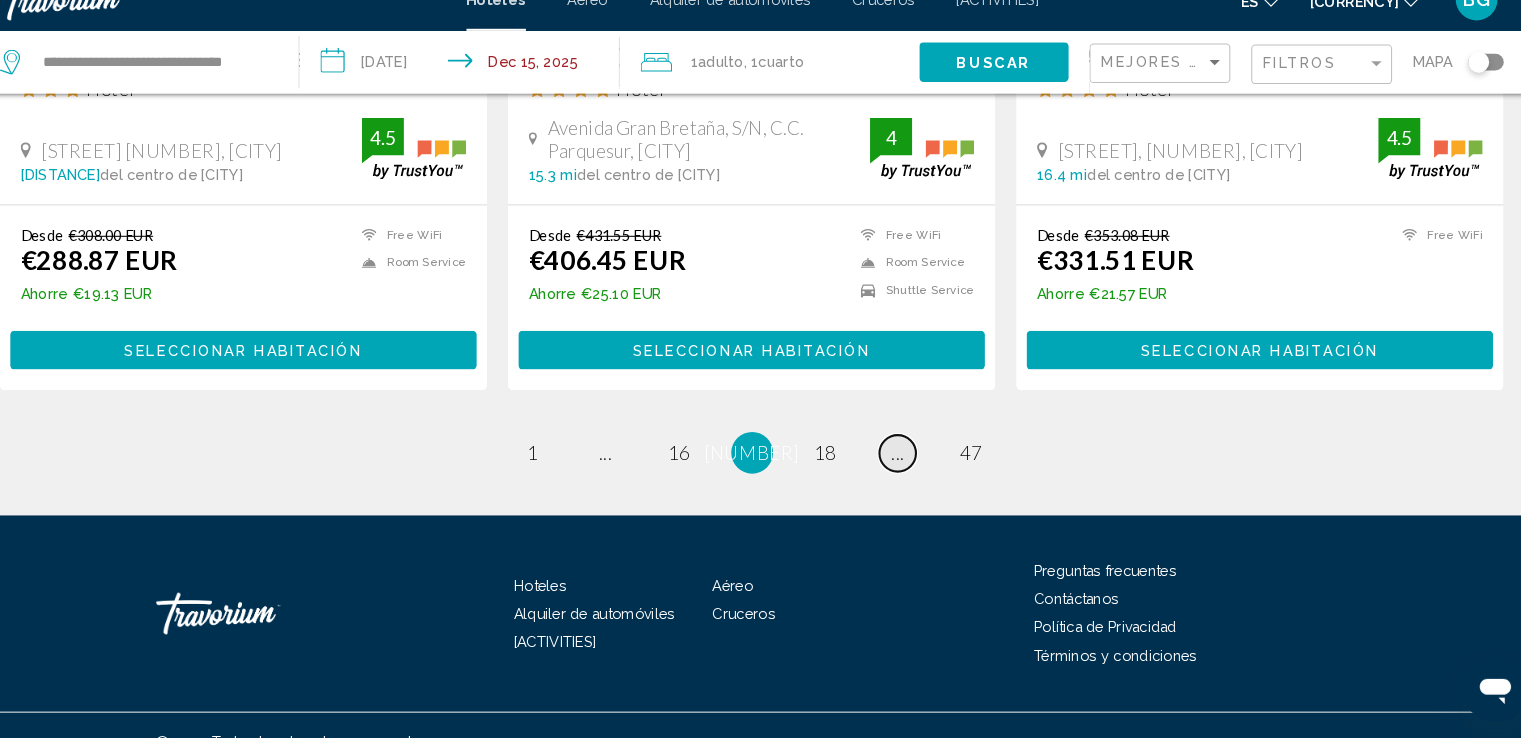 click on "page  ..." at bounding box center (620, 464) 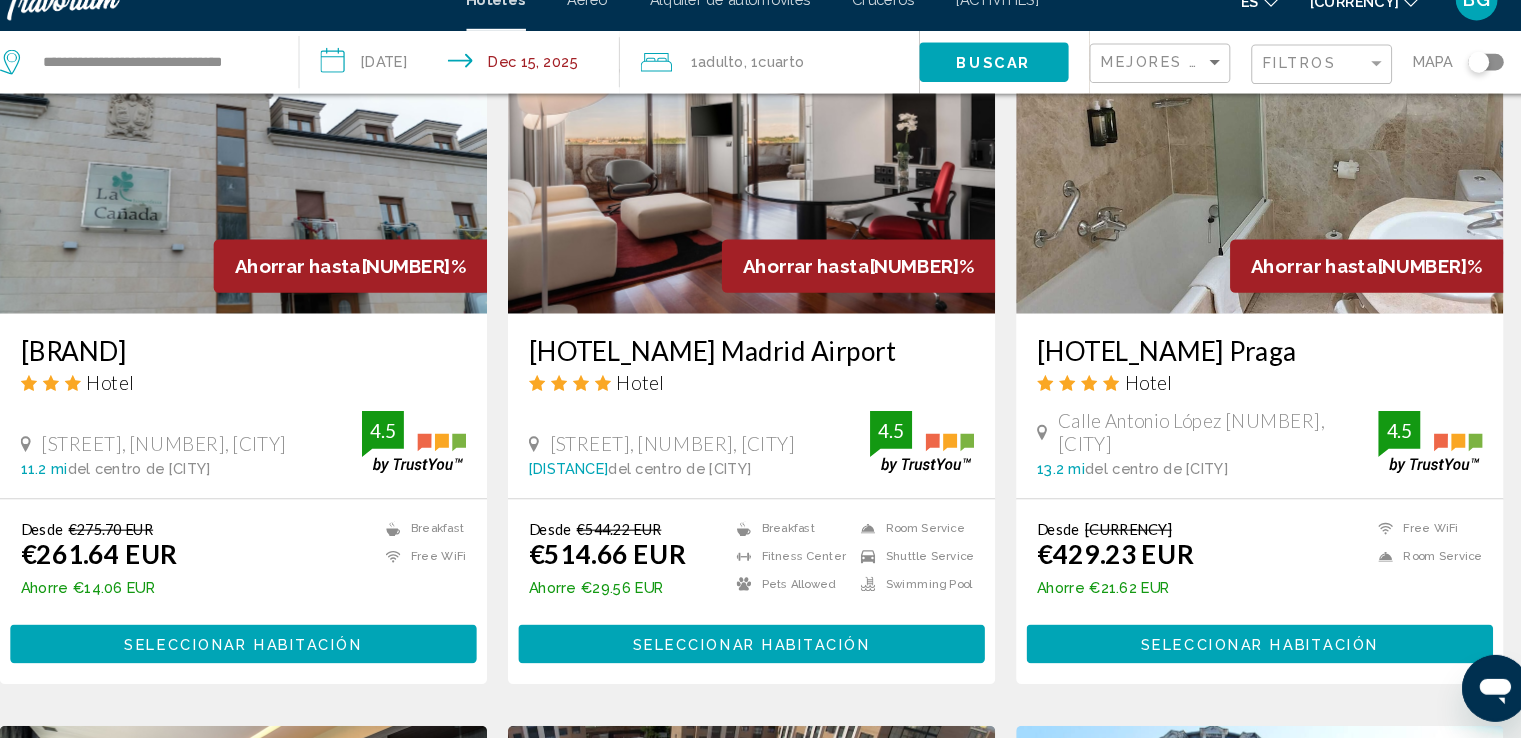 scroll, scrollTop: 2639, scrollLeft: 0, axis: vertical 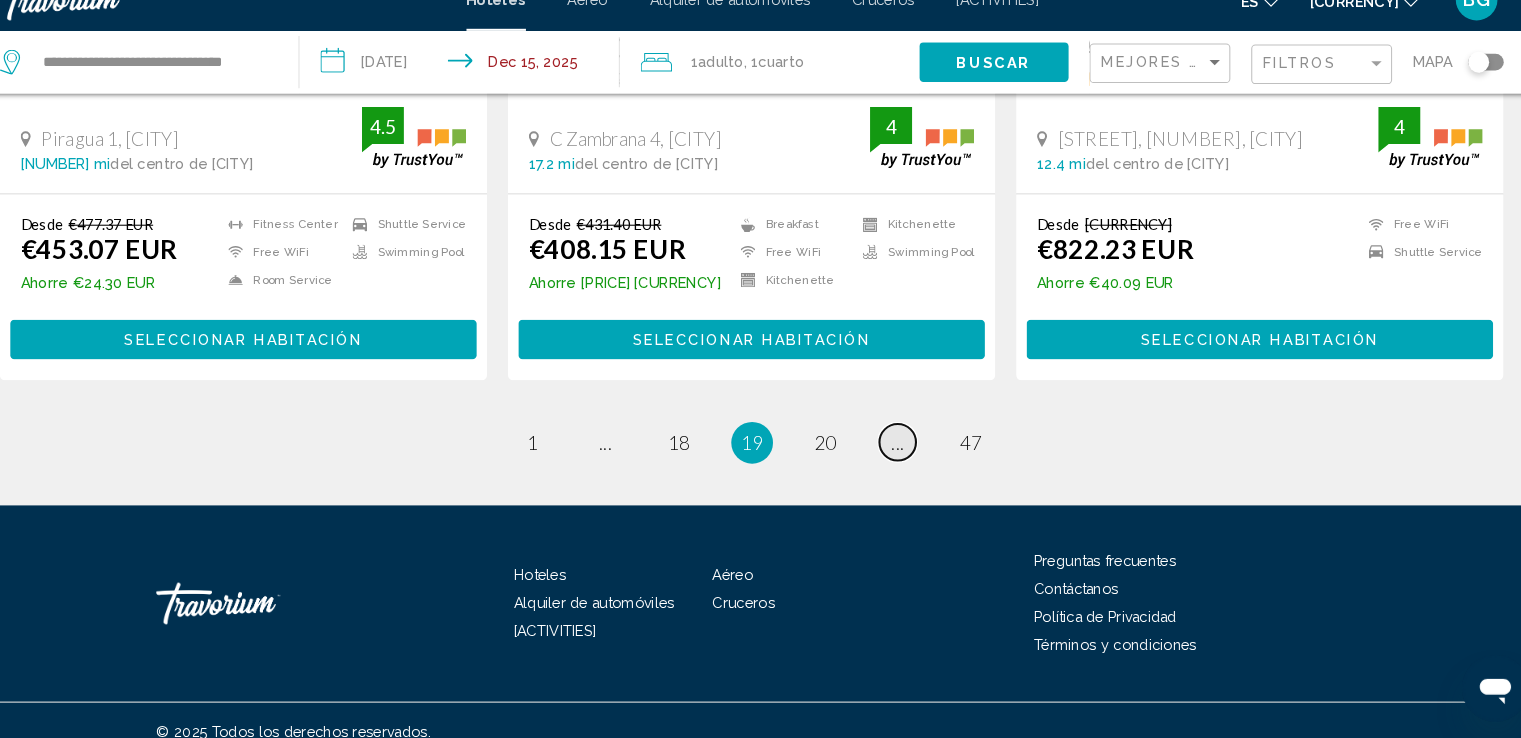 click on "•••" at bounding box center [621, 455] 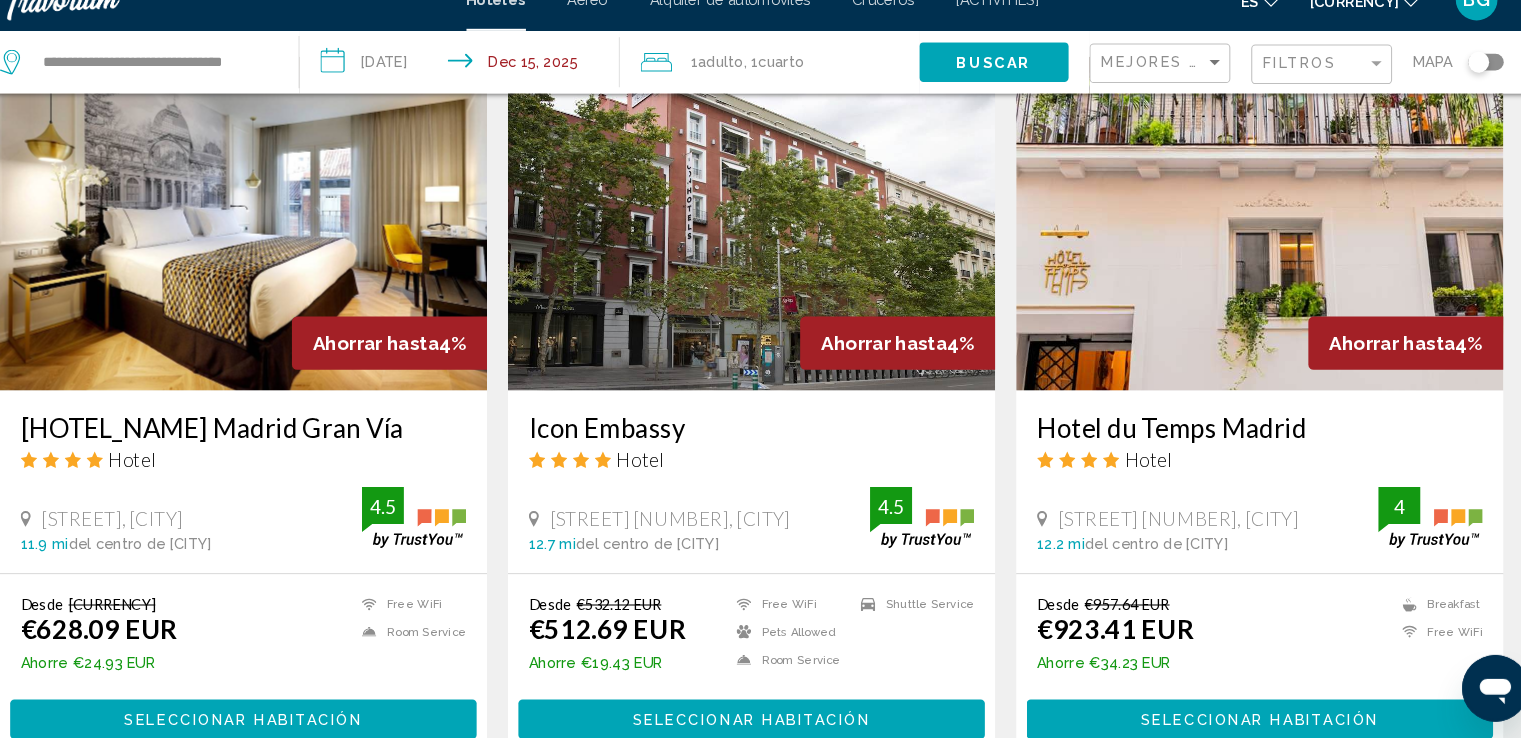 scroll, scrollTop: 2661, scrollLeft: 0, axis: vertical 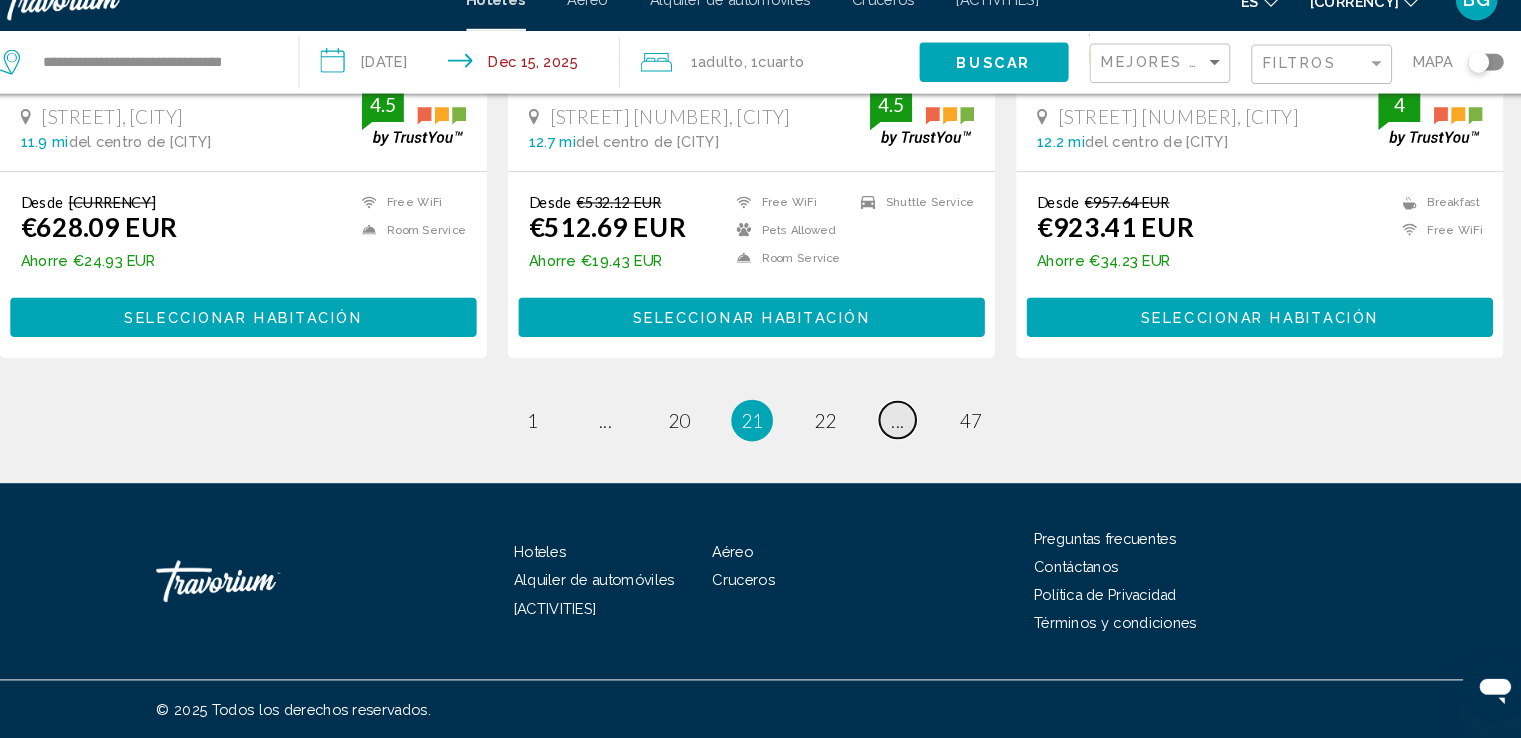 click on "•••" at bounding box center [621, 433] 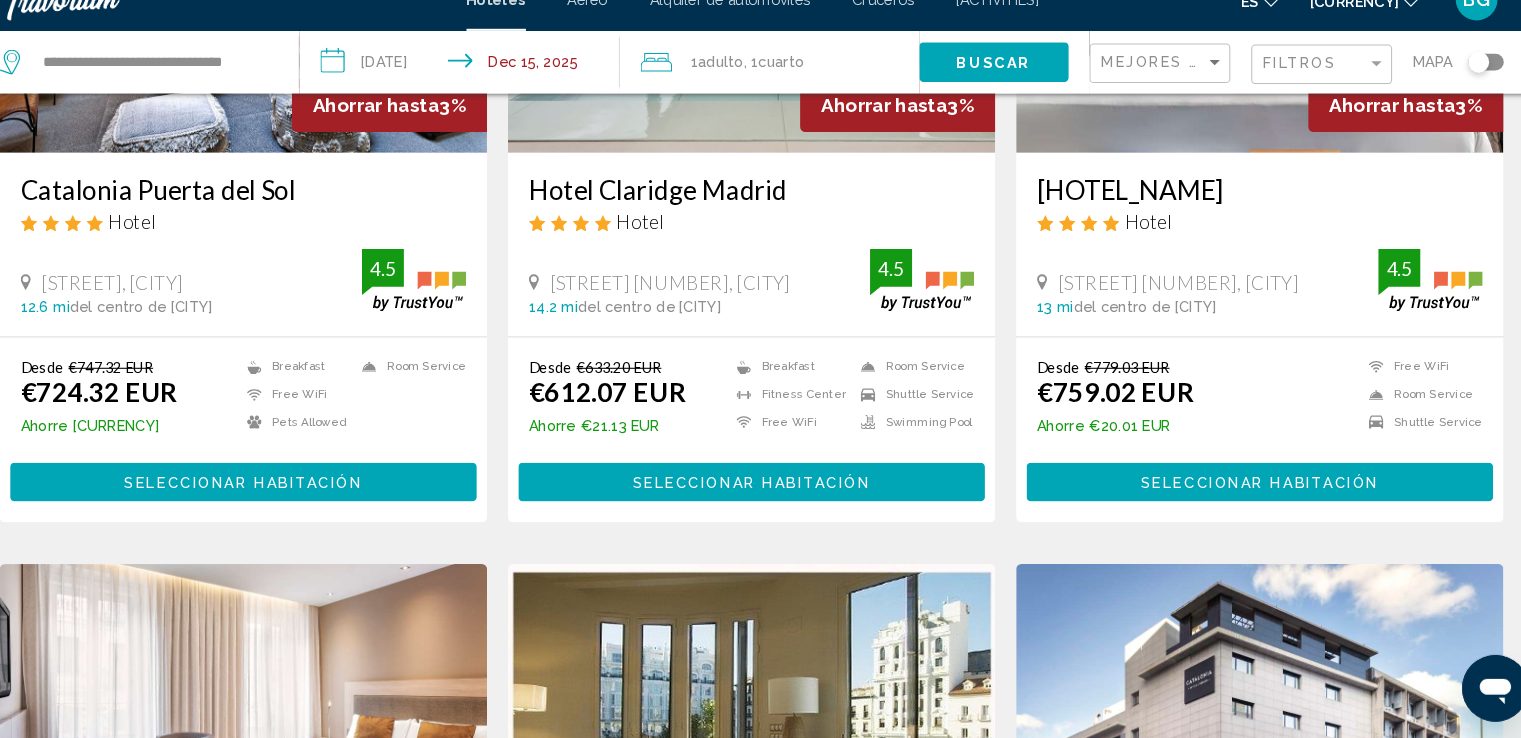 scroll, scrollTop: 2640, scrollLeft: 0, axis: vertical 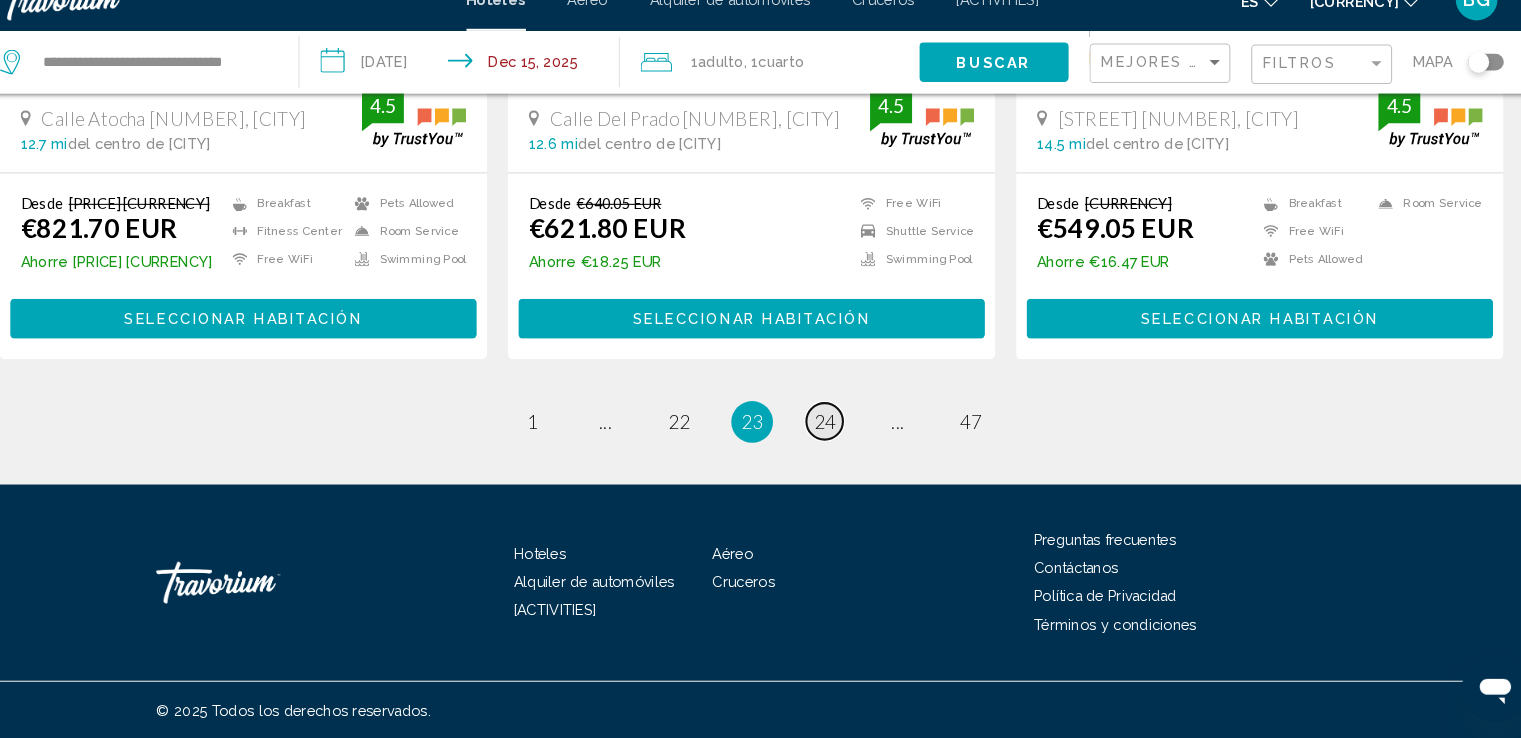 click on "24" at bounding box center (551, 435) 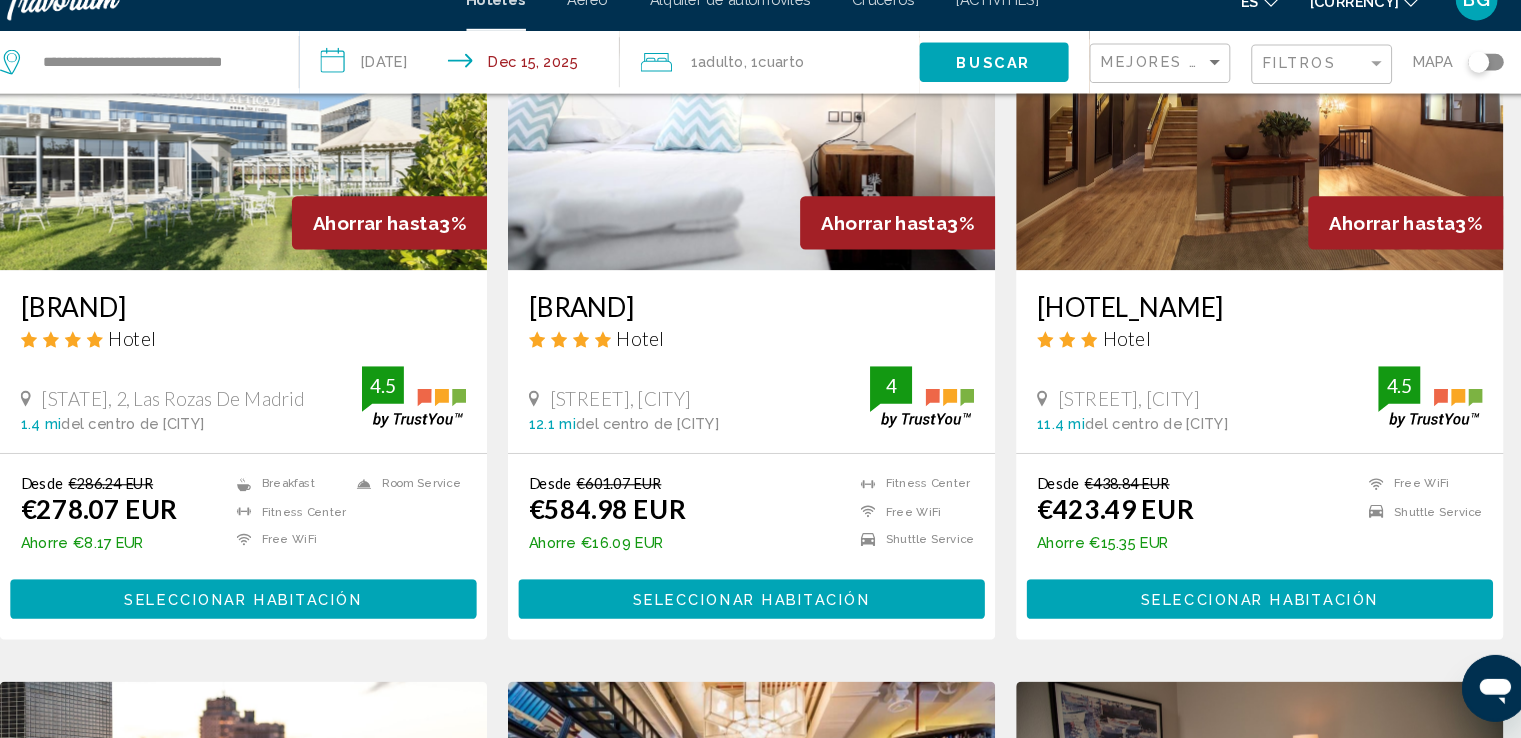 scroll, scrollTop: 941, scrollLeft: 0, axis: vertical 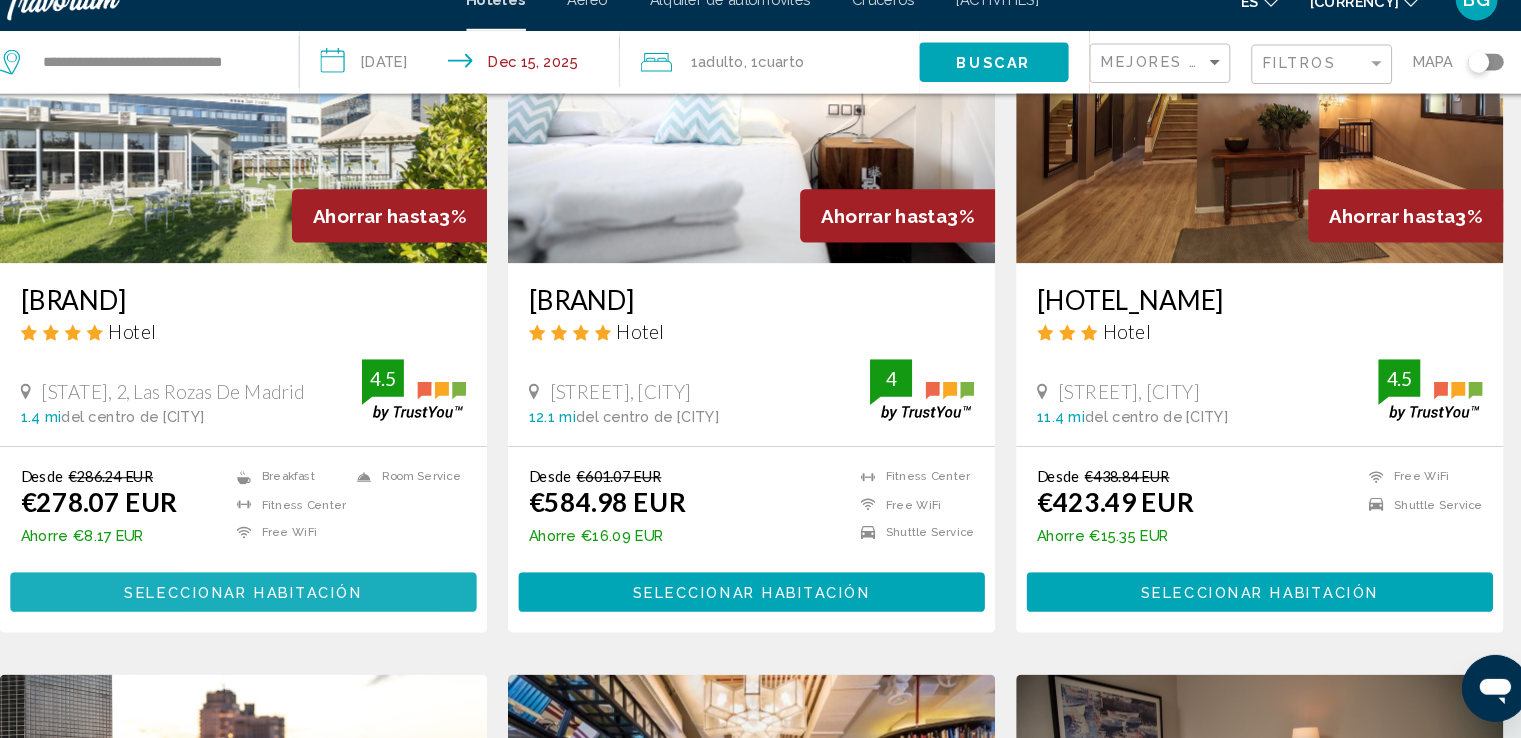 click on "••••••••••• ••••••••••" at bounding box center (273, 599) 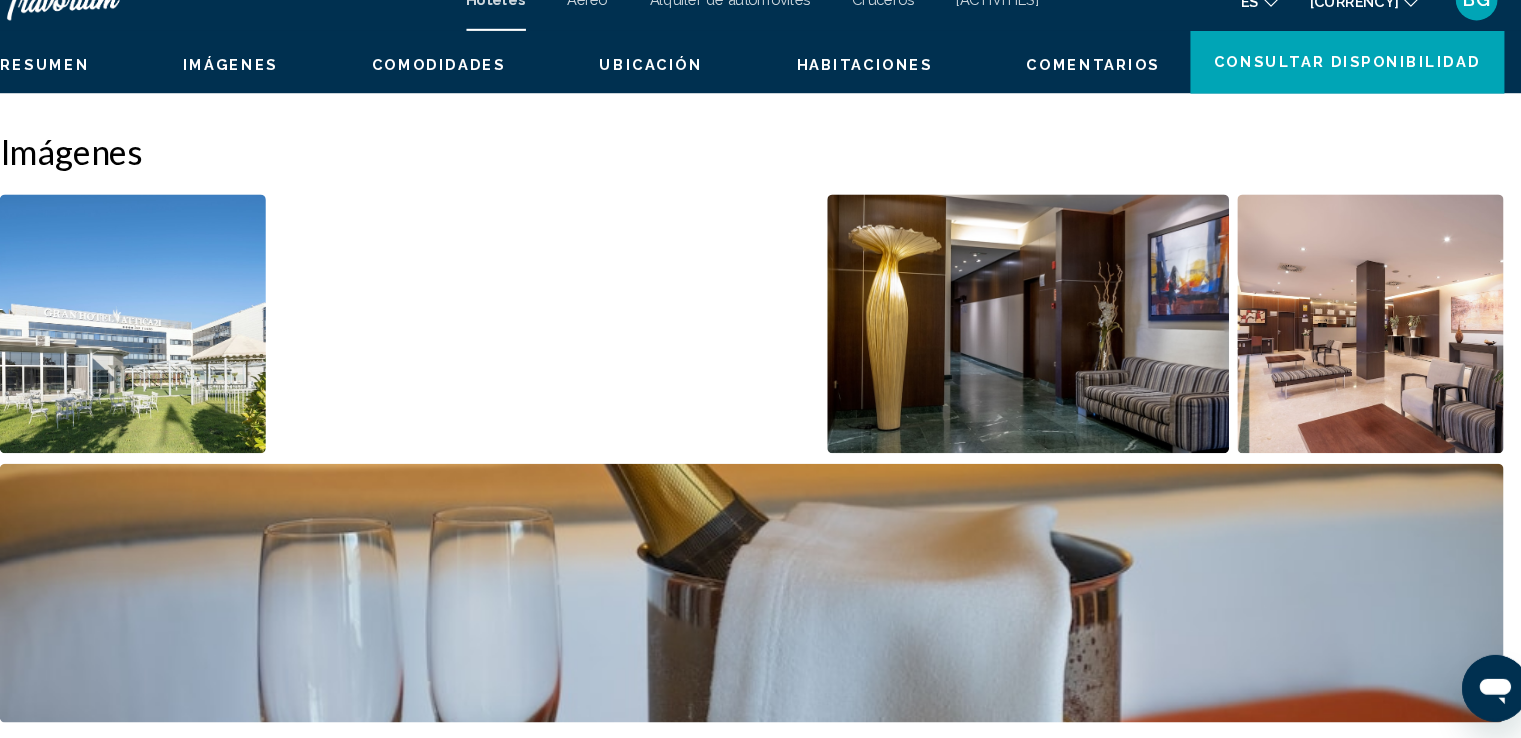 scroll, scrollTop: 0, scrollLeft: 0, axis: both 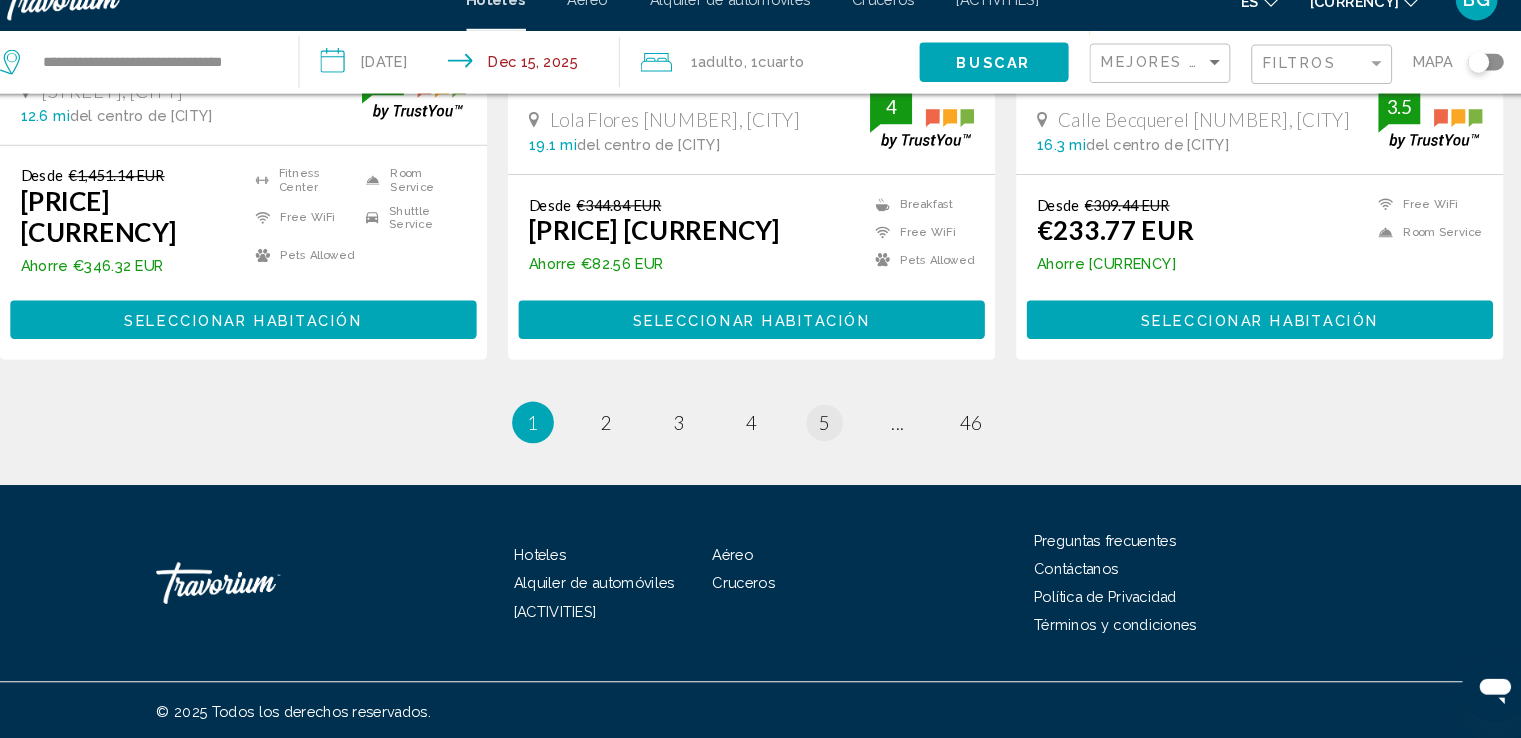 click on "page  5" at bounding box center [620, 435] 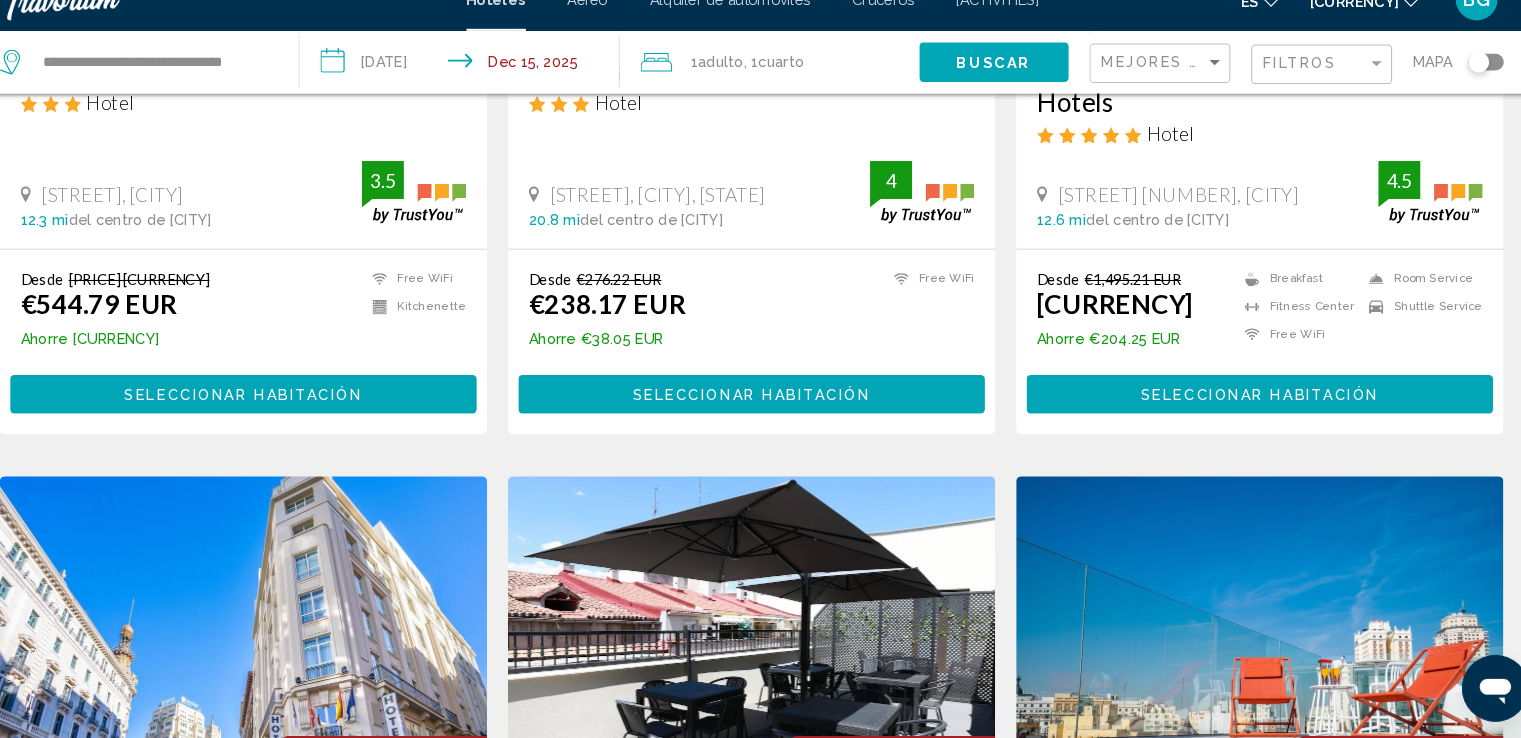 scroll, scrollTop: 2671, scrollLeft: 0, axis: vertical 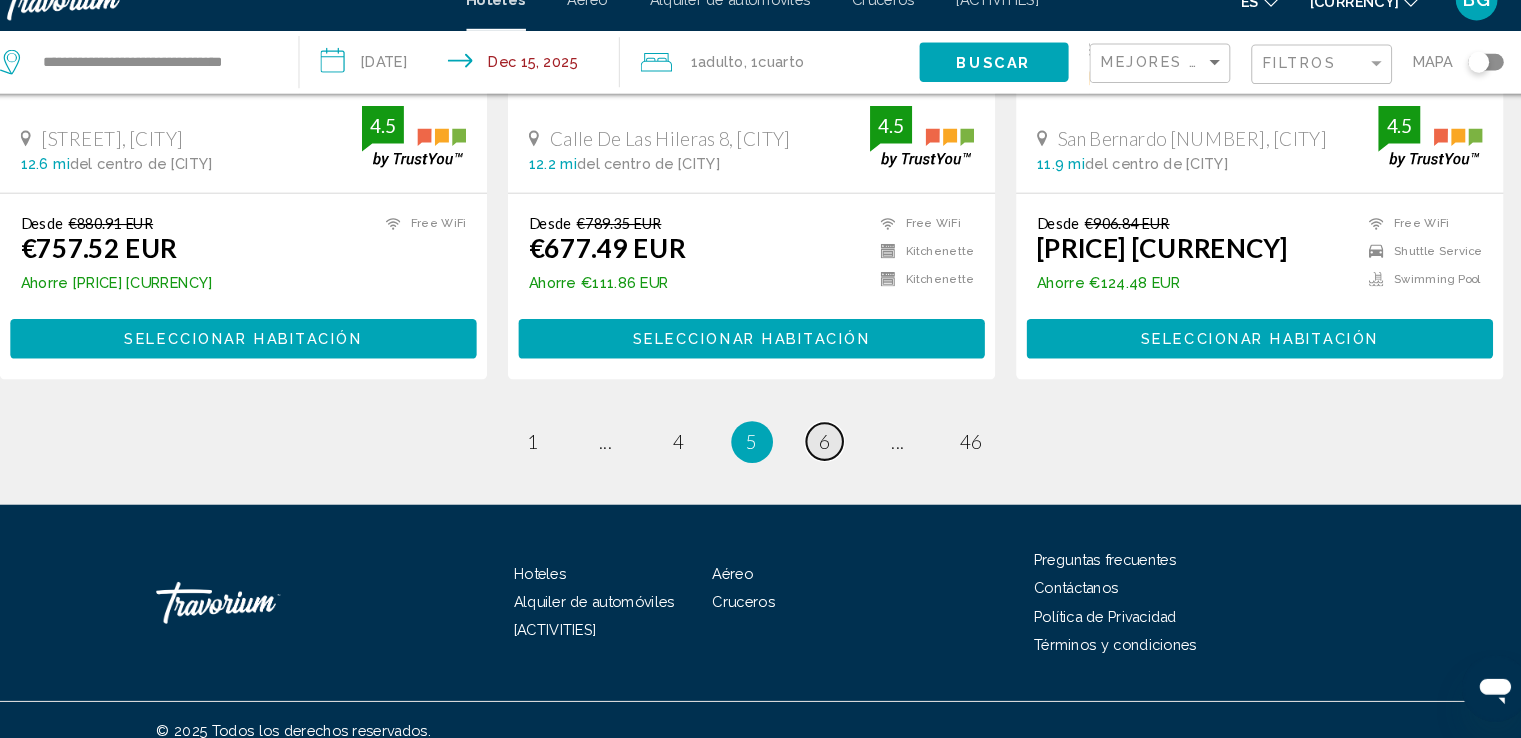 click on "•••" at bounding box center (621, 454) 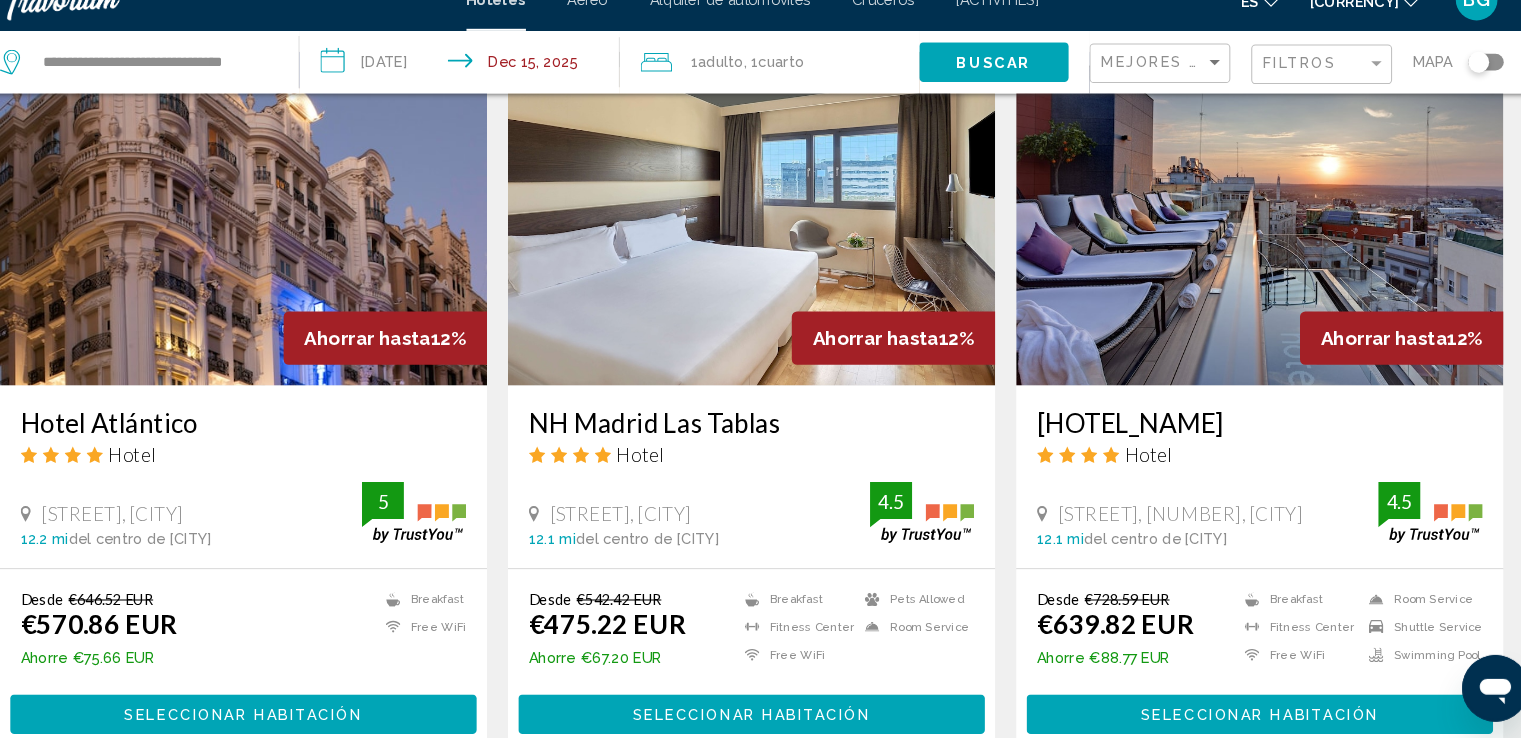 scroll, scrollTop: 2630, scrollLeft: 0, axis: vertical 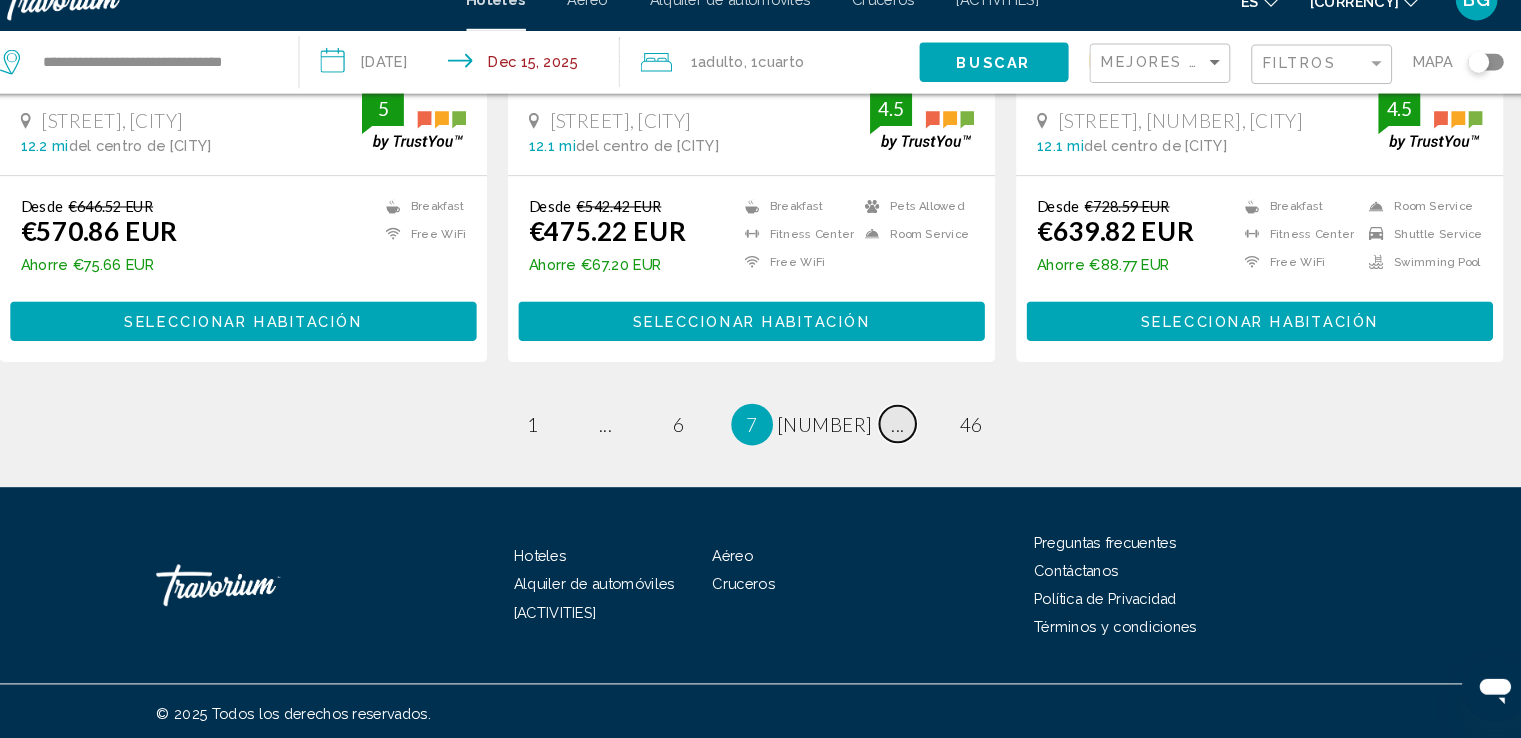 click on "•••" at bounding box center (621, 437) 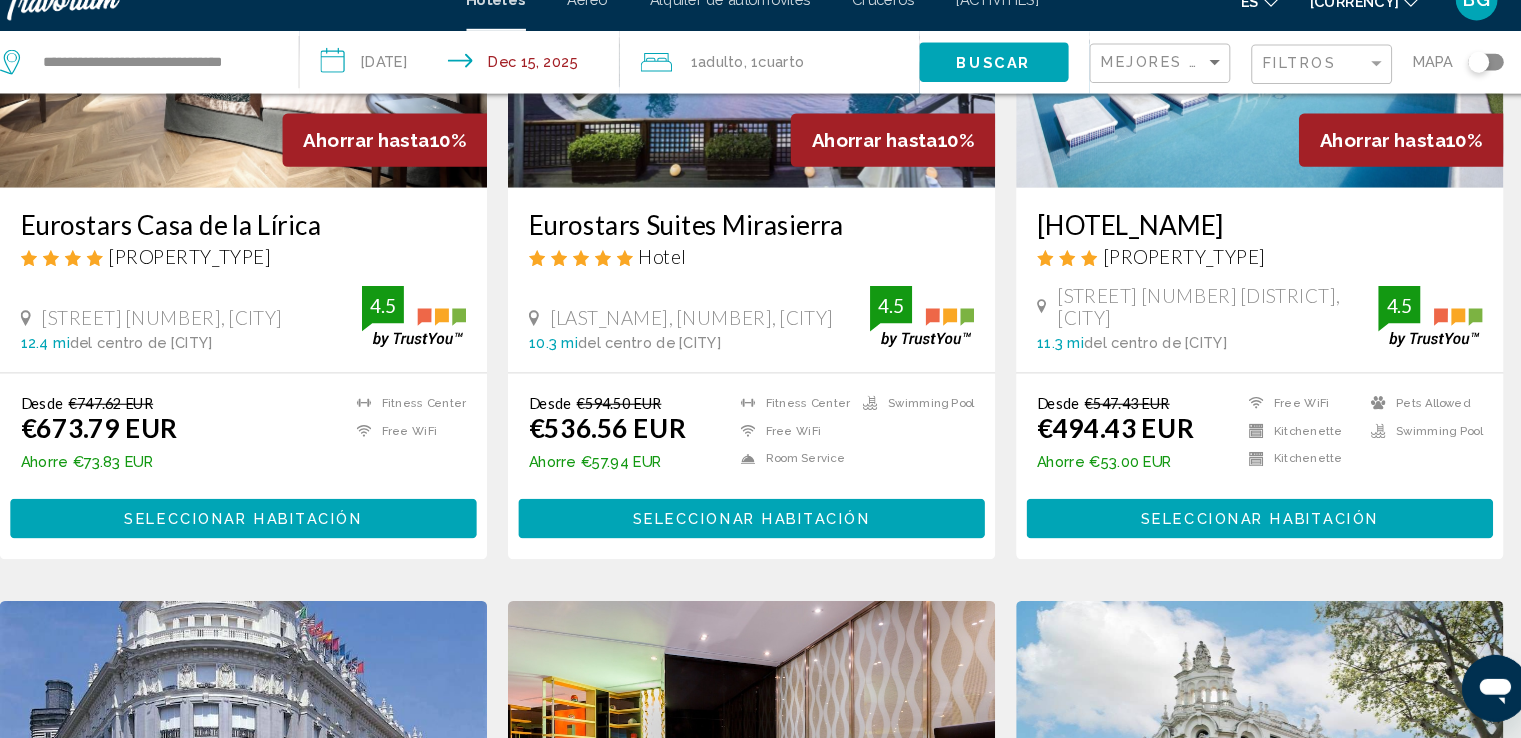 scroll, scrollTop: 2723, scrollLeft: 0, axis: vertical 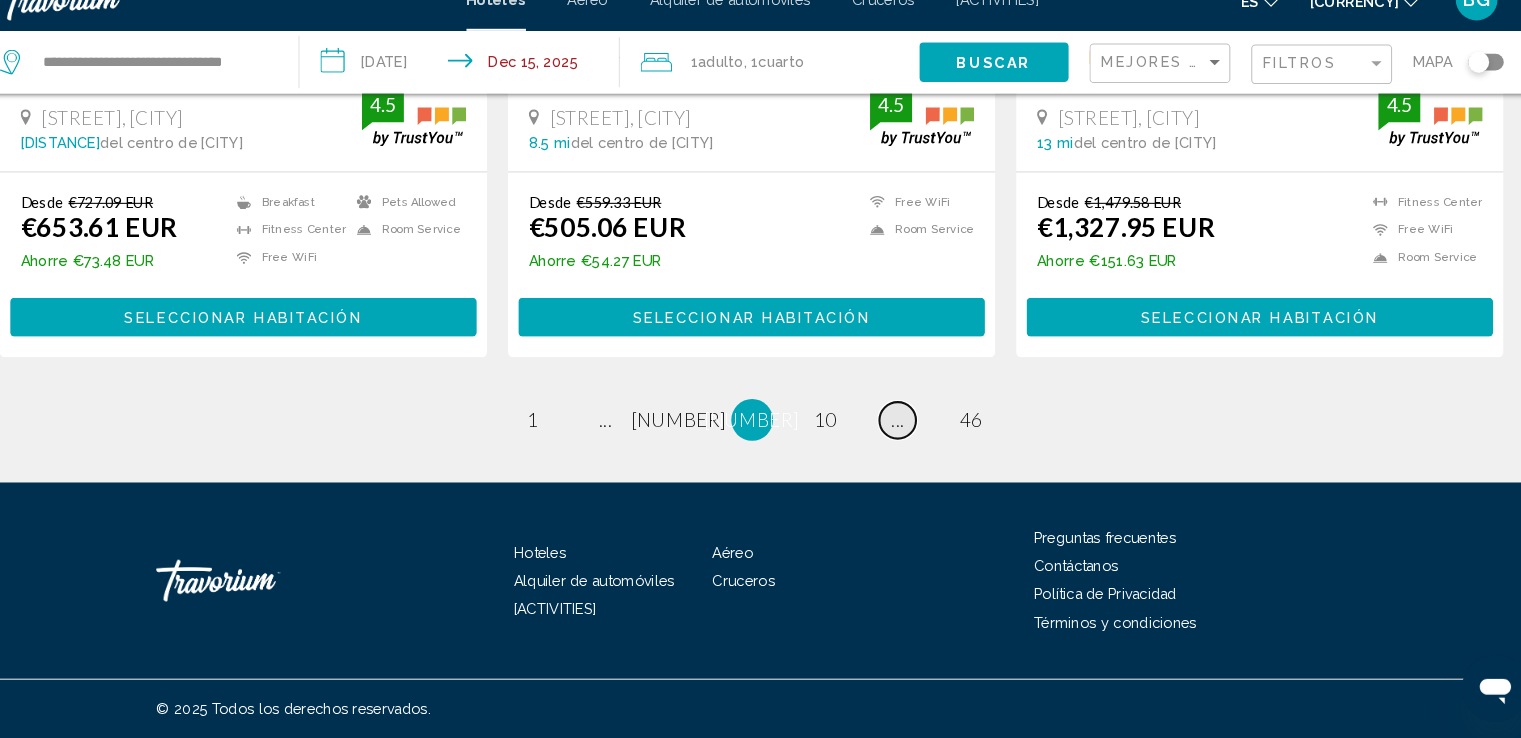 click on "page  ..." at bounding box center [620, 433] 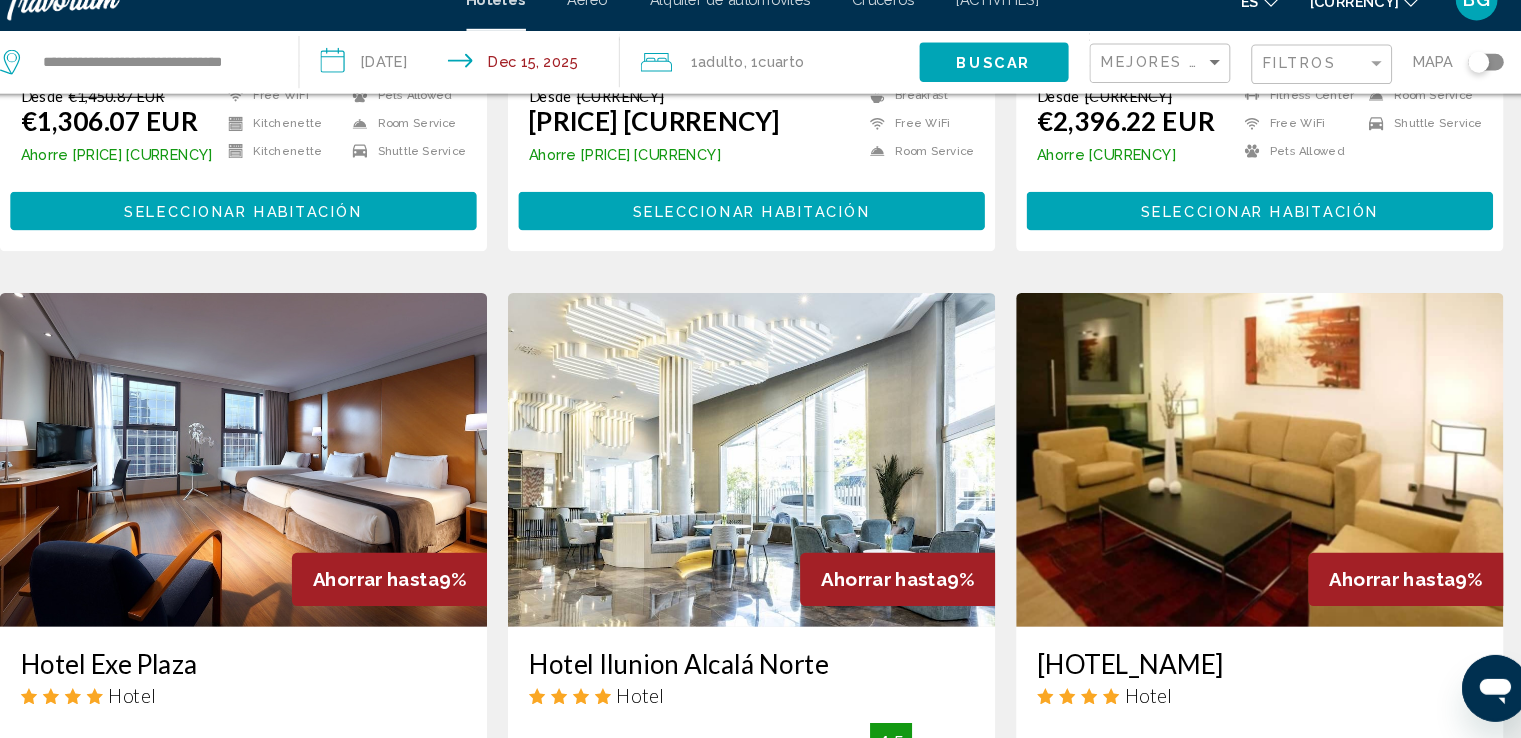 scroll, scrollTop: 2661, scrollLeft: 0, axis: vertical 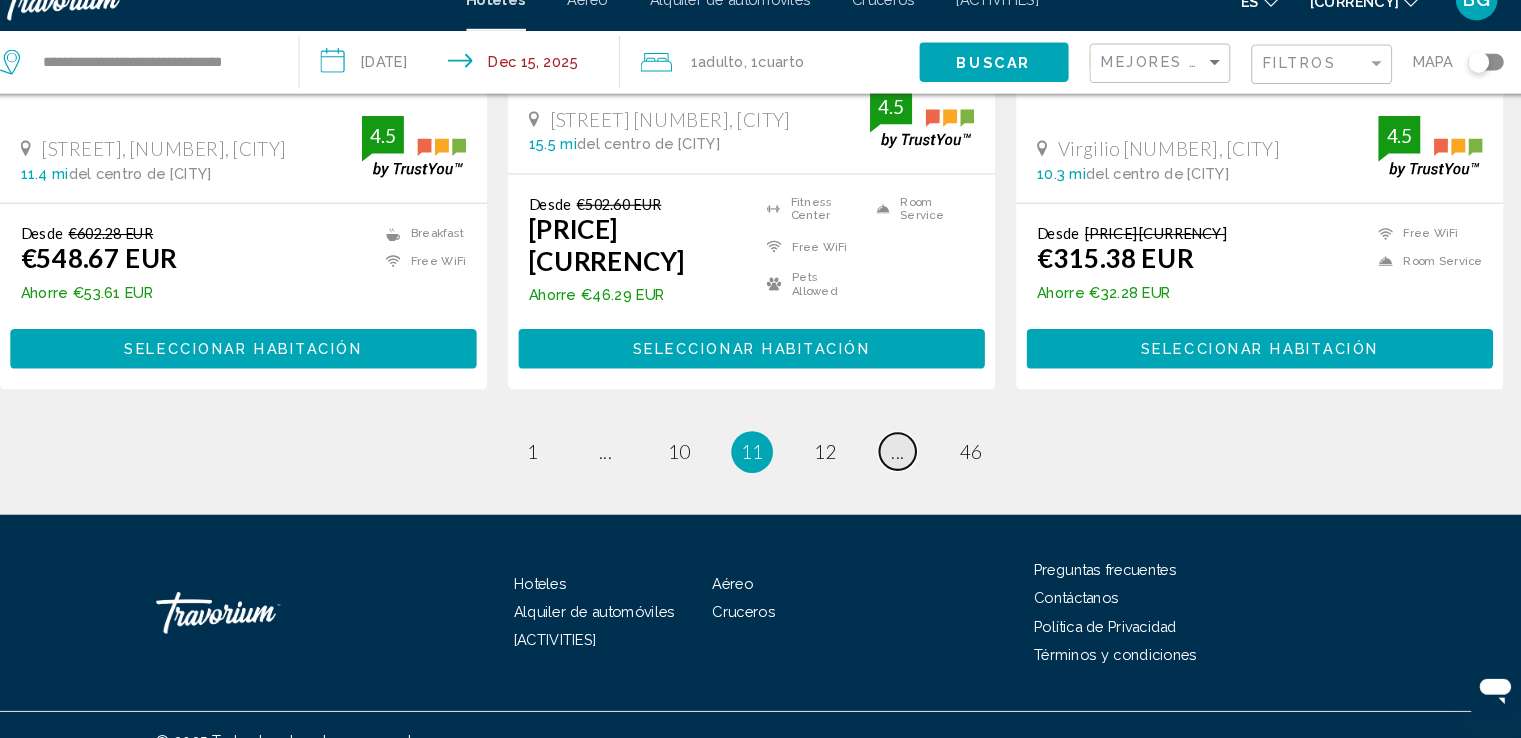 click on "page  ..." at bounding box center [620, 463] 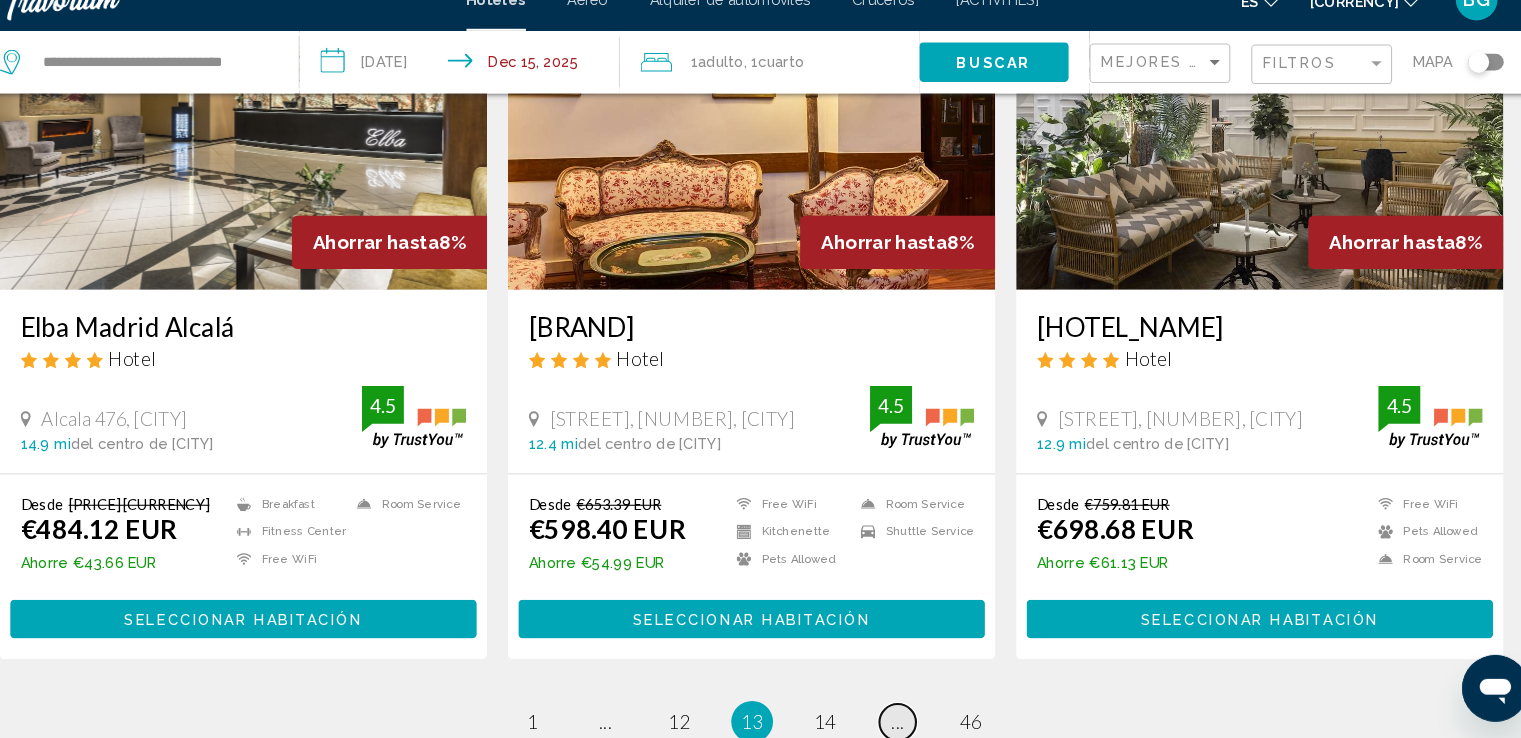scroll, scrollTop: 2660, scrollLeft: 0, axis: vertical 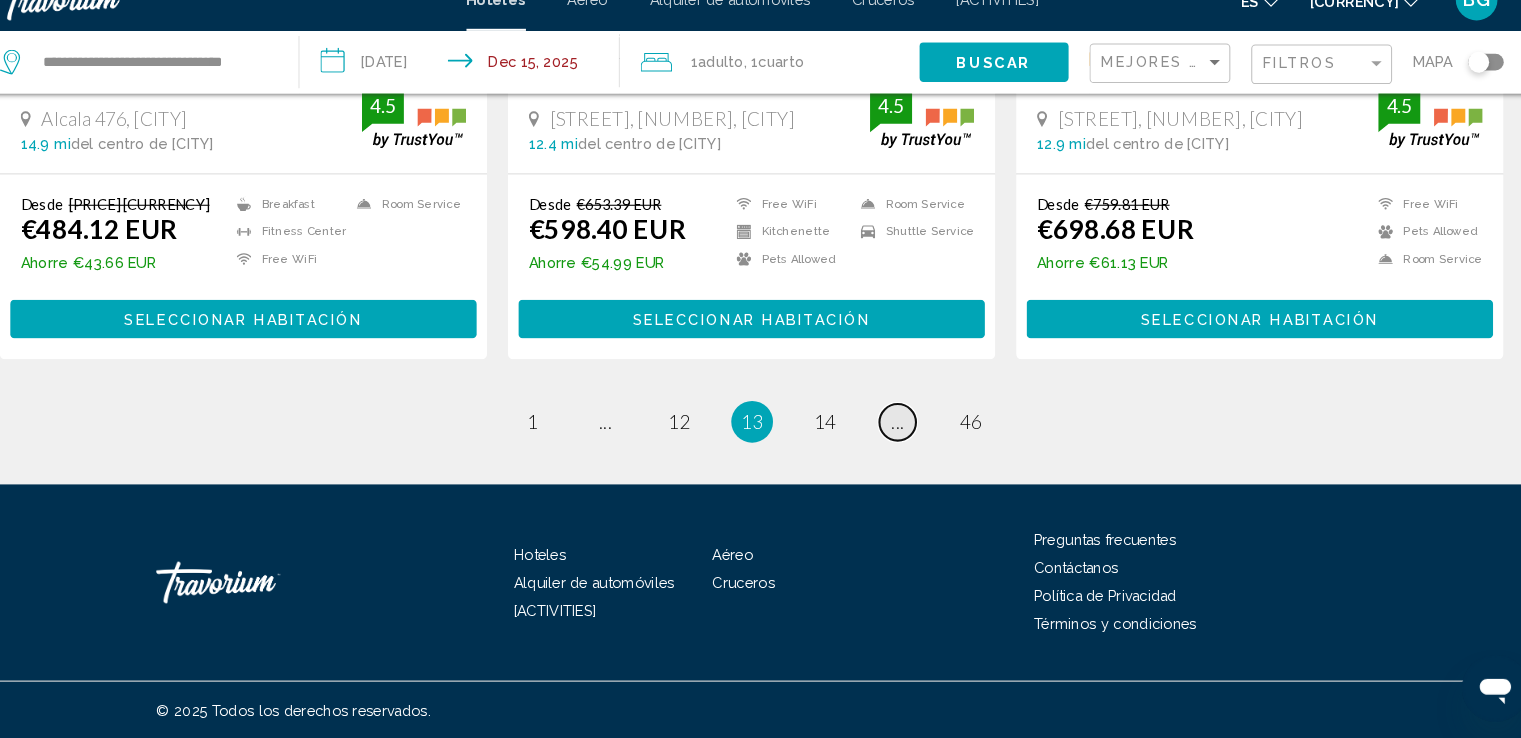 click on "page  ..." at bounding box center (620, 435) 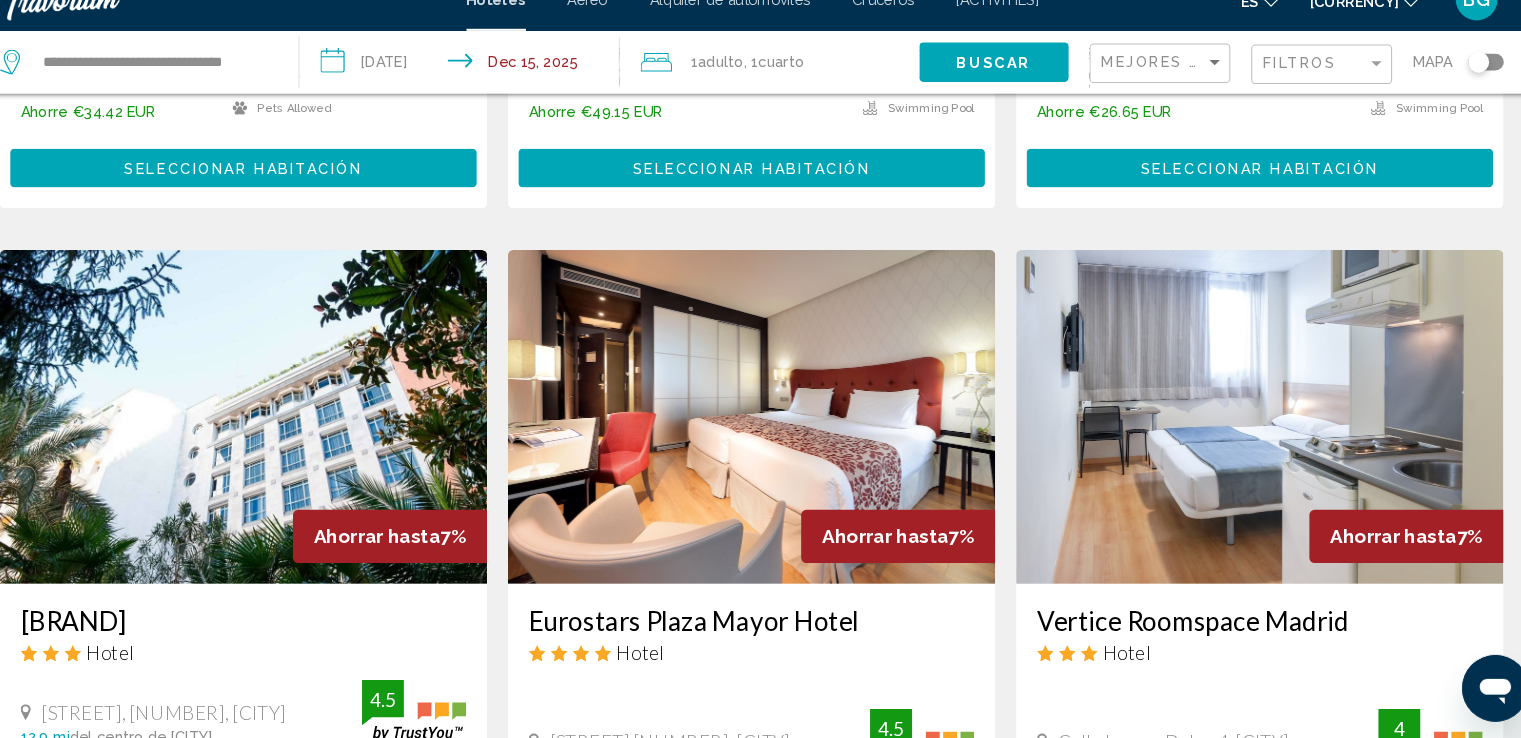 scroll, scrollTop: 2660, scrollLeft: 0, axis: vertical 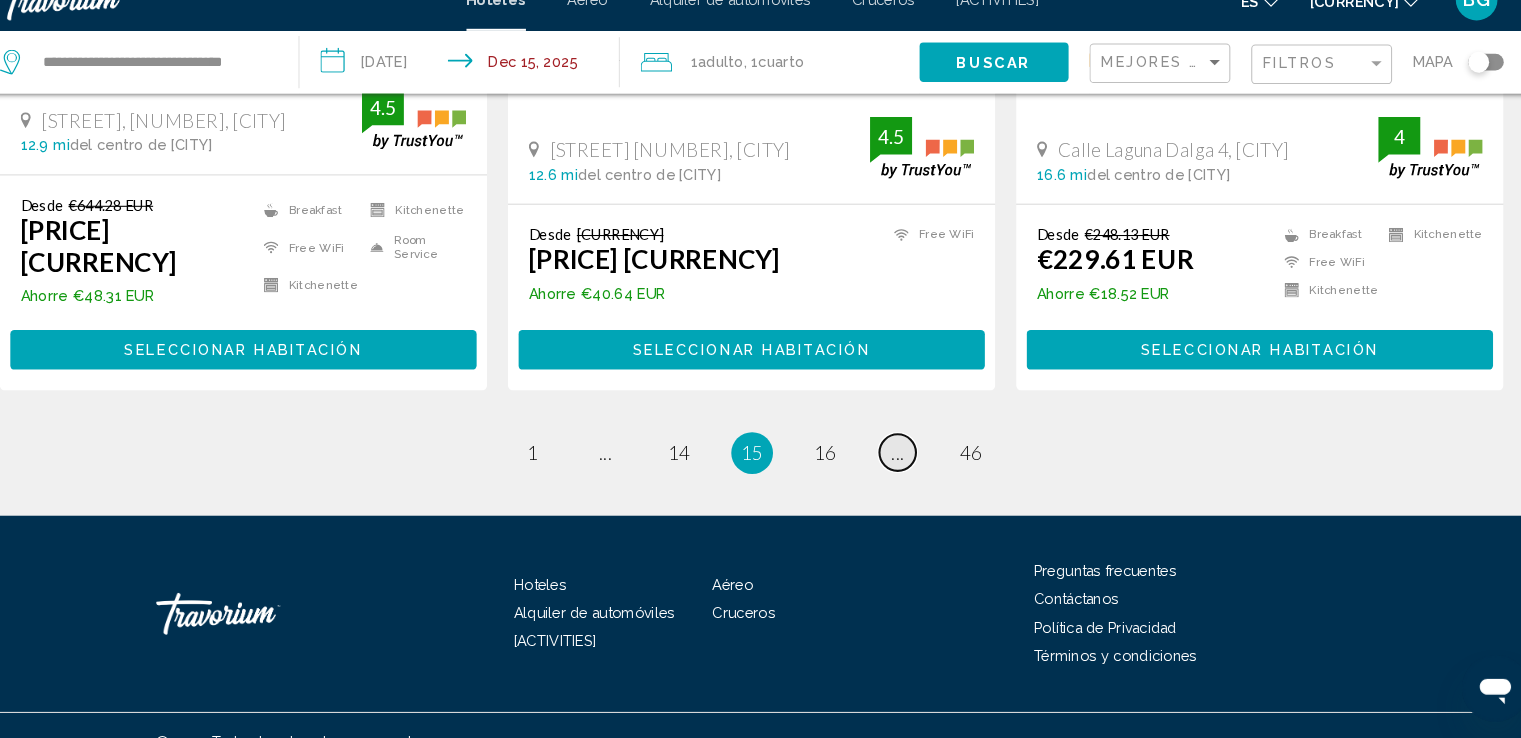 click on "•••" at bounding box center (621, 465) 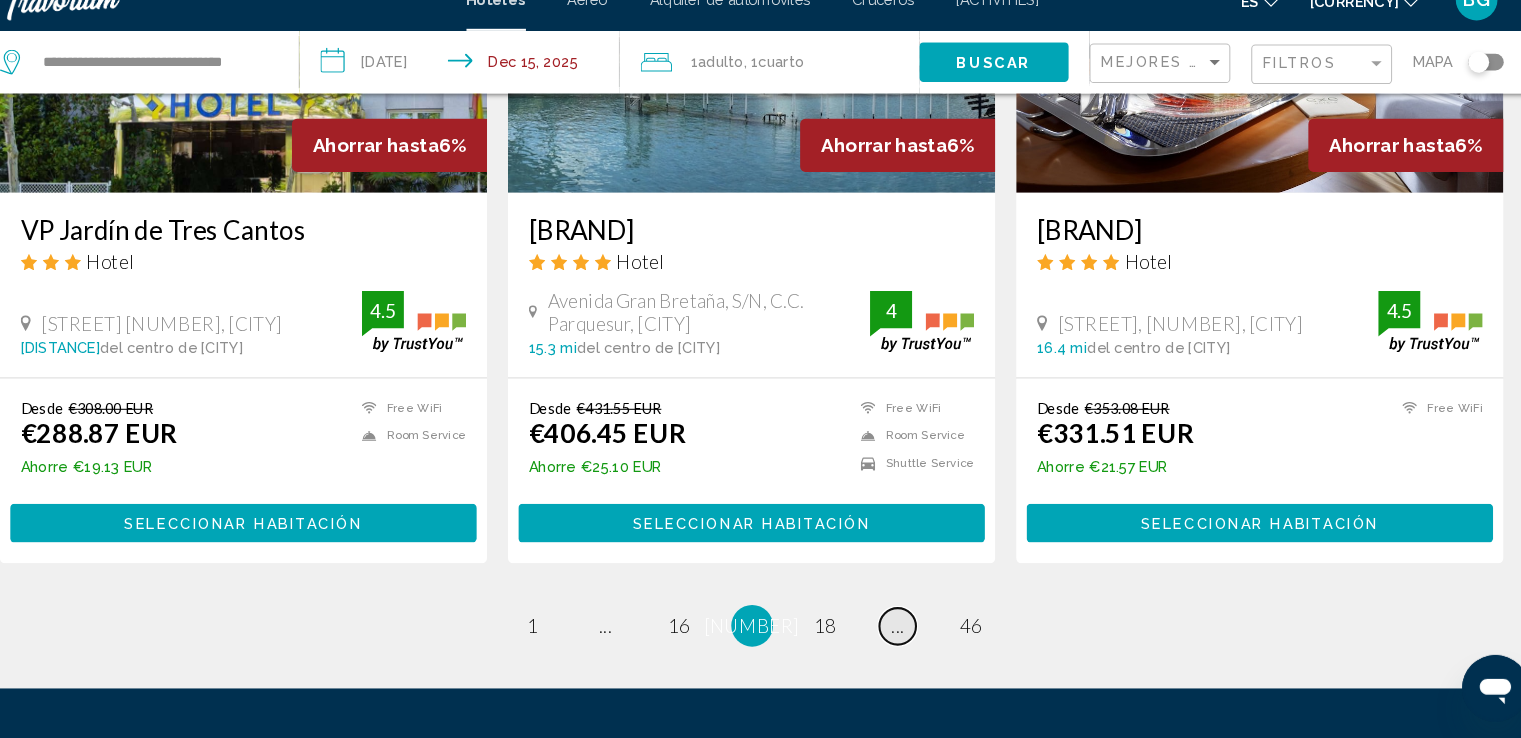 scroll, scrollTop: 2631, scrollLeft: 0, axis: vertical 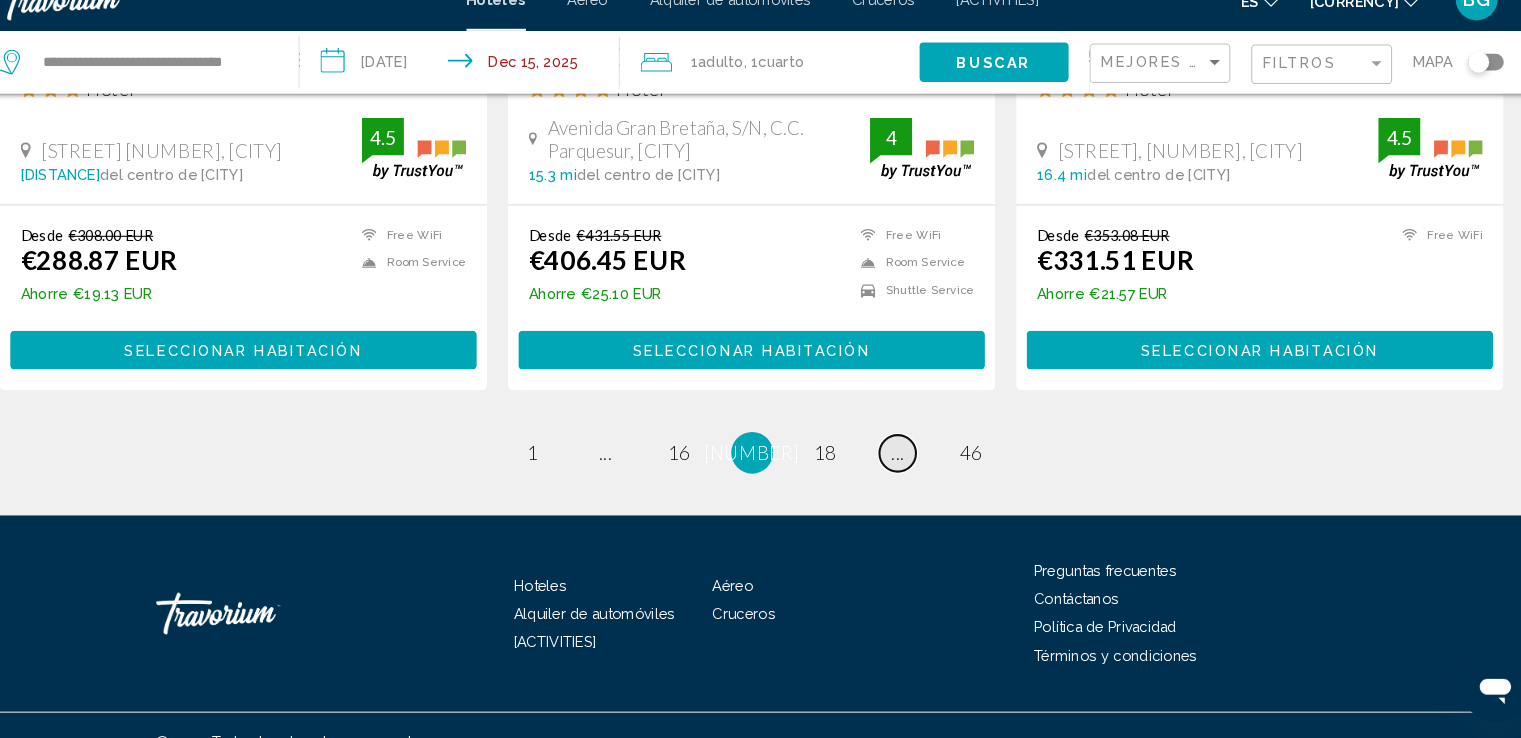 click on "•••" at bounding box center [621, 464] 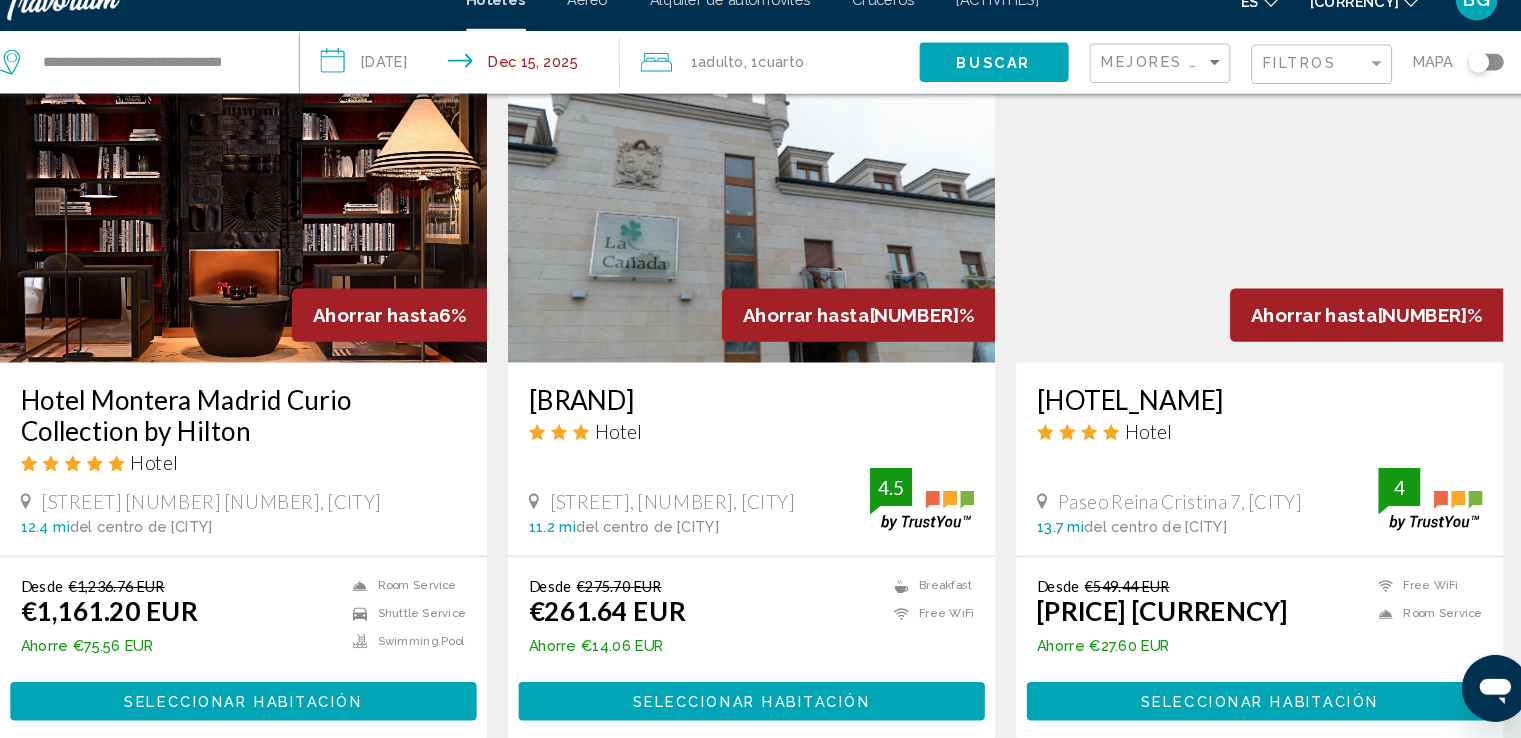 scroll, scrollTop: 2639, scrollLeft: 0, axis: vertical 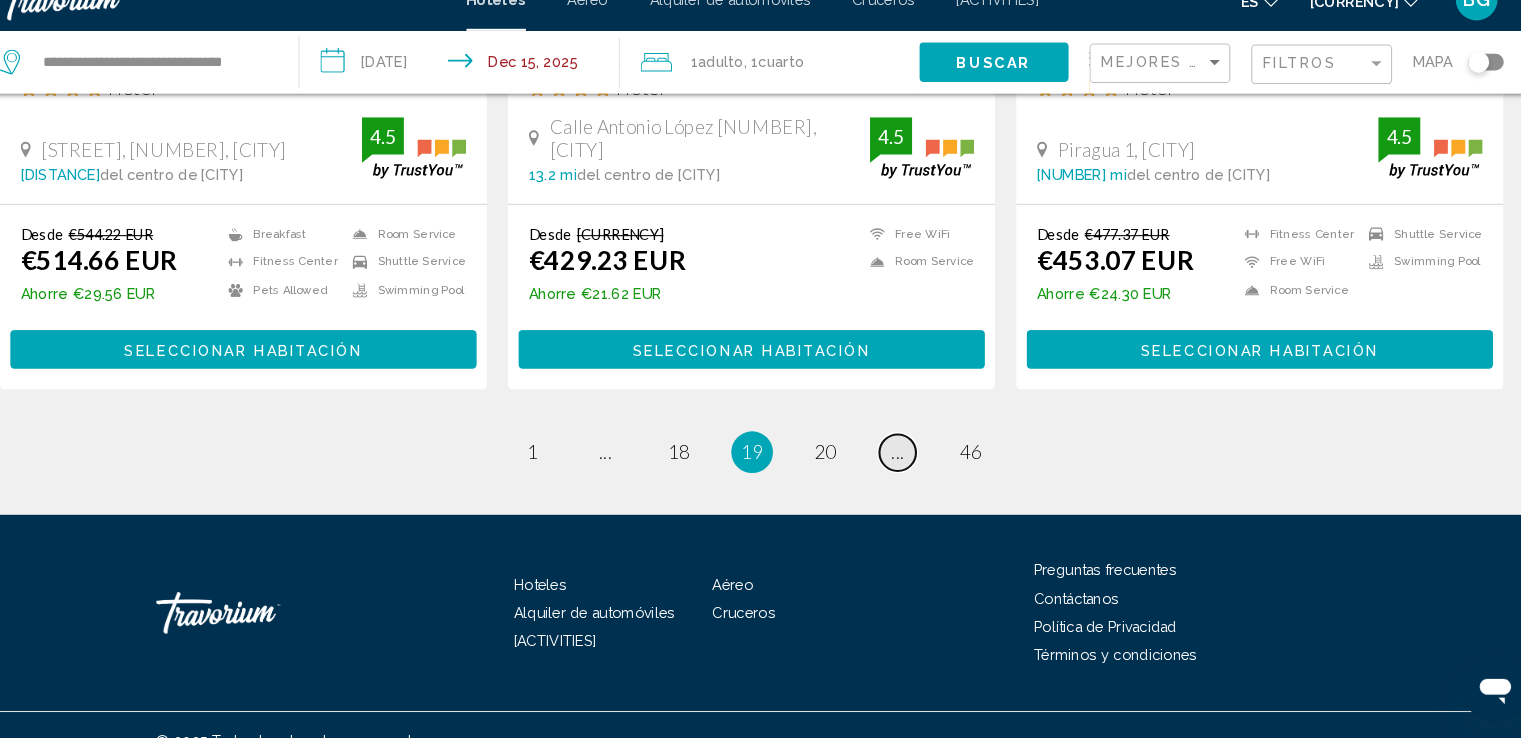 click on "page  ..." at bounding box center (620, 464) 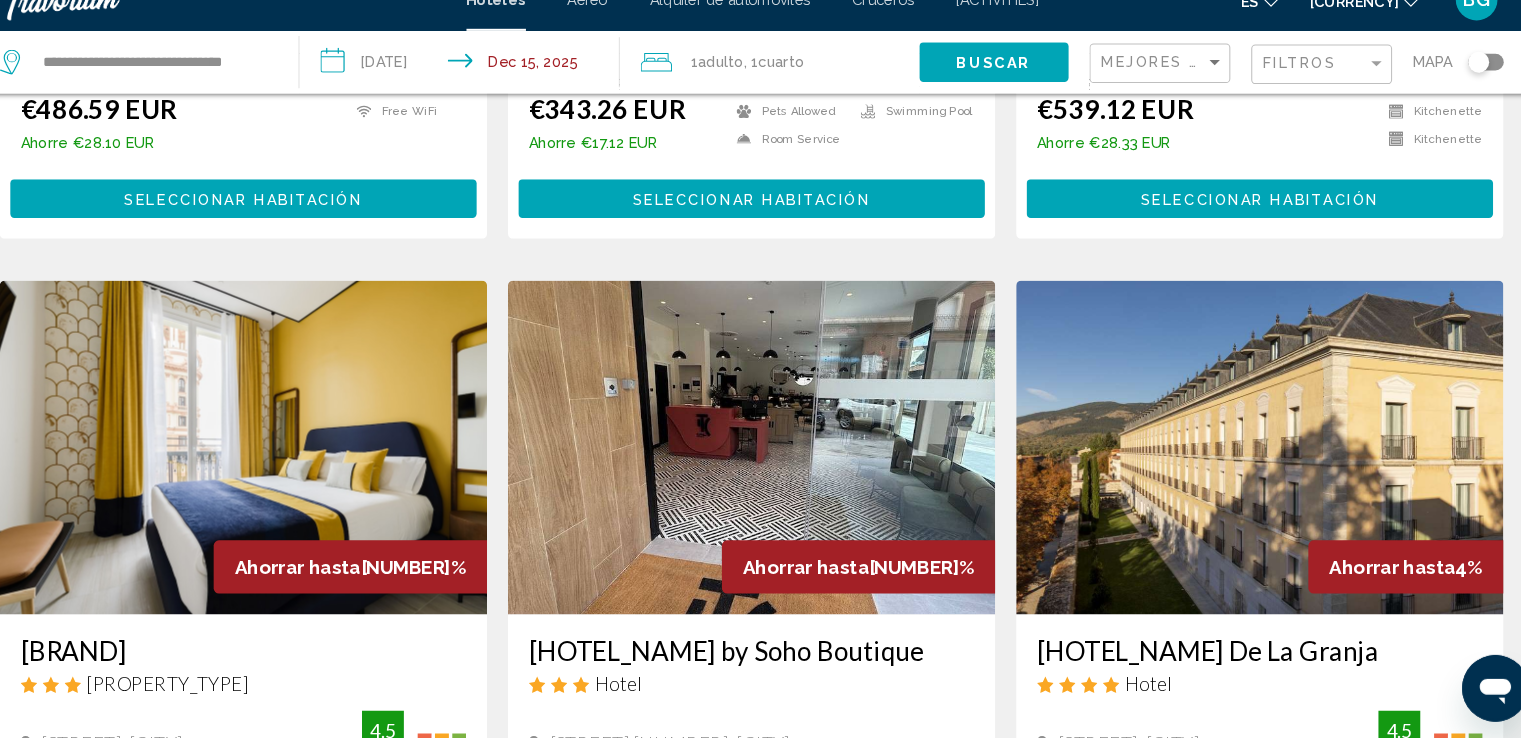 scroll, scrollTop: 2660, scrollLeft: 0, axis: vertical 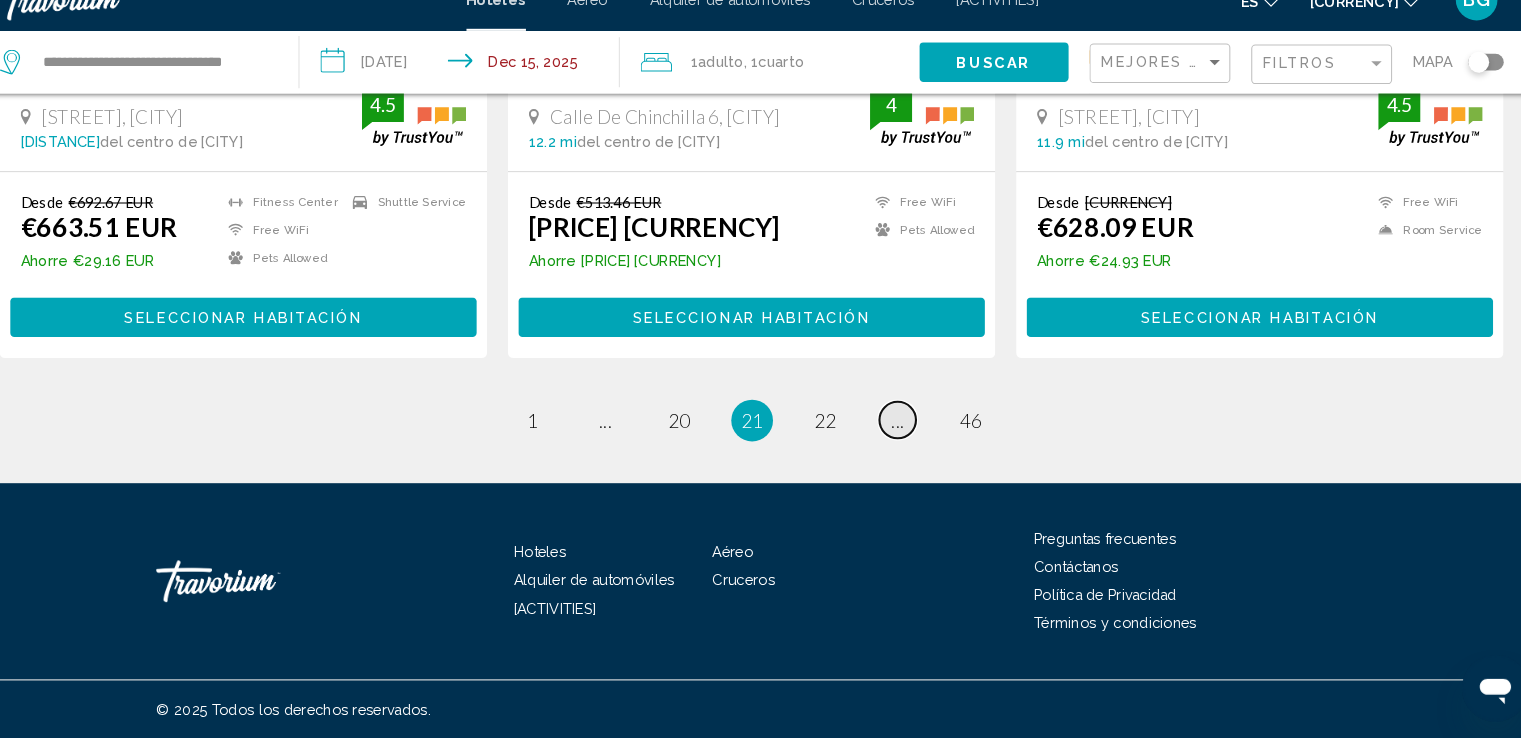 click on "•••" at bounding box center (621, 433) 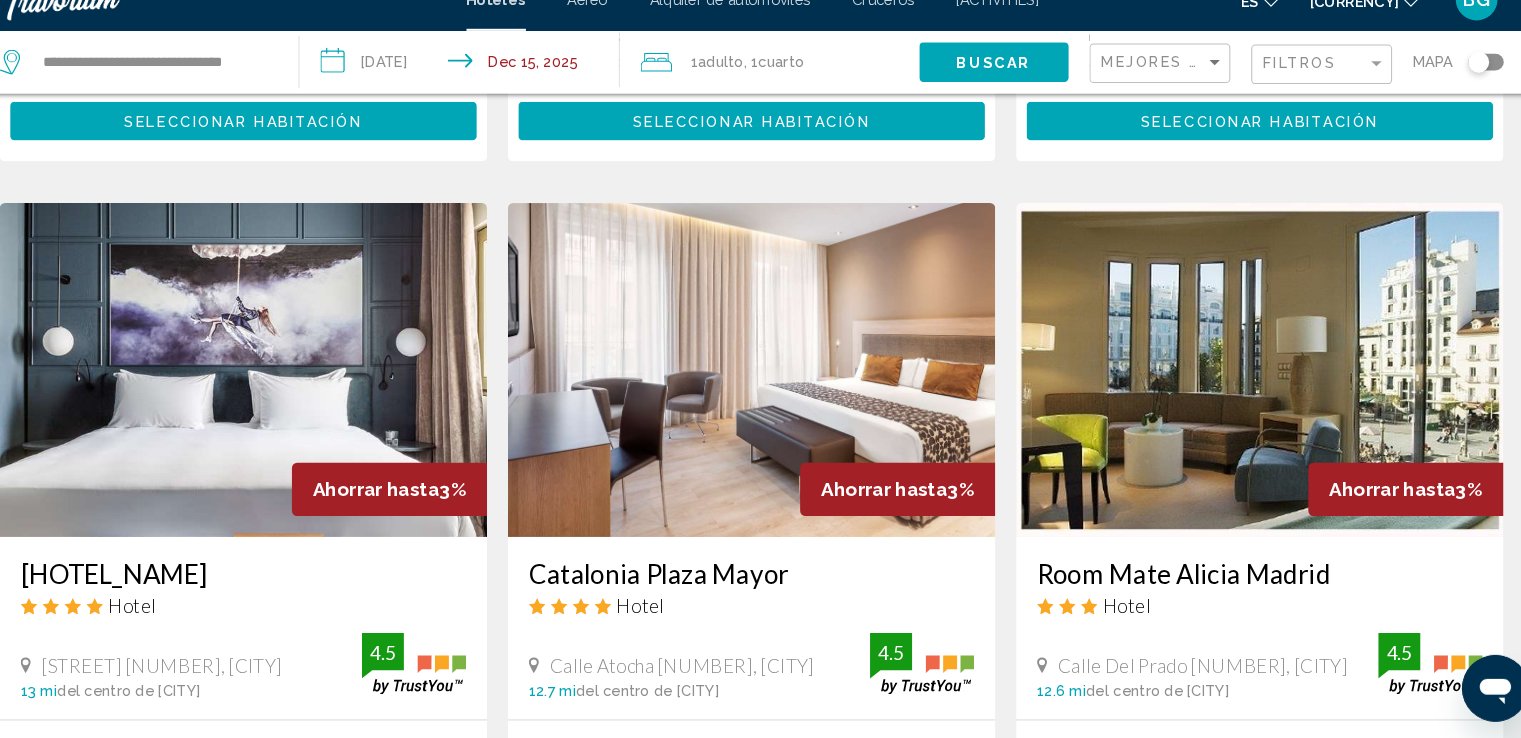 scroll, scrollTop: 2639, scrollLeft: 0, axis: vertical 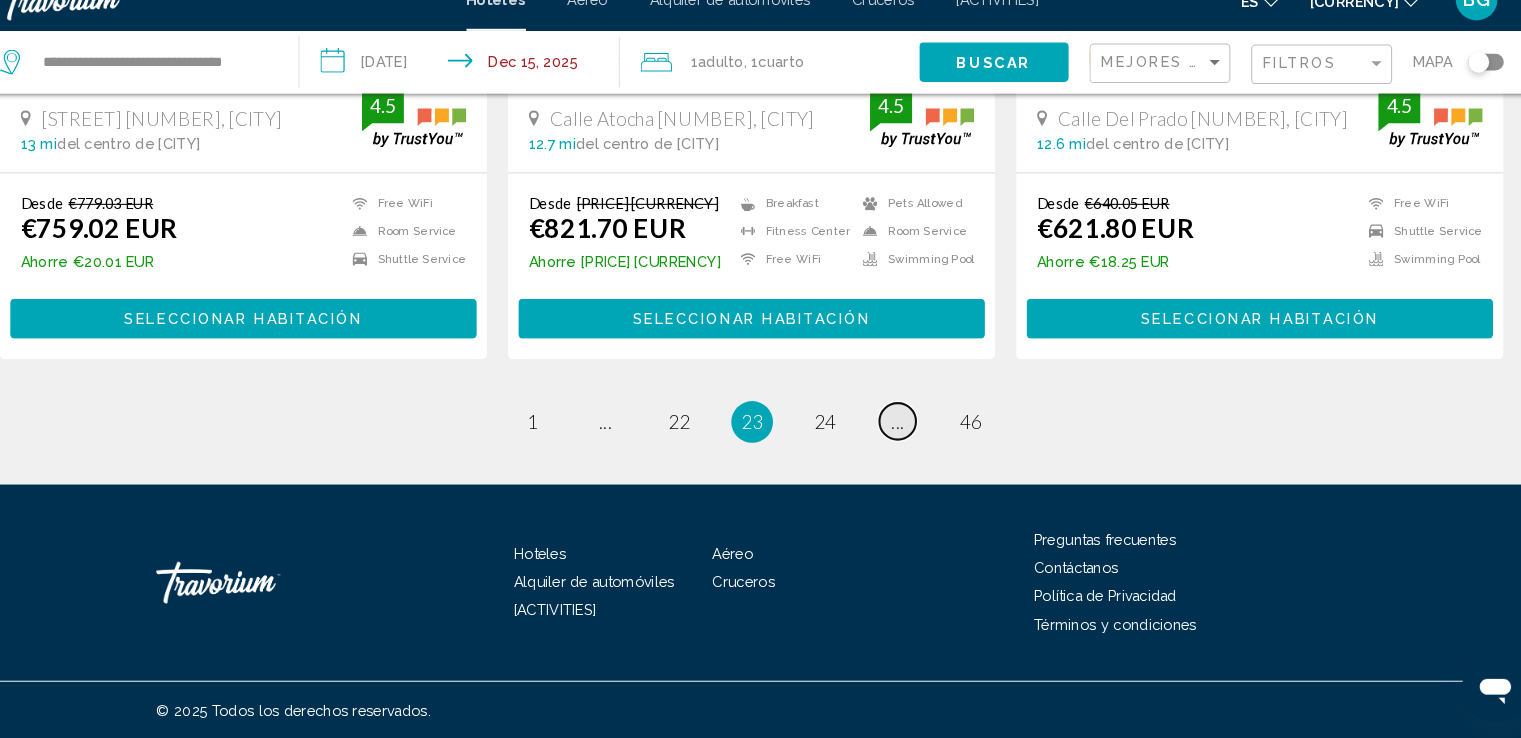 click on "24" at bounding box center [551, 435] 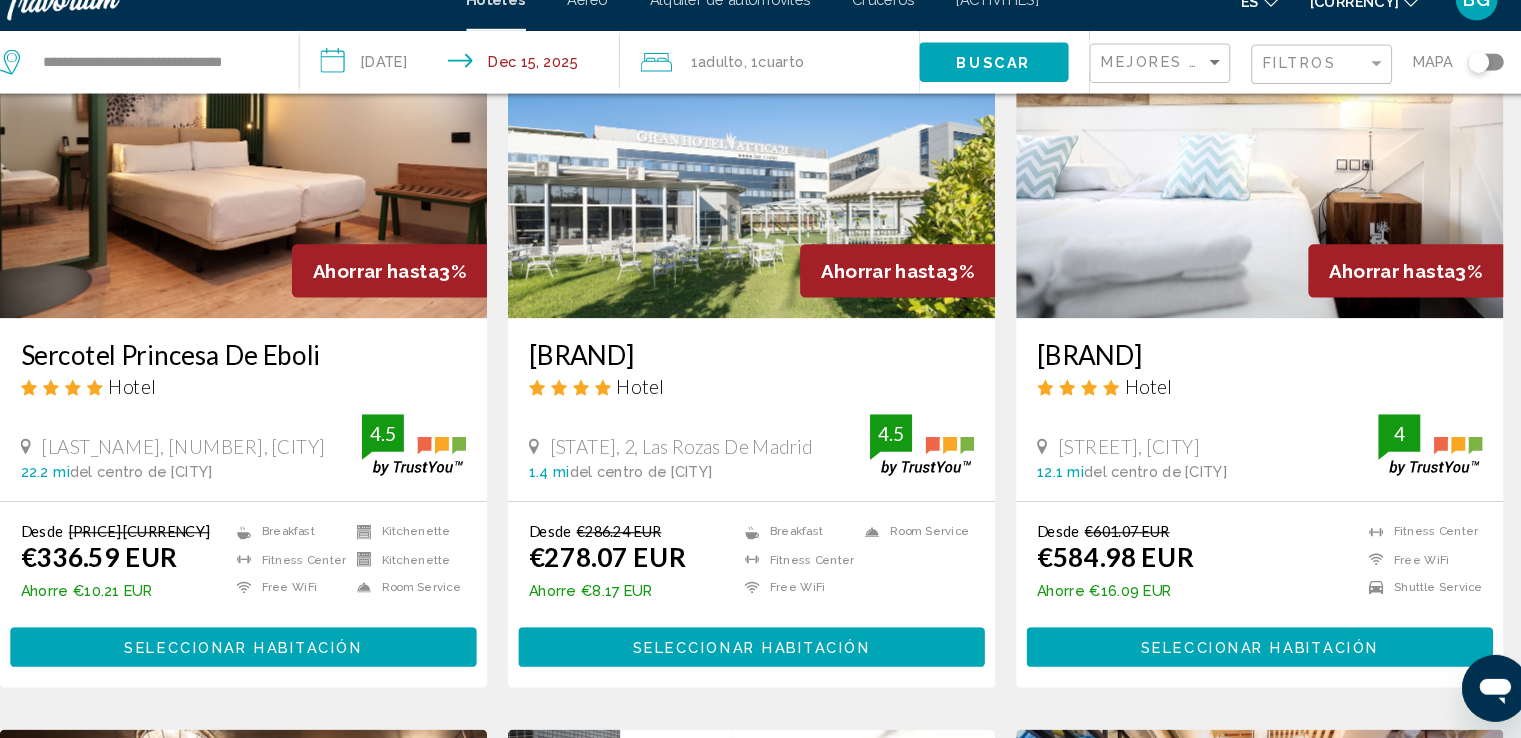 scroll, scrollTop: 910, scrollLeft: 0, axis: vertical 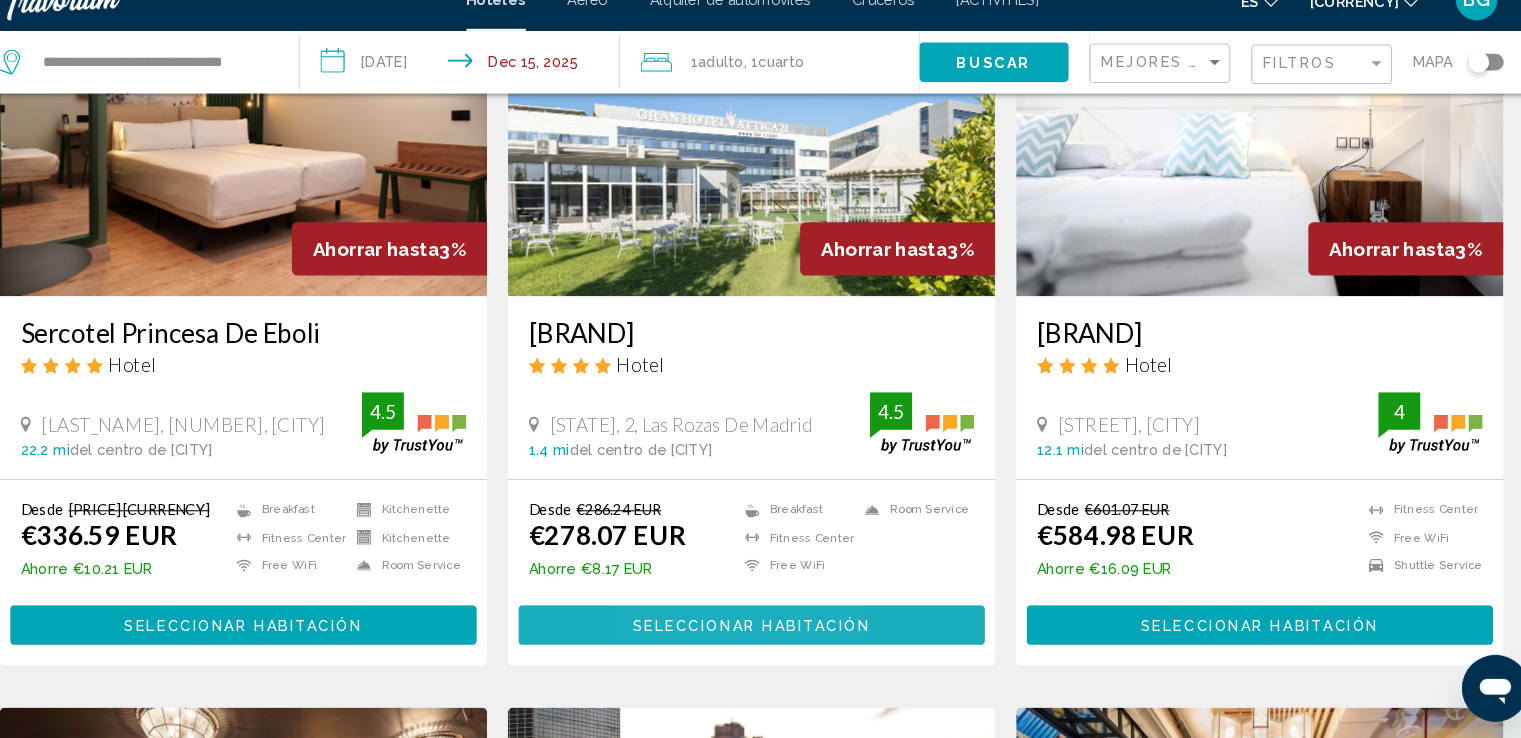 click on "••••••••••• ••••••••••" at bounding box center (760, 630) 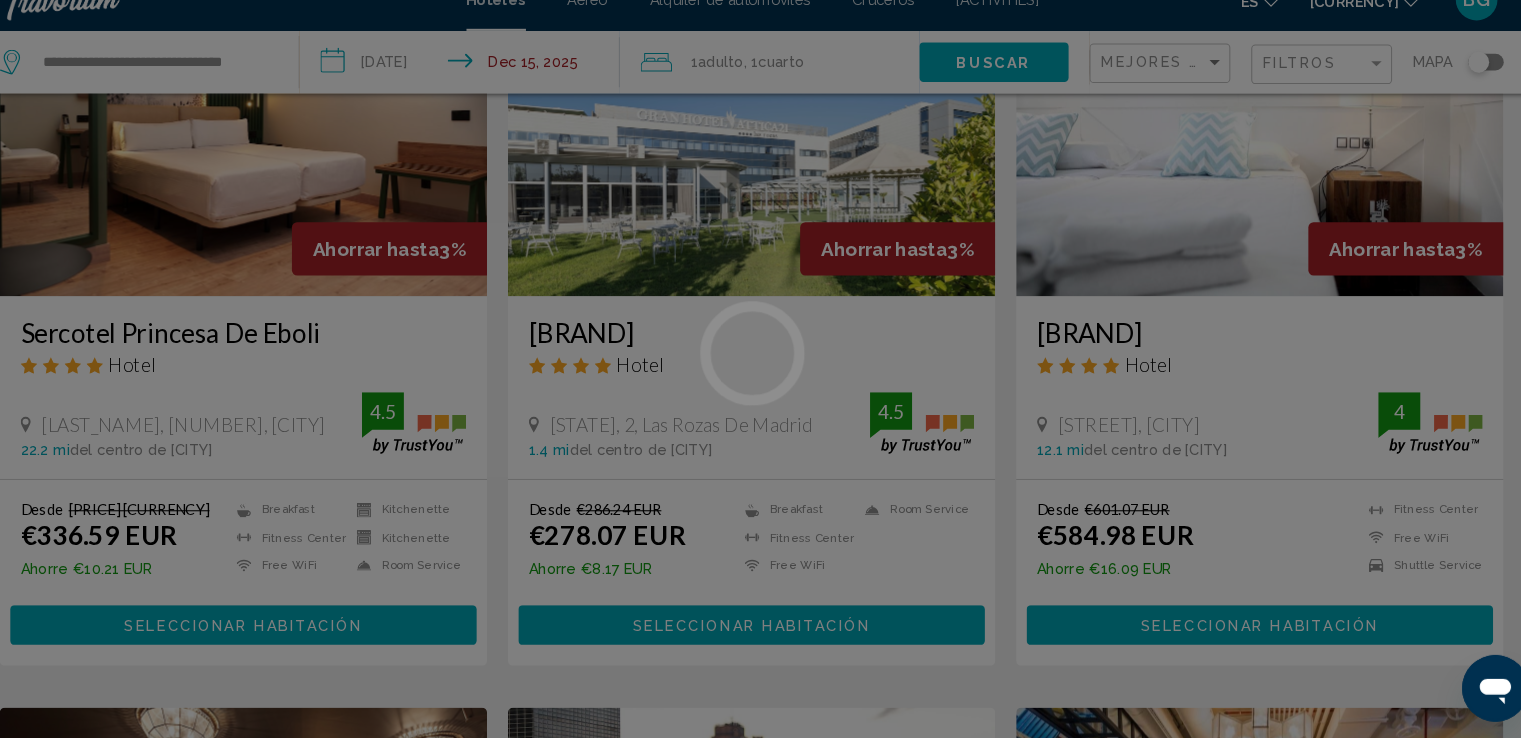 scroll, scrollTop: 0, scrollLeft: 0, axis: both 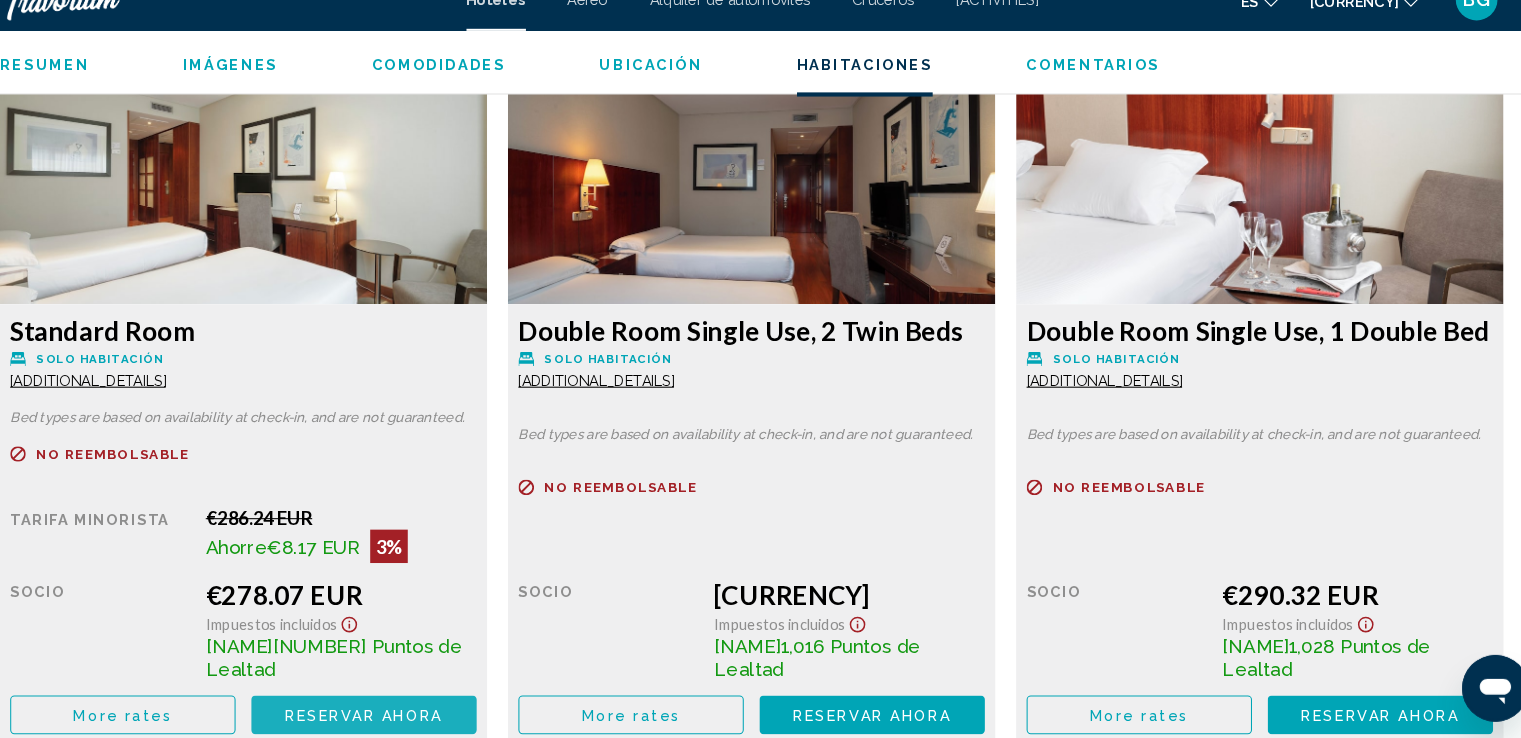 click on "Reservar ahora" at bounding box center (388, 716) 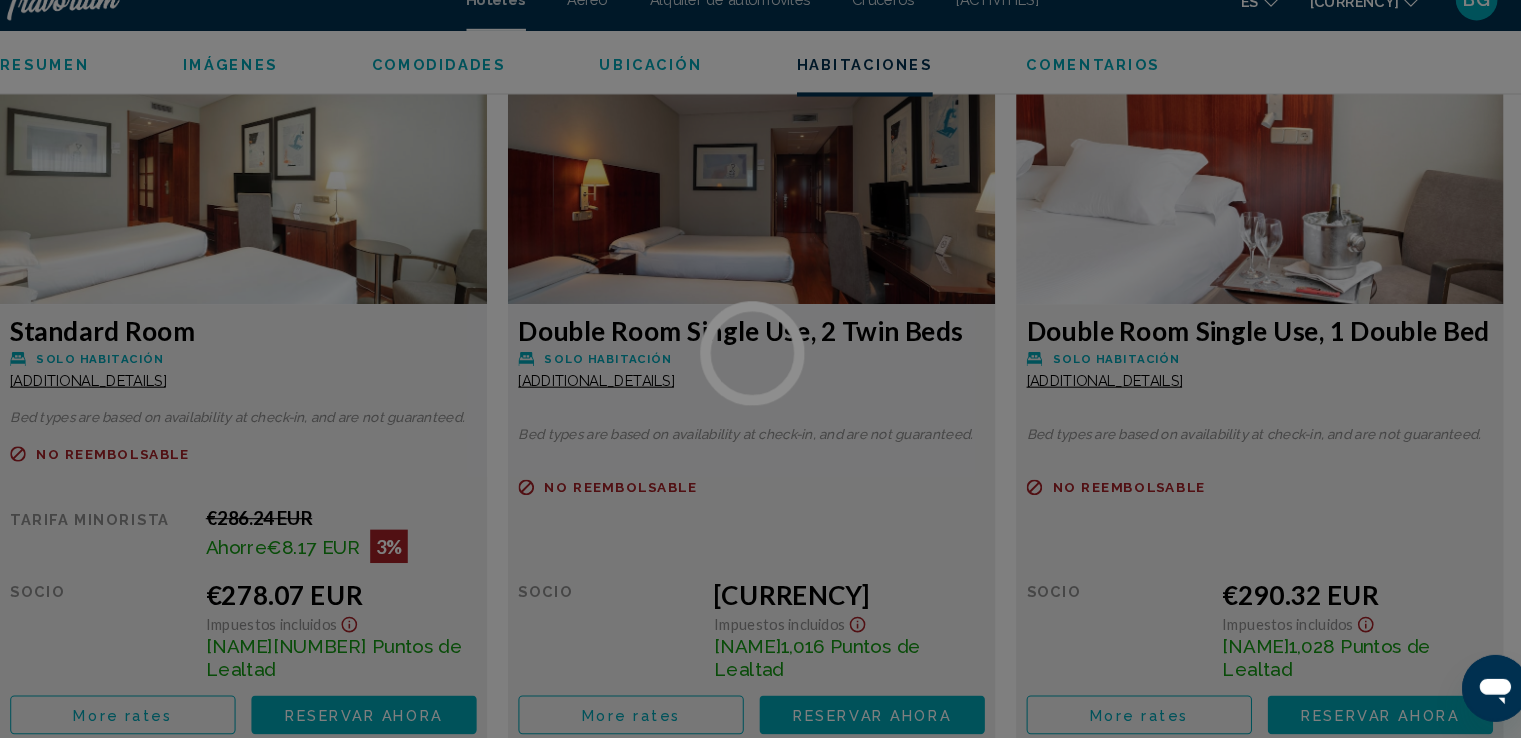 scroll, scrollTop: 0, scrollLeft: 0, axis: both 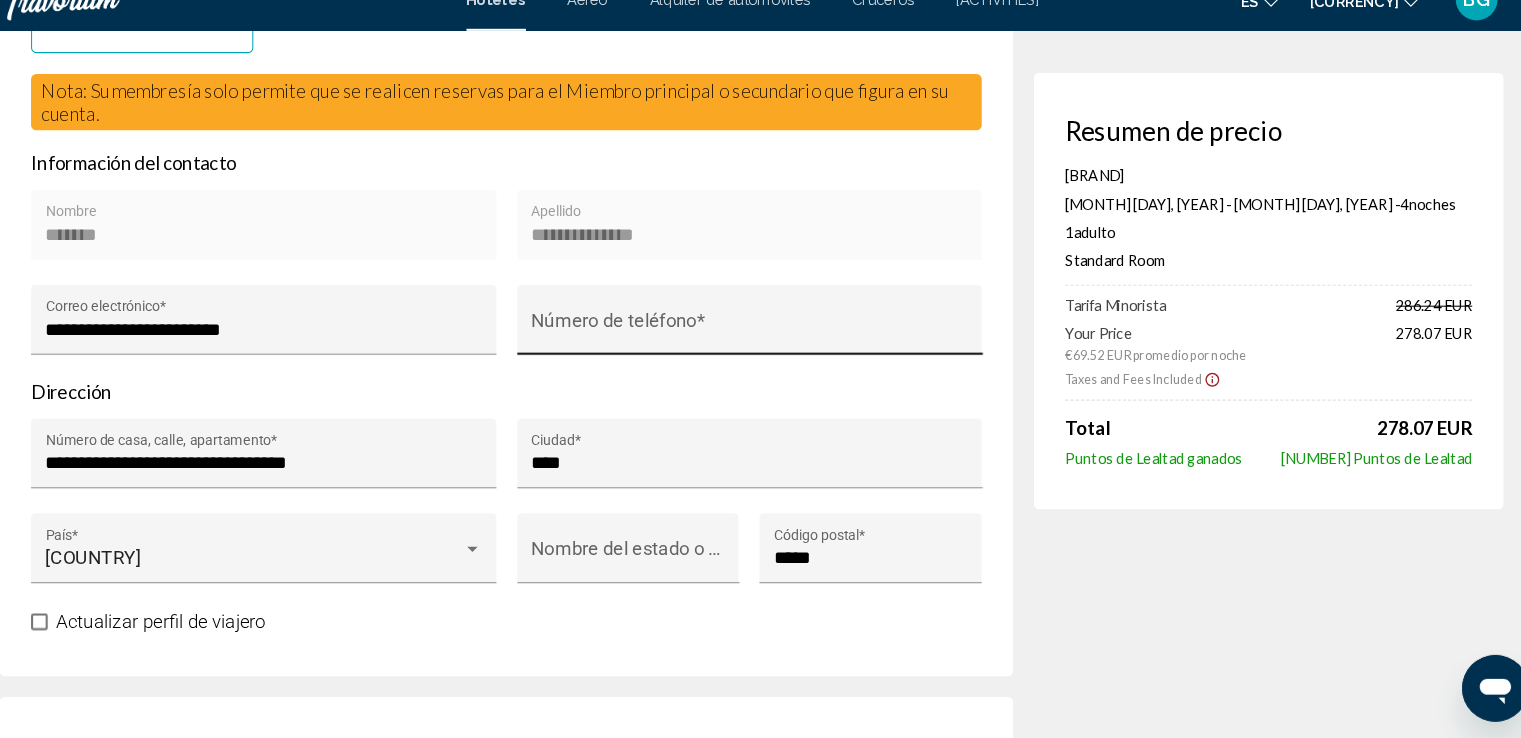 click on "Número de teléfono  *" at bounding box center [758, 342] 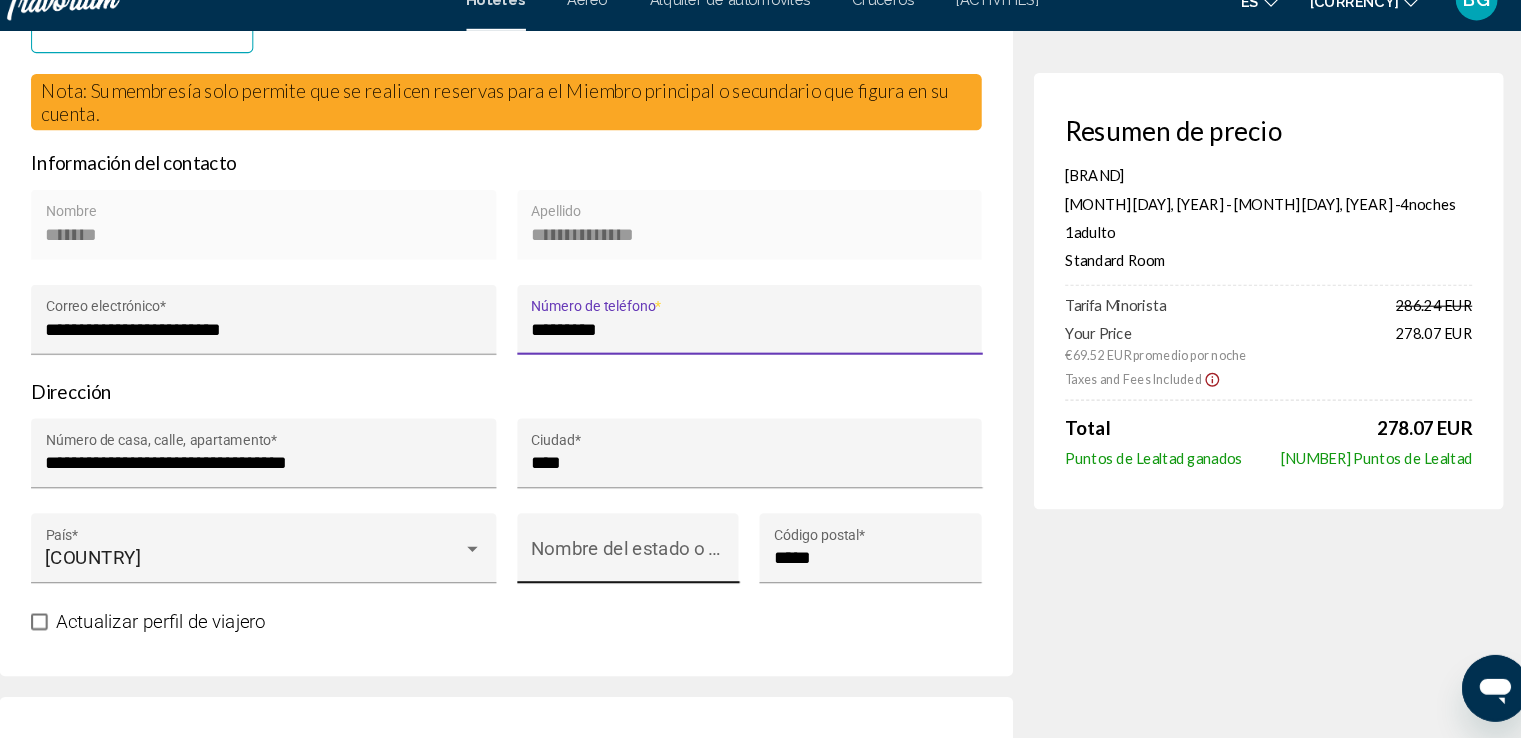 type on "•••••••••" 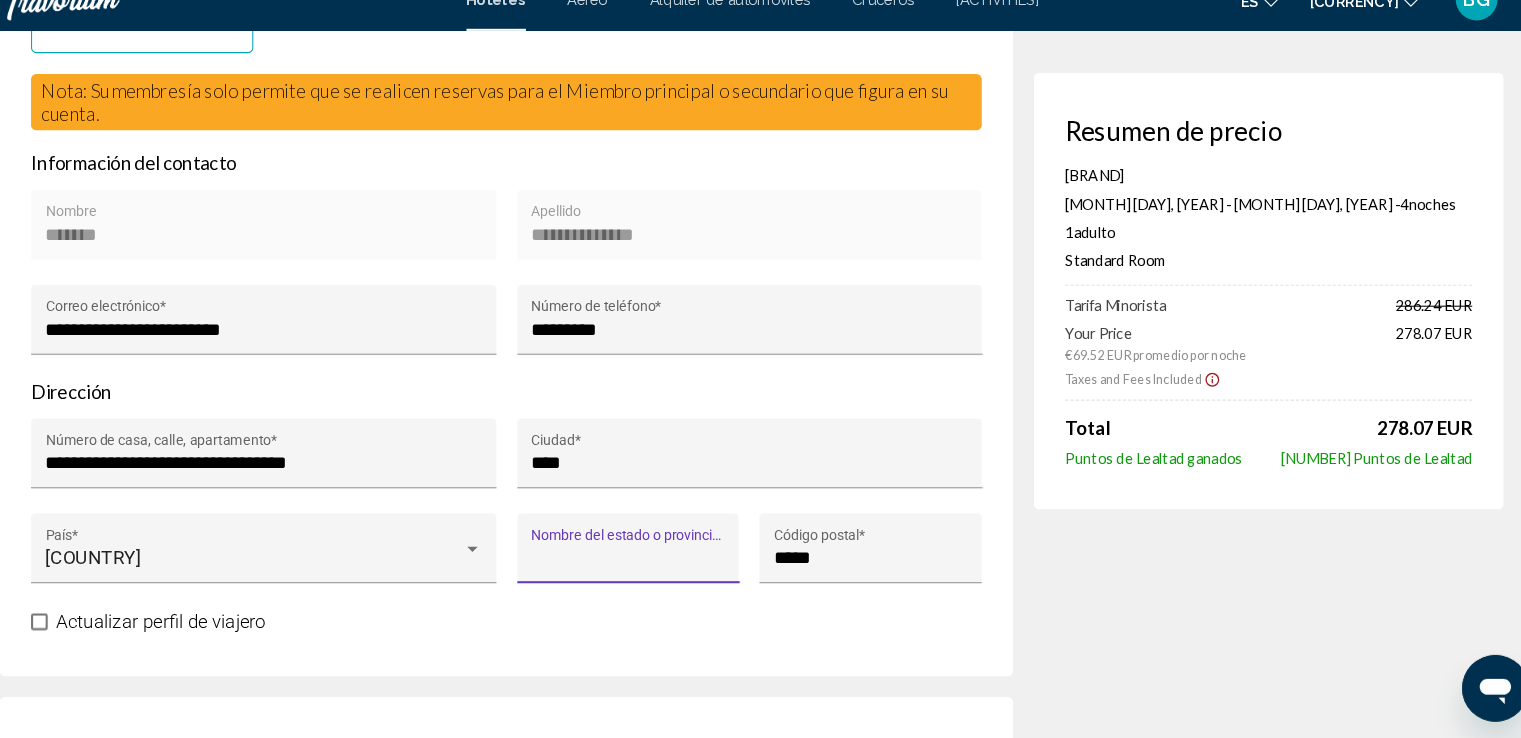click on "Nombre del estado o provincia  *" at bounding box center (642, 565) 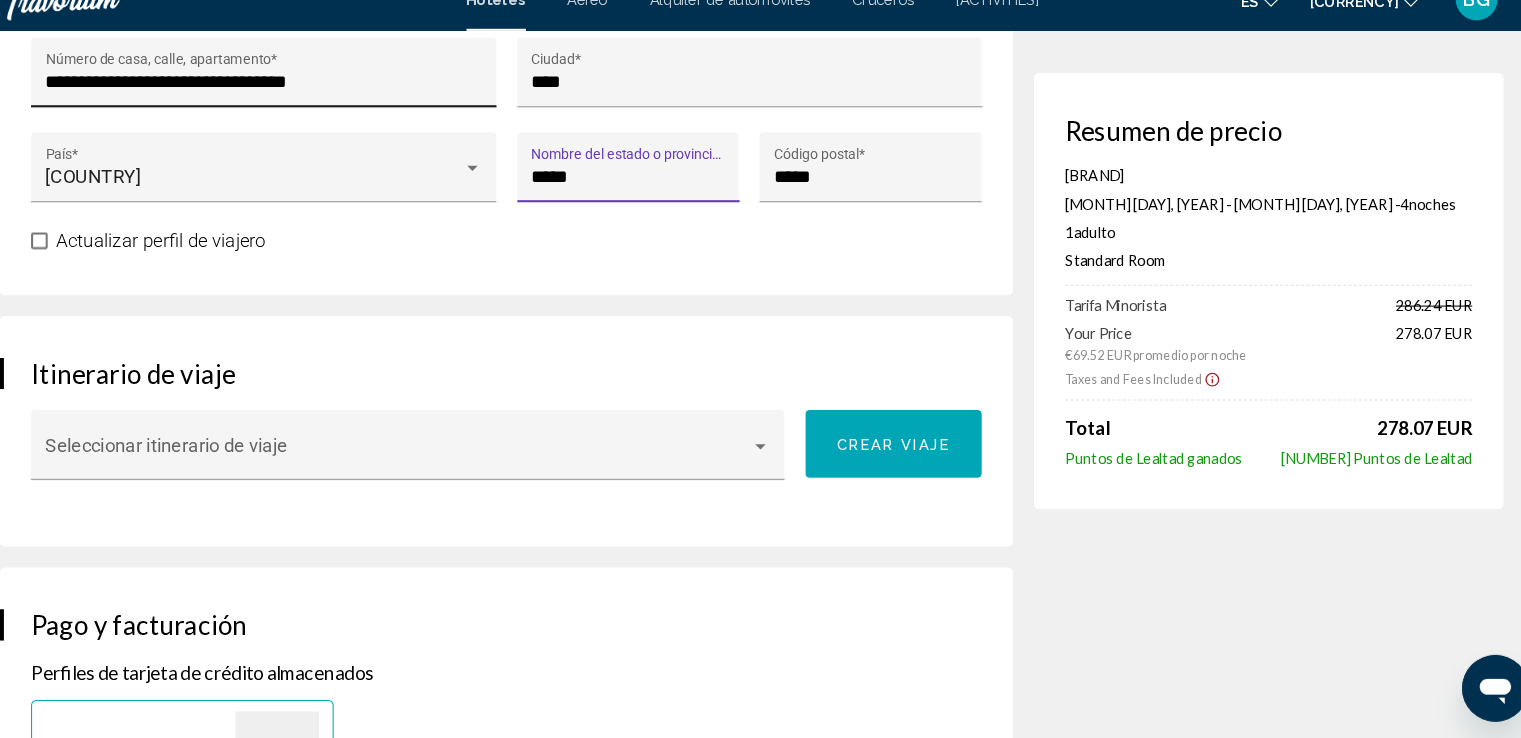 scroll, scrollTop: 1050, scrollLeft: 0, axis: vertical 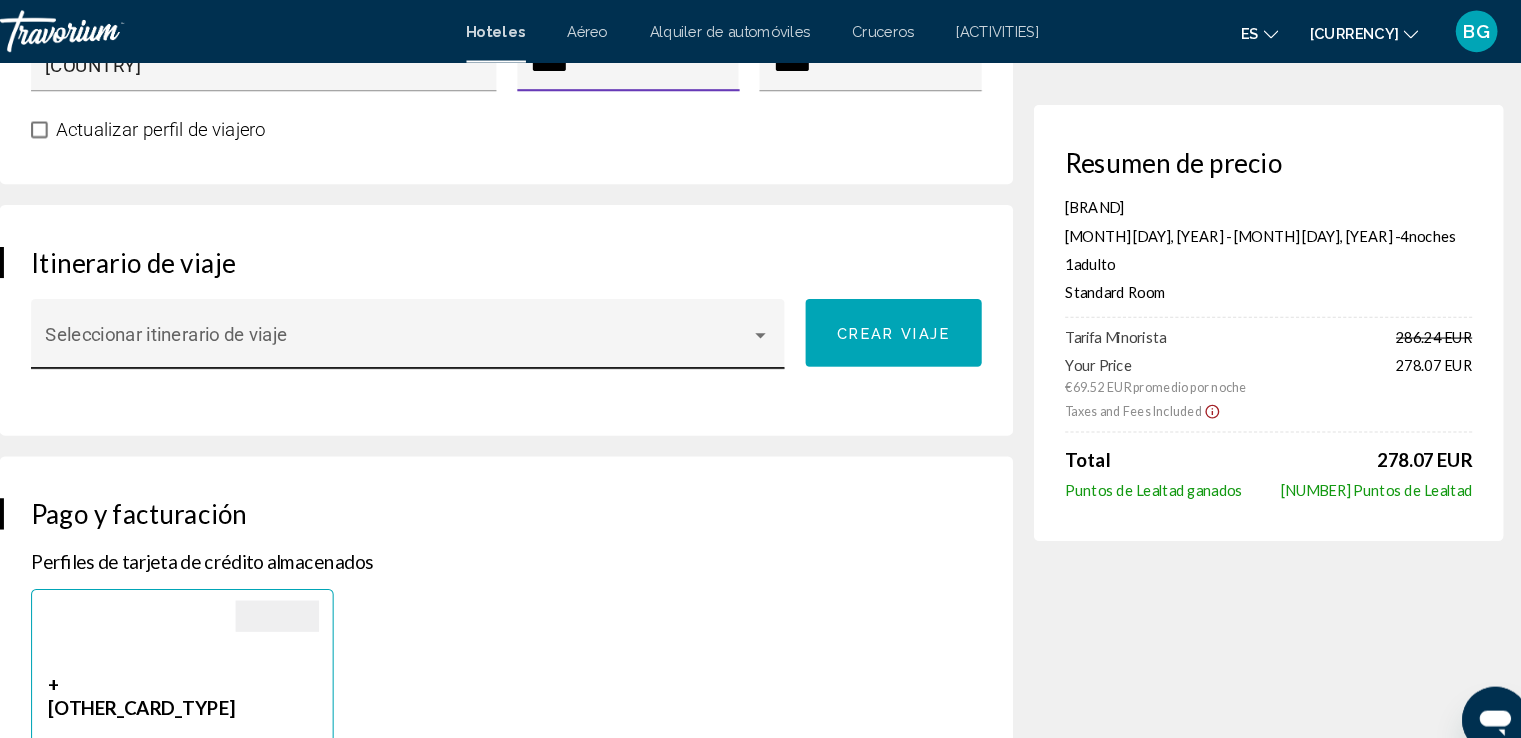 type on "****" 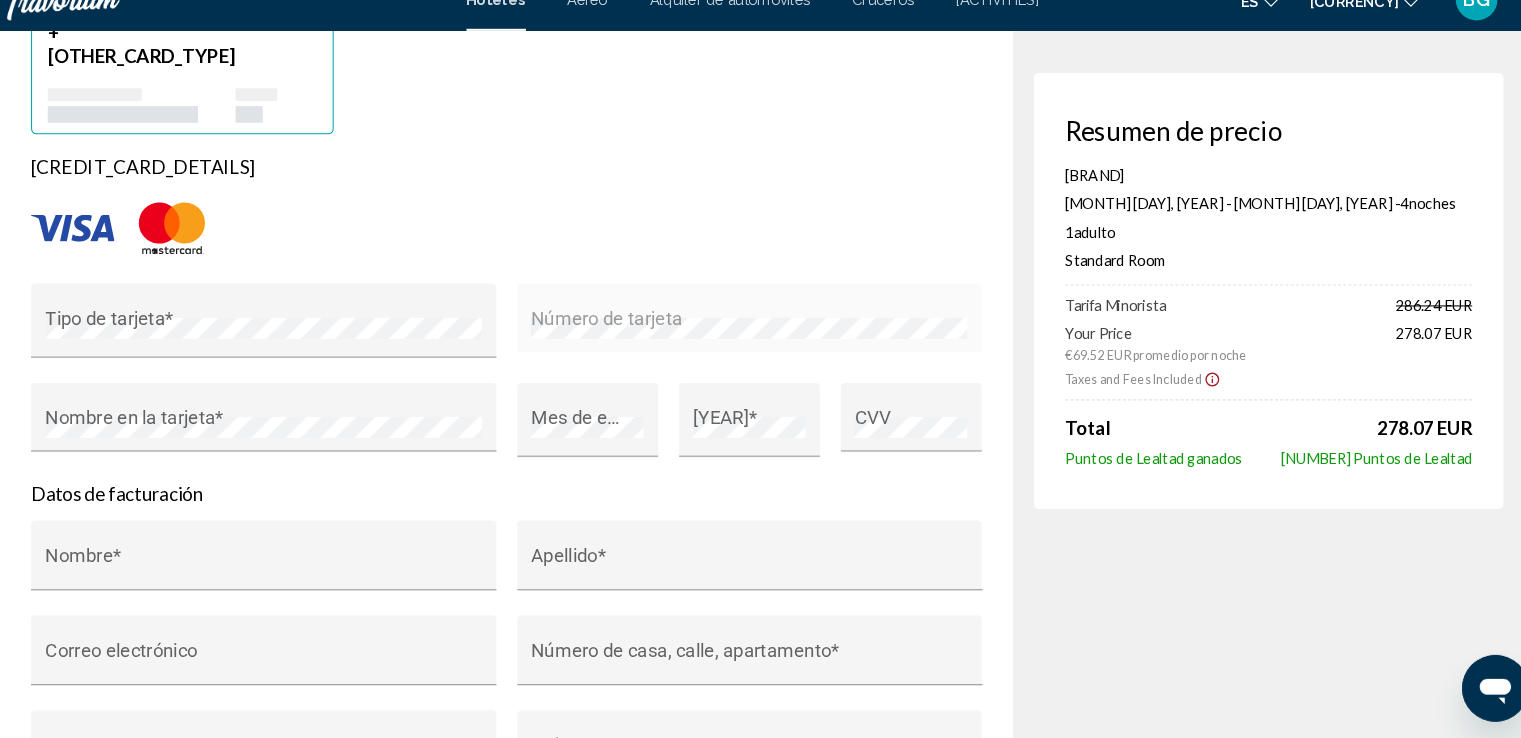 scroll, scrollTop: 1689, scrollLeft: 0, axis: vertical 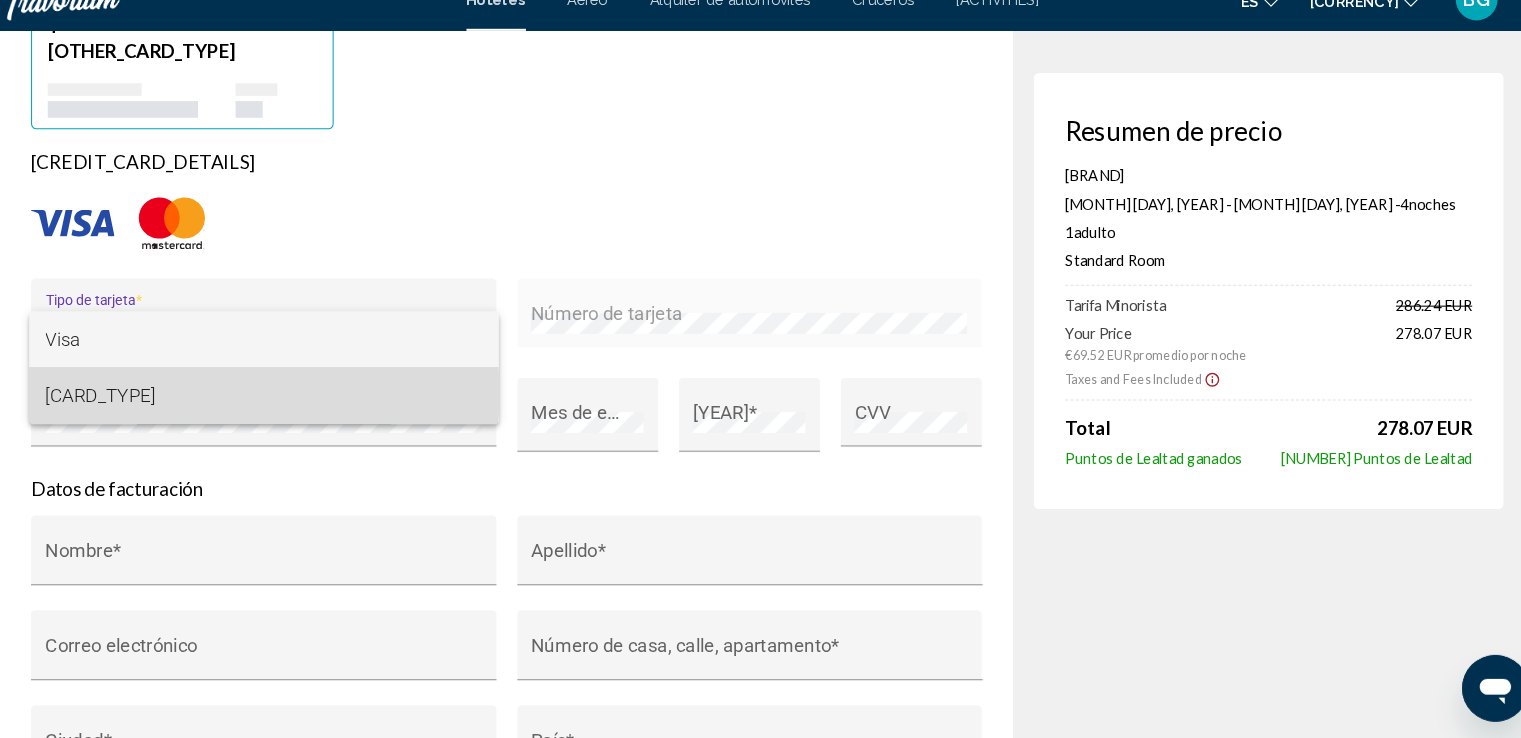 click on "Tarjeta MasterCard" at bounding box center (136, 409) 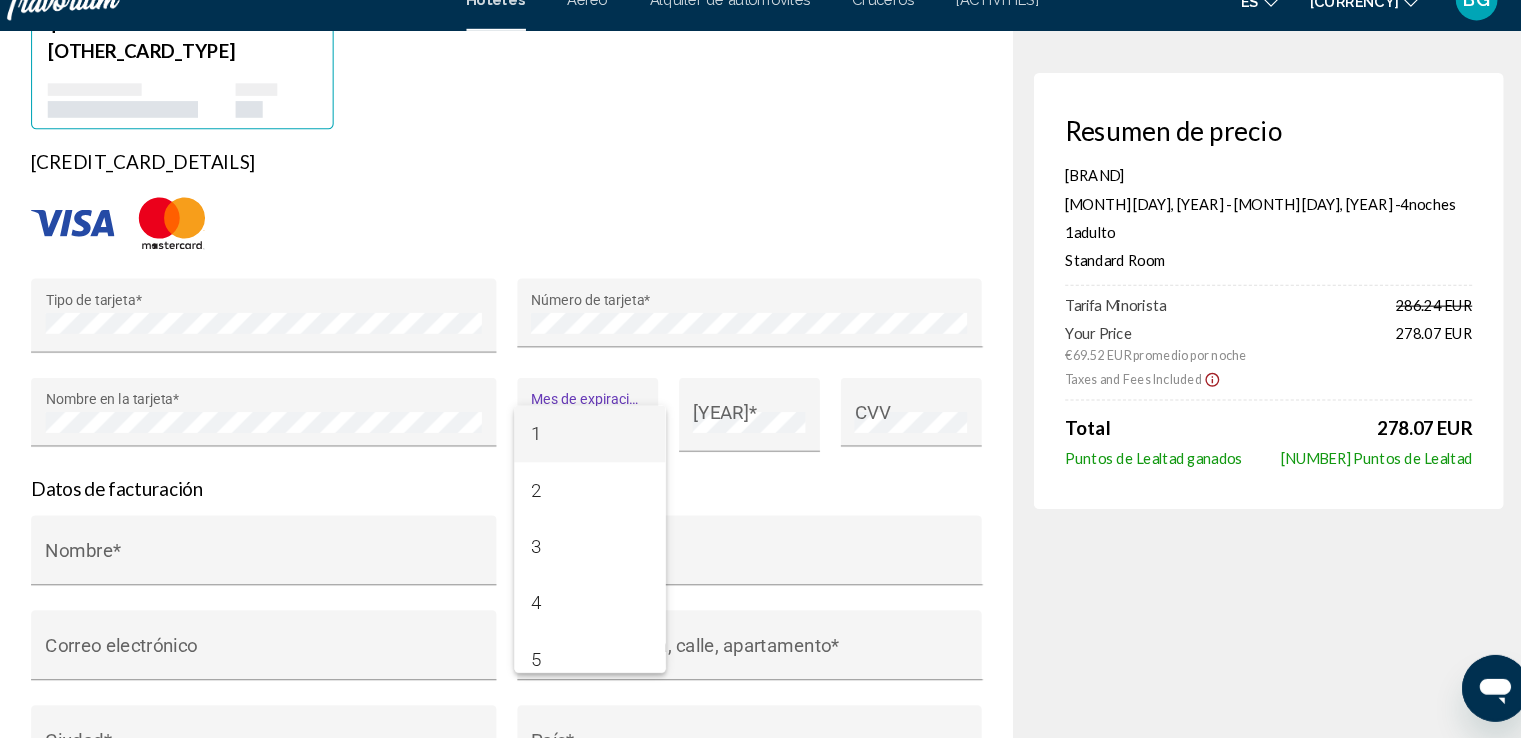 click at bounding box center [760, 369] 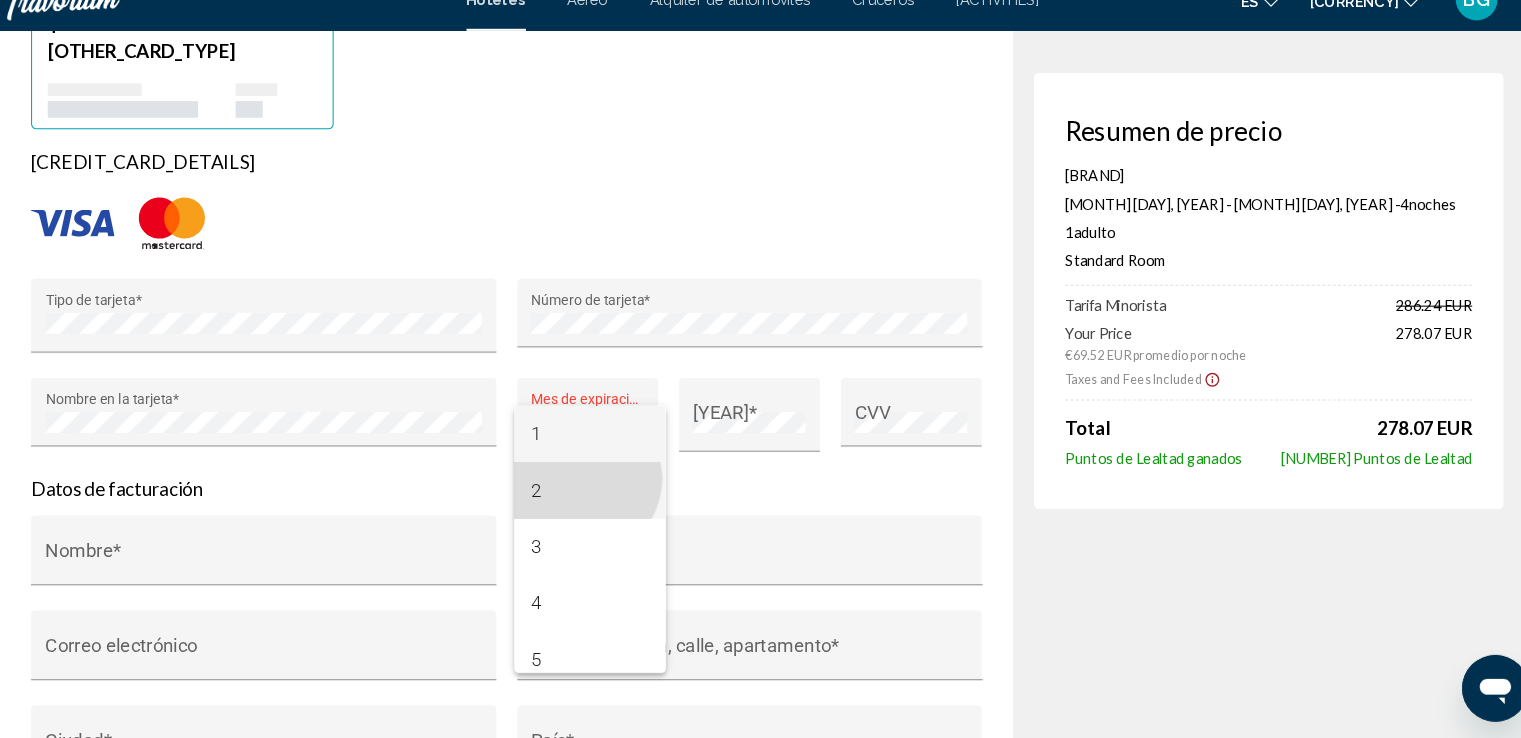 click on "•" at bounding box center [605, 500] 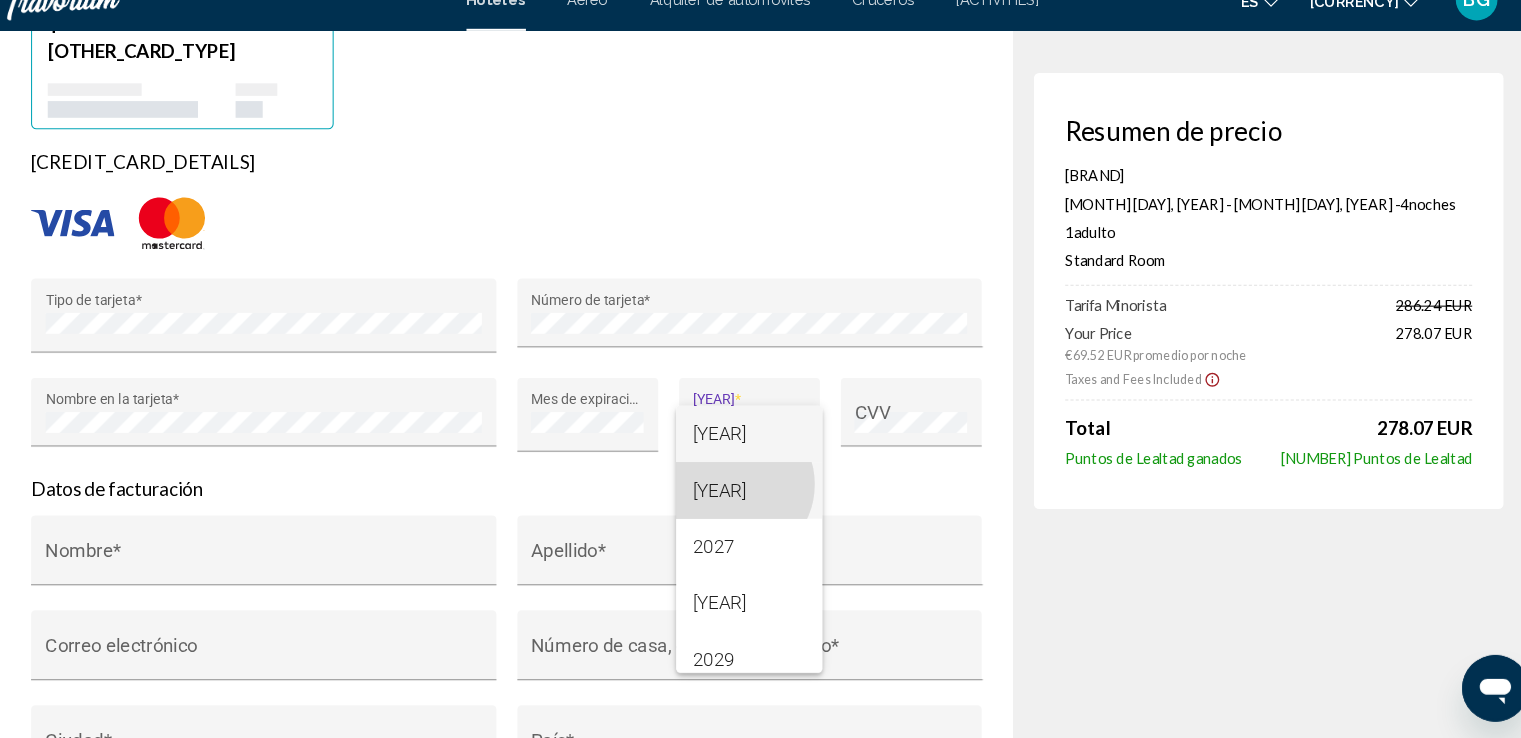 click on "2026" at bounding box center (729, 499) 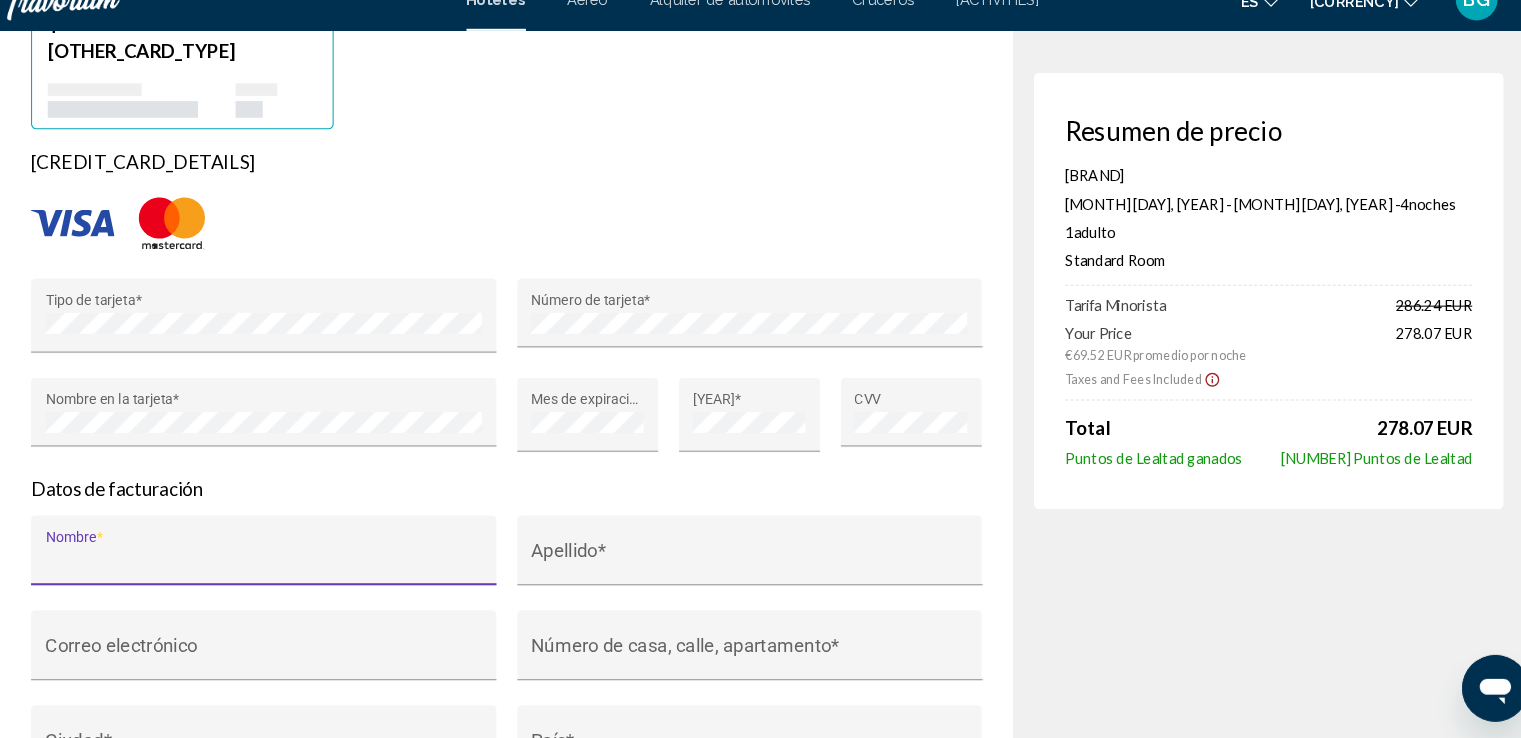 click on "Nombre  *" at bounding box center (293, 567) 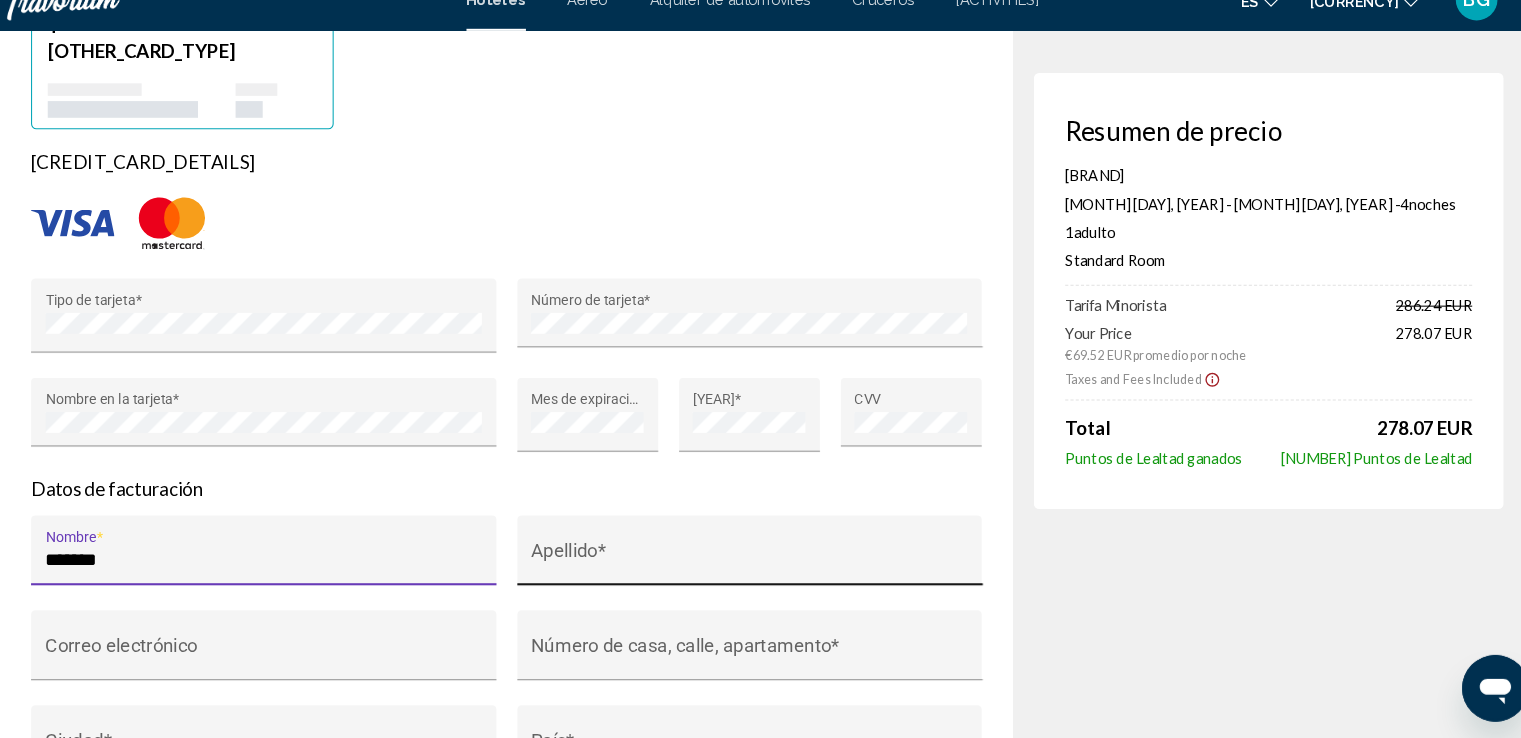 type on "*******" 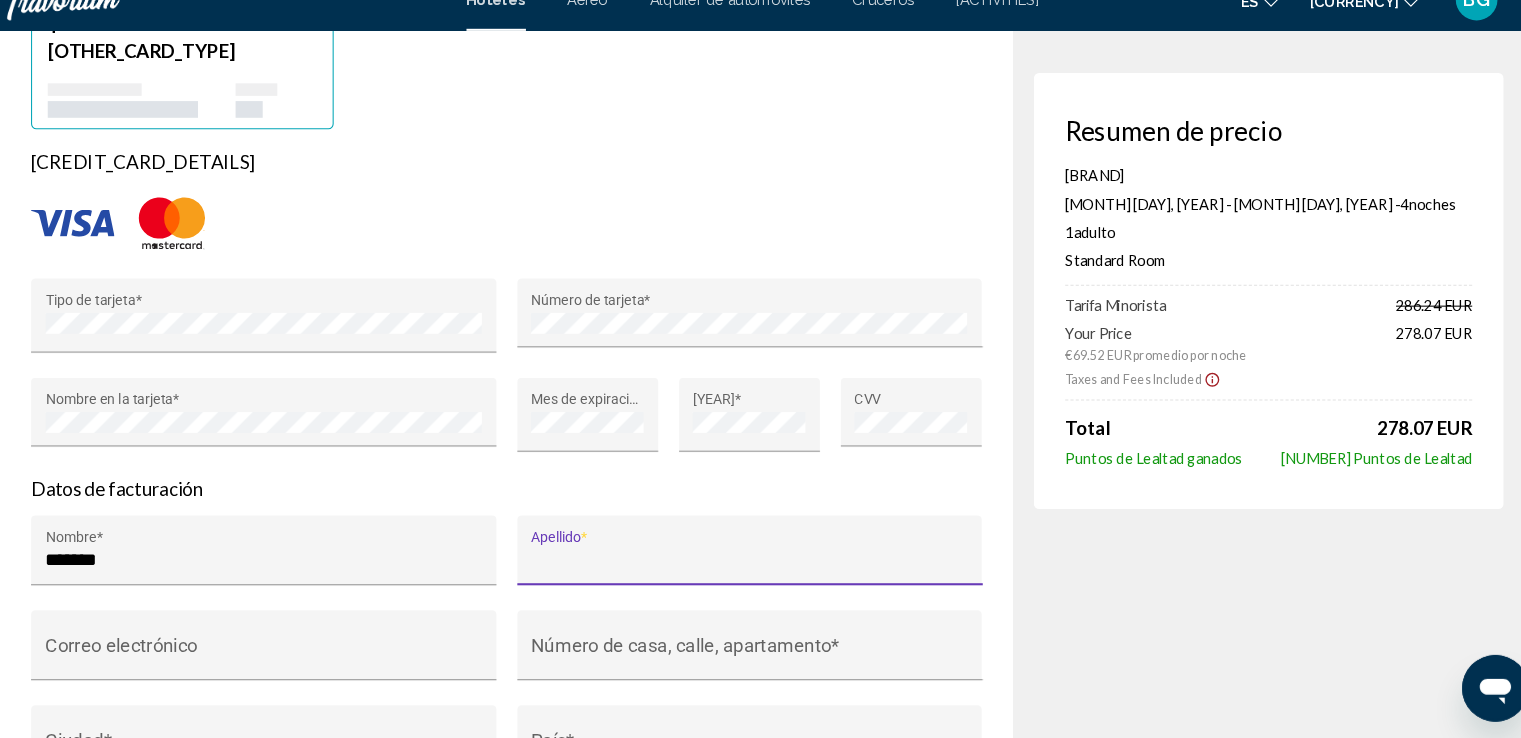 click on "Apellido  *" at bounding box center (758, 567) 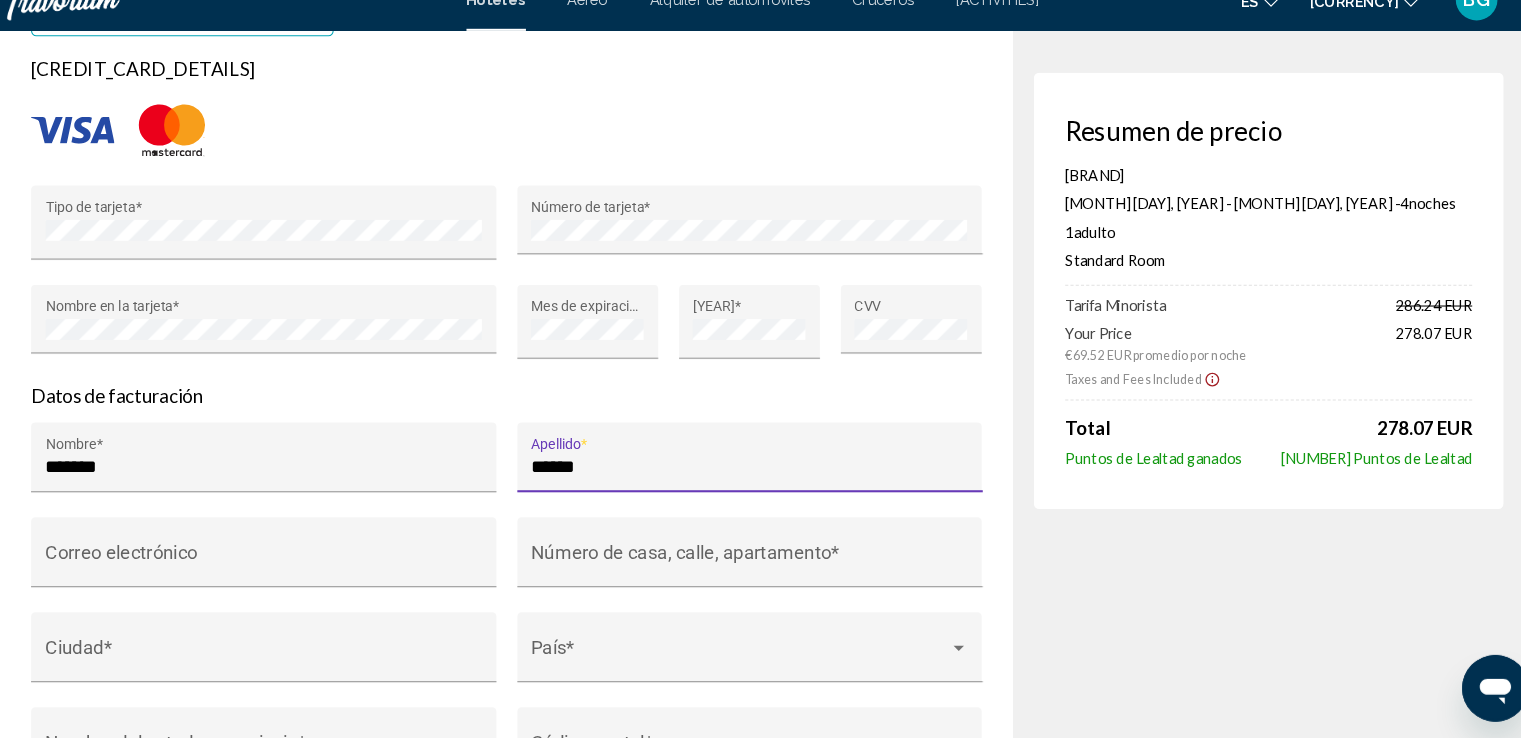 scroll, scrollTop: 1827, scrollLeft: 0, axis: vertical 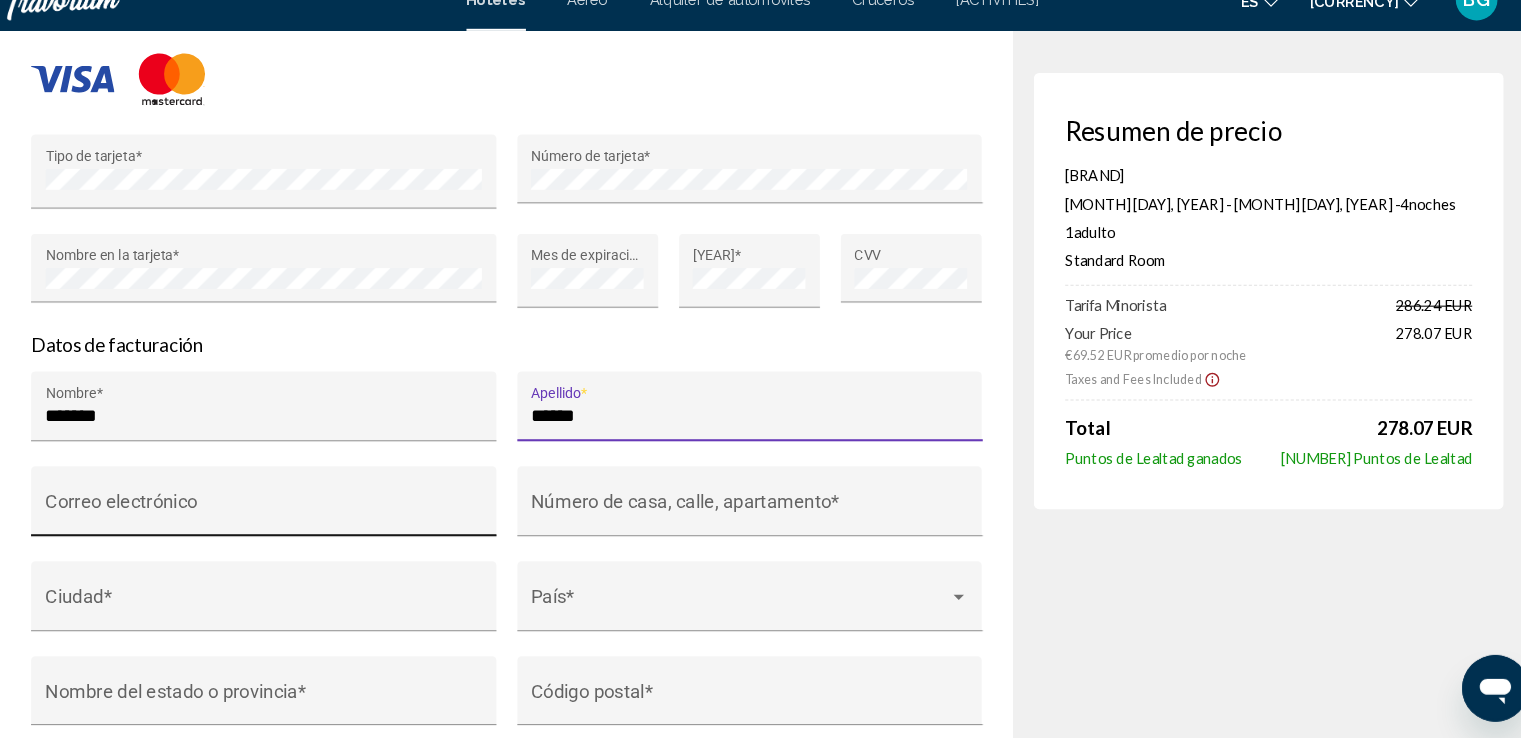 type on "******" 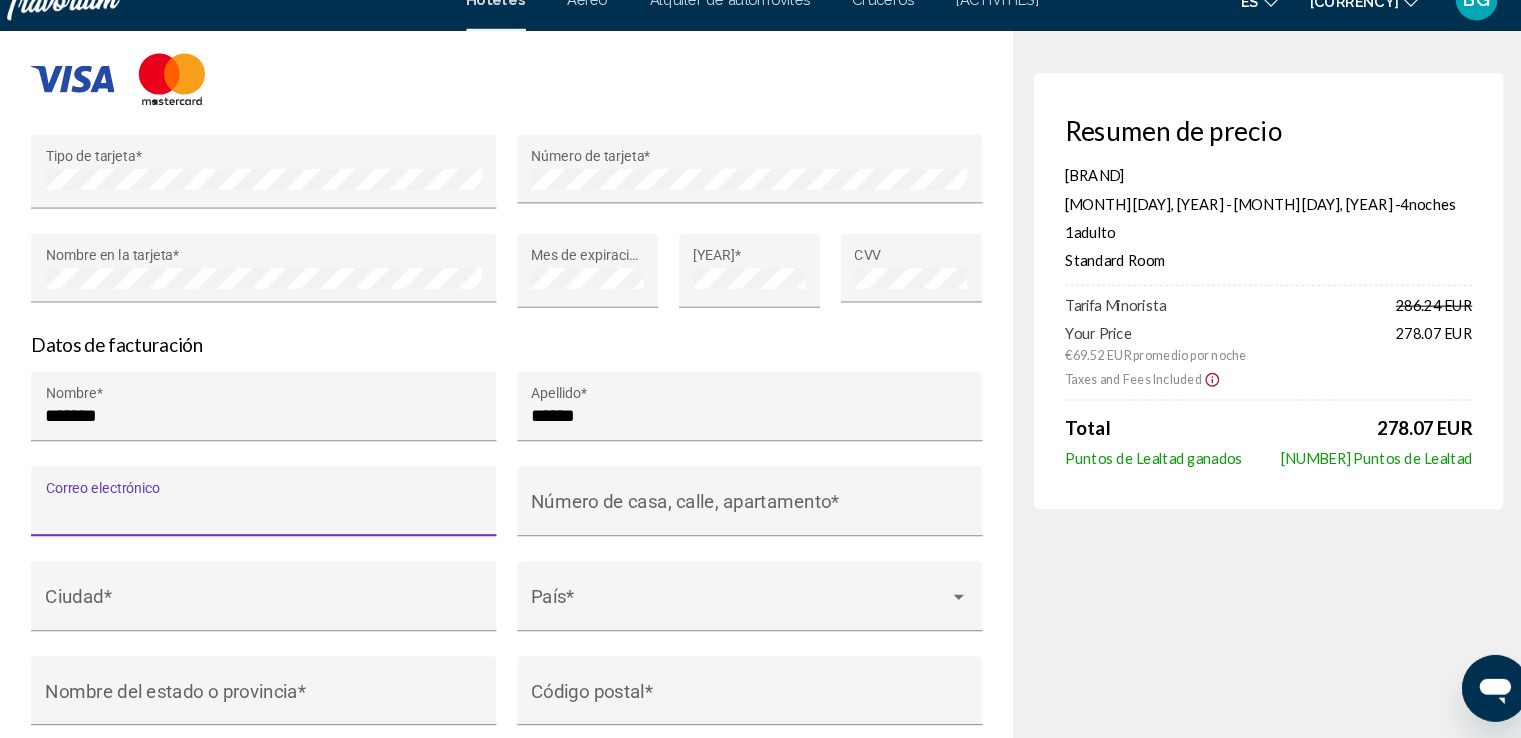 click on "Correo electrónico" at bounding box center [293, 520] 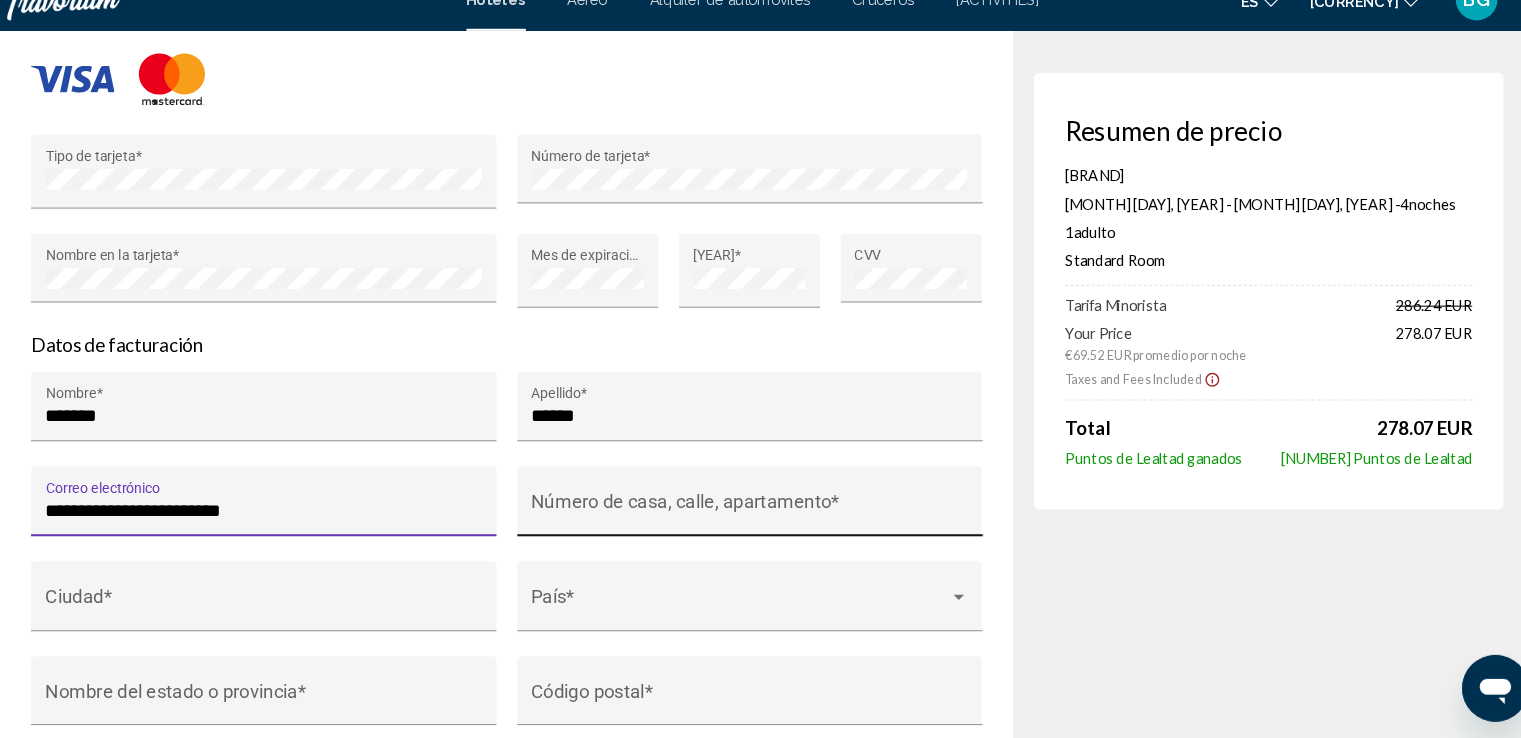 type on "**********" 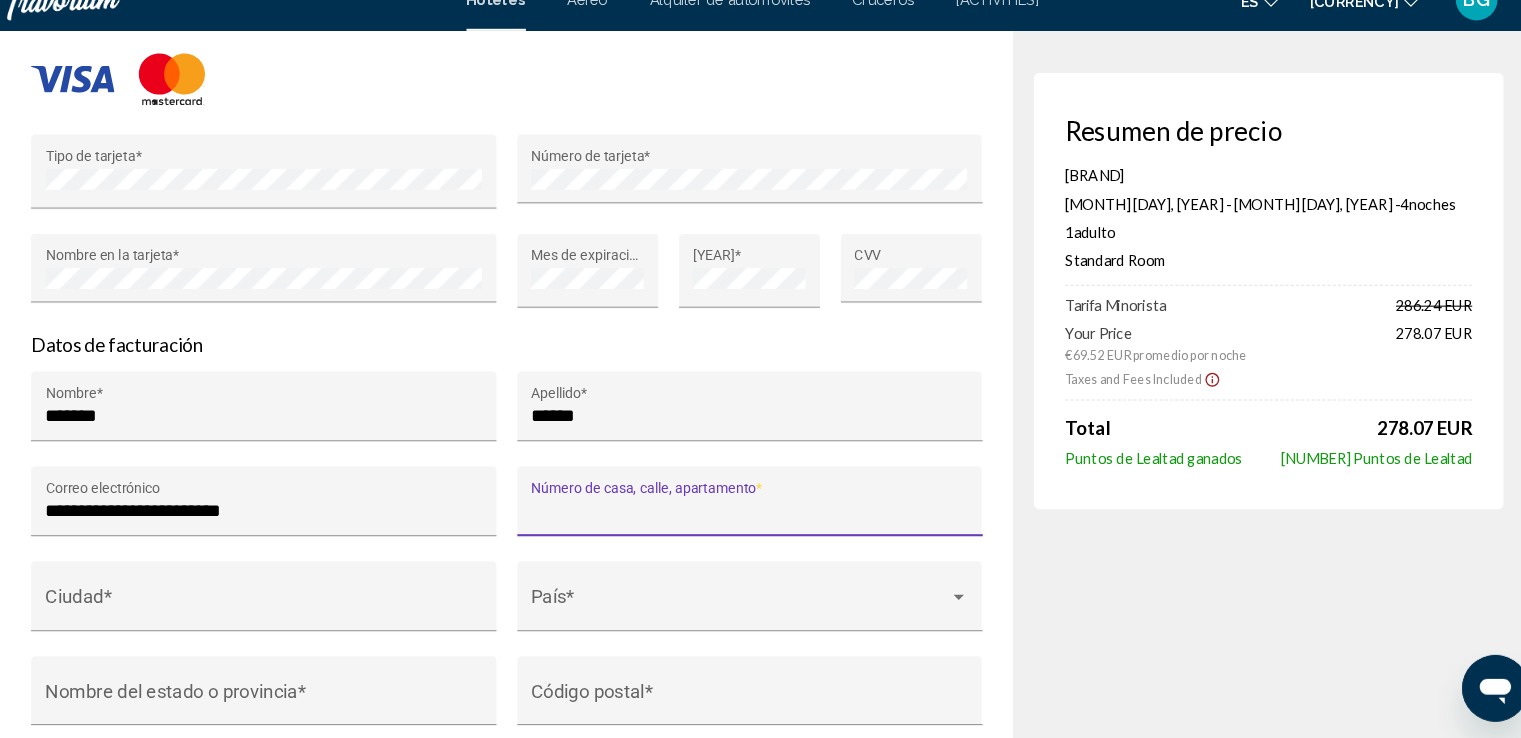 click on "Número de casa, calle, apartamento  *" at bounding box center (758, 520) 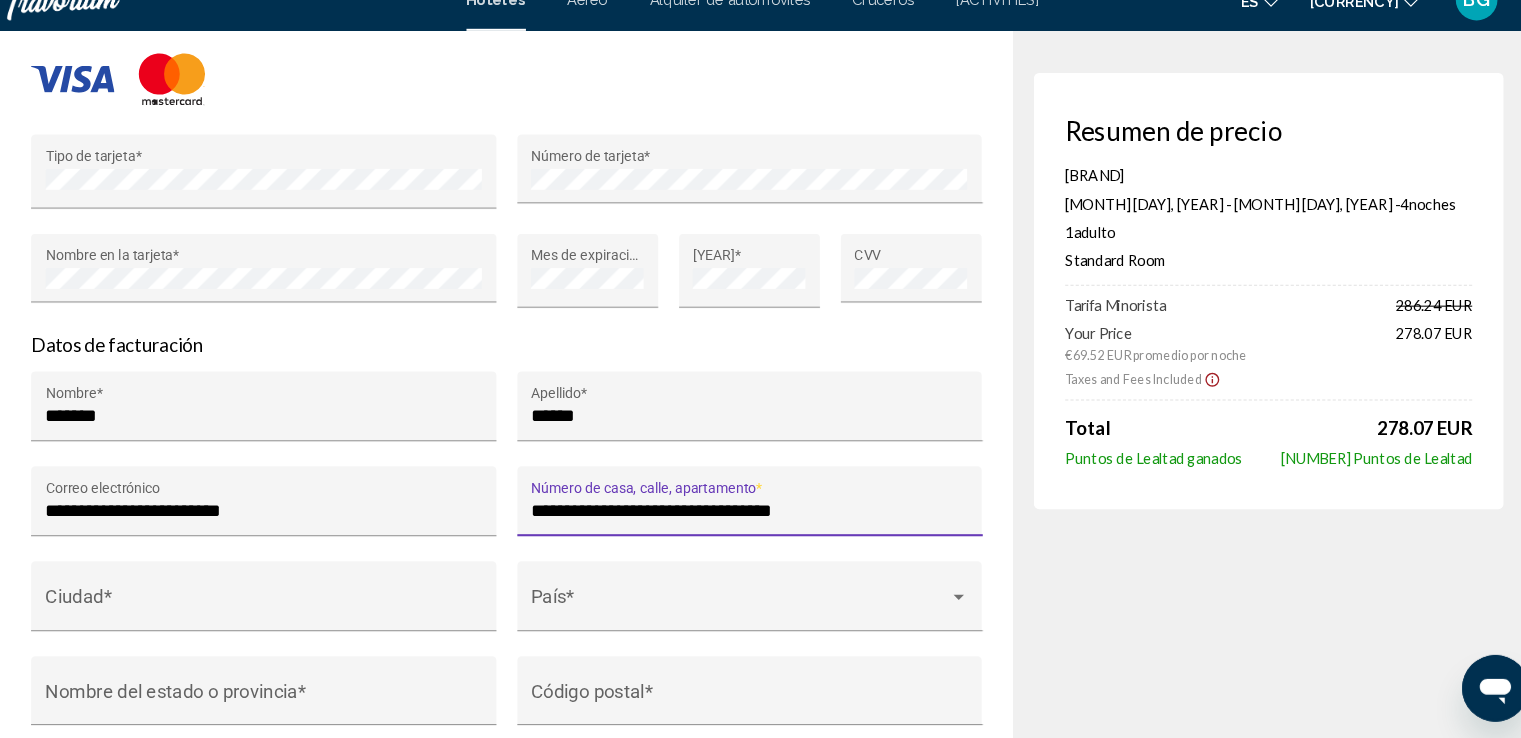 click on "**********" at bounding box center (758, 520) 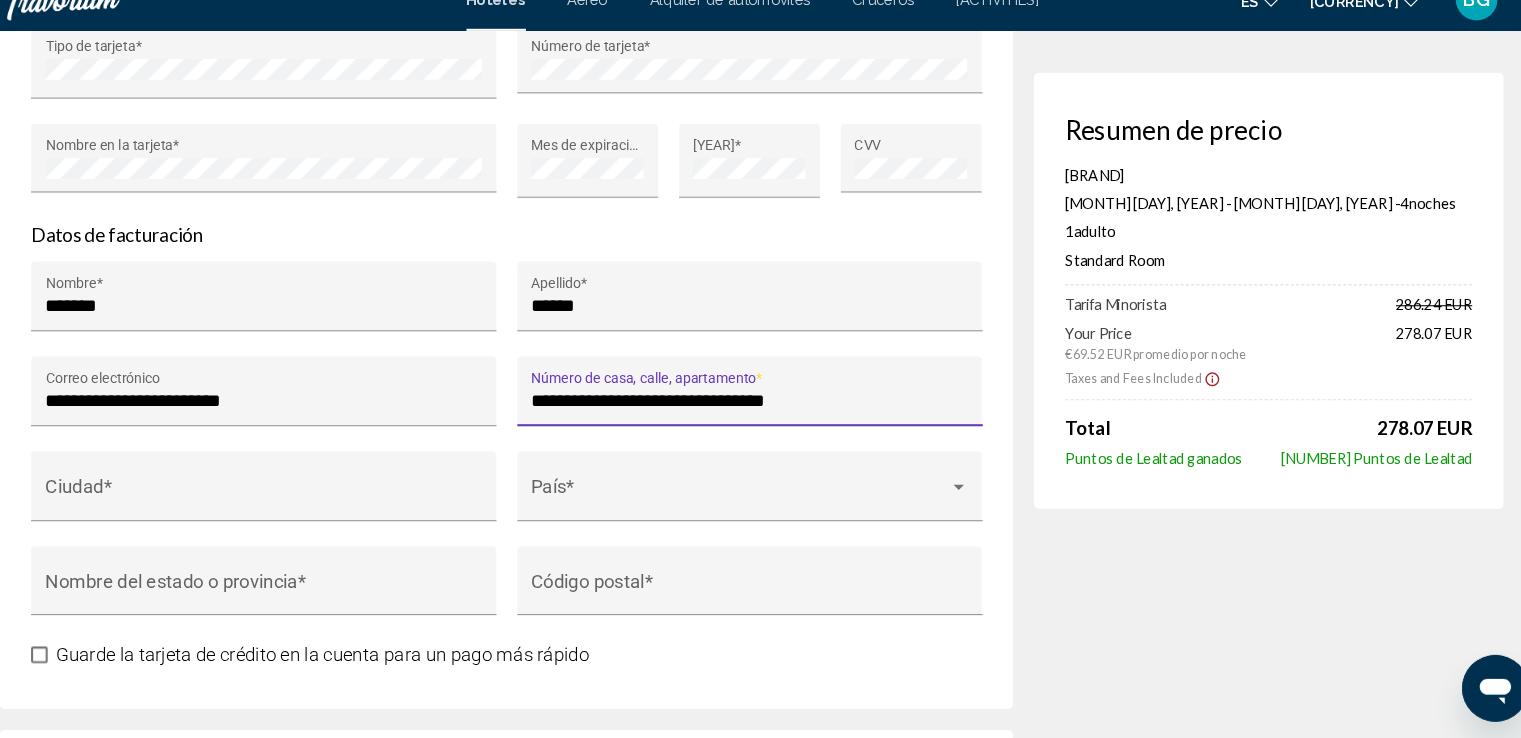 scroll, scrollTop: 1958, scrollLeft: 0, axis: vertical 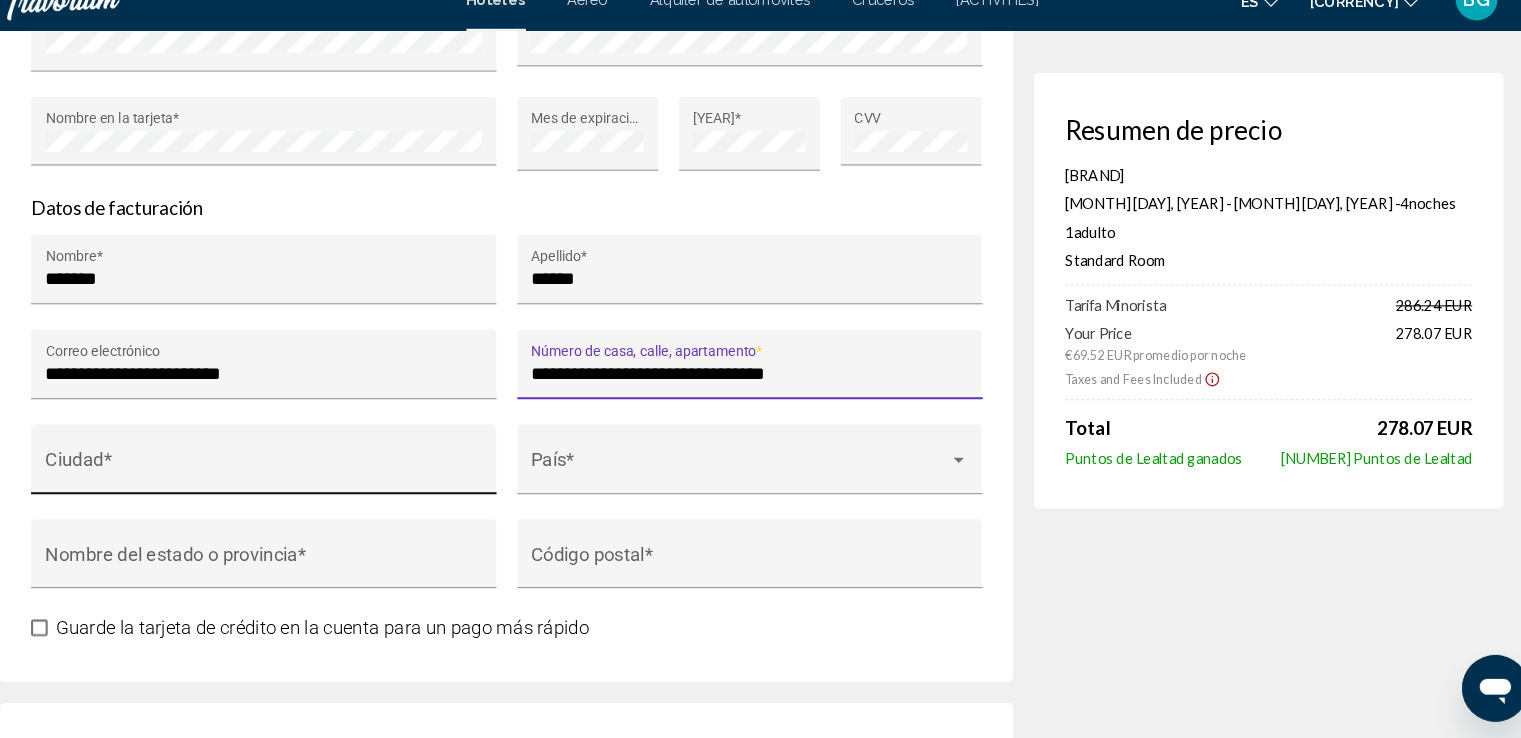 type on "**********" 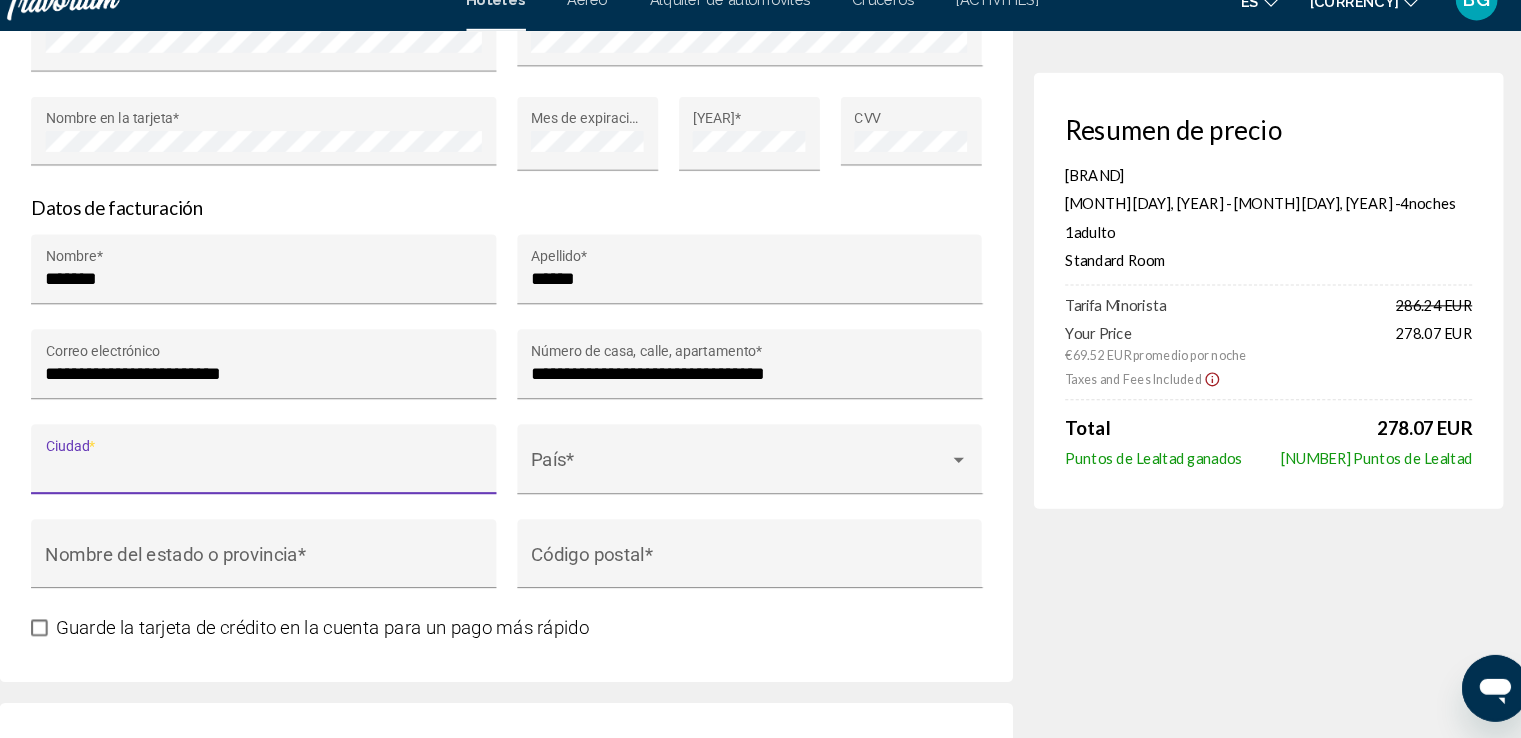 click on "Ciudad  *" at bounding box center [293, 480] 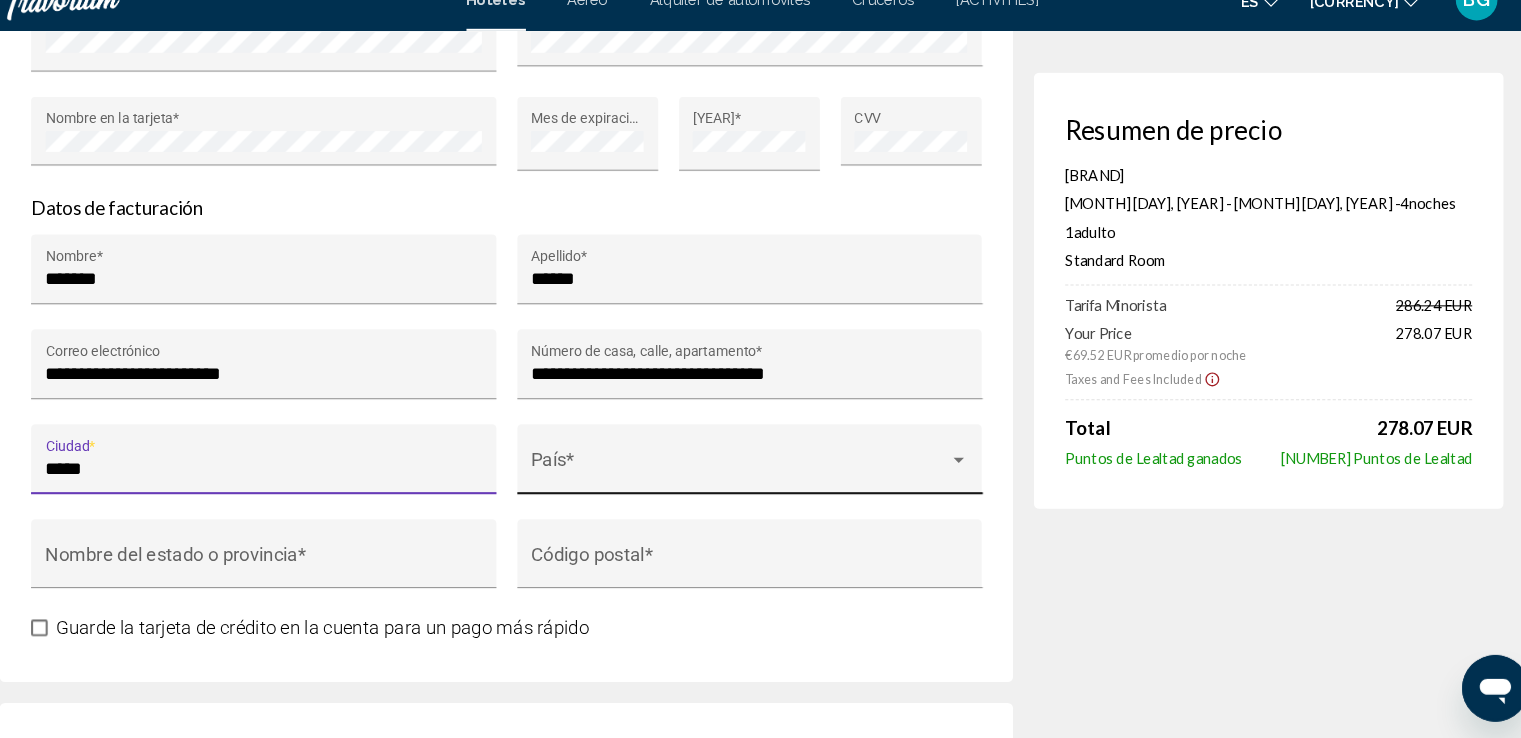 type on "****" 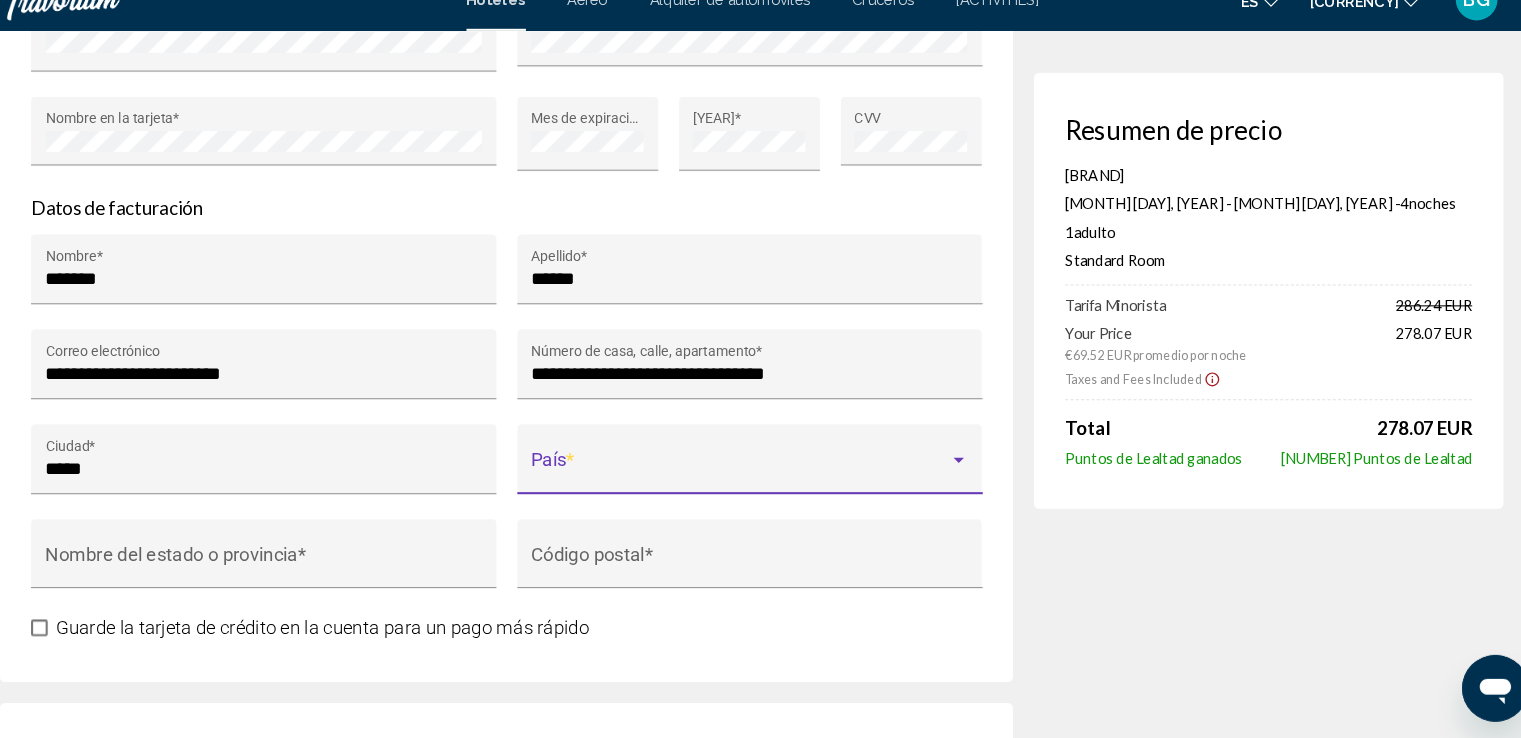 click at bounding box center (749, 480) 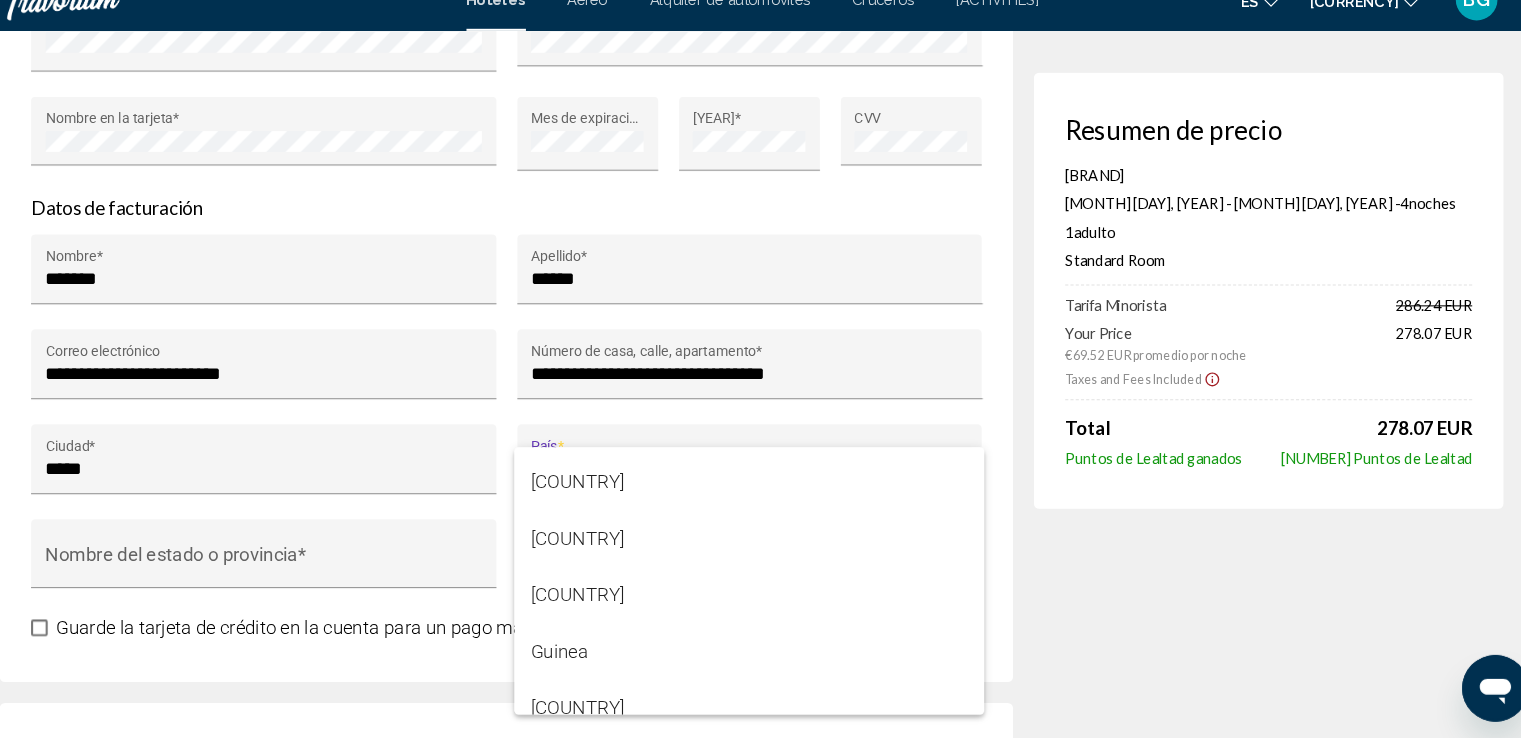 scroll, scrollTop: 4753, scrollLeft: 0, axis: vertical 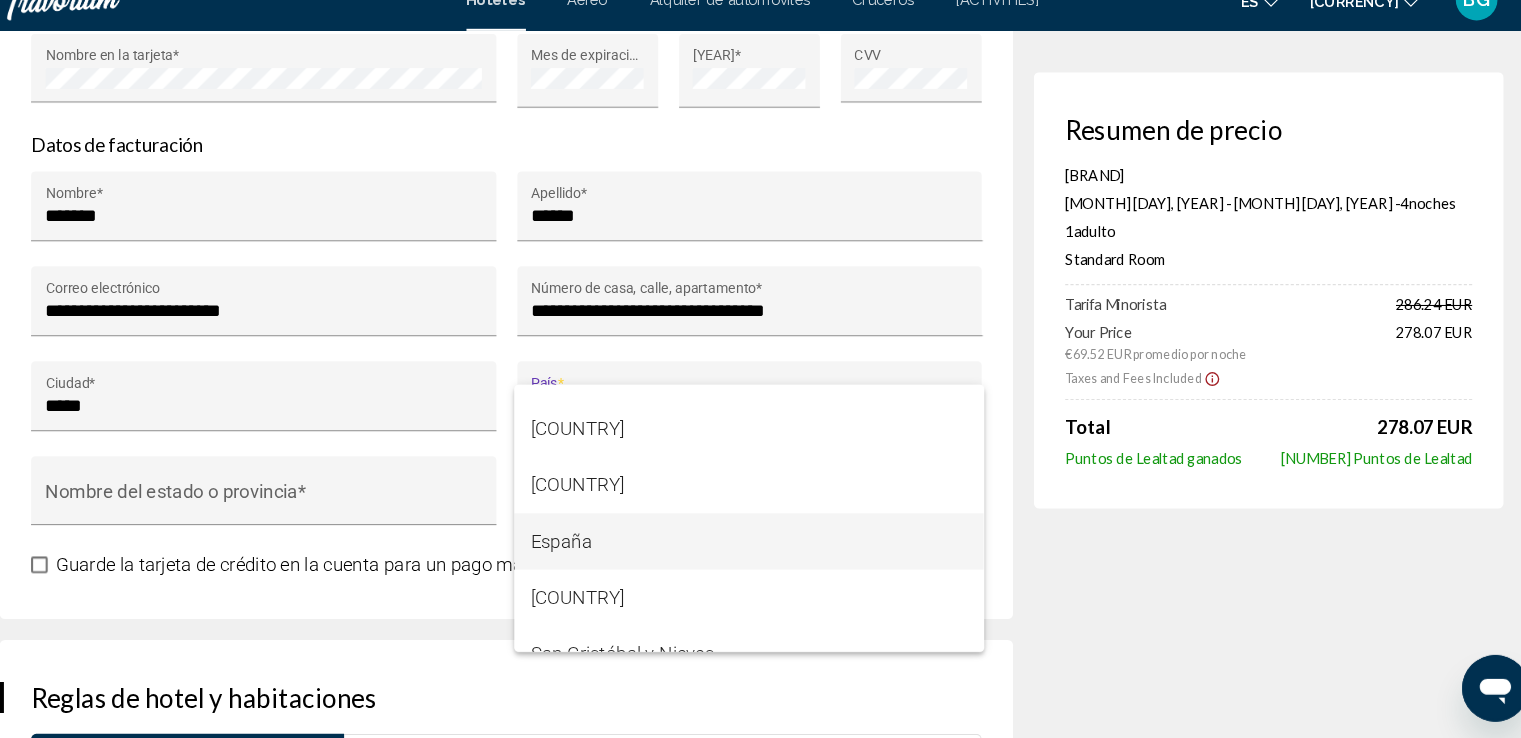 click on "España" at bounding box center (758, 549) 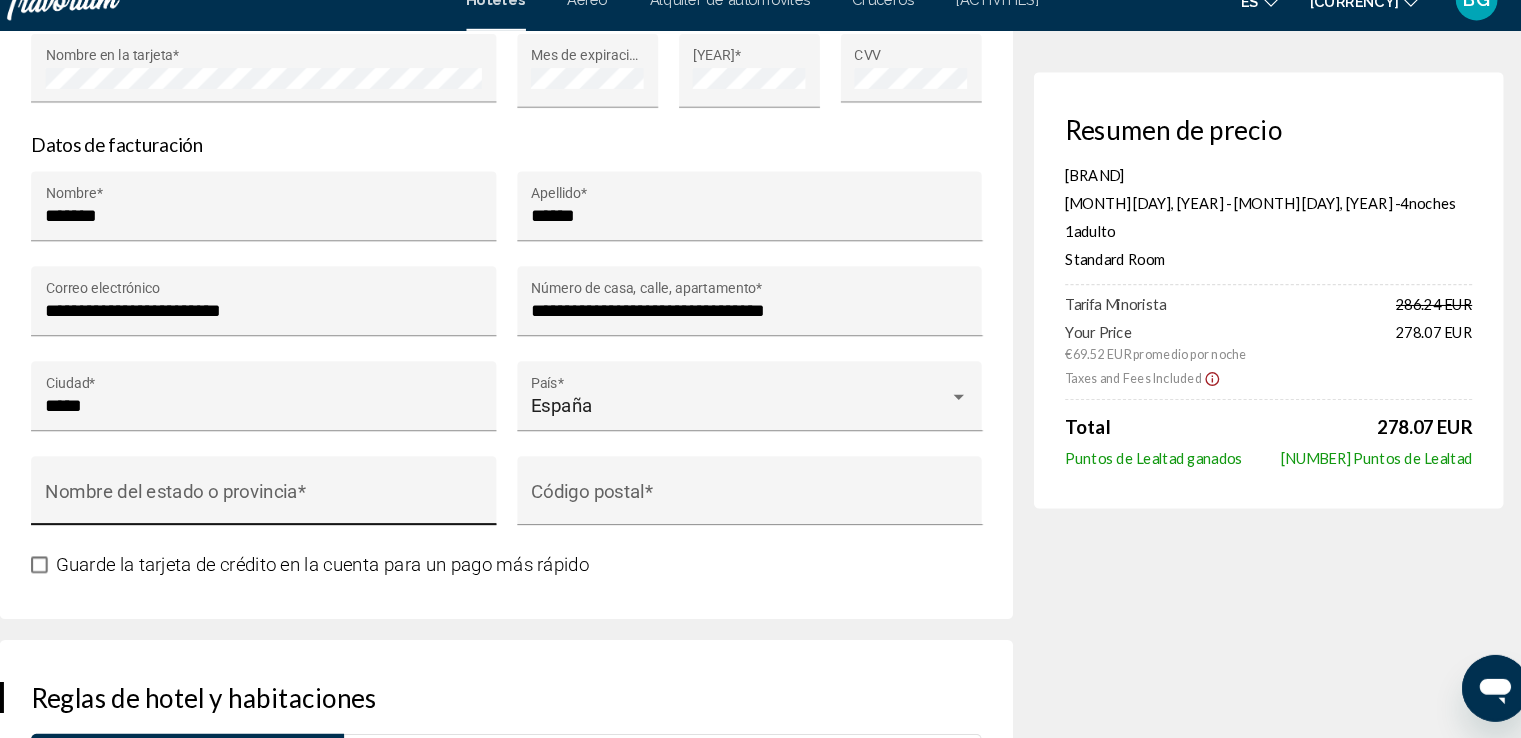 click on "Nombre del estado o provincia  *" at bounding box center (293, 507) 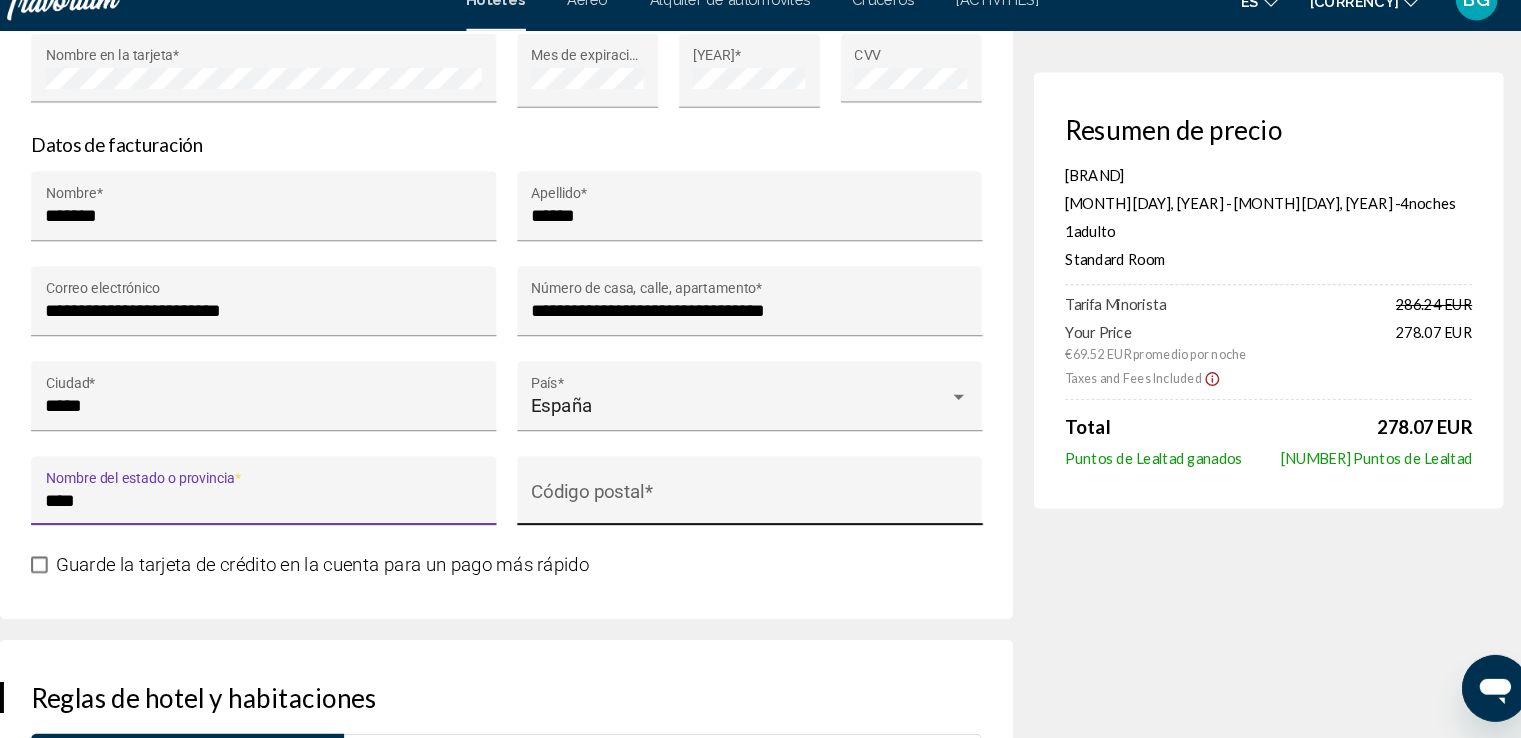type on "****" 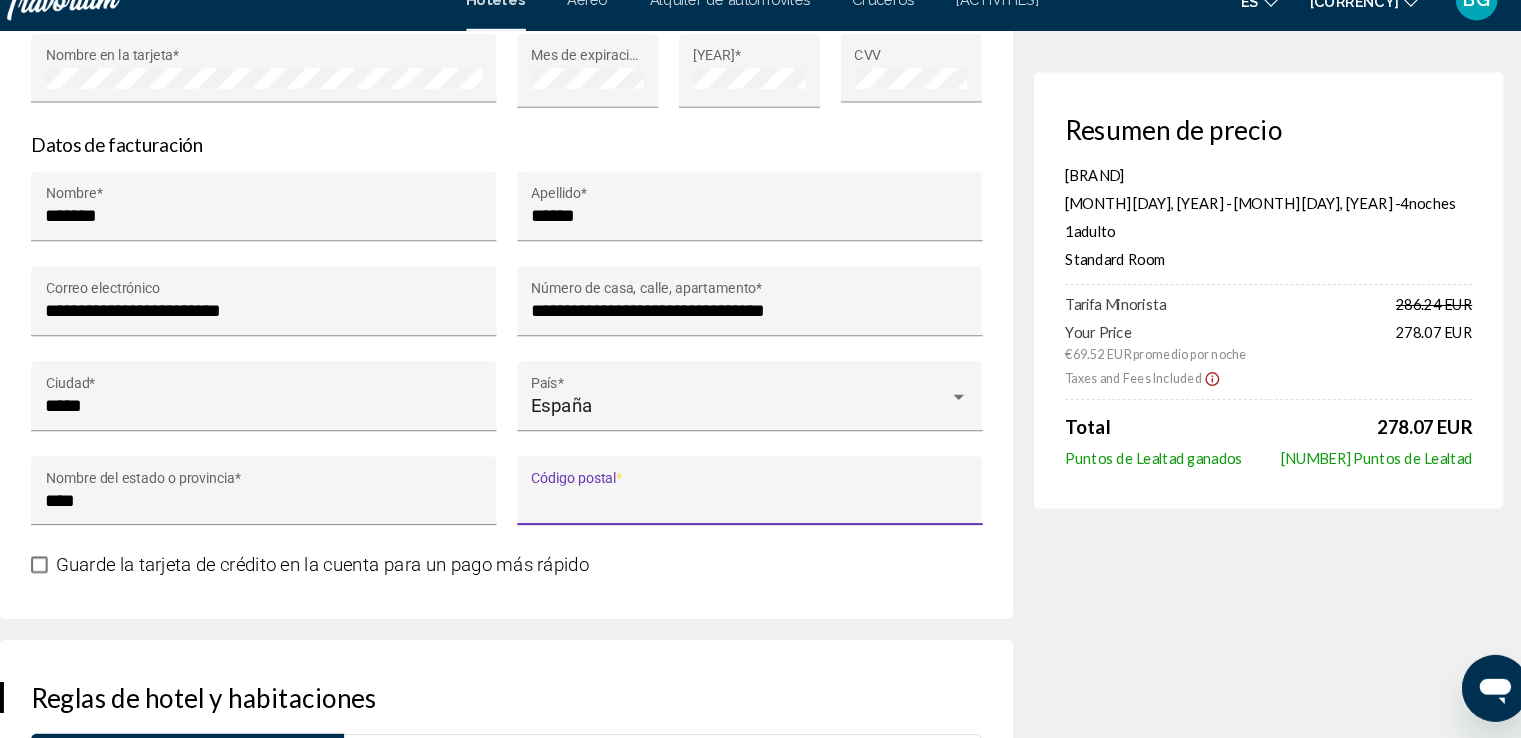 click on "Código postal  *" at bounding box center (758, 511) 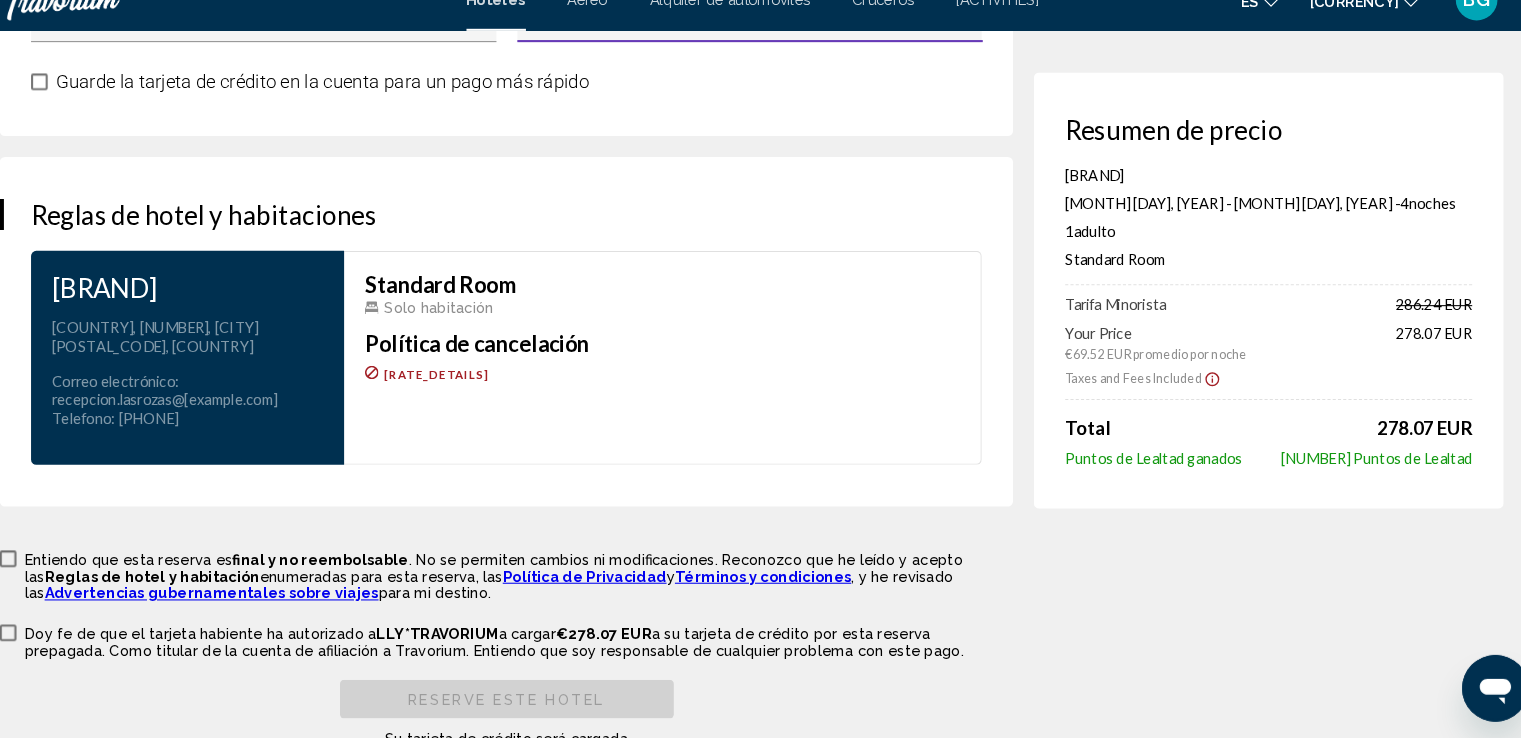 scroll, scrollTop: 2483, scrollLeft: 0, axis: vertical 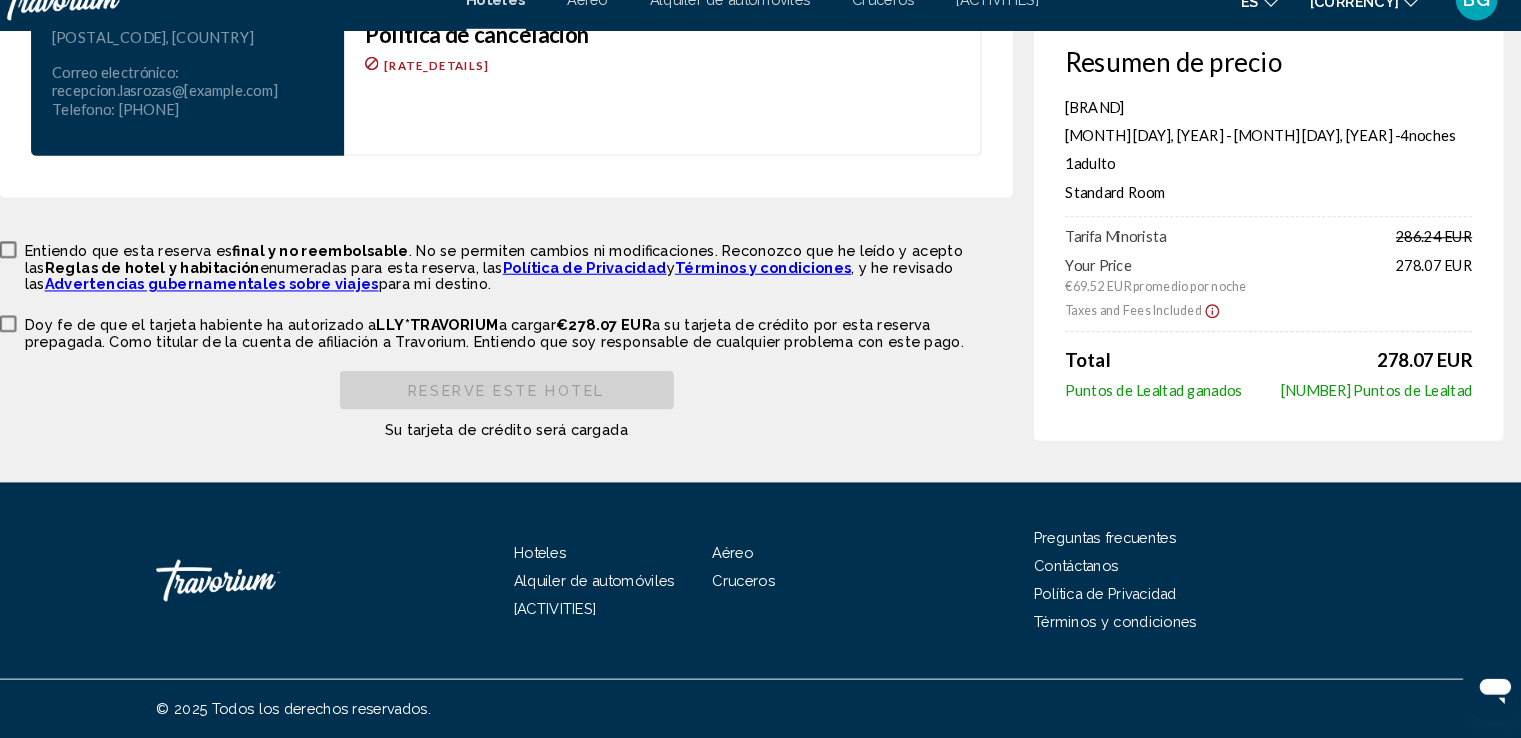 type on "*****" 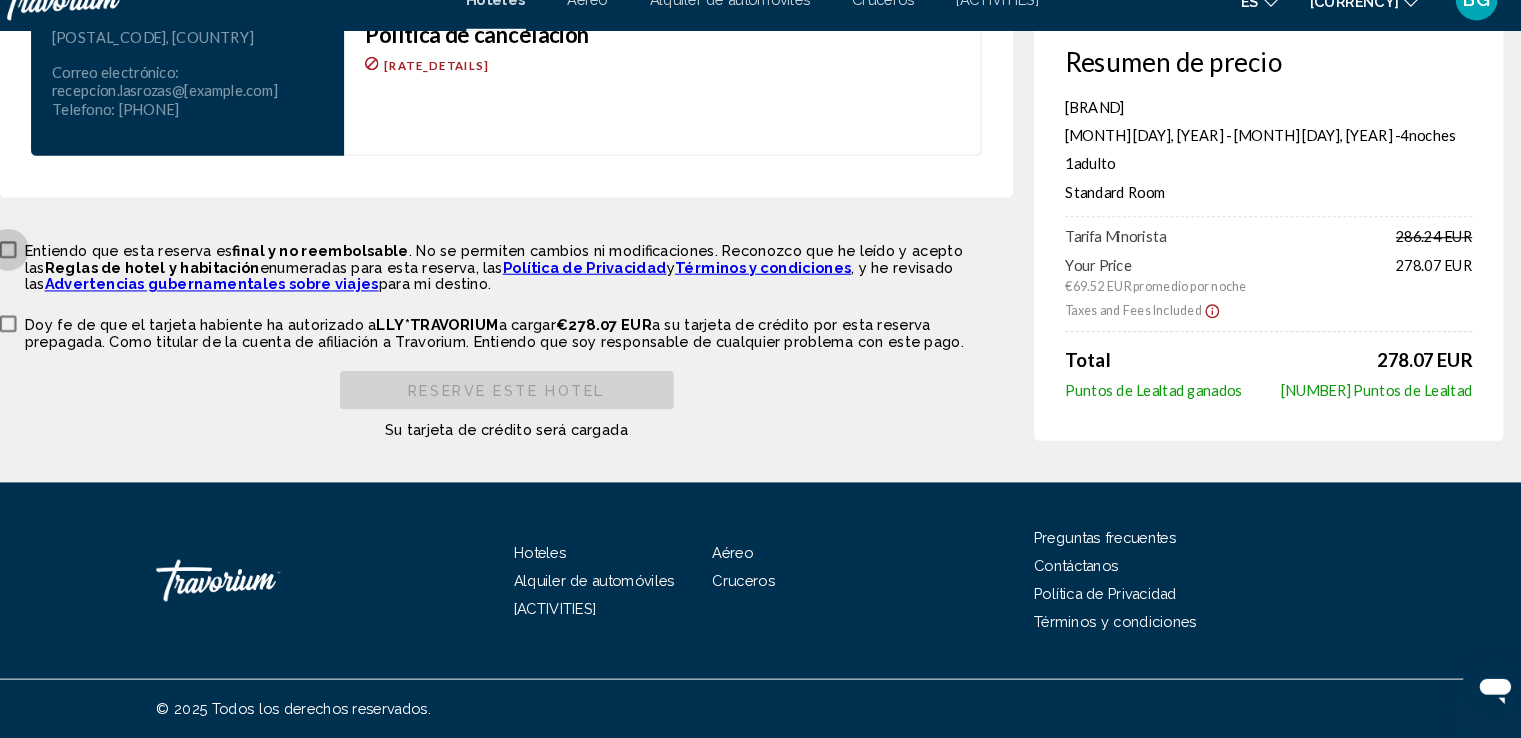 click at bounding box center [48, 270] 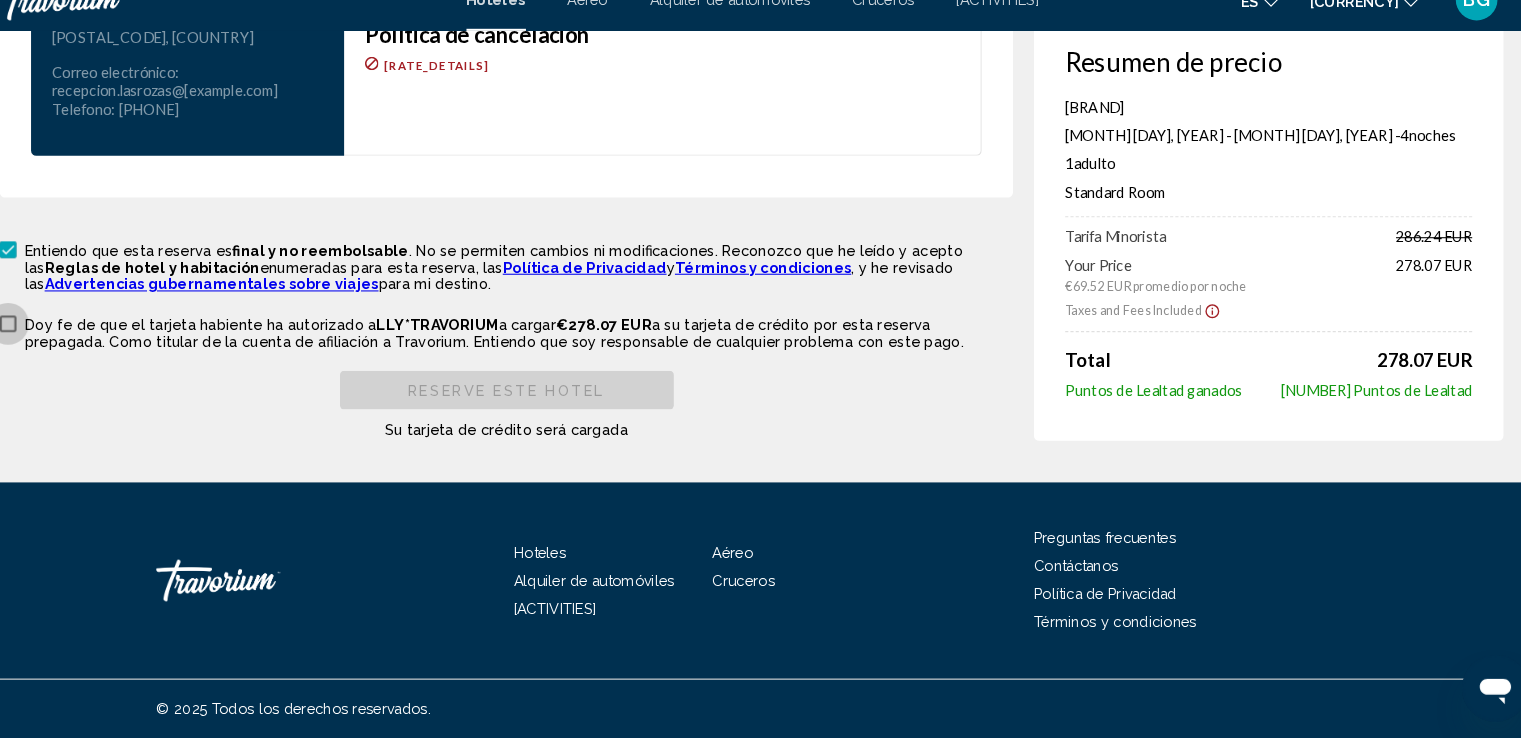 click at bounding box center (48, 341) 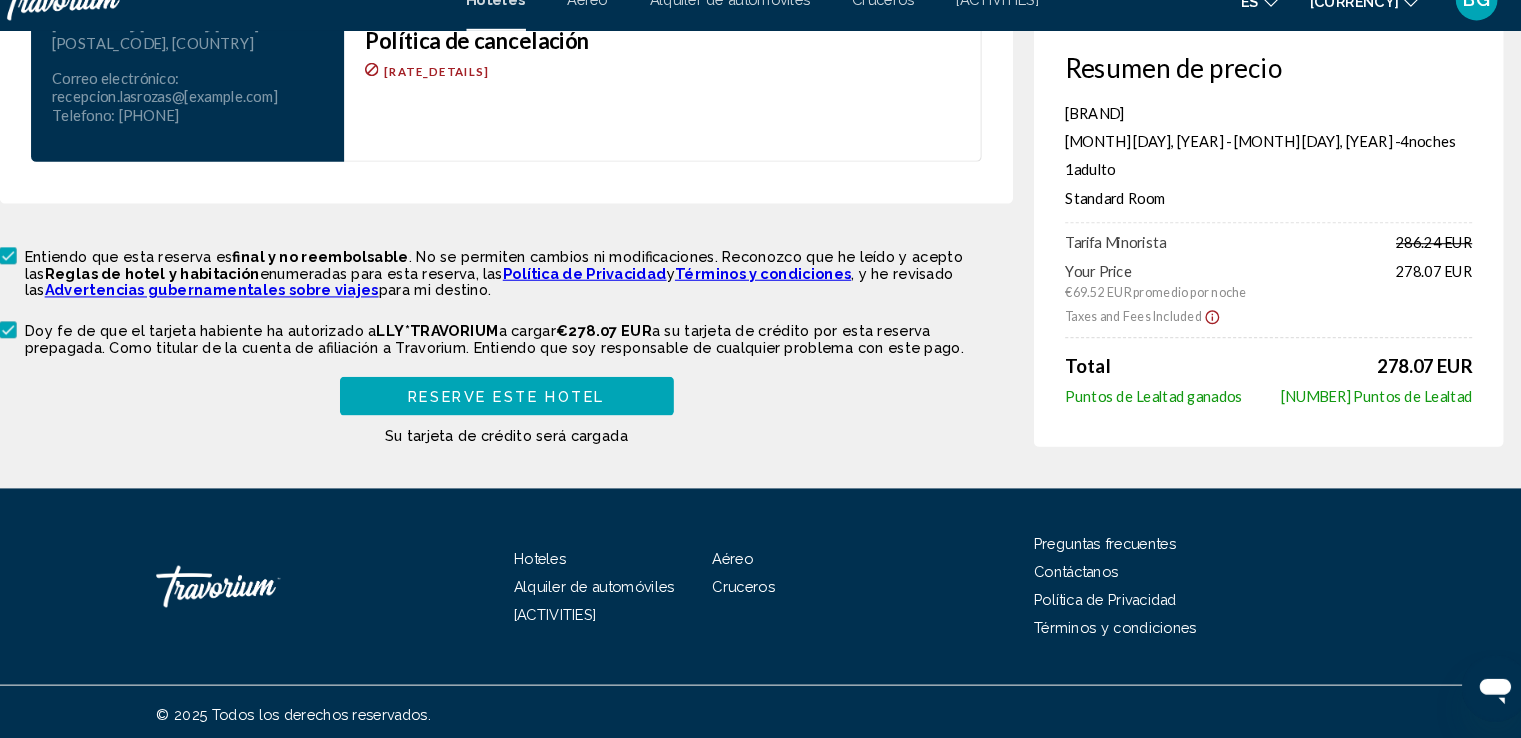 scroll, scrollTop: 2786, scrollLeft: 0, axis: vertical 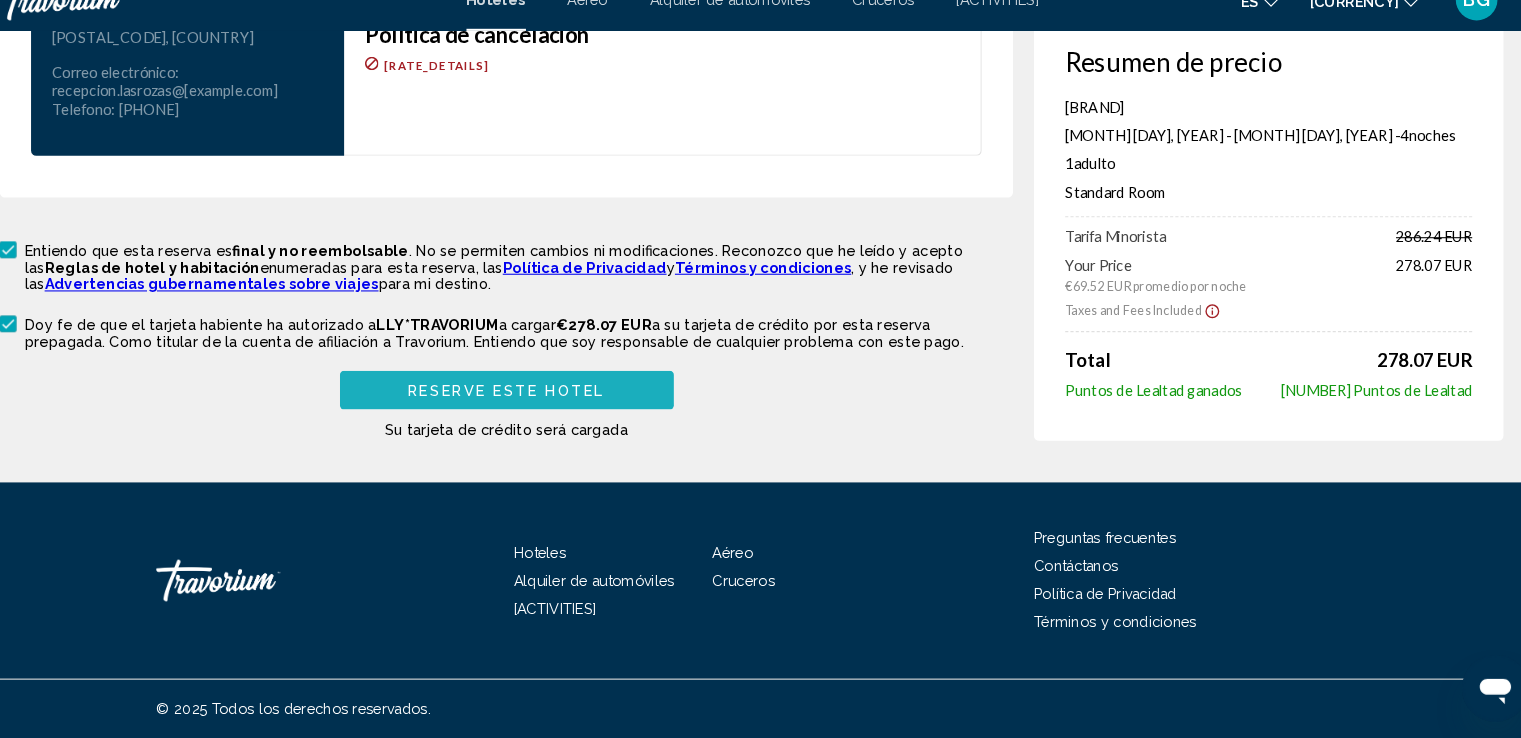click on "Reserve este hotel" at bounding box center (525, 405) 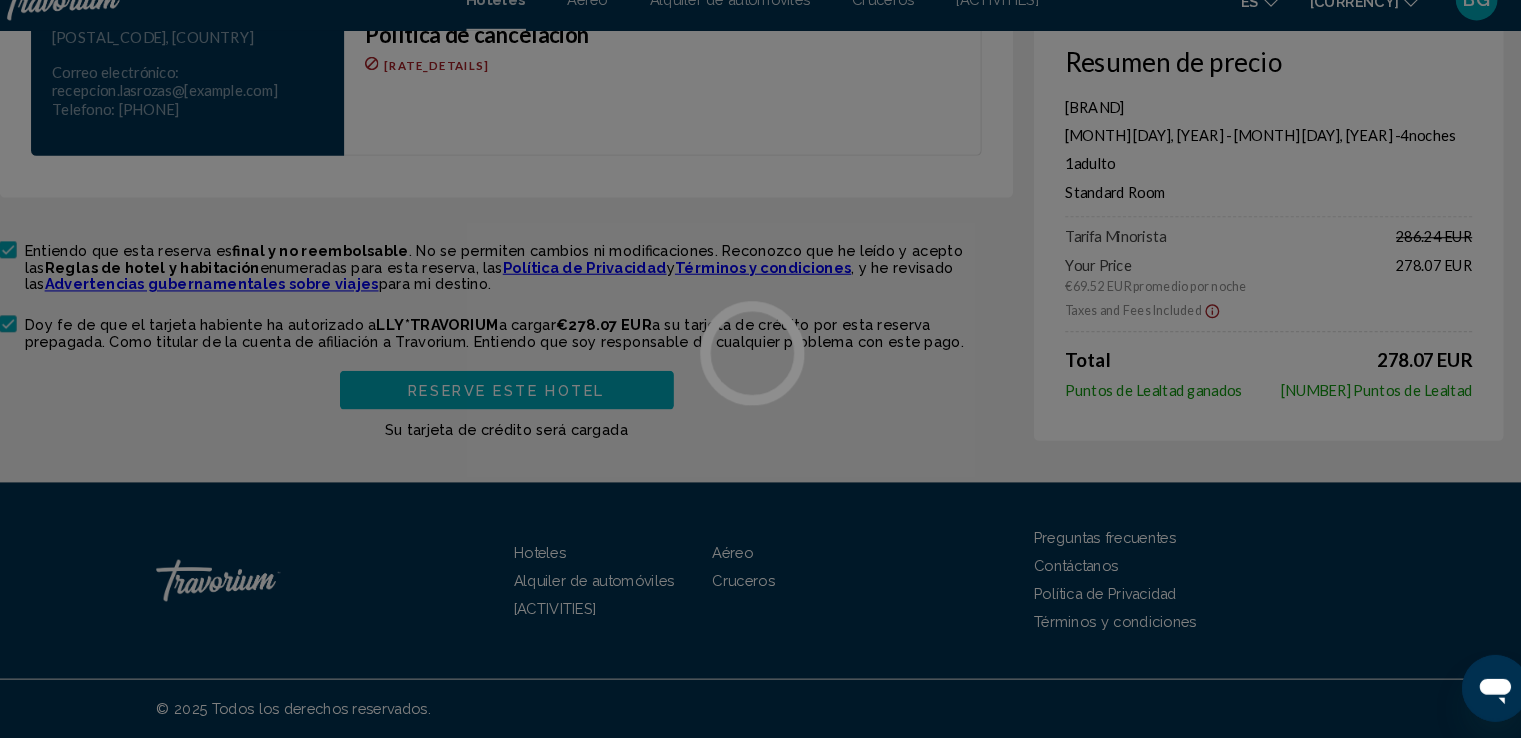 scroll, scrollTop: 0, scrollLeft: 0, axis: both 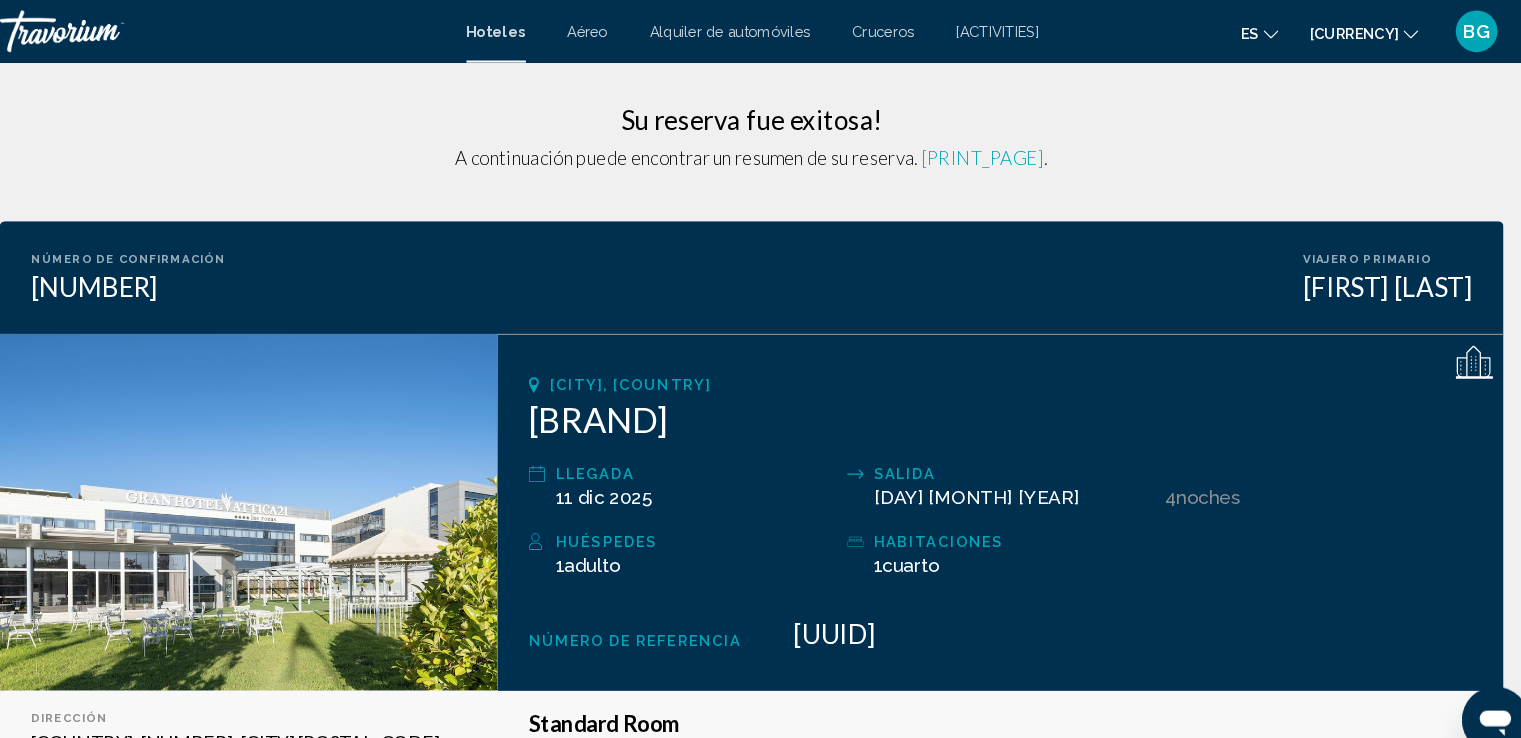 click on "Imprimir esta página" at bounding box center [982, 151] 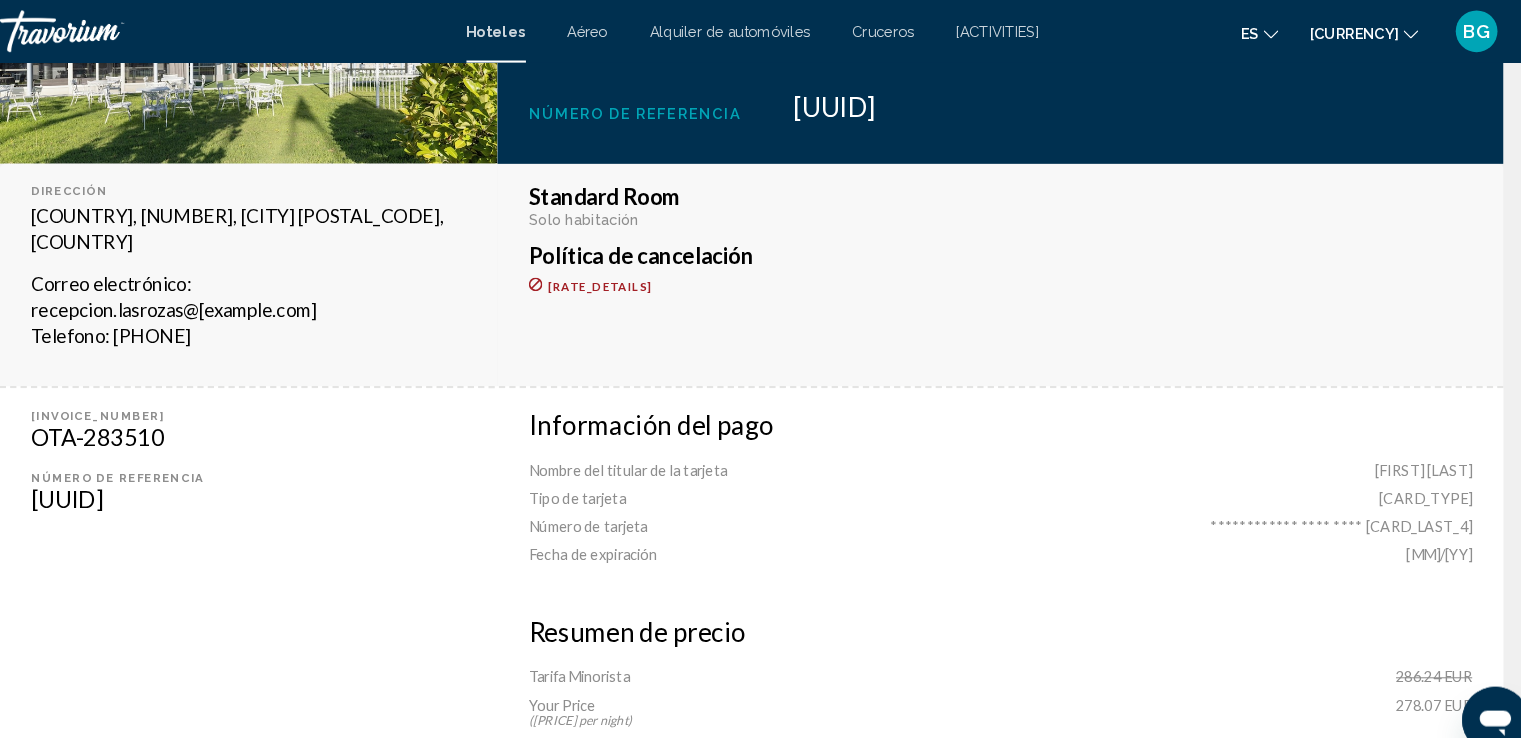 scroll, scrollTop: 0, scrollLeft: 0, axis: both 